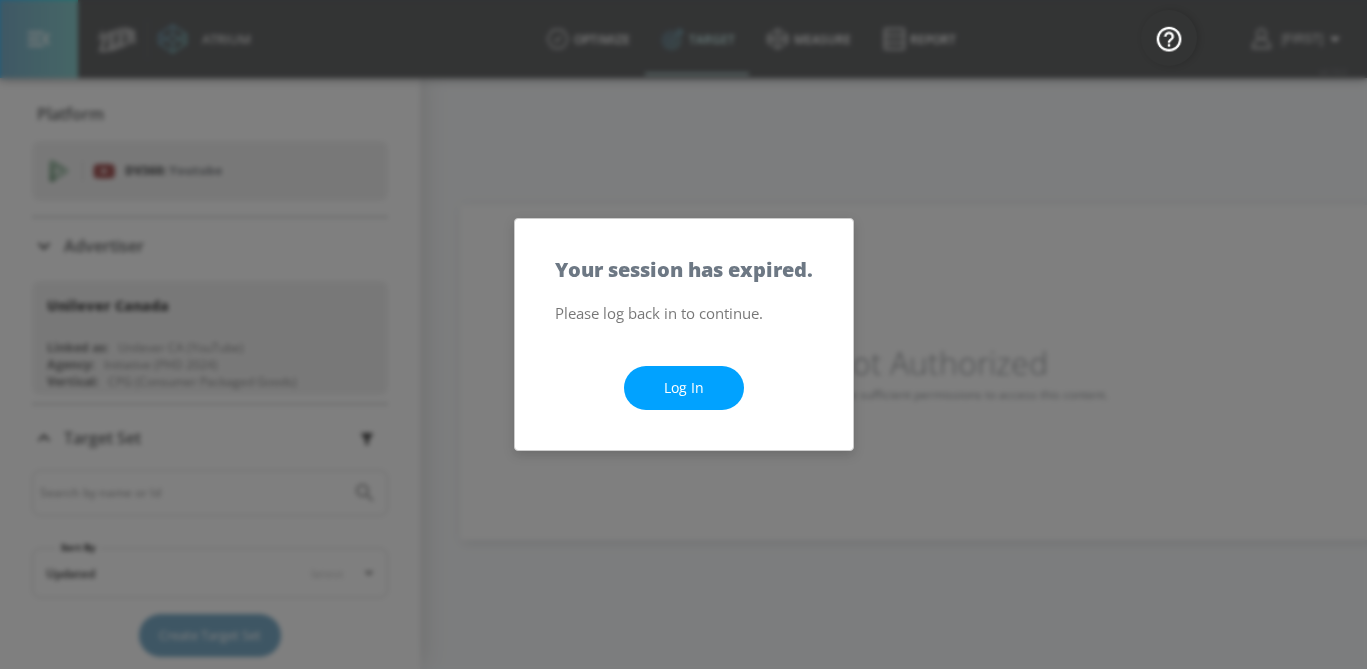 scroll, scrollTop: 0, scrollLeft: 0, axis: both 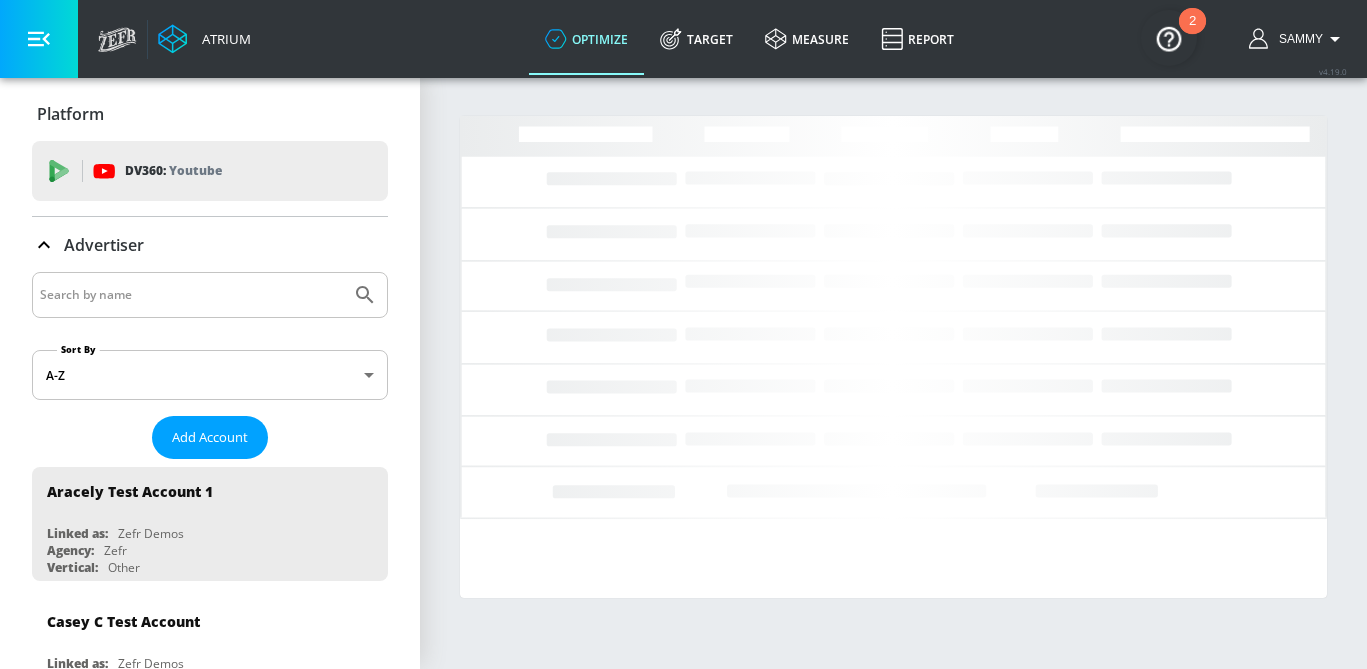 click at bounding box center [191, 295] 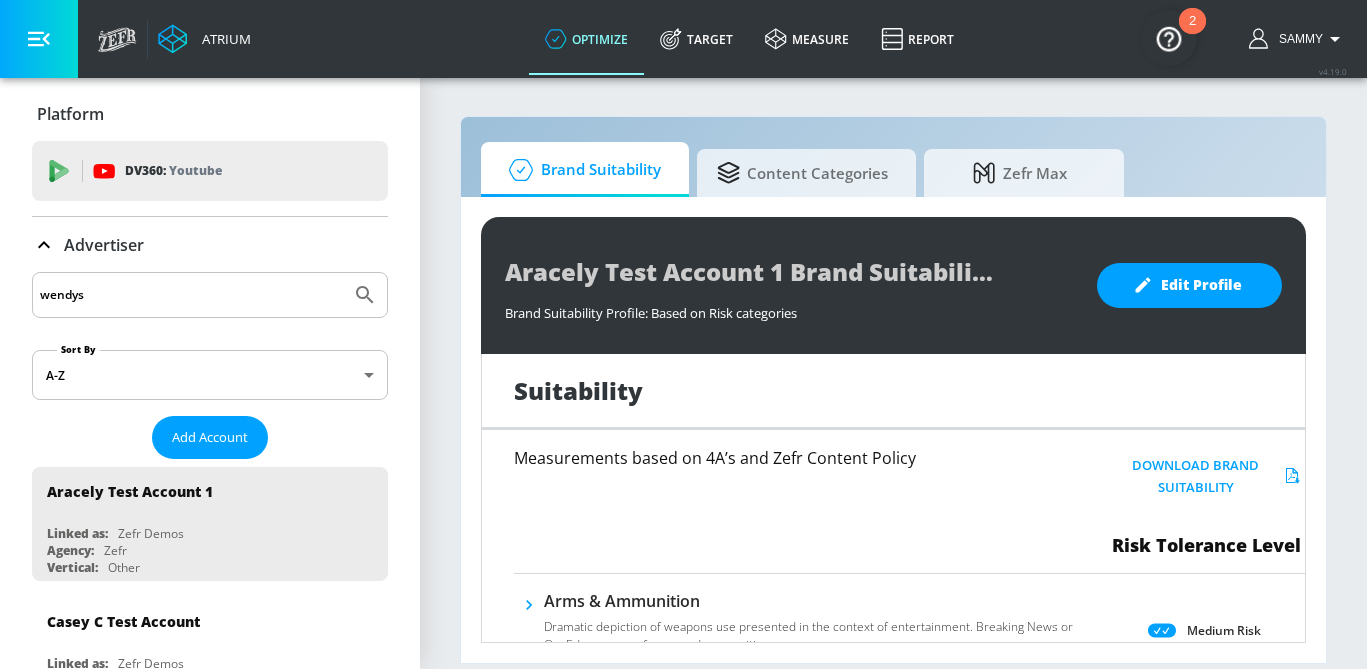 click at bounding box center [365, 295] 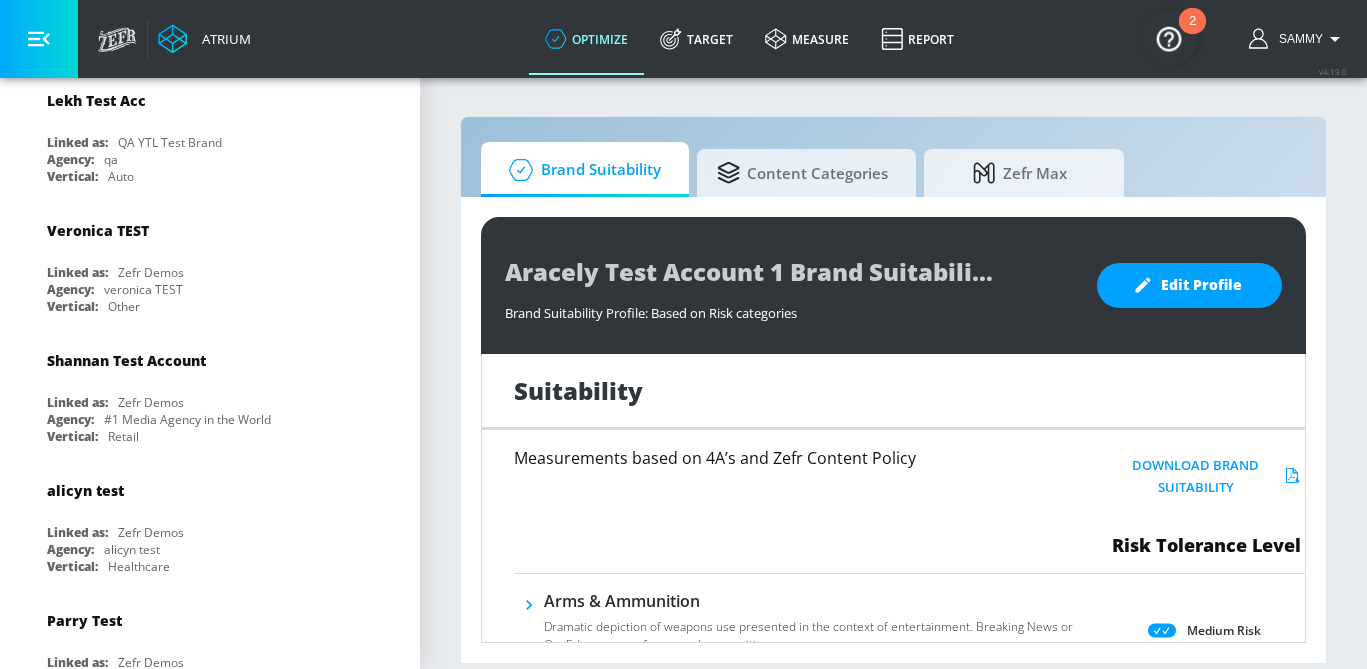 scroll, scrollTop: 810, scrollLeft: 0, axis: vertical 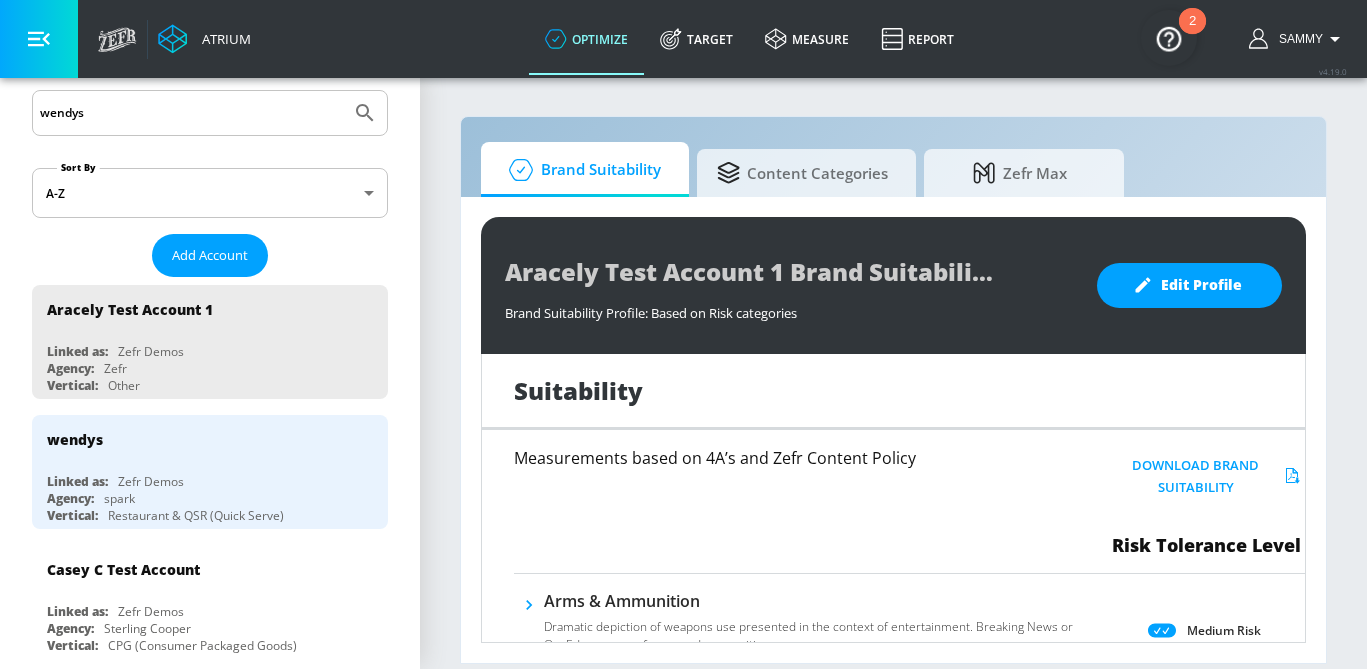 click on "wendys" at bounding box center (191, 113) 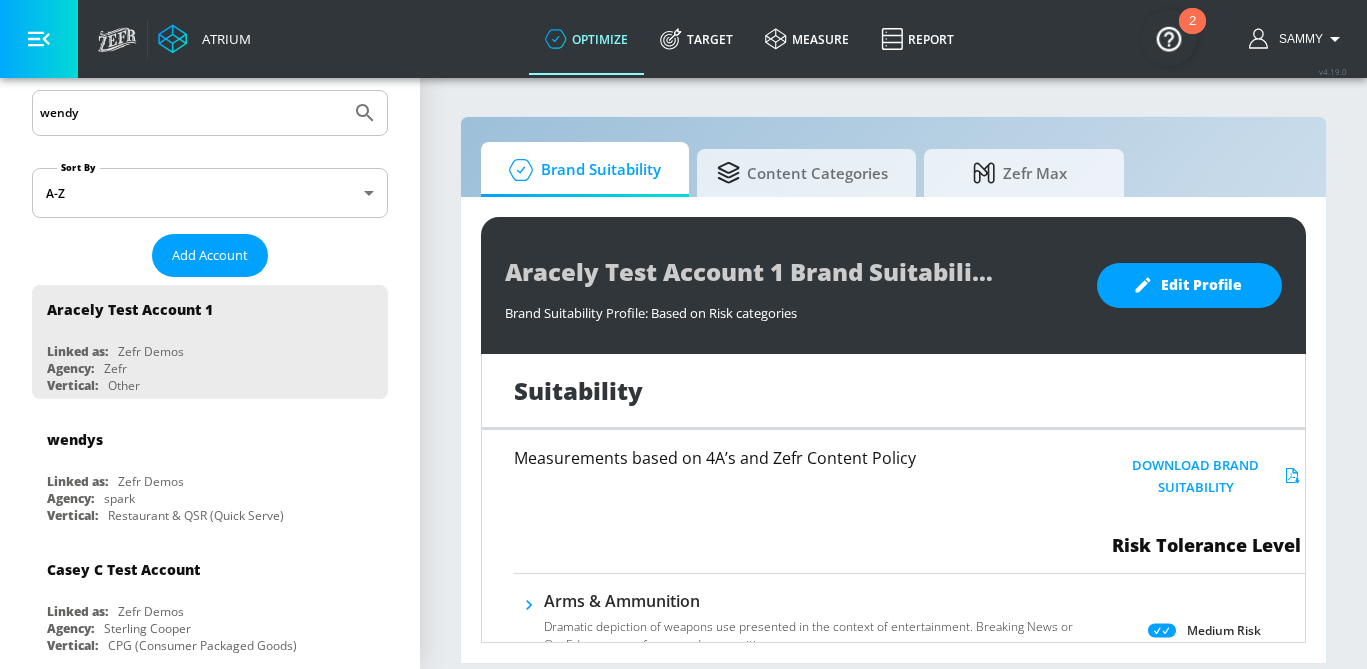 type on "wendy" 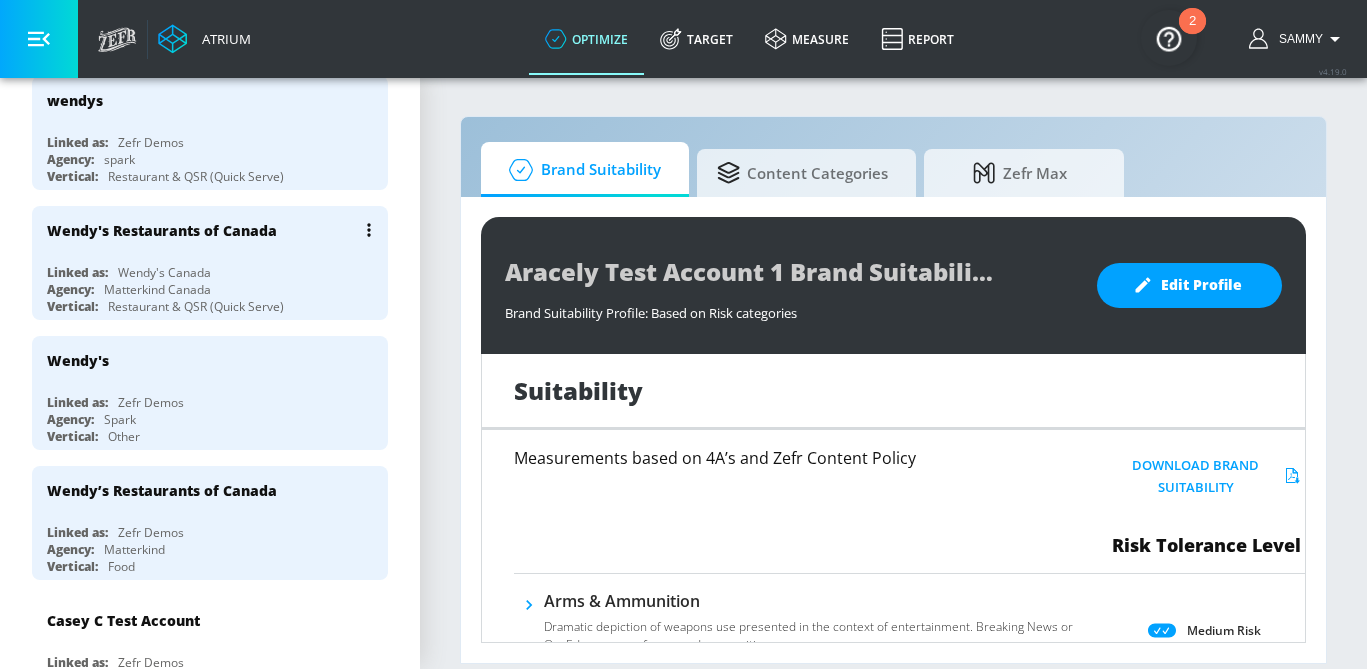 scroll, scrollTop: 521, scrollLeft: 0, axis: vertical 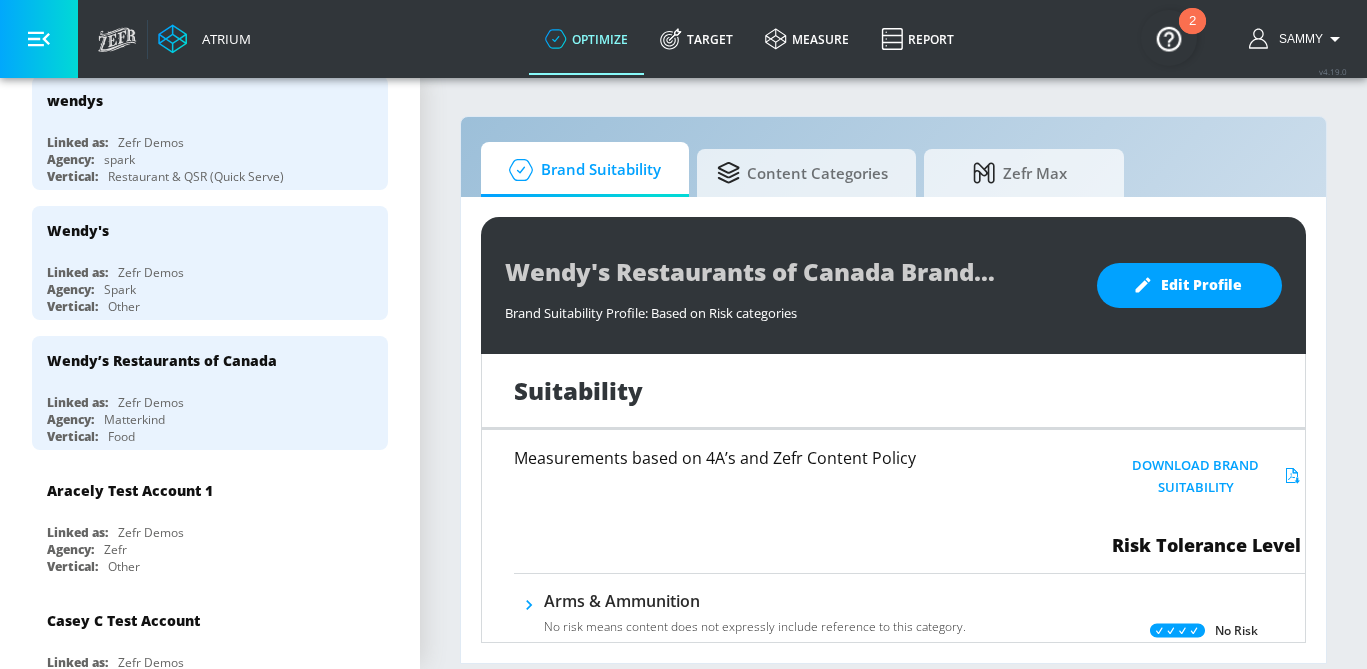 click on "Target" at bounding box center [696, 39] 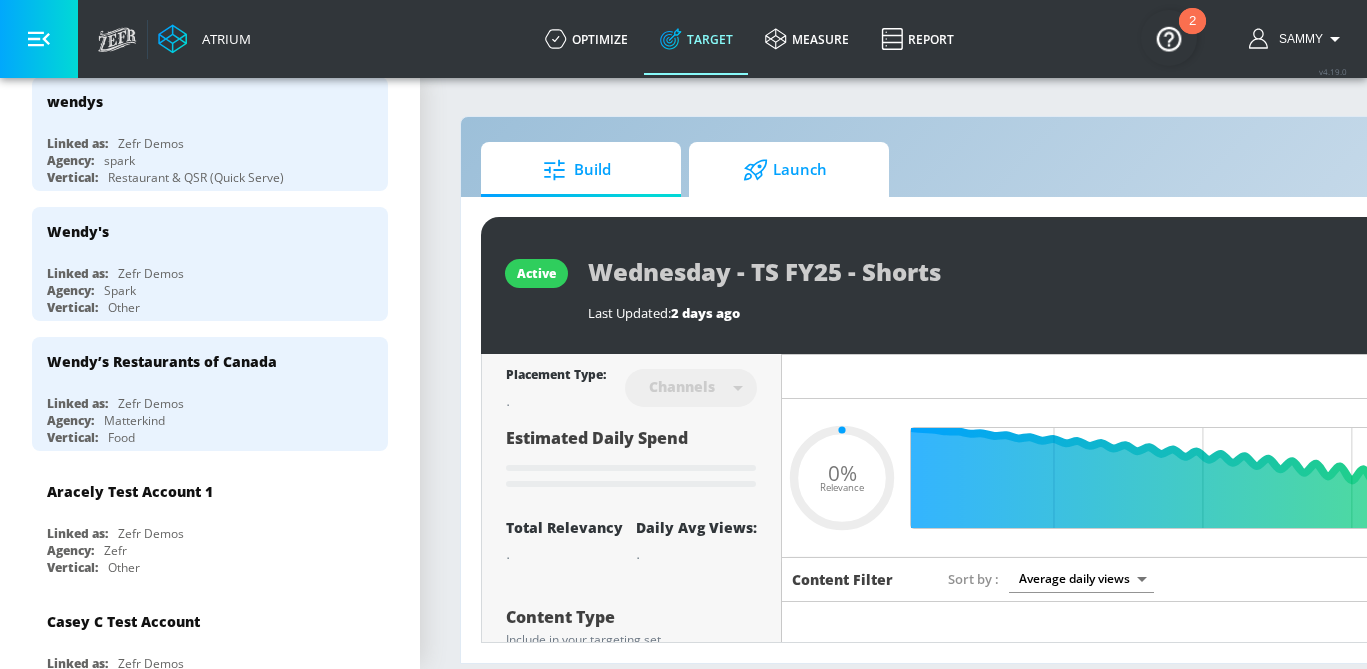type on "0.05" 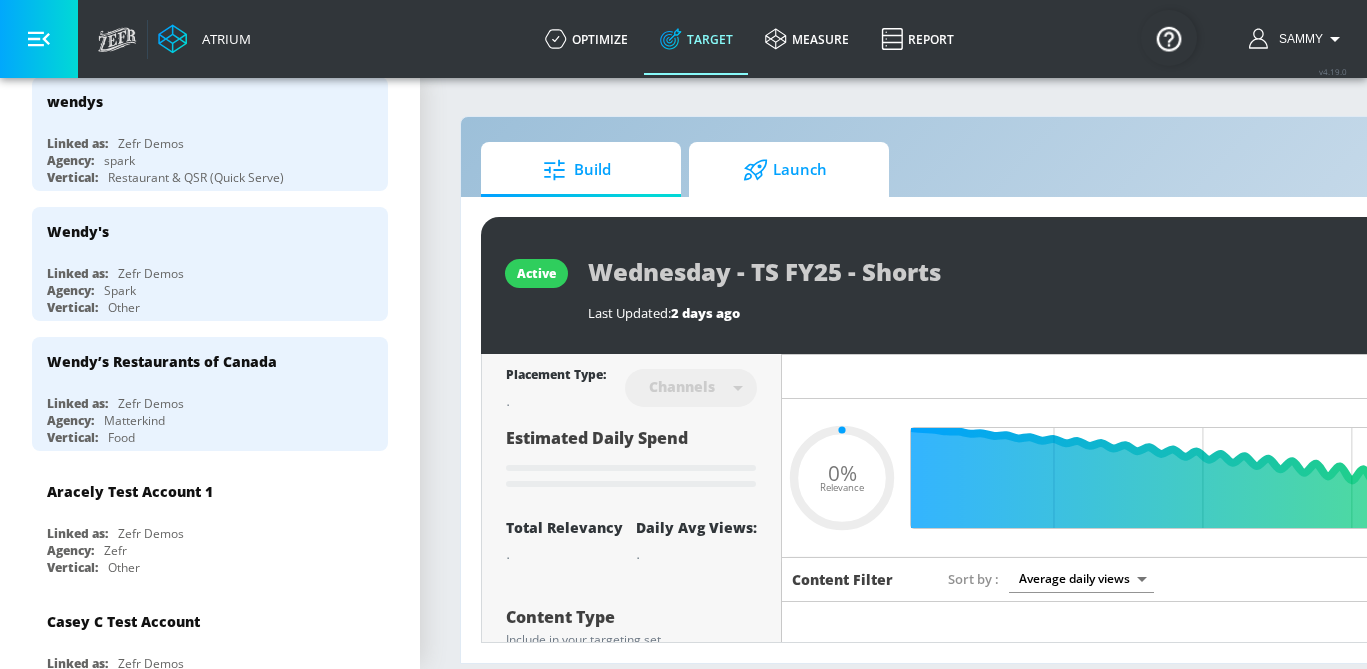 click on "Launch" at bounding box center [785, 170] 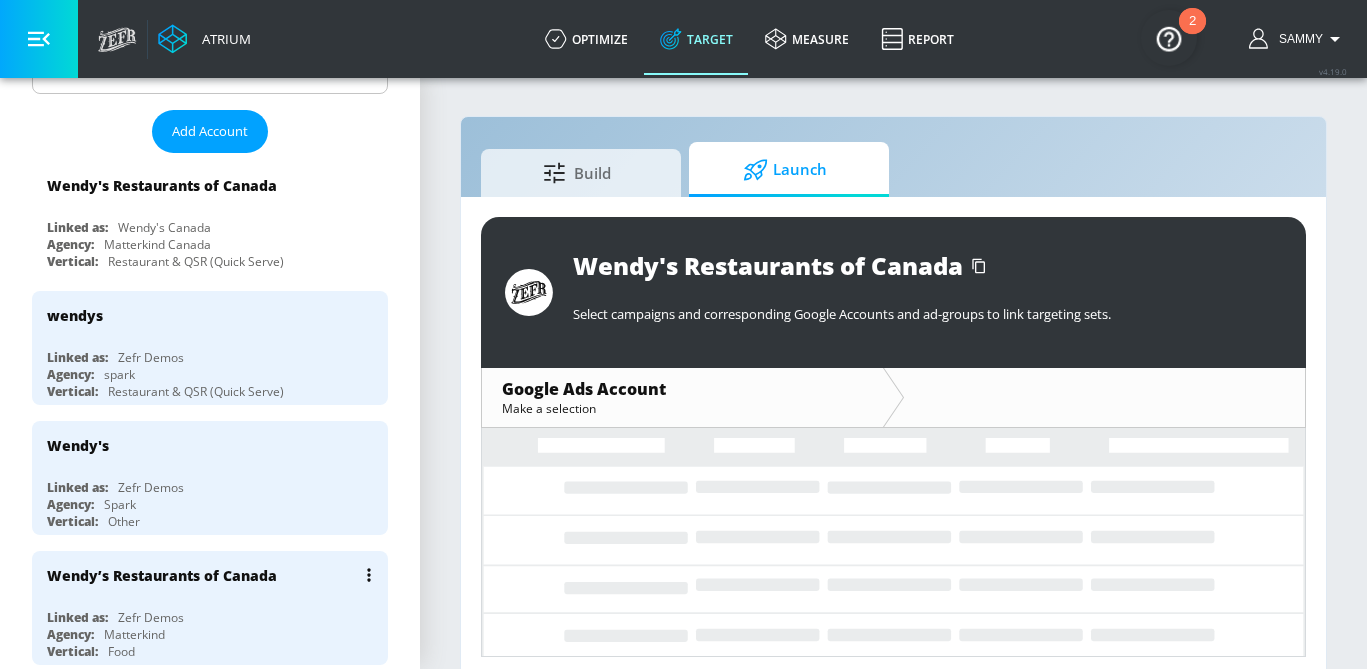 scroll, scrollTop: 296, scrollLeft: 0, axis: vertical 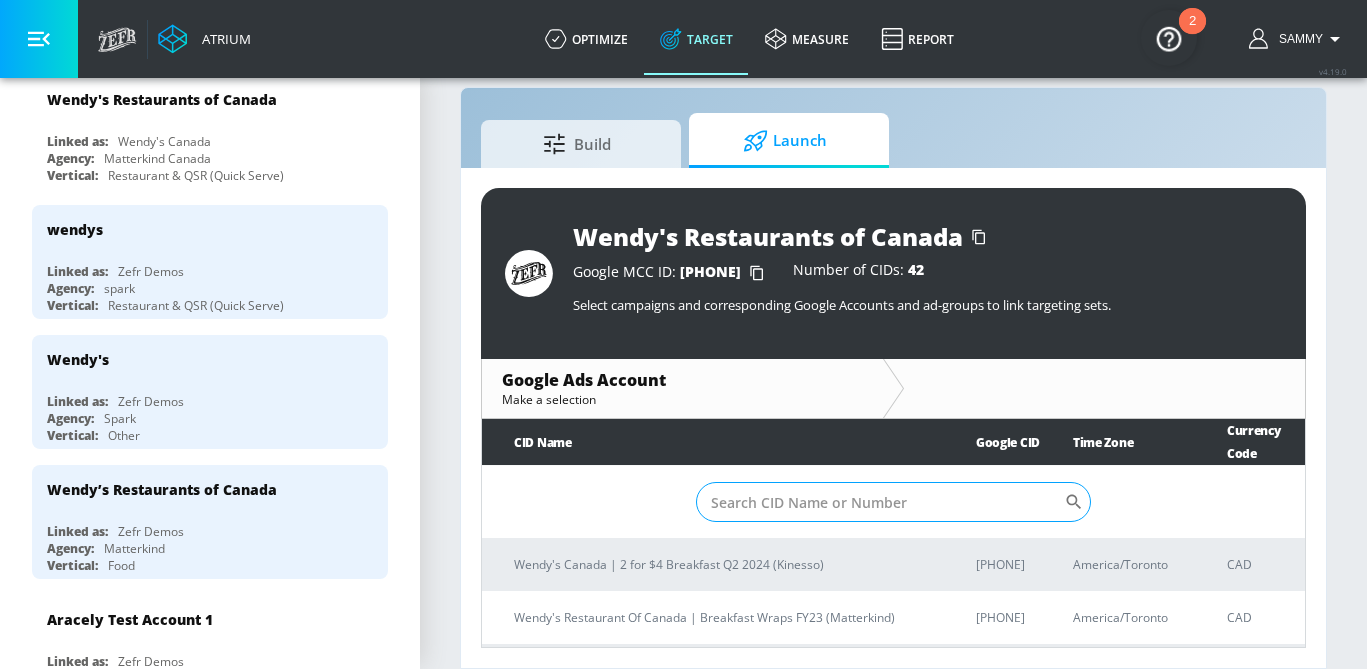 click on "Sort By" at bounding box center [880, 502] 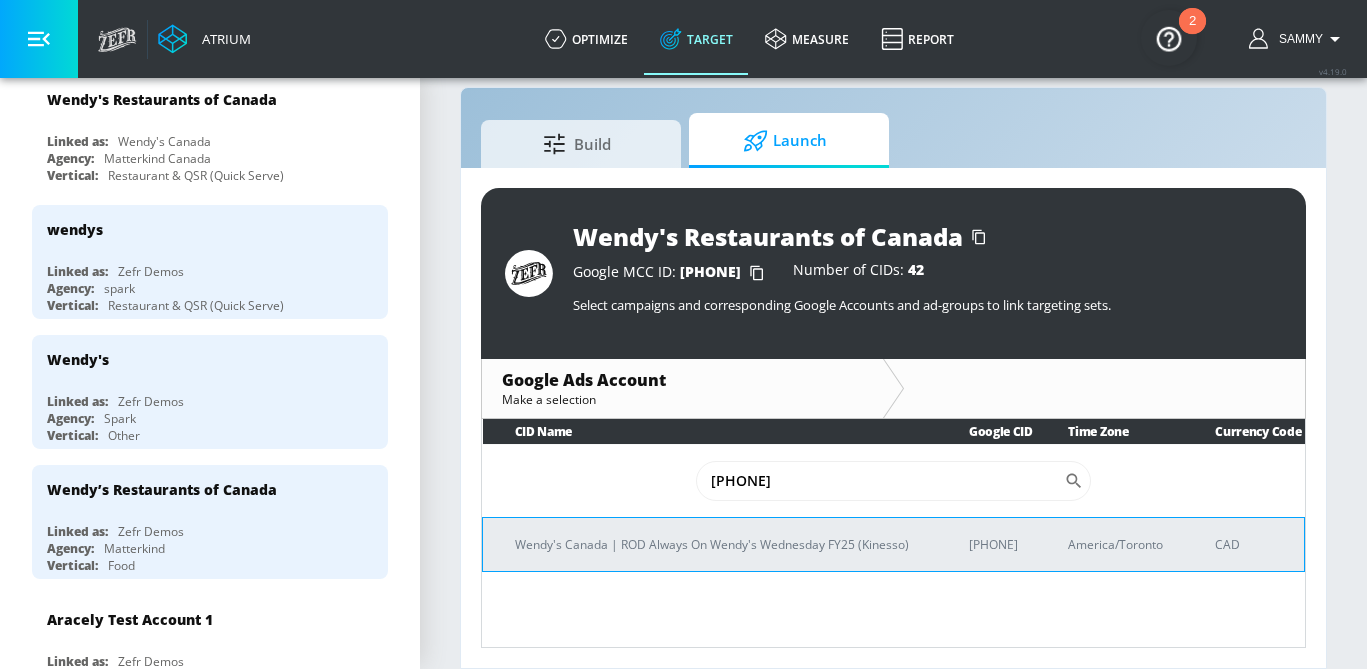 click on "Wendy's Canada | ROD Always On Wendy's Wednesday FY25 (Kinesso)" at bounding box center [718, 544] 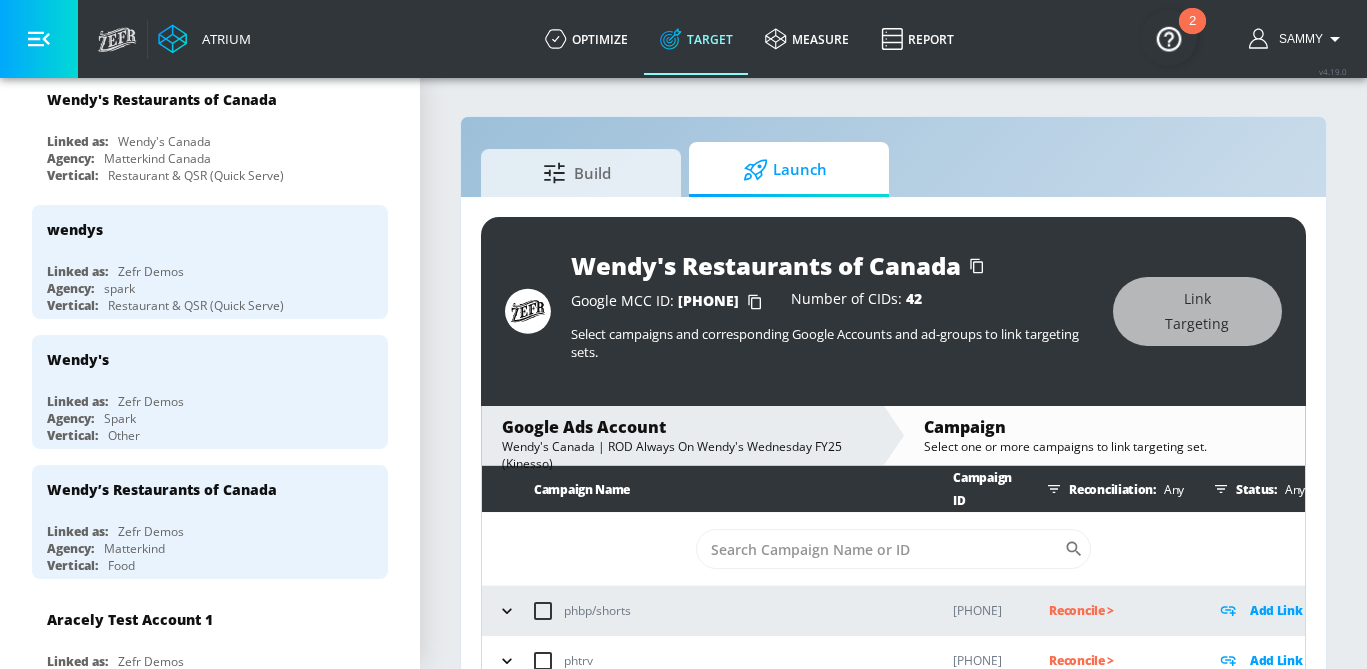 scroll, scrollTop: 47, scrollLeft: 0, axis: vertical 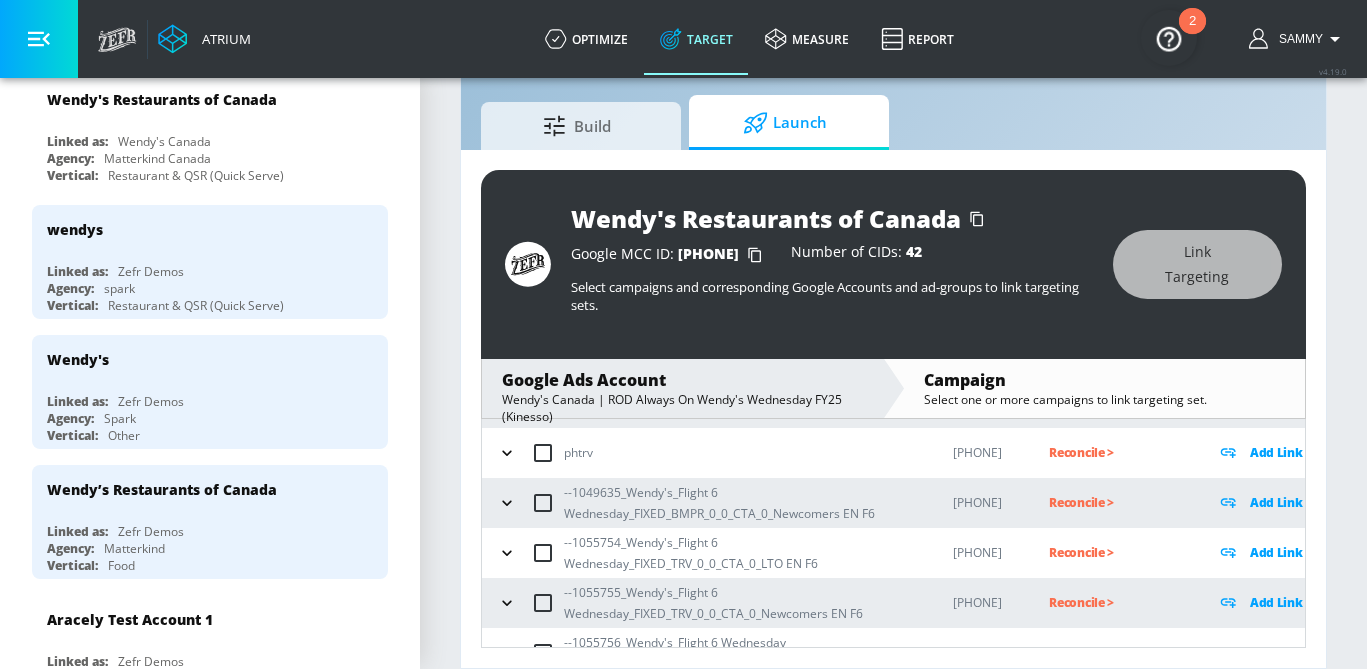 click 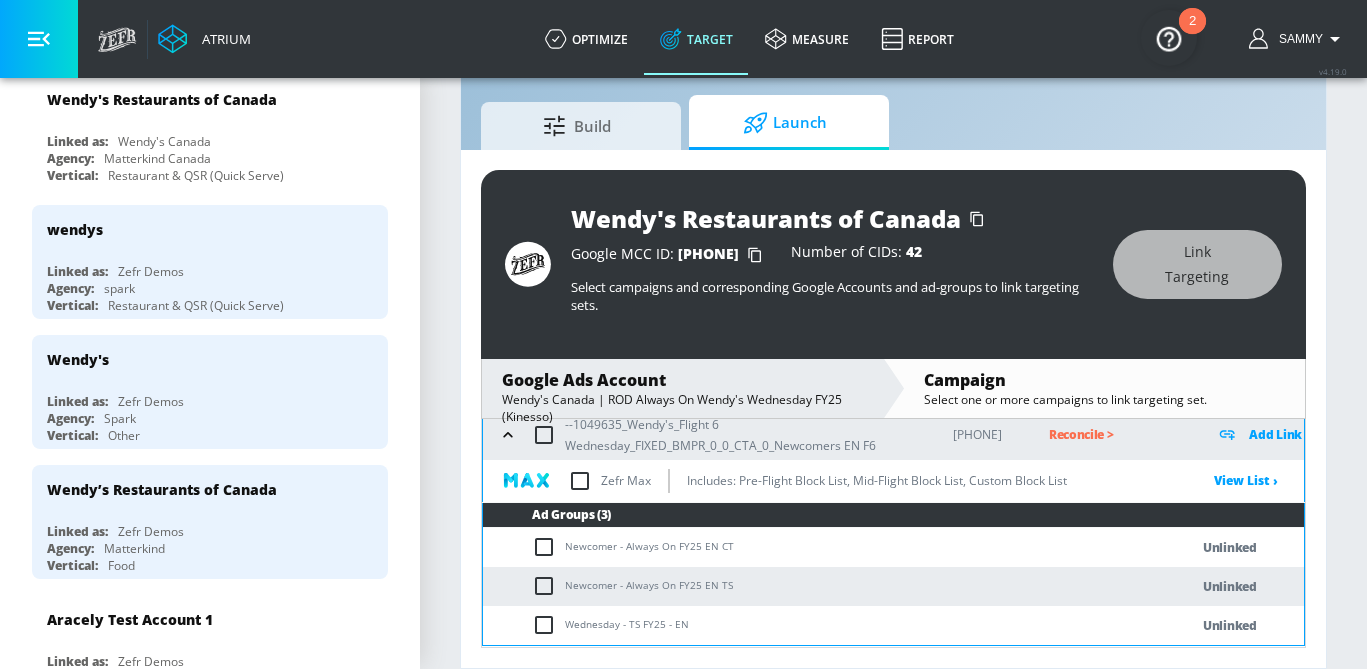 scroll, scrollTop: 244, scrollLeft: 0, axis: vertical 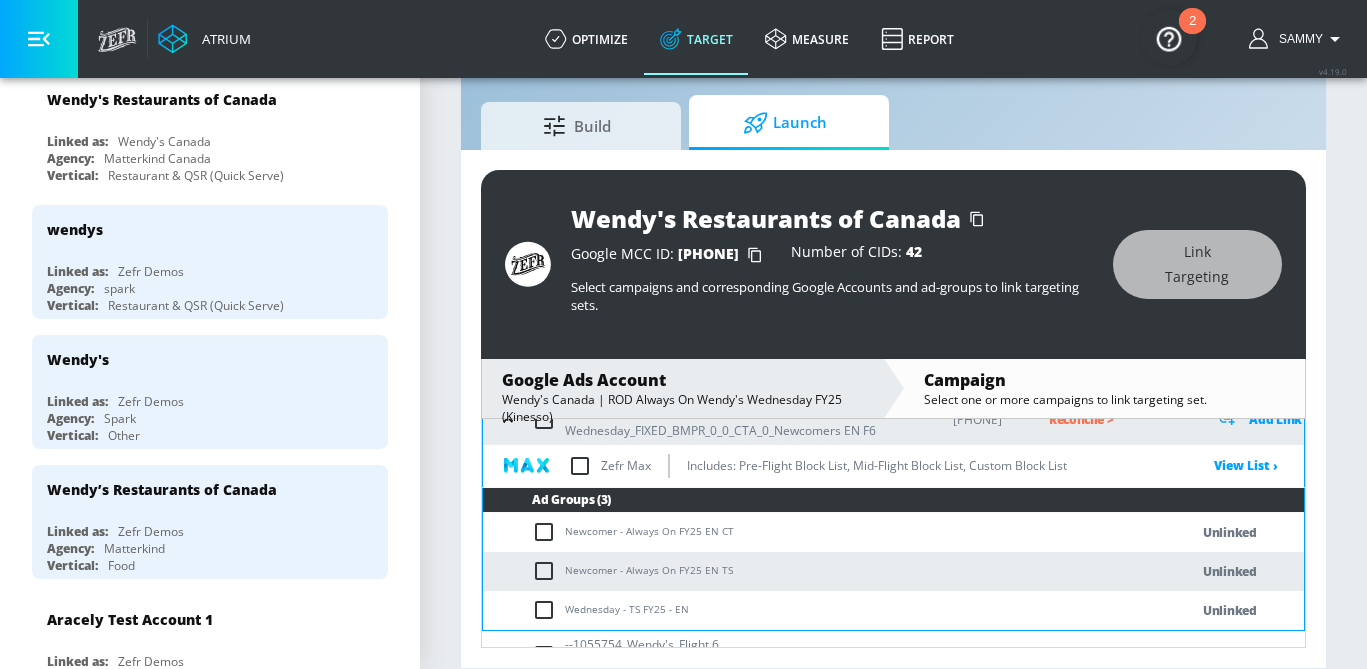 click at bounding box center (548, 532) 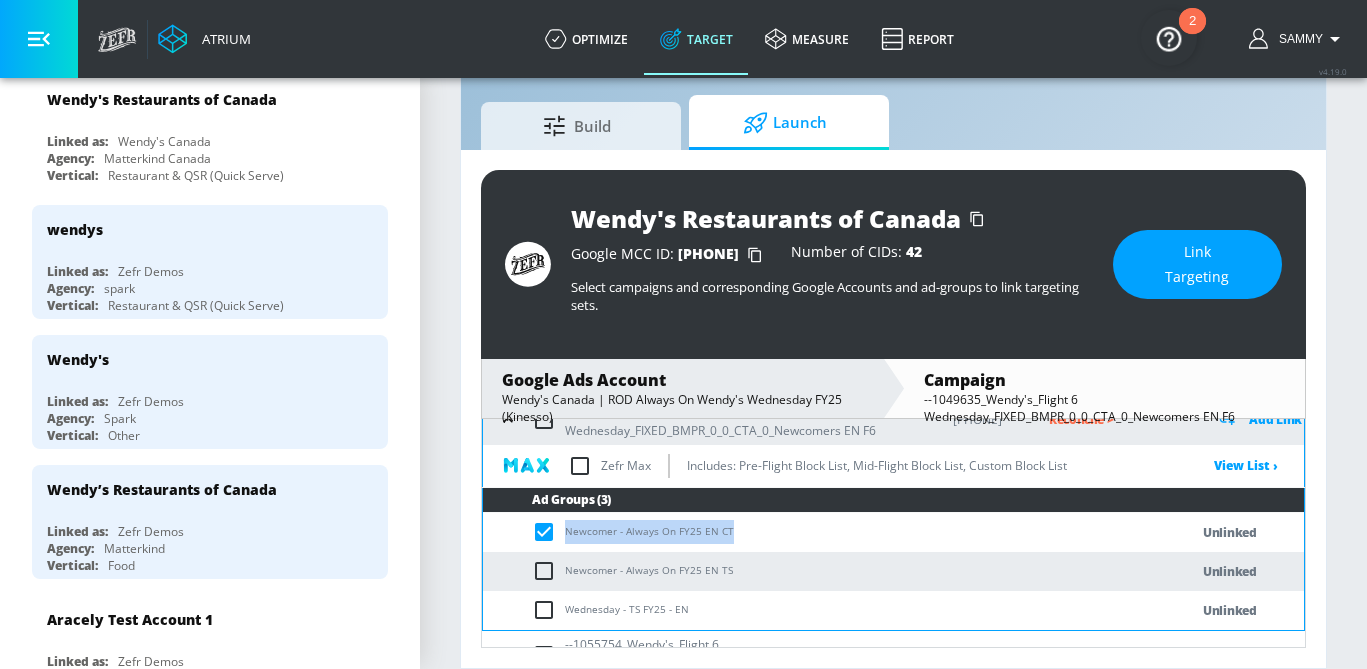 drag, startPoint x: 744, startPoint y: 515, endPoint x: 561, endPoint y: 520, distance: 183.0683 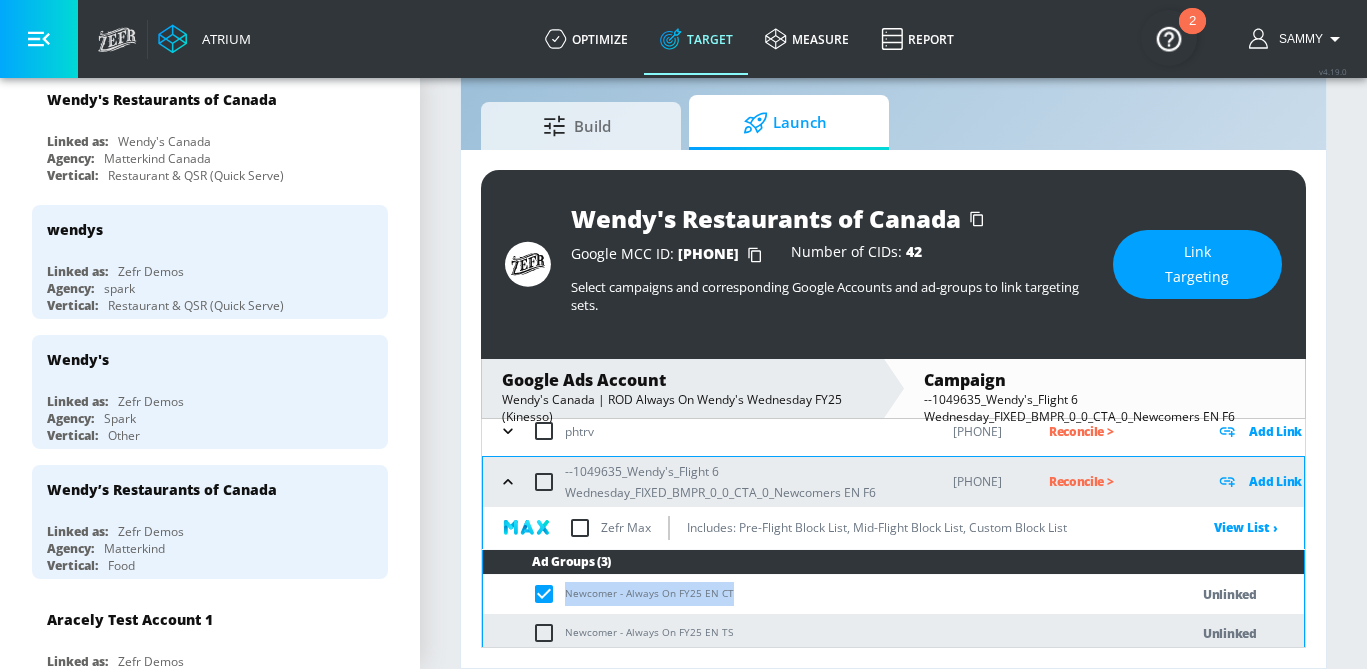 scroll, scrollTop: 183, scrollLeft: 0, axis: vertical 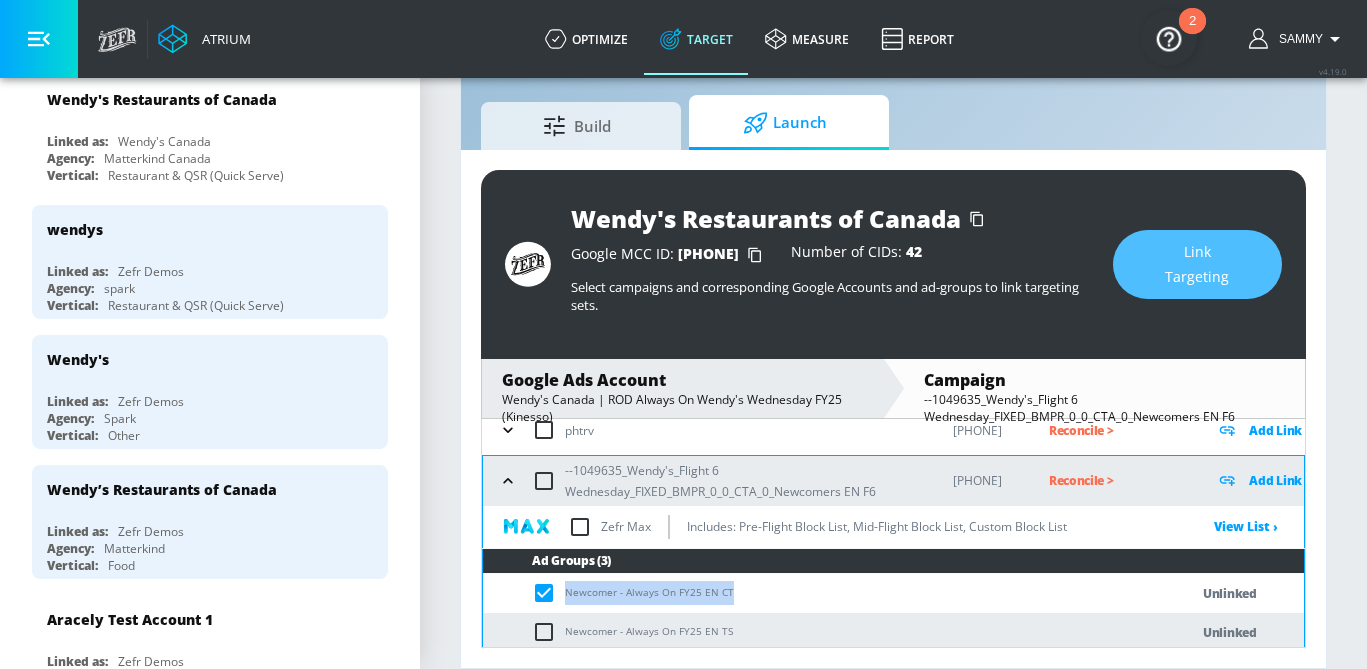 click on "Link Targeting" at bounding box center (1197, 264) 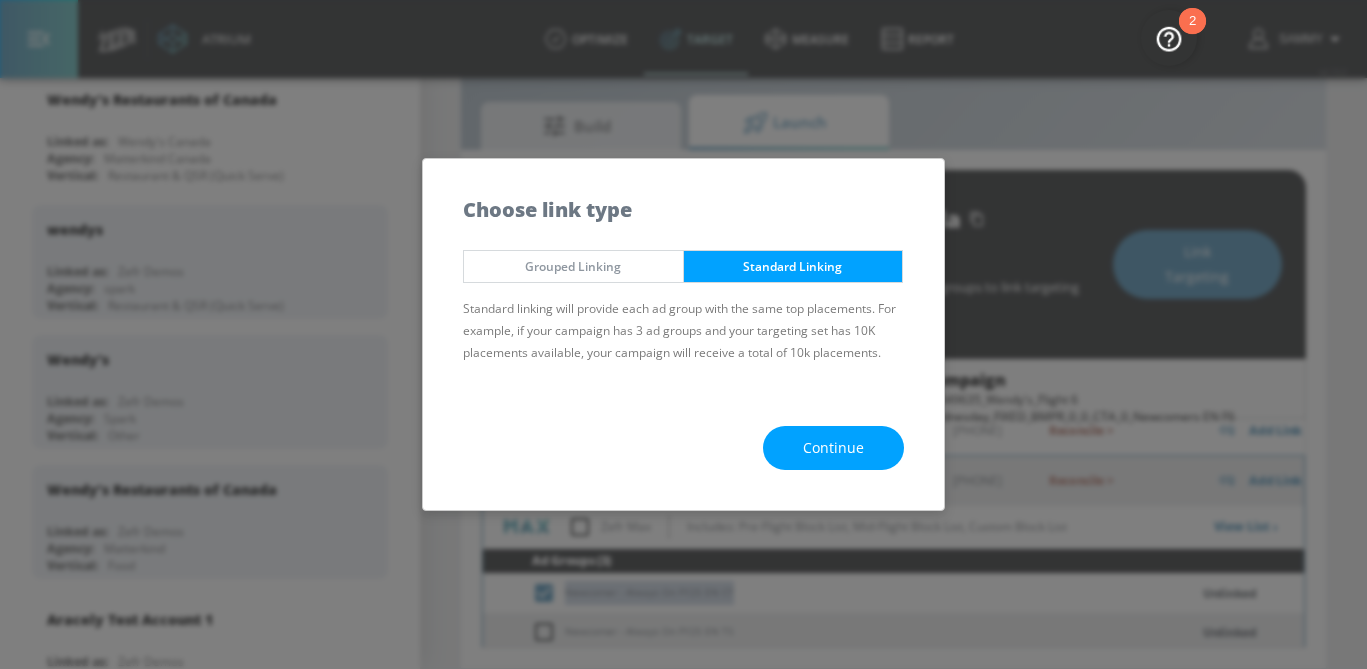 click on "Continue" at bounding box center [833, 448] 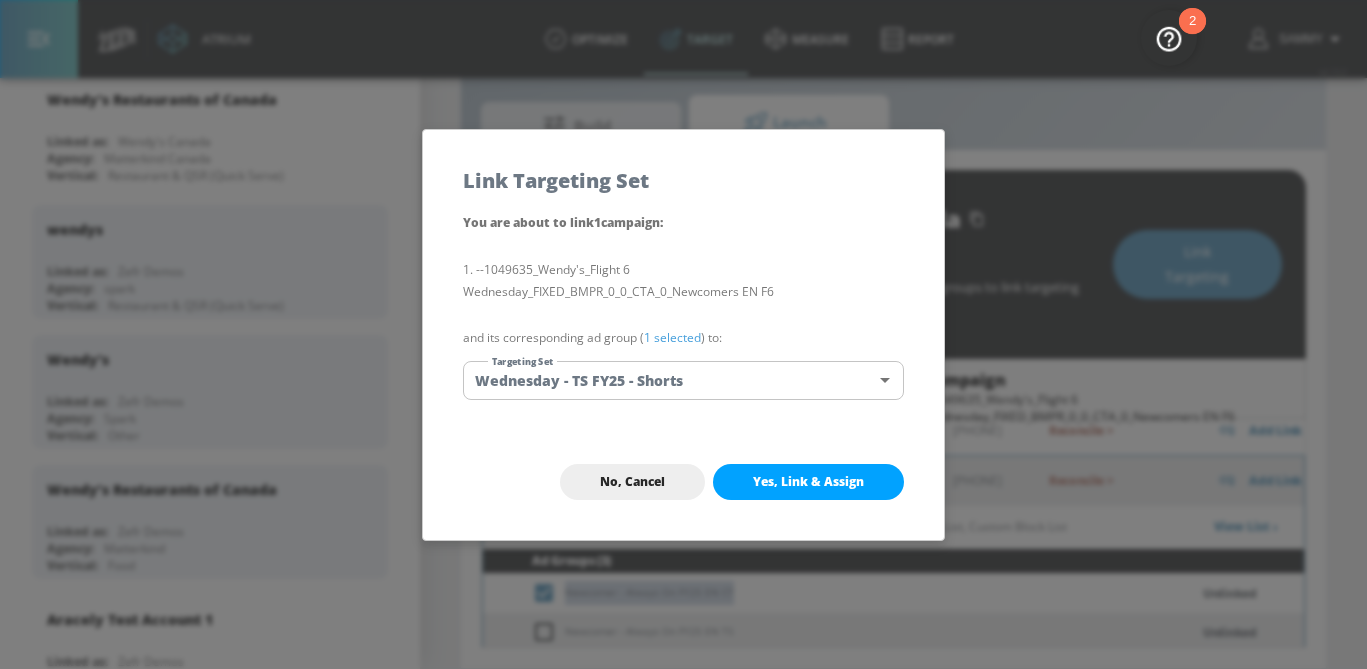 click on "Atrium optimize Target measure Report optimize Target measure Report v 4.19.0 Sammy Platform DV360:   Youtube DV360:   Youtube Advertiser wendy Sort By A-Z asc ​ Add Account Wendy's Restaurants of Canada Linked as: Wendy's Canada Agency: Matterkind Canada Vertical: Restaurant & QSR (Quick Serve) wendys Linked as: Zefr Demos Agency: spark Vertical: Restaurant & QSR (Quick Serve) Wendy's  Linked as: Zefr Demos Agency: Spark  Vertical: Other Wendy’s Restaurants of Canada Linked as: Zefr Demos Agency: Matterkind Vertical: Food Aracely Test Account 1 Linked as: Zefr Demos Agency: Zefr Vertical: Other Casey C Test Account Linked as: Zefr Demos Agency: Sterling Cooper Vertical: CPG (Consumer Packaged Goods) Lekh Test Acc Linked as: QA YTL Test Brand Agency: qa Vertical: Auto Veronica TEST Linked as: Zefr Demos Agency: veronica TEST Vertical: Other Shannan Test Account Linked as: Zefr Demos Agency: #1 Media Agency in the World Vertical: Retail alicyn test Linked as: Zefr Demos Agency: alicyn test Vertical: Test" at bounding box center (683, 311) 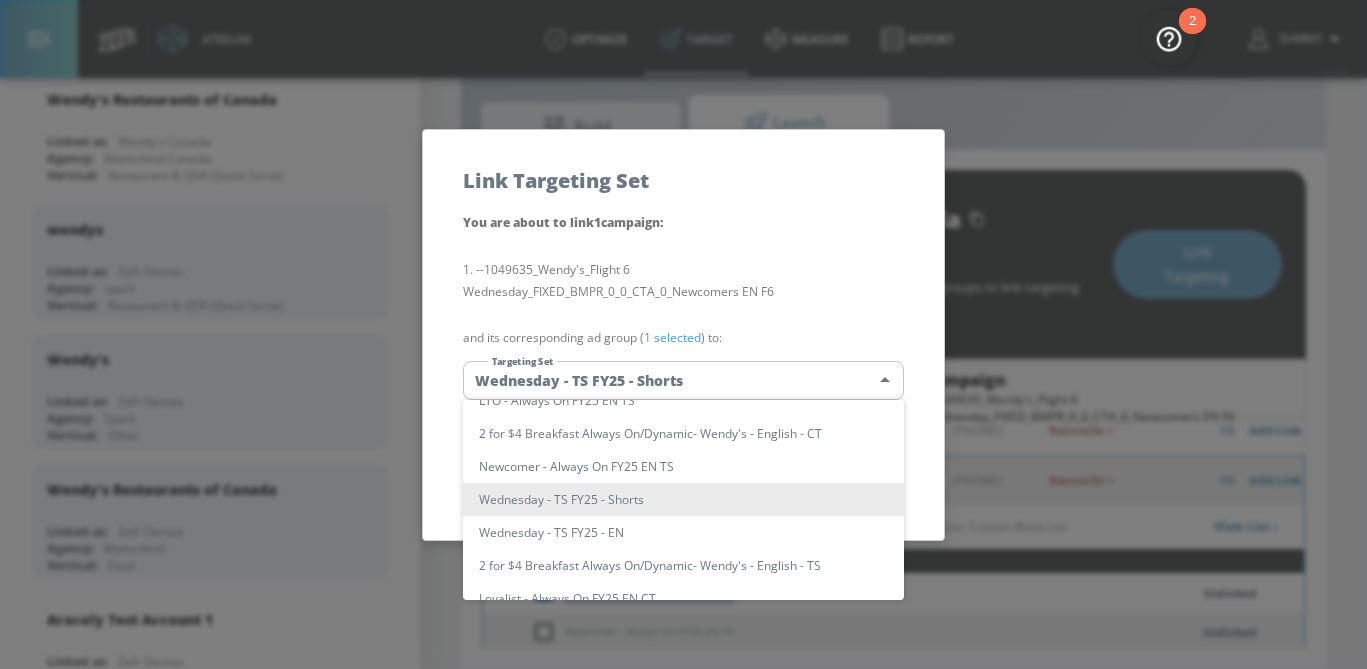 scroll, scrollTop: 0, scrollLeft: 0, axis: both 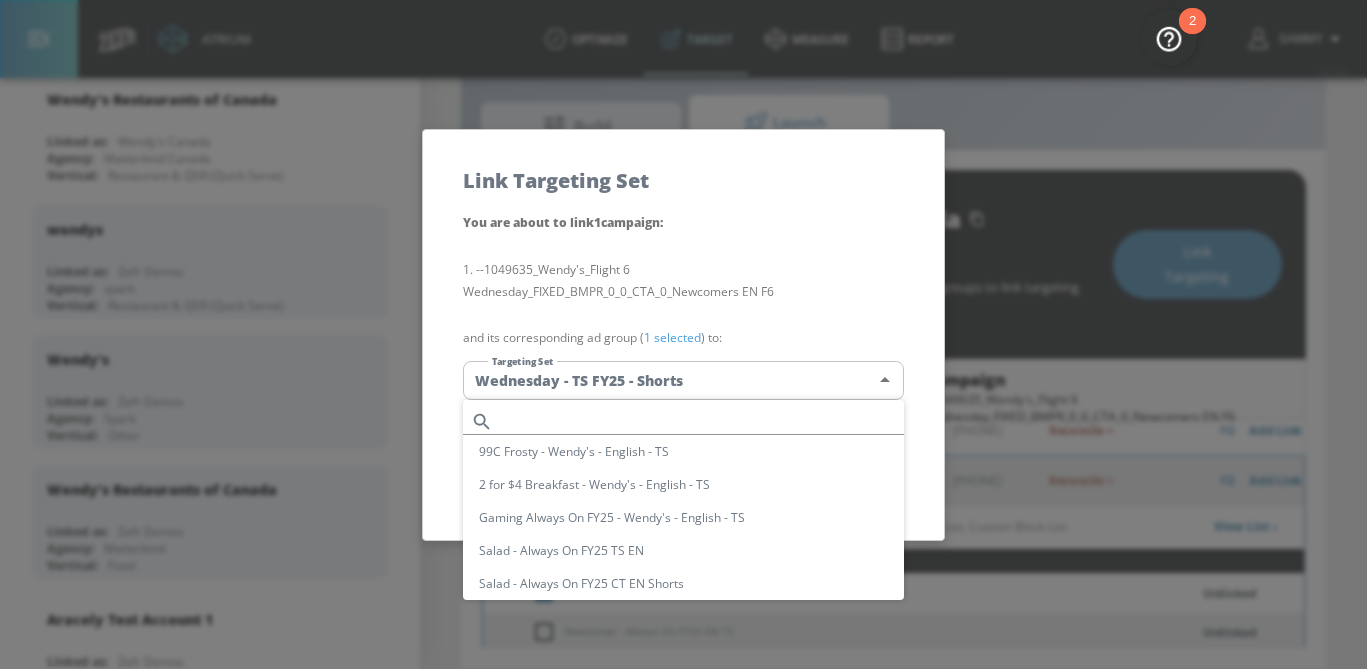 click at bounding box center (702, 421) 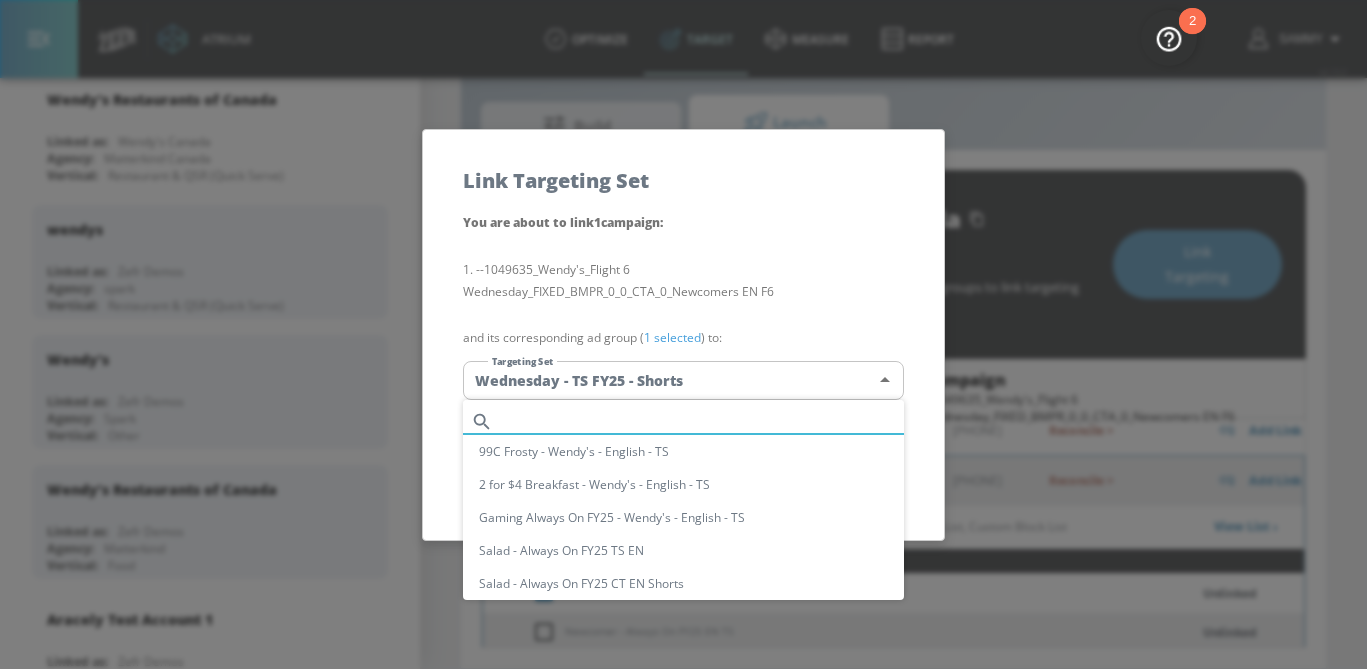 paste on "Newcomer - Always On FY25 EN CT" 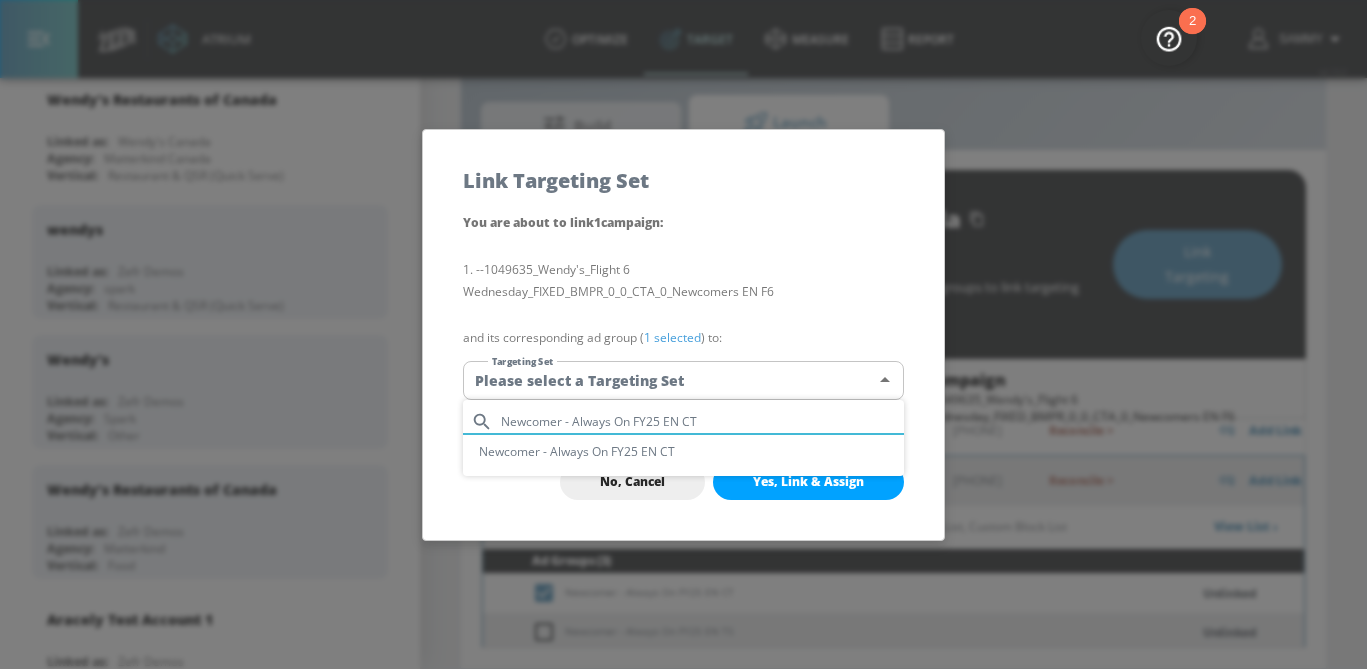 type on "Newcomer - Always On FY25 EN CT" 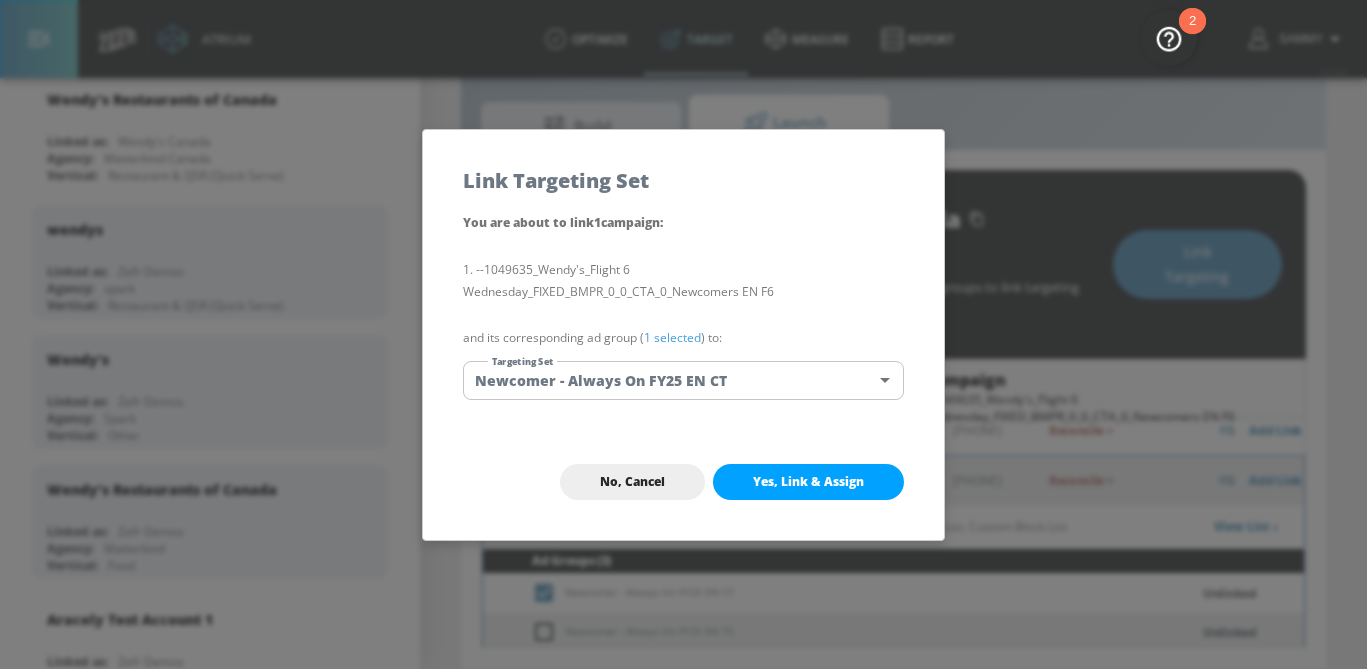 click on "1 selected" at bounding box center (672, 337) 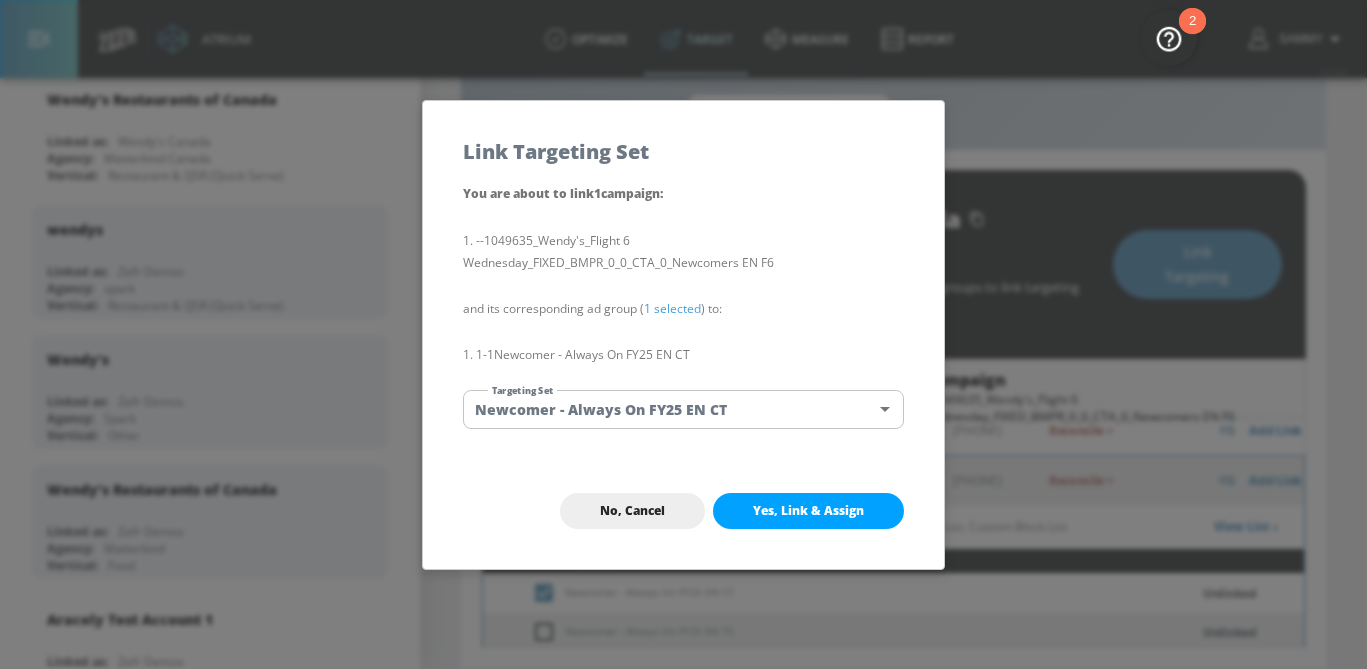 click on "Yes, Link & Assign" at bounding box center [808, 511] 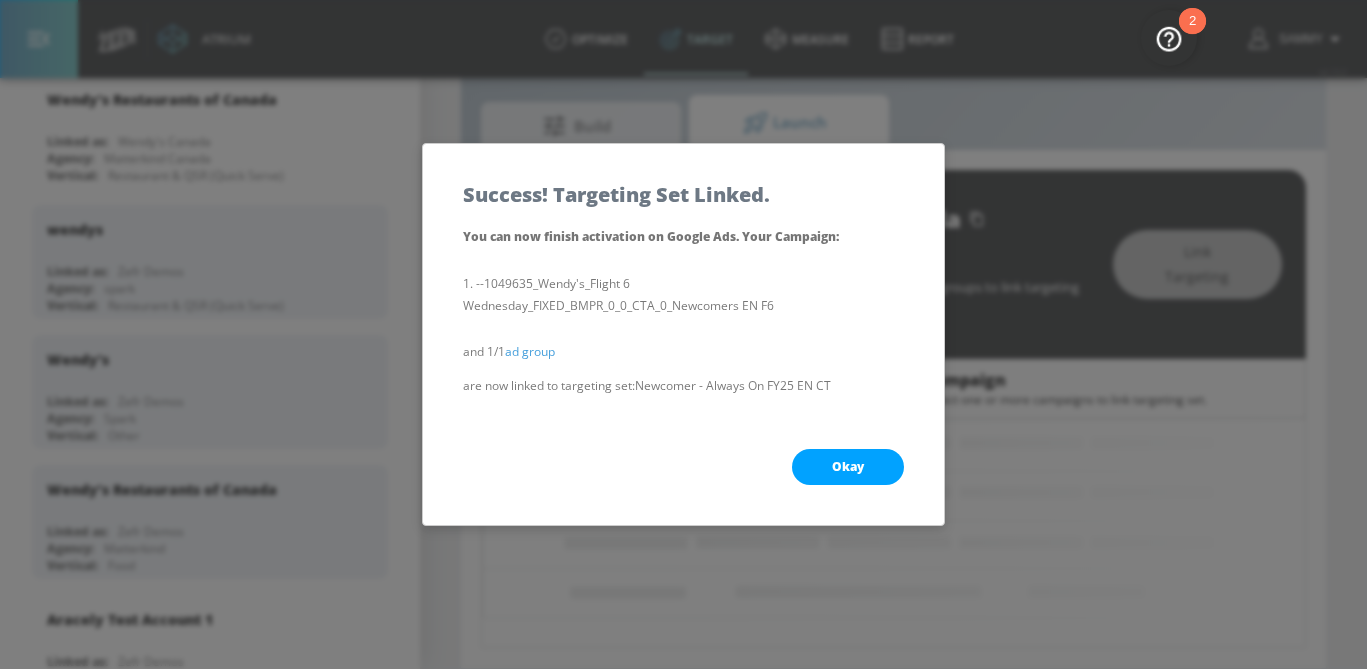 click on "Okay" at bounding box center [848, 467] 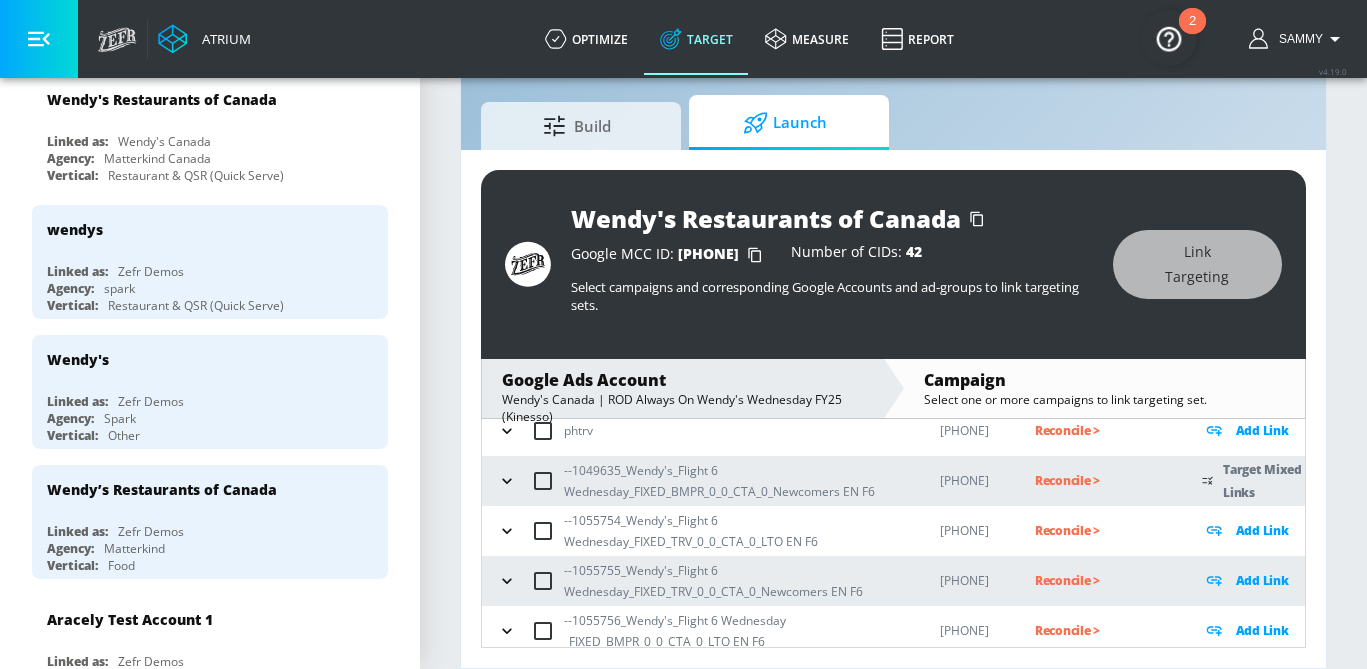 scroll, scrollTop: 97, scrollLeft: 0, axis: vertical 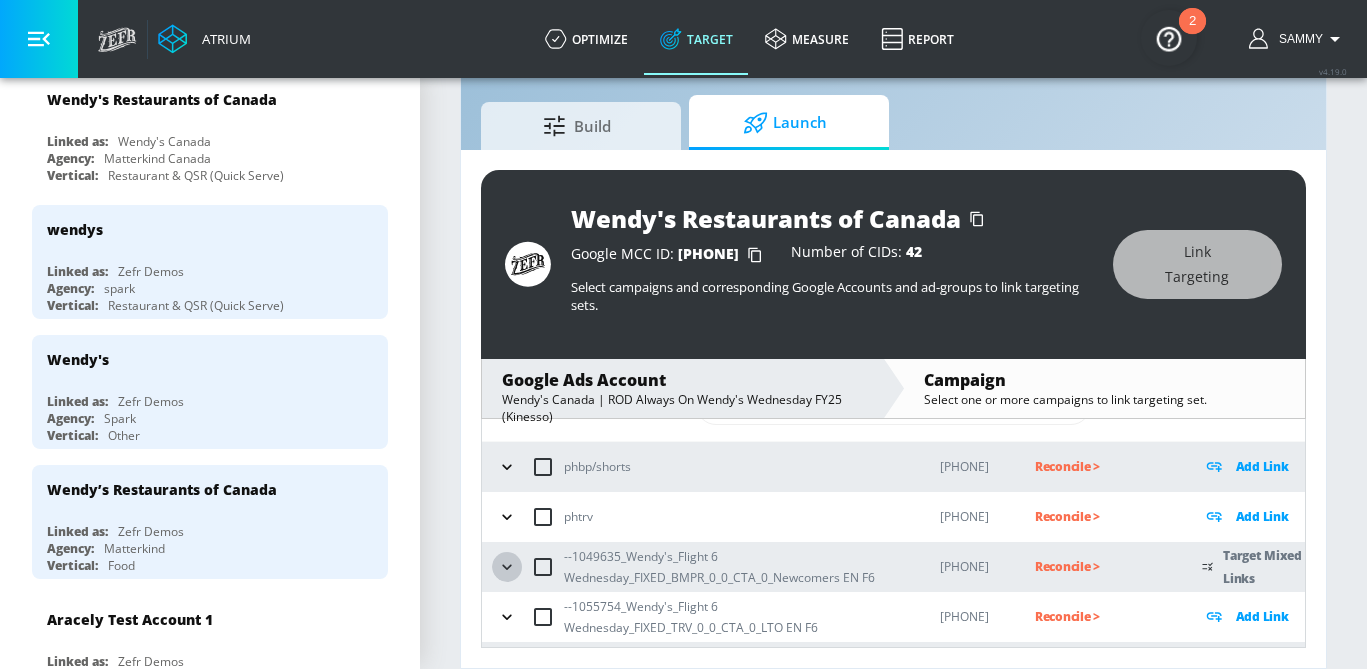 click 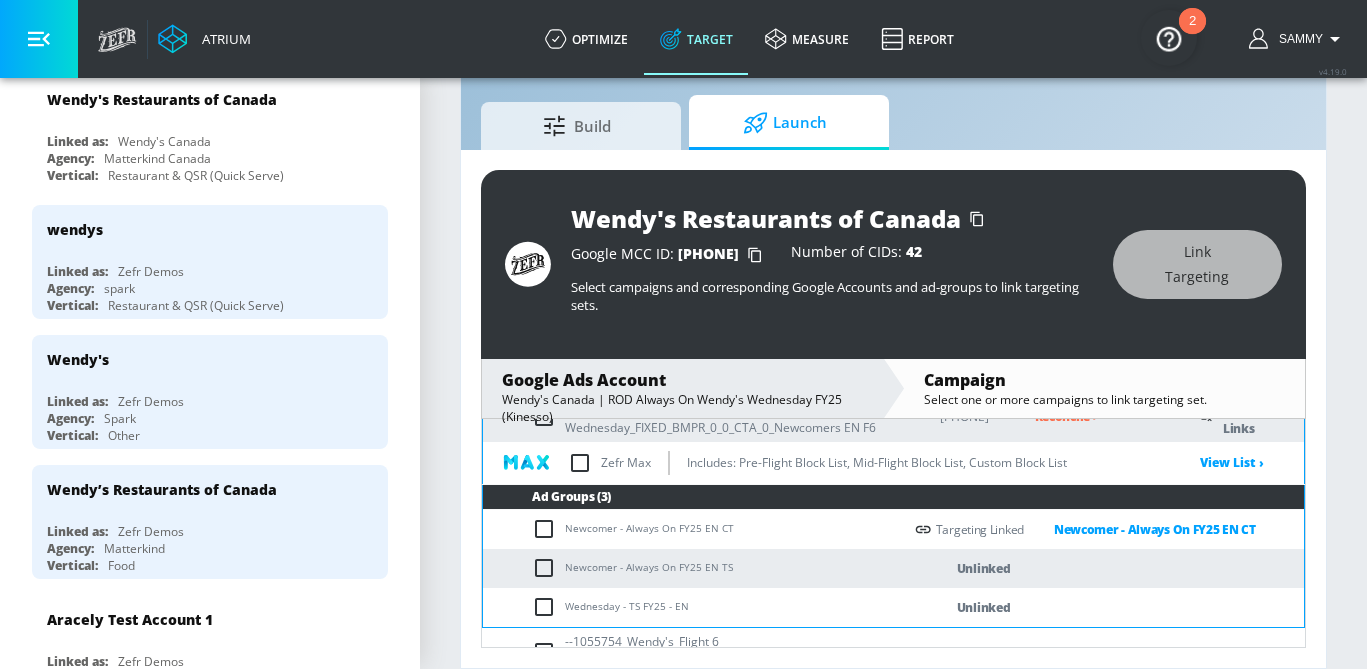 scroll, scrollTop: 249, scrollLeft: 0, axis: vertical 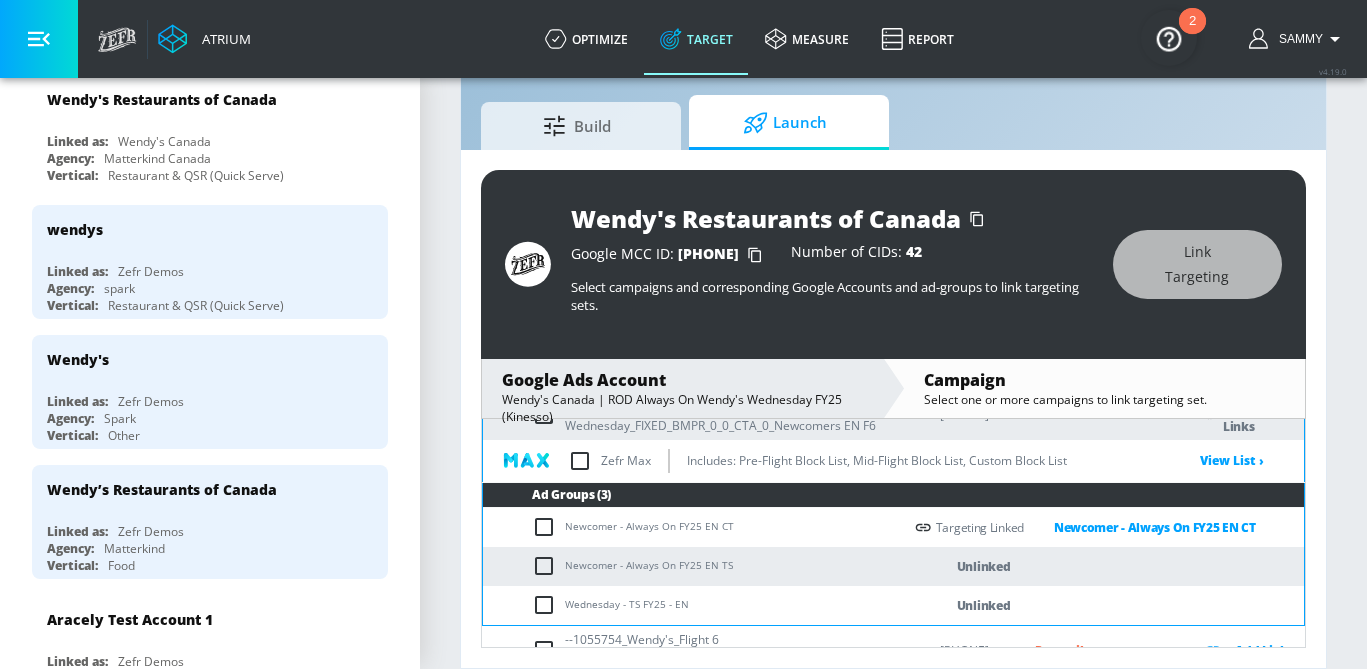 click at bounding box center [548, 566] 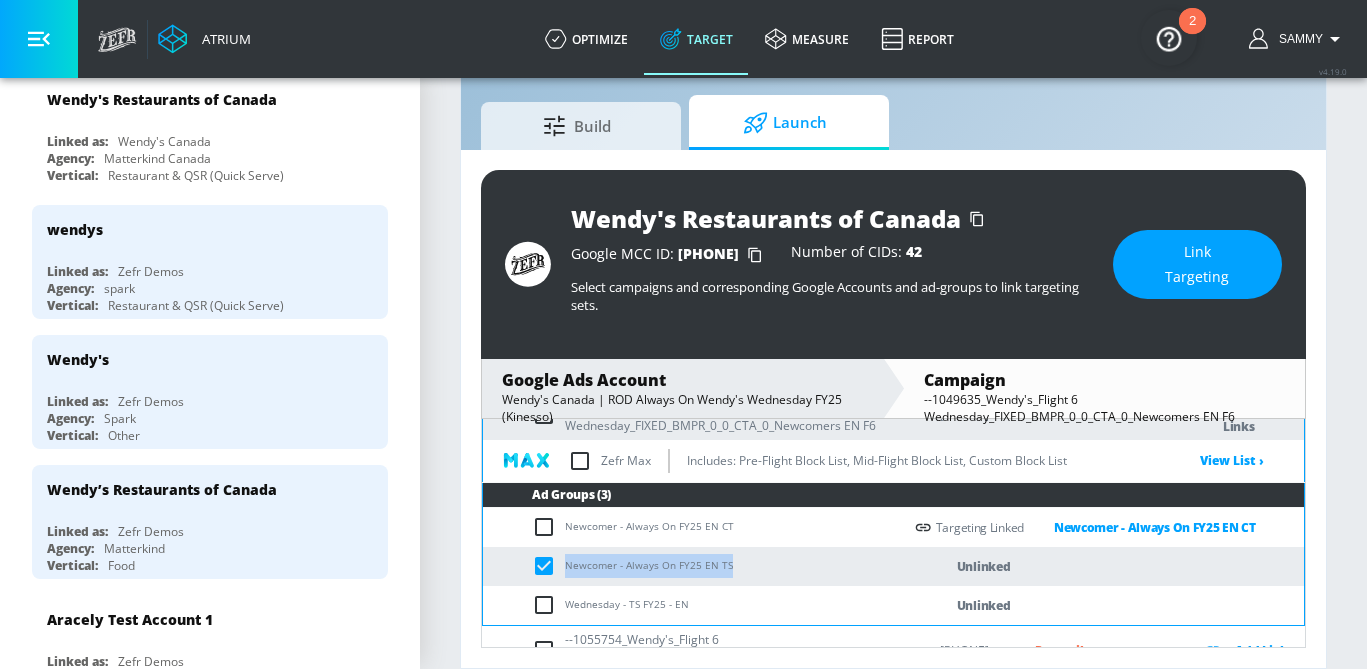 drag, startPoint x: 735, startPoint y: 557, endPoint x: 559, endPoint y: 554, distance: 176.02557 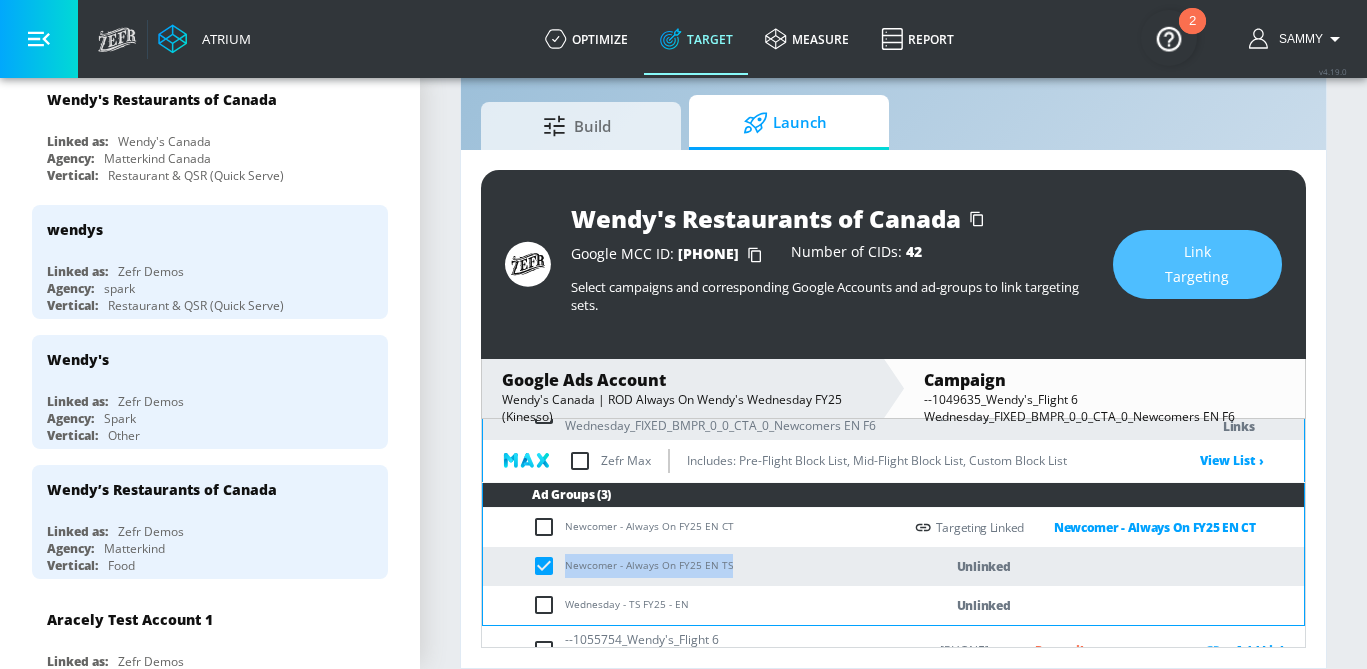 click on "Link Targeting" at bounding box center (1197, 264) 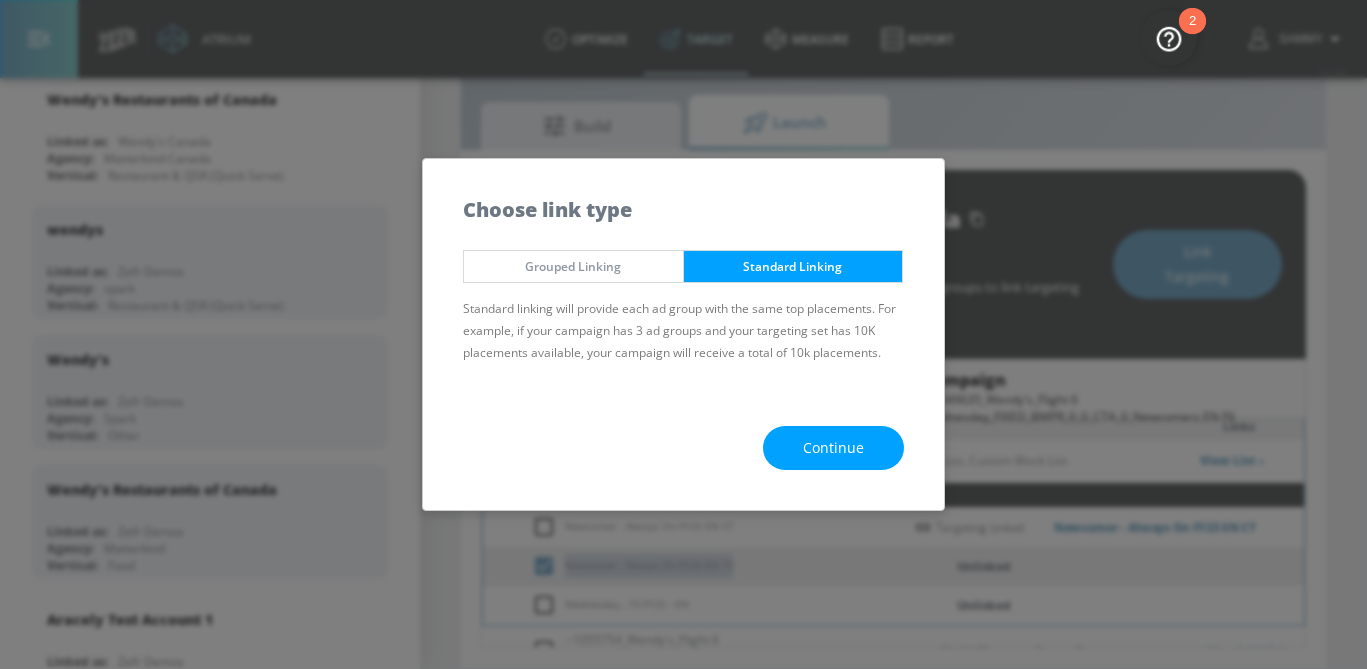 click on "Continue" at bounding box center [833, 448] 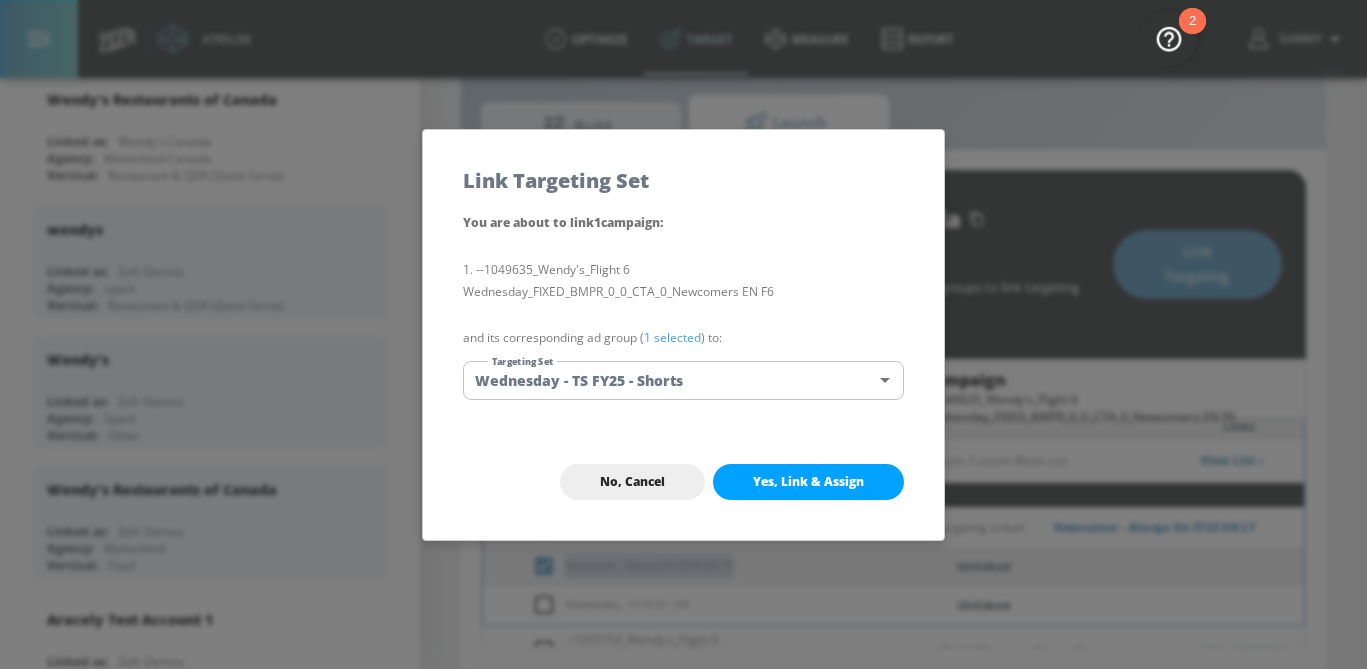 click on "Atrium optimize Target measure Report optimize Target measure Report v 4.19.0 Sammy Platform DV360:   Youtube DV360:   Youtube Advertiser wendy Sort By A-Z asc ​ Add Account Wendy's Restaurants of Canada Linked as: Wendy's Canada Agency: Matterkind Canada Vertical: Restaurant & QSR (Quick Serve) wendys Linked as: Zefr Demos Agency: spark Vertical: Restaurant & QSR (Quick Serve) Wendy's  Linked as: Zefr Demos Agency: Spark  Vertical: Other Wendy’s Restaurants of Canada Linked as: Zefr Demos Agency: Matterkind Vertical: Food Aracely Test Account 1 Linked as: Zefr Demos Agency: Zefr Vertical: Other Casey C Test Account Linked as: Zefr Demos Agency: Sterling Cooper Vertical: CPG (Consumer Packaged Goods) Lekh Test Acc Linked as: QA YTL Test Brand Agency: qa Vertical: Auto Veronica TEST Linked as: Zefr Demos Agency: veronica TEST Vertical: Other Shannan Test Account Linked as: Zefr Demos Agency: #1 Media Agency in the World Vertical: Retail alicyn test Linked as: Zefr Demos Agency: alicyn test Vertical: Test" at bounding box center [683, 311] 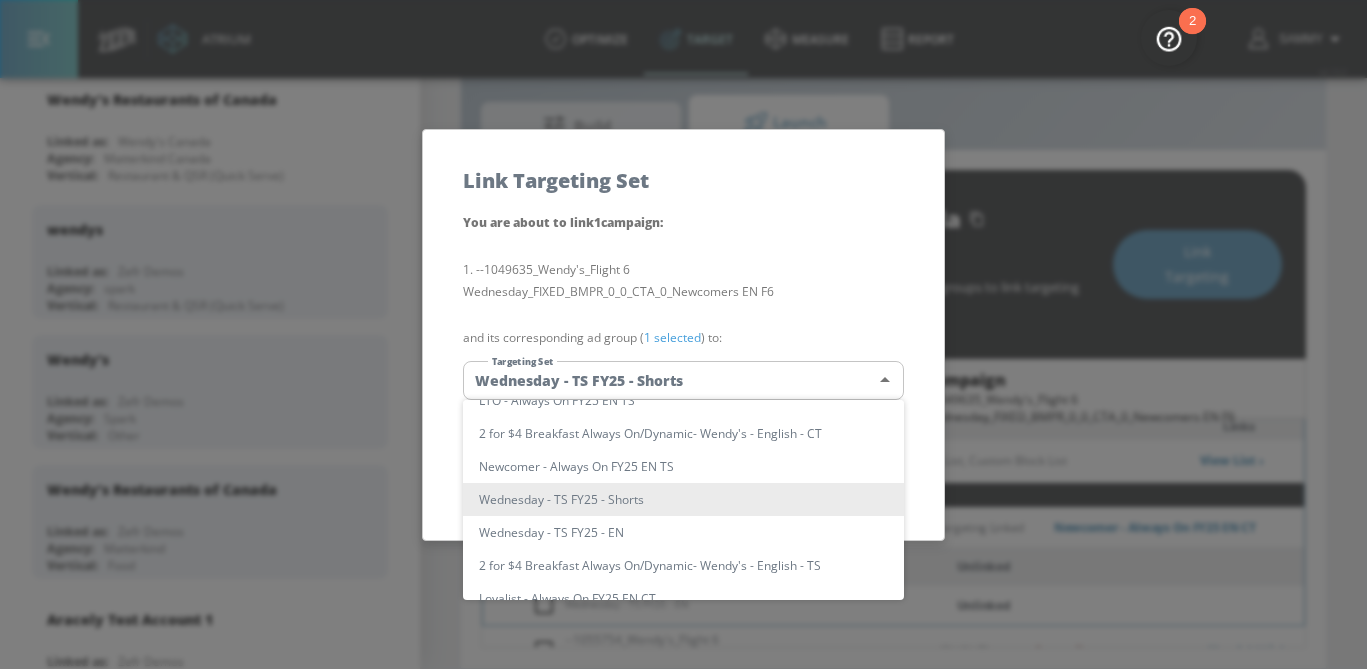 scroll, scrollTop: 0, scrollLeft: 0, axis: both 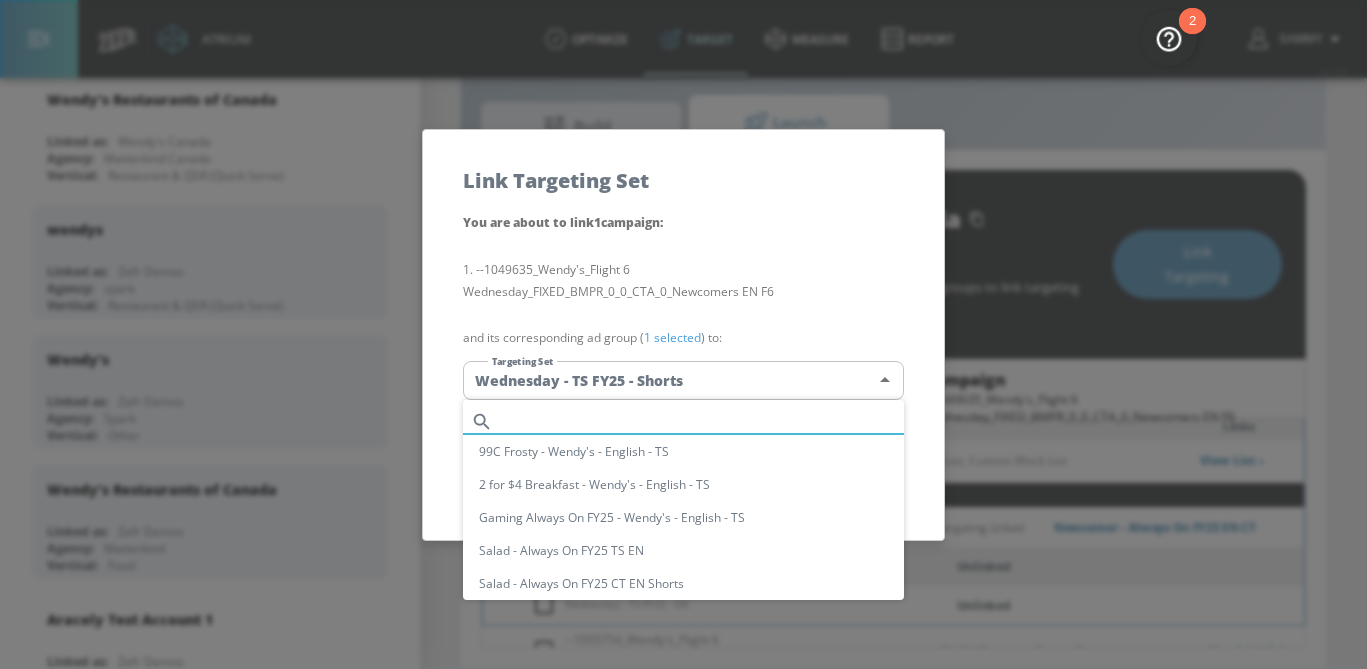 click at bounding box center [702, 421] 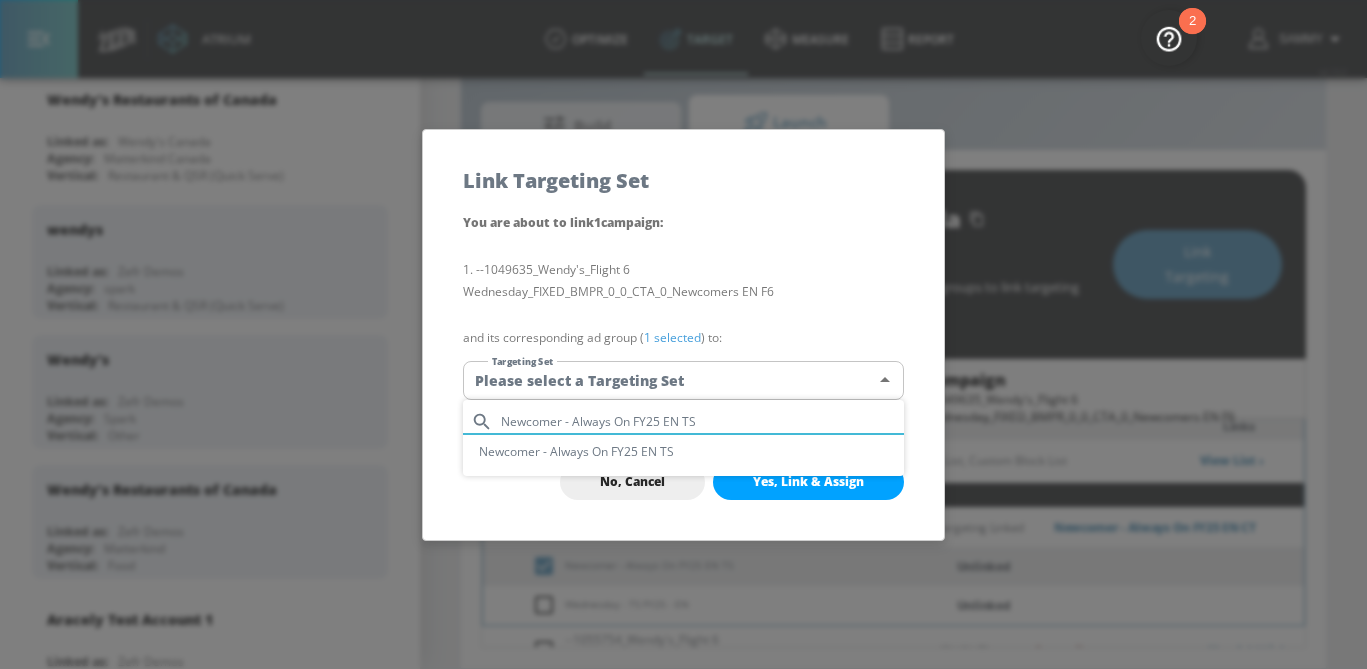 type on "Newcomer - Always On FY25 EN TS" 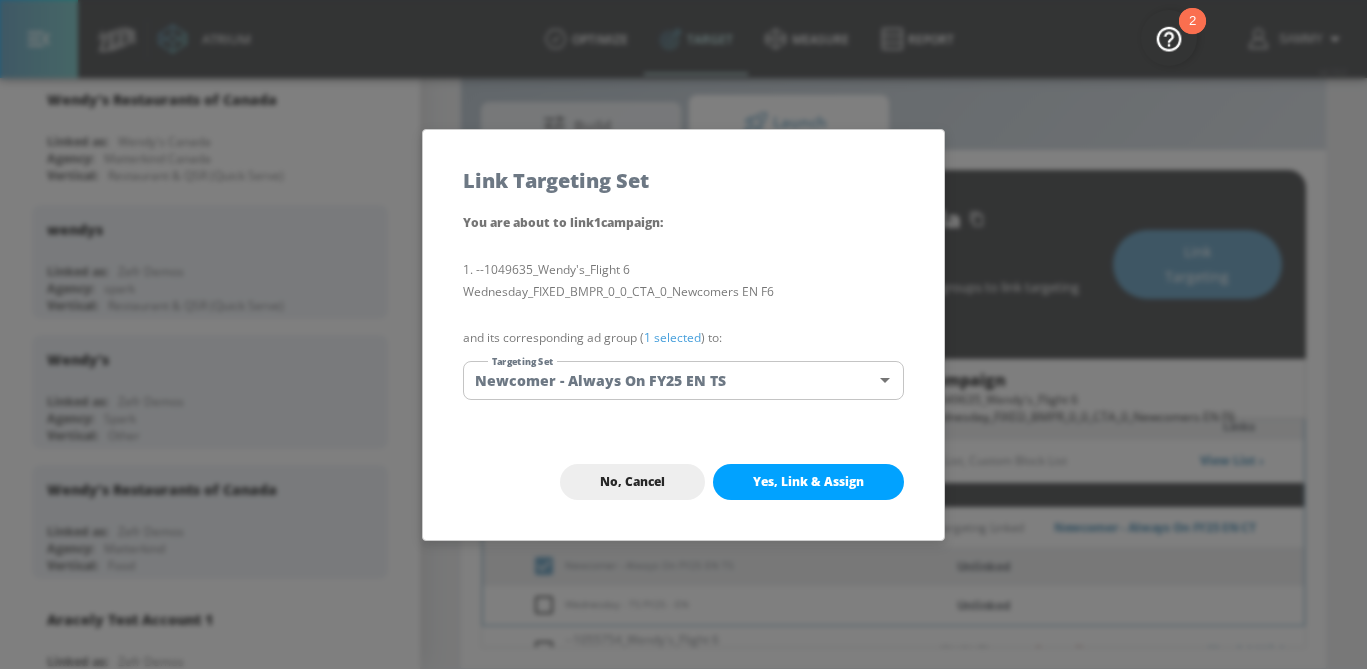 click on "1 selected" at bounding box center (672, 337) 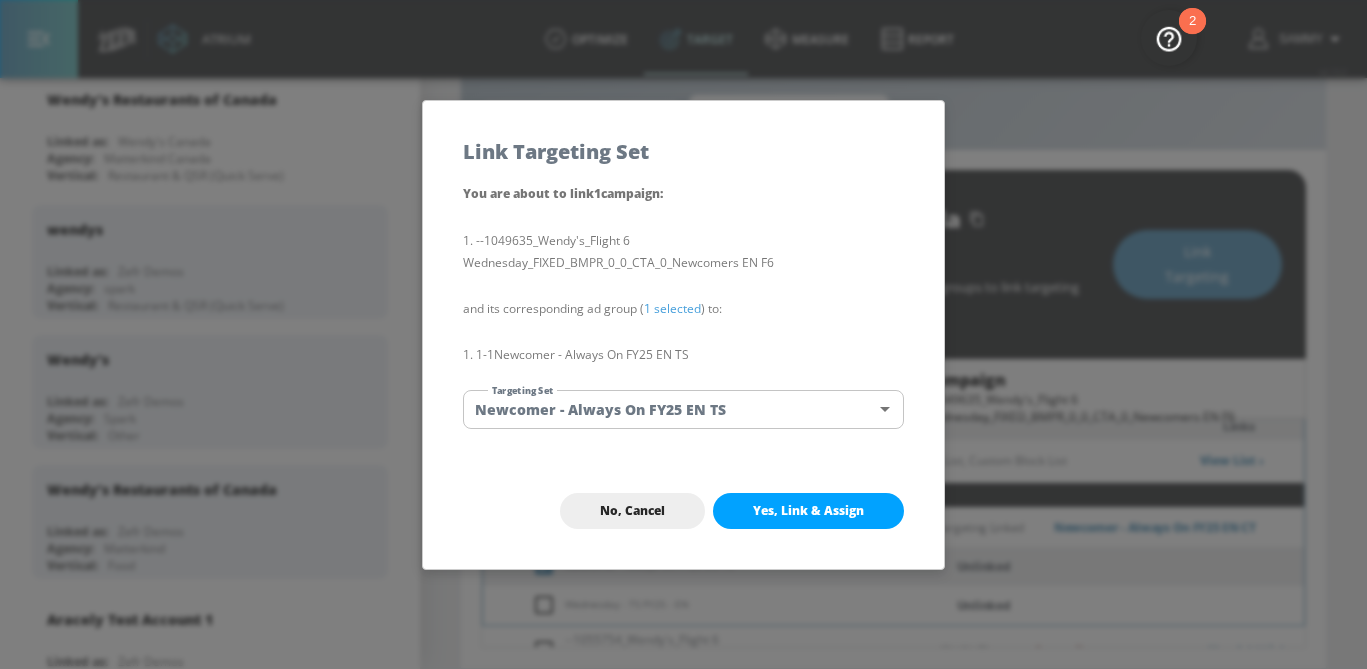 click on "Yes, Link & Assign" at bounding box center (808, 511) 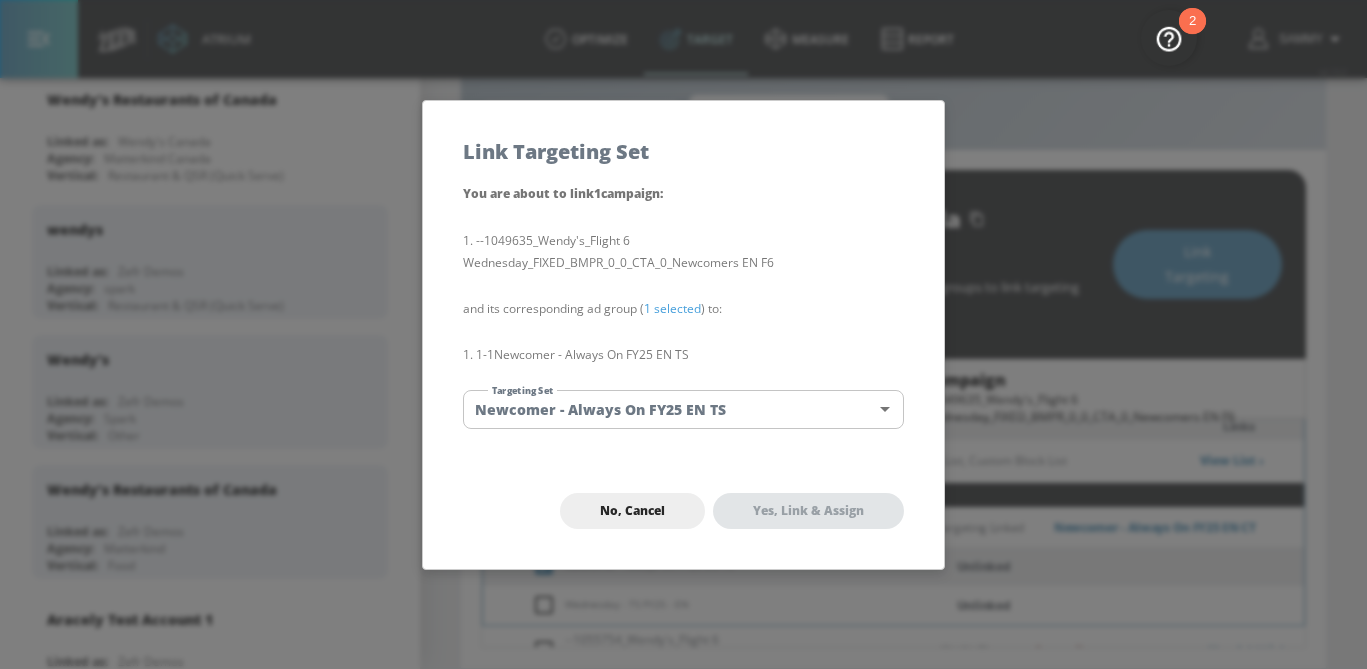 checkbox on "false" 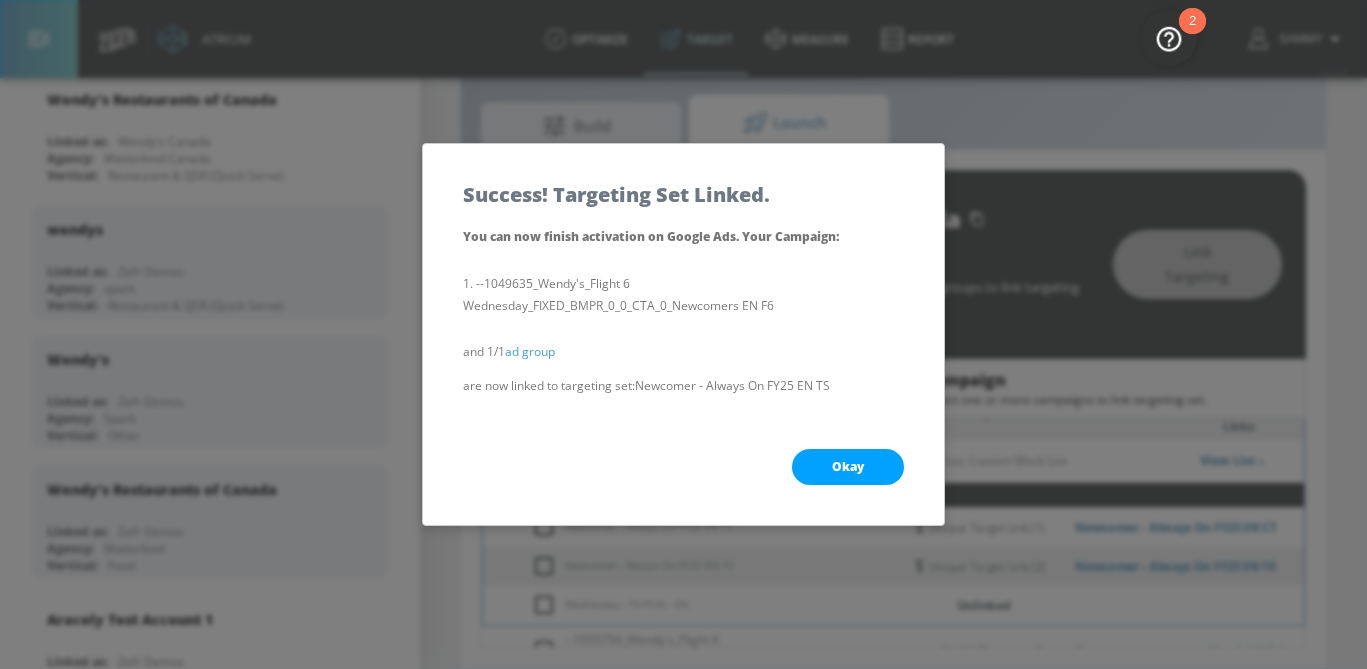 click on "Okay" at bounding box center (848, 467) 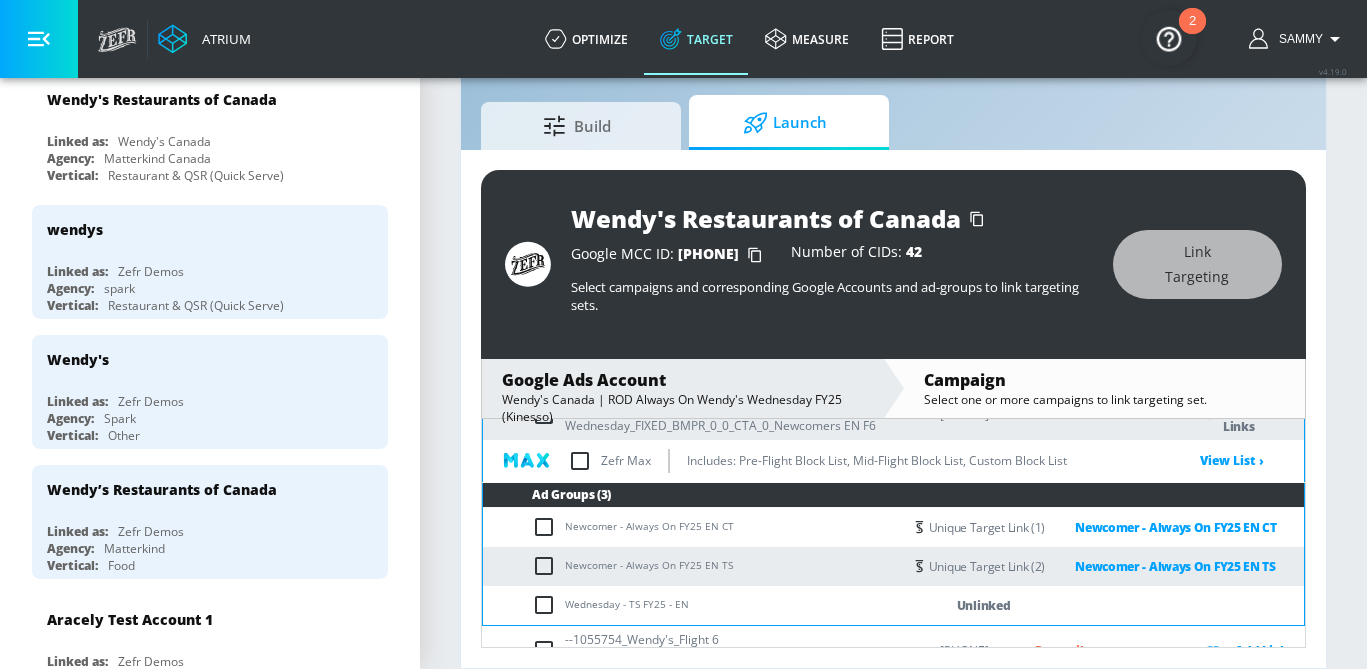 click at bounding box center (548, 605) 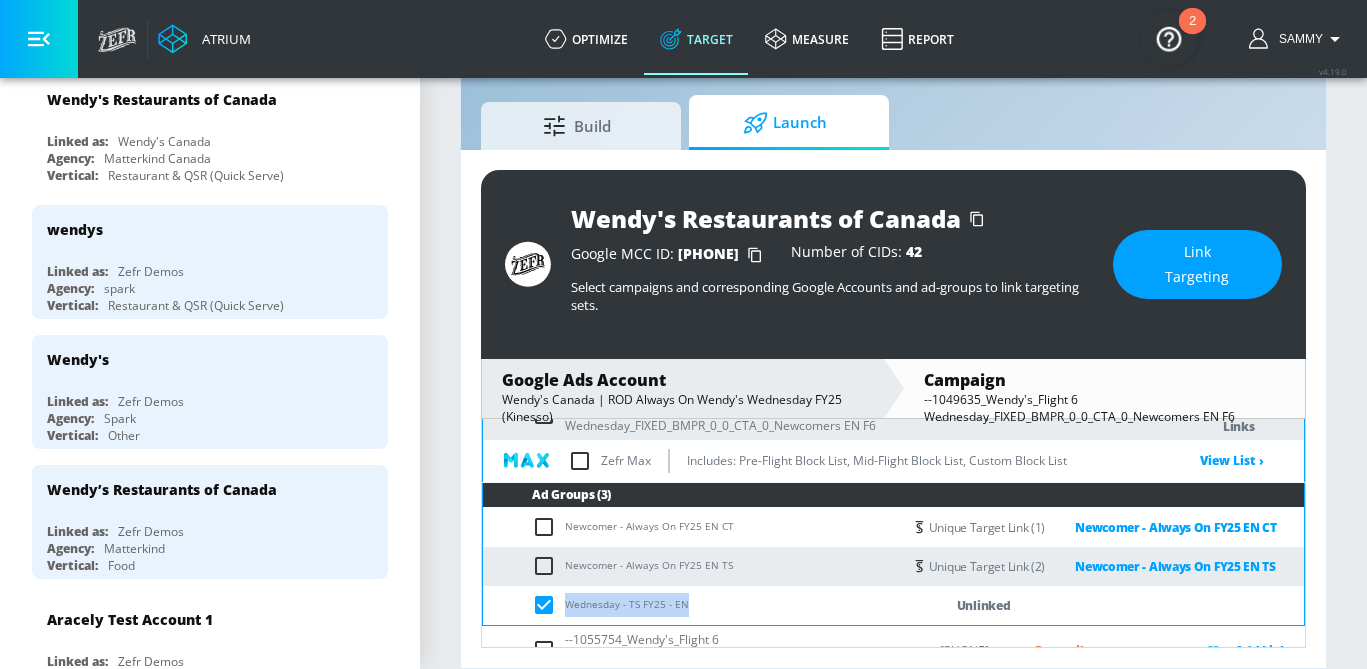 drag, startPoint x: 698, startPoint y: 590, endPoint x: 566, endPoint y: 590, distance: 132 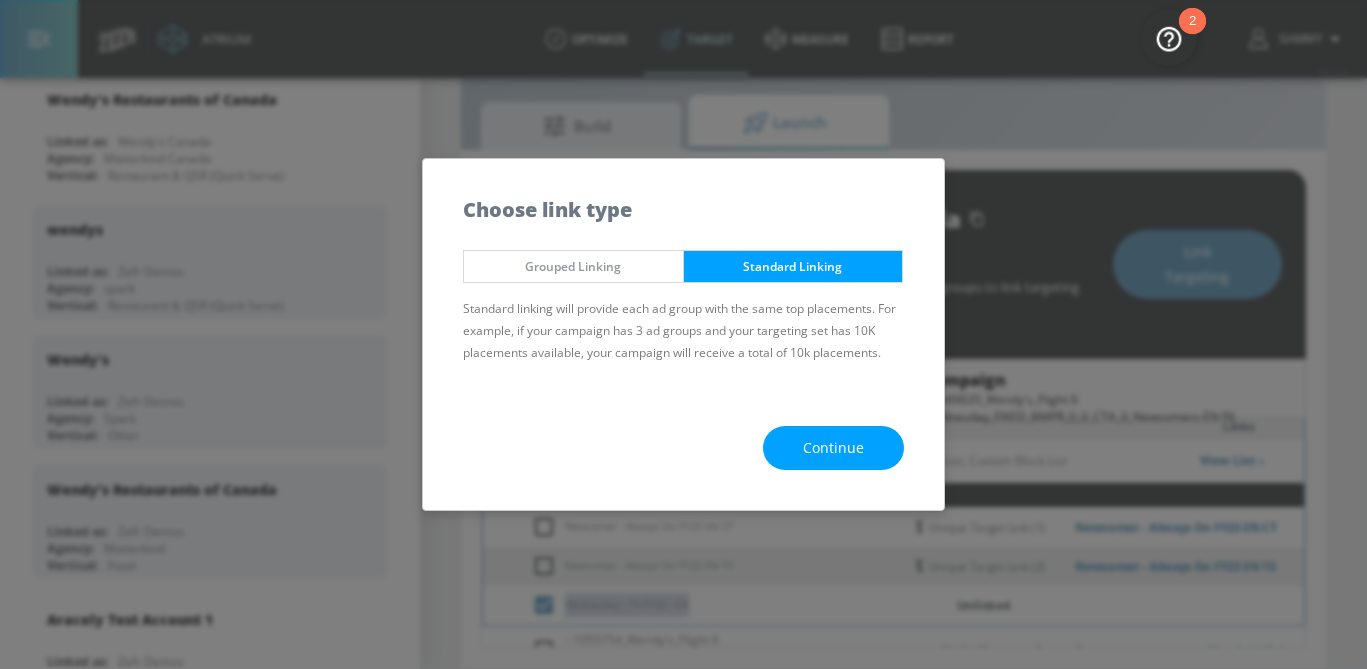click on "Continue" at bounding box center [833, 448] 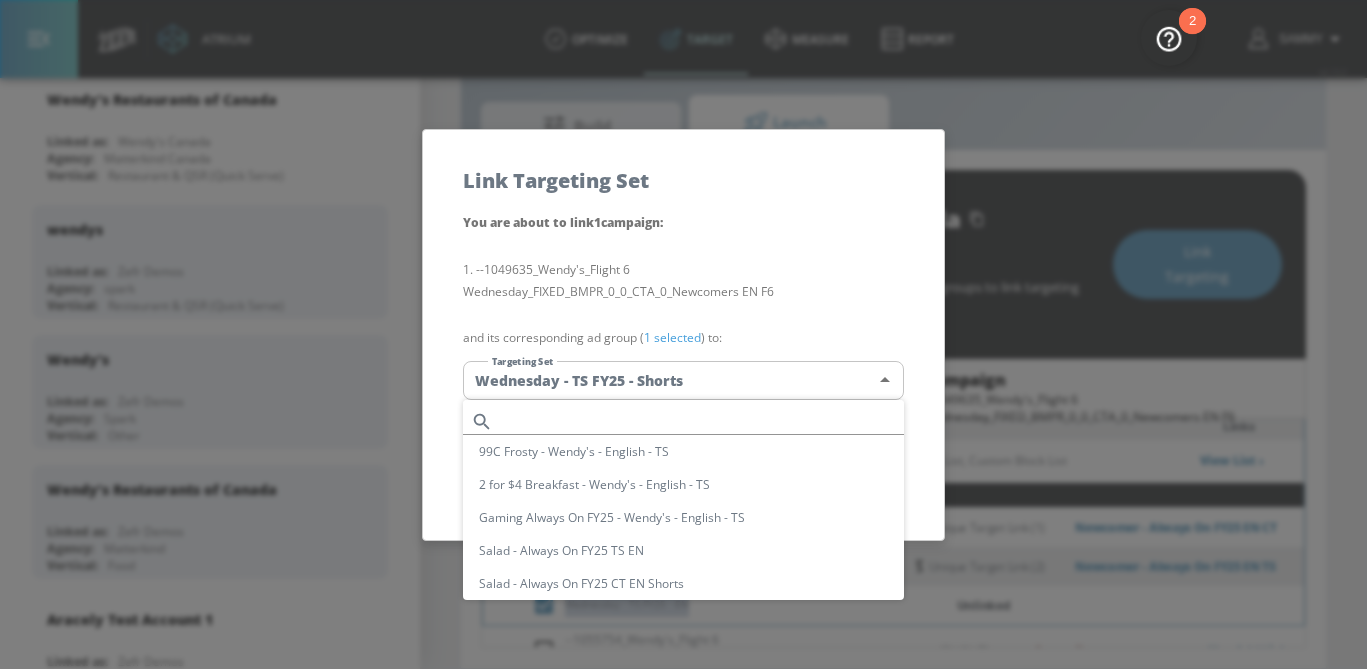 click on "Atrium optimize Target measure Report optimize Target measure Report v 4.19.0 Sammy Platform DV360:   Youtube DV360:   Youtube Advertiser wendy Sort By A-Z asc ​ Add Account Wendy's Restaurants of Canada Linked as: Wendy's Canada Agency: Matterkind Canada Vertical: Restaurant & QSR (Quick Serve) wendys Linked as: Zefr Demos Agency: spark Vertical: Restaurant & QSR (Quick Serve) Wendy's  Linked as: Zefr Demos Agency: Spark  Vertical: Other Wendy’s Restaurants of Canada Linked as: Zefr Demos Agency: Matterkind Vertical: Food Aracely Test Account 1 Linked as: Zefr Demos Agency: Zefr Vertical: Other Casey C Test Account Linked as: Zefr Demos Agency: Sterling Cooper Vertical: CPG (Consumer Packaged Goods) Lekh Test Acc Linked as: QA YTL Test Brand Agency: qa Vertical: Auto Veronica TEST Linked as: Zefr Demos Agency: veronica TEST Vertical: Other Shannan Test Account Linked as: Zefr Demos Agency: #1 Media Agency in the World Vertical: Retail alicyn test Linked as: Zefr Demos Agency: alicyn test Vertical: Test" at bounding box center (683, 311) 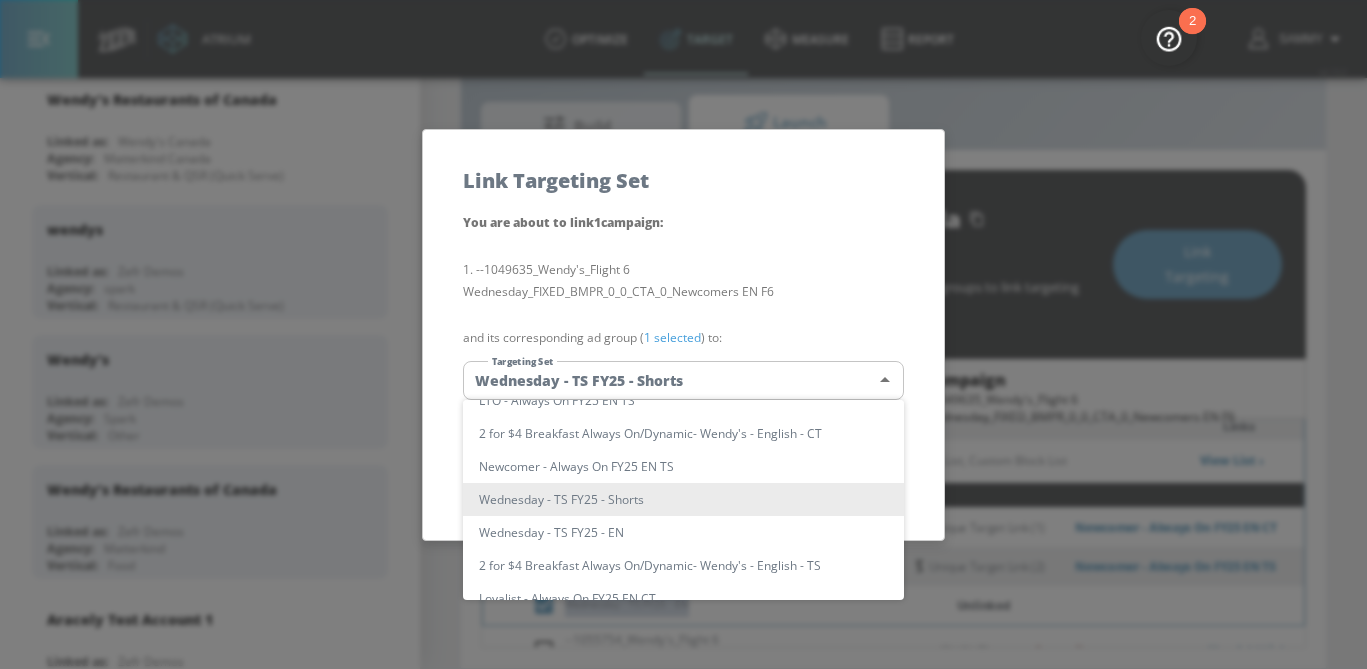 scroll, scrollTop: 0, scrollLeft: 0, axis: both 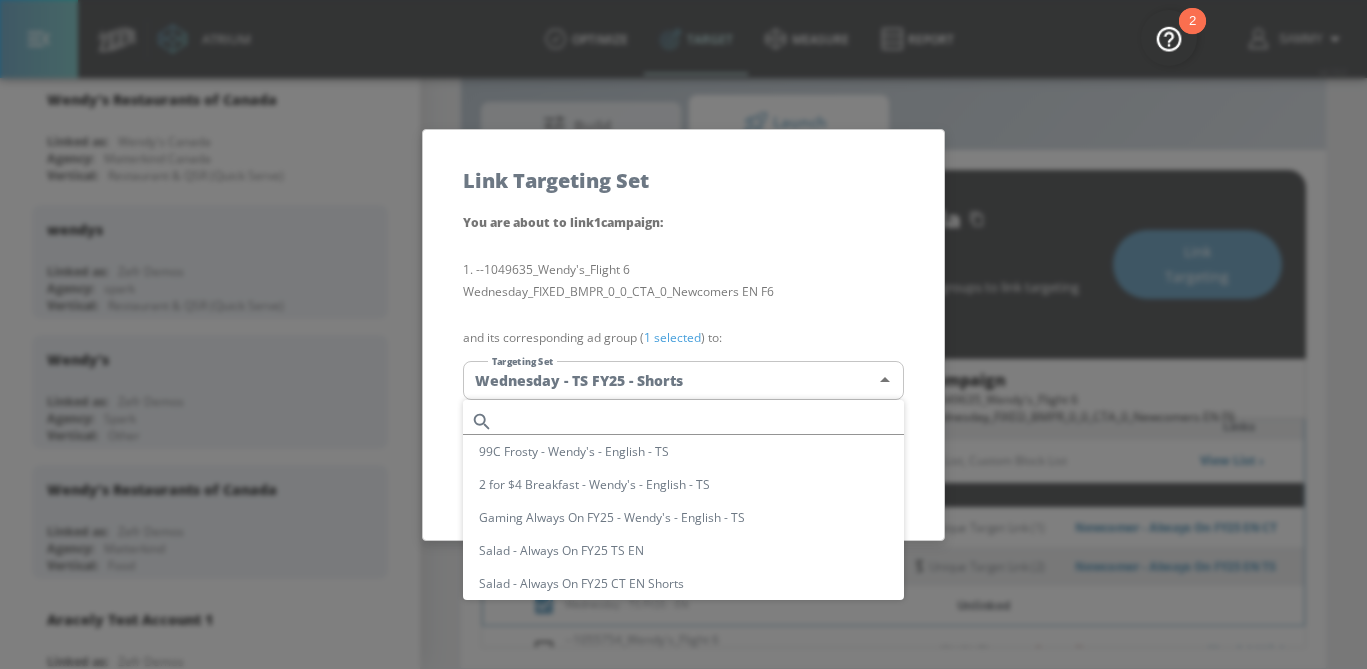 click at bounding box center (702, 421) 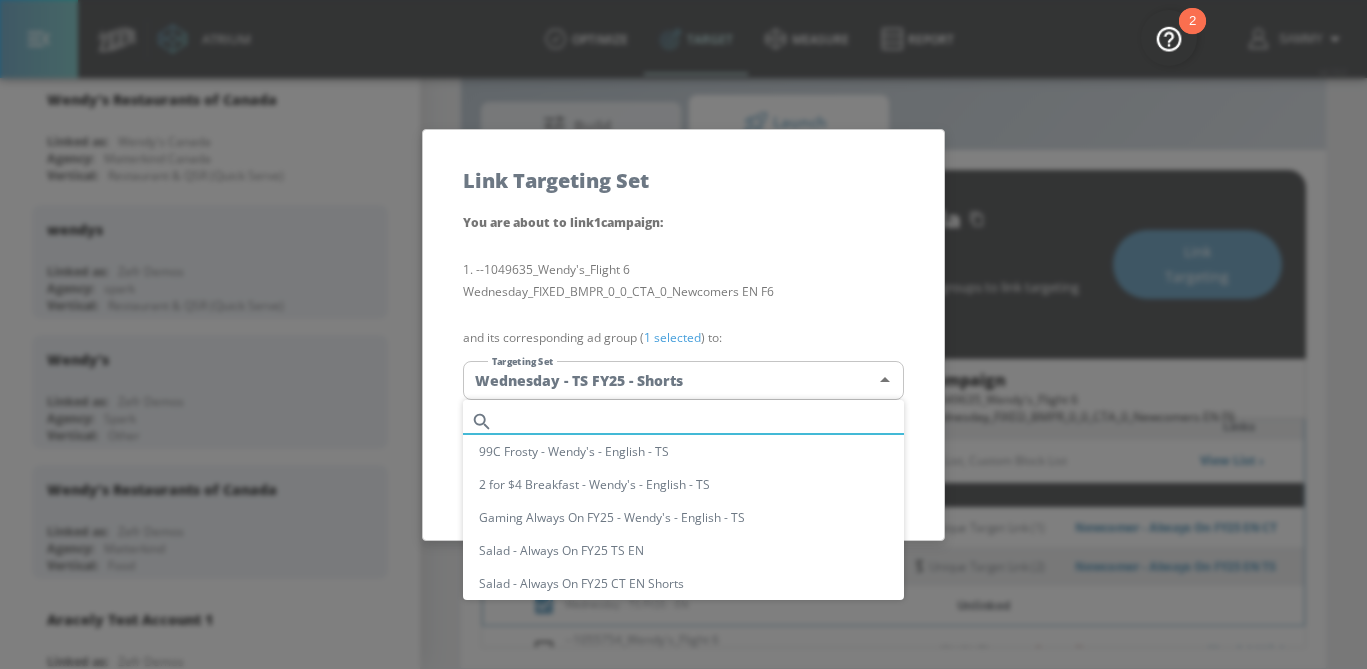 paste on "Wednesday - TS FY25 - EN" 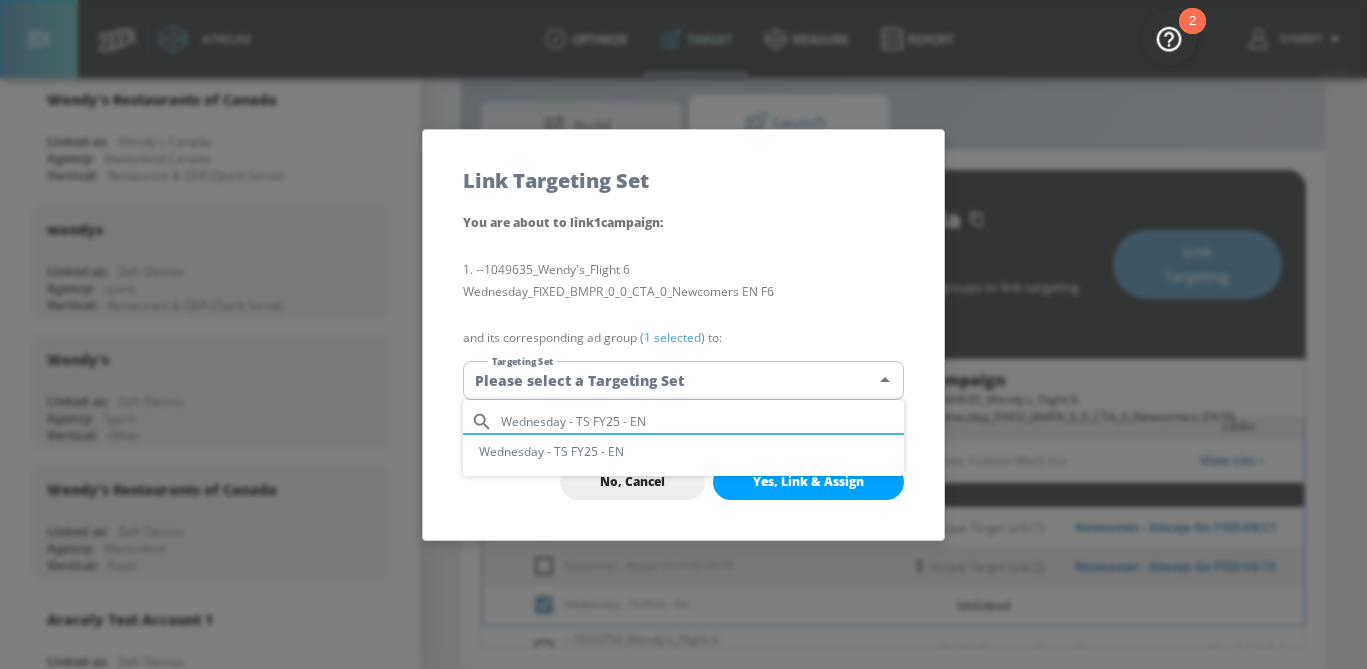 type on "Wednesday - TS FY25 - EN" 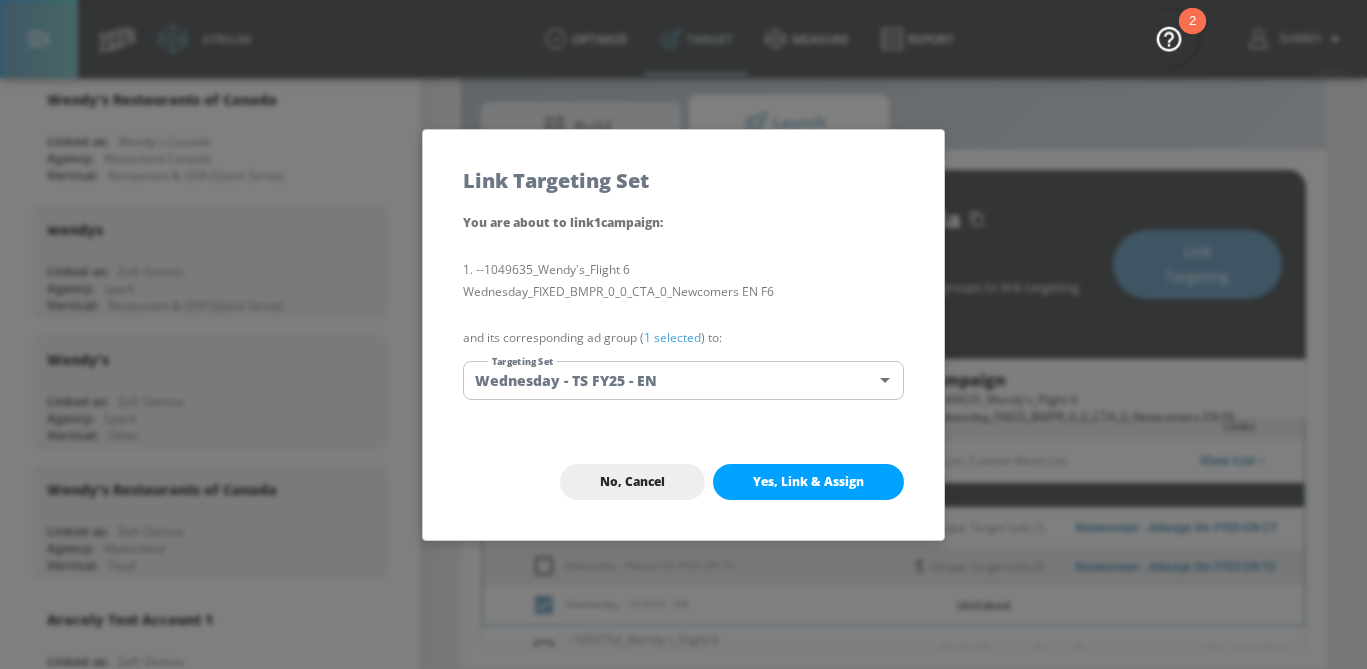 click on "1 selected" at bounding box center [672, 337] 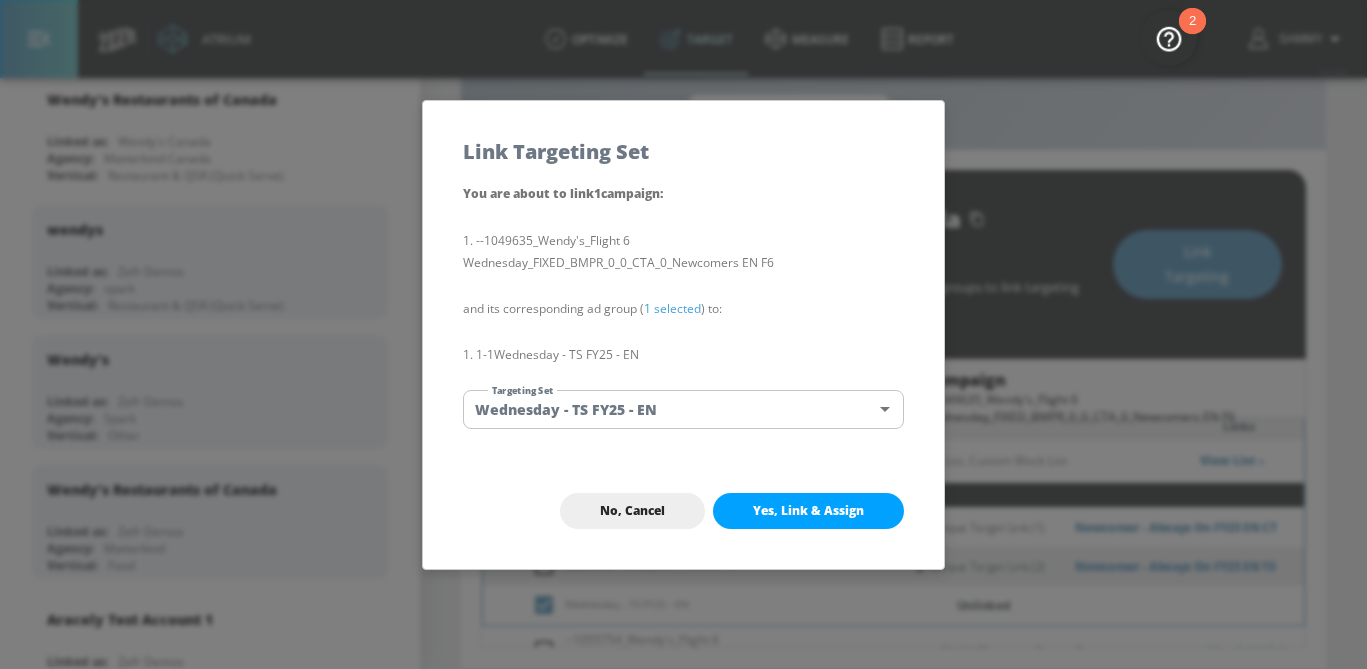 click on "Yes, Link & Assign" at bounding box center (808, 511) 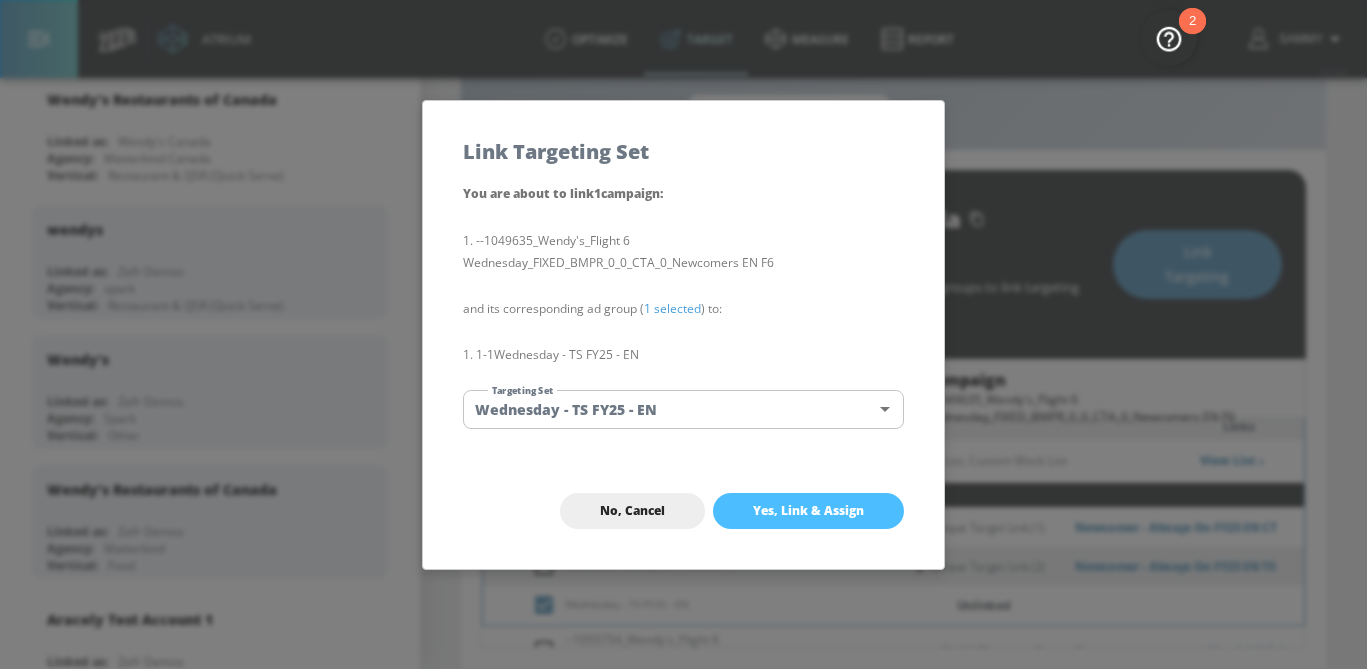 checkbox on "false" 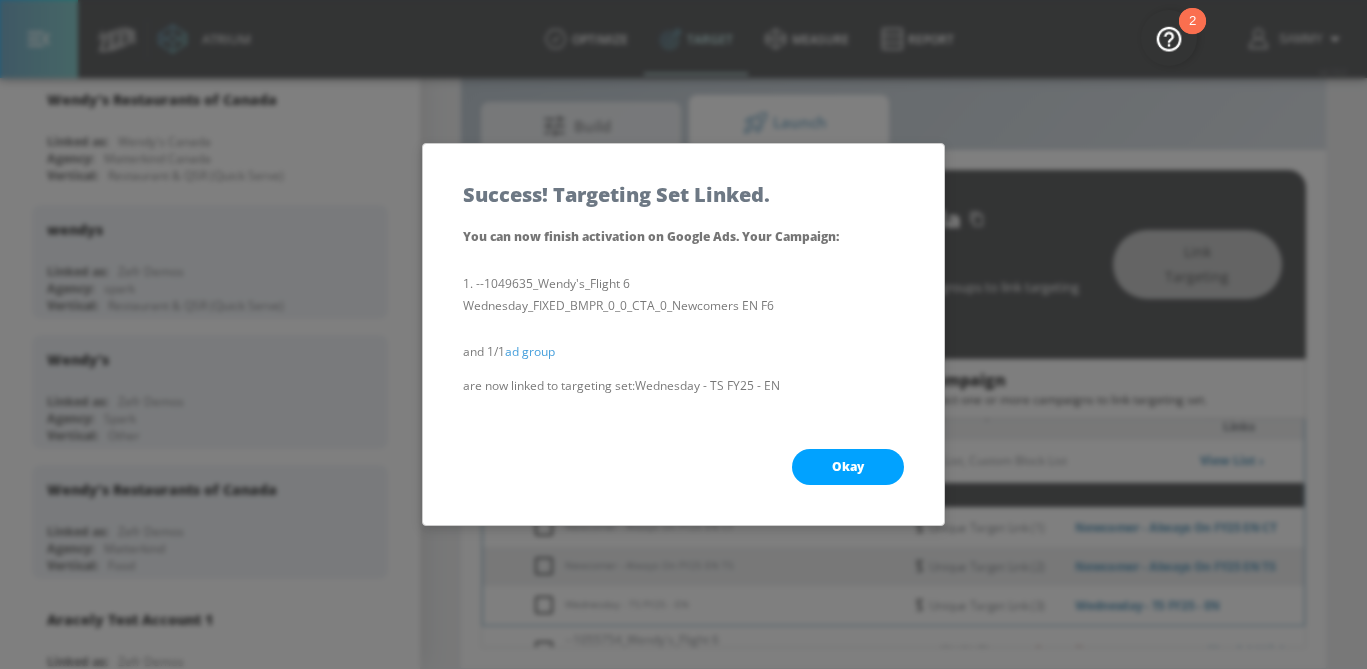 click on "Okay" at bounding box center (848, 467) 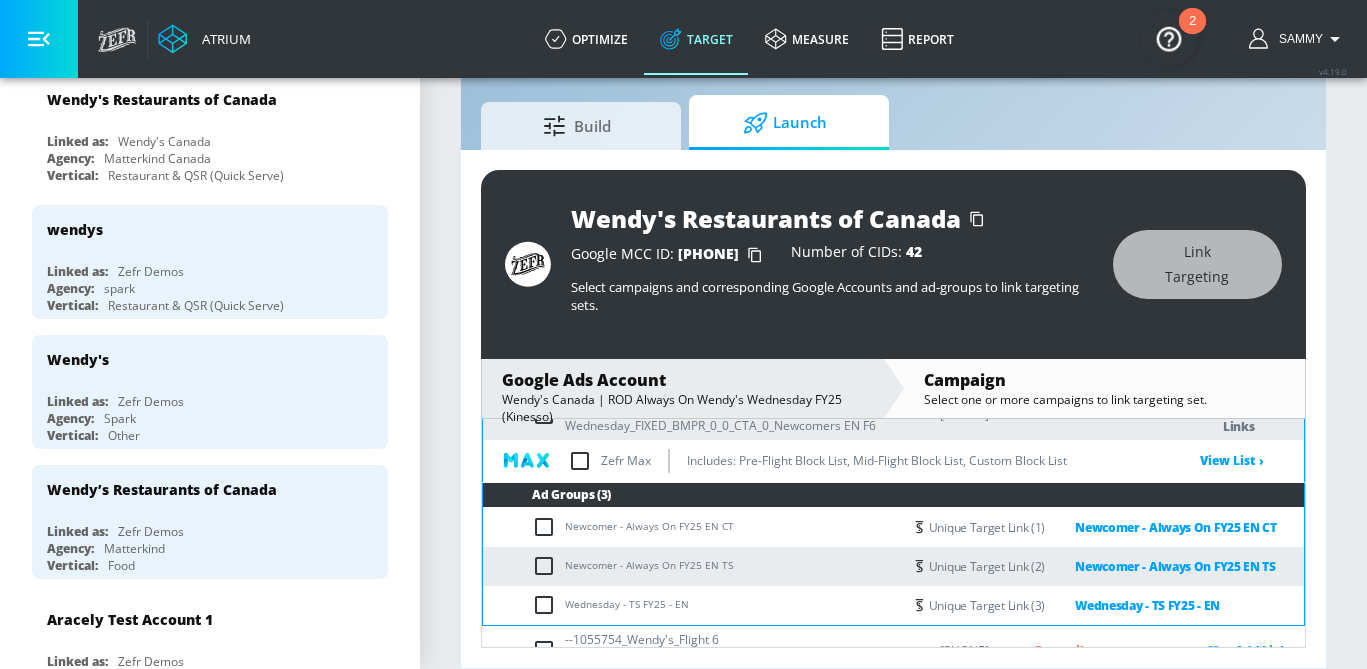 scroll, scrollTop: 215, scrollLeft: 0, axis: vertical 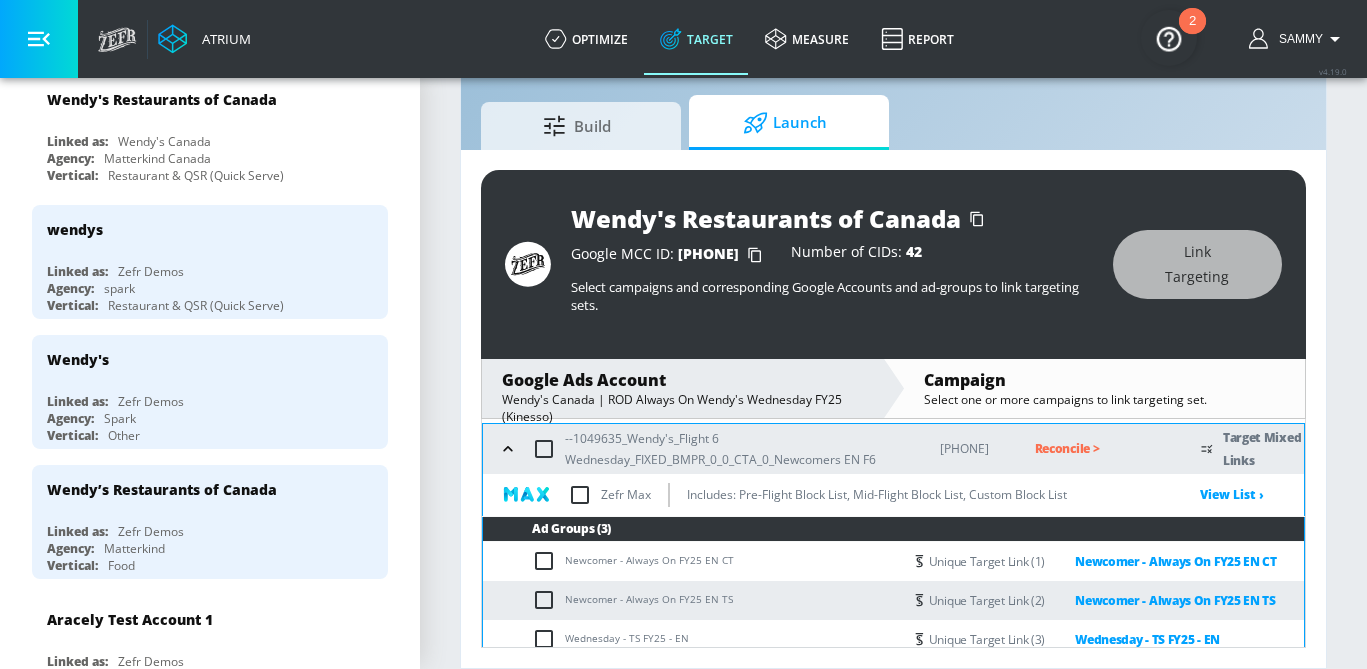 click 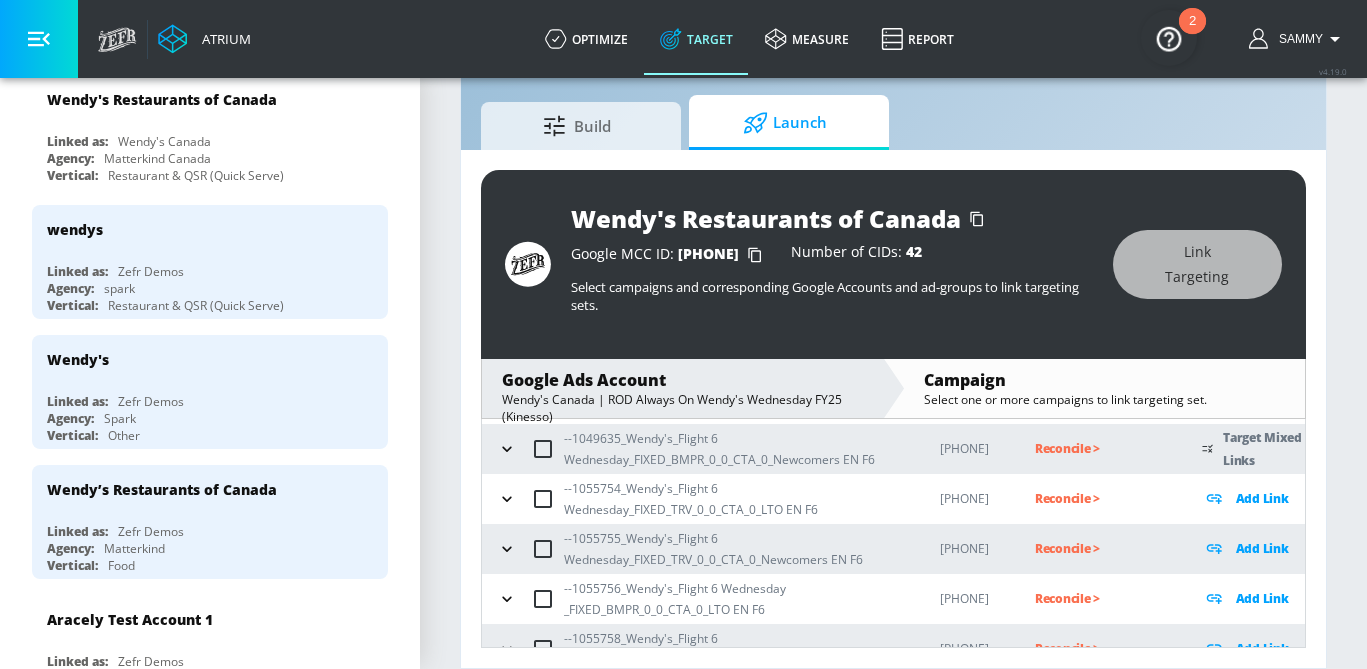 click 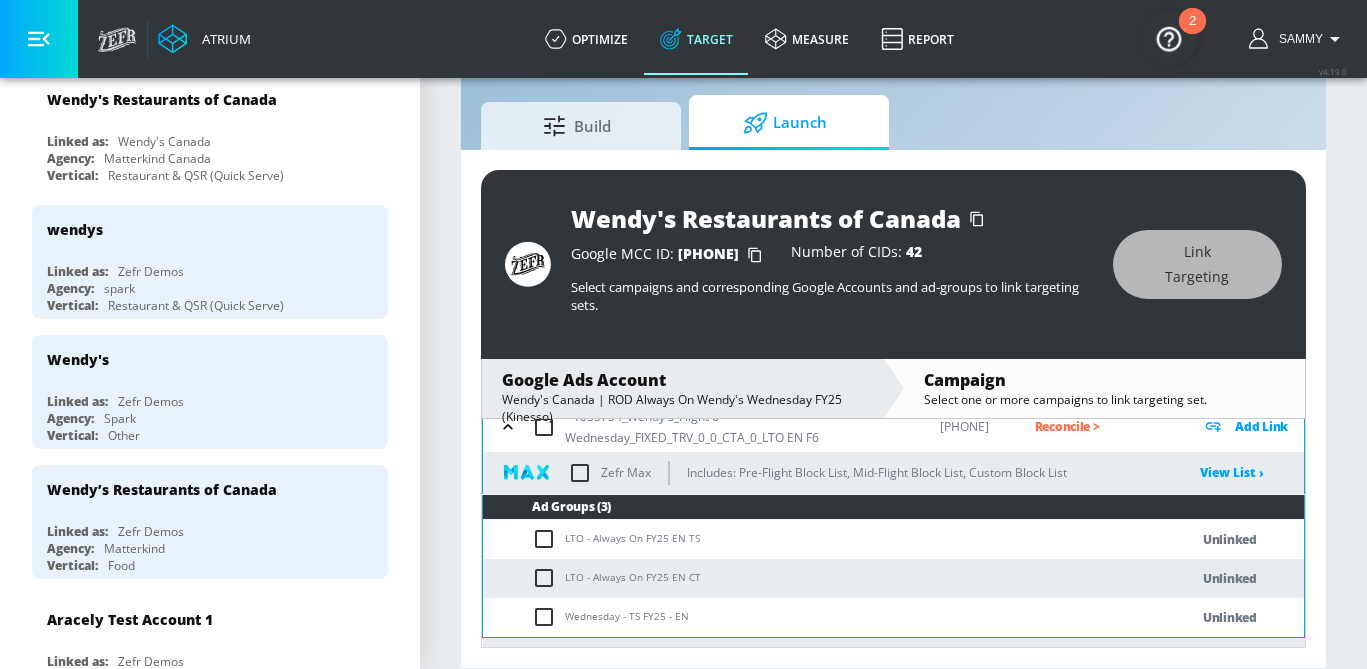 scroll, scrollTop: 290, scrollLeft: 0, axis: vertical 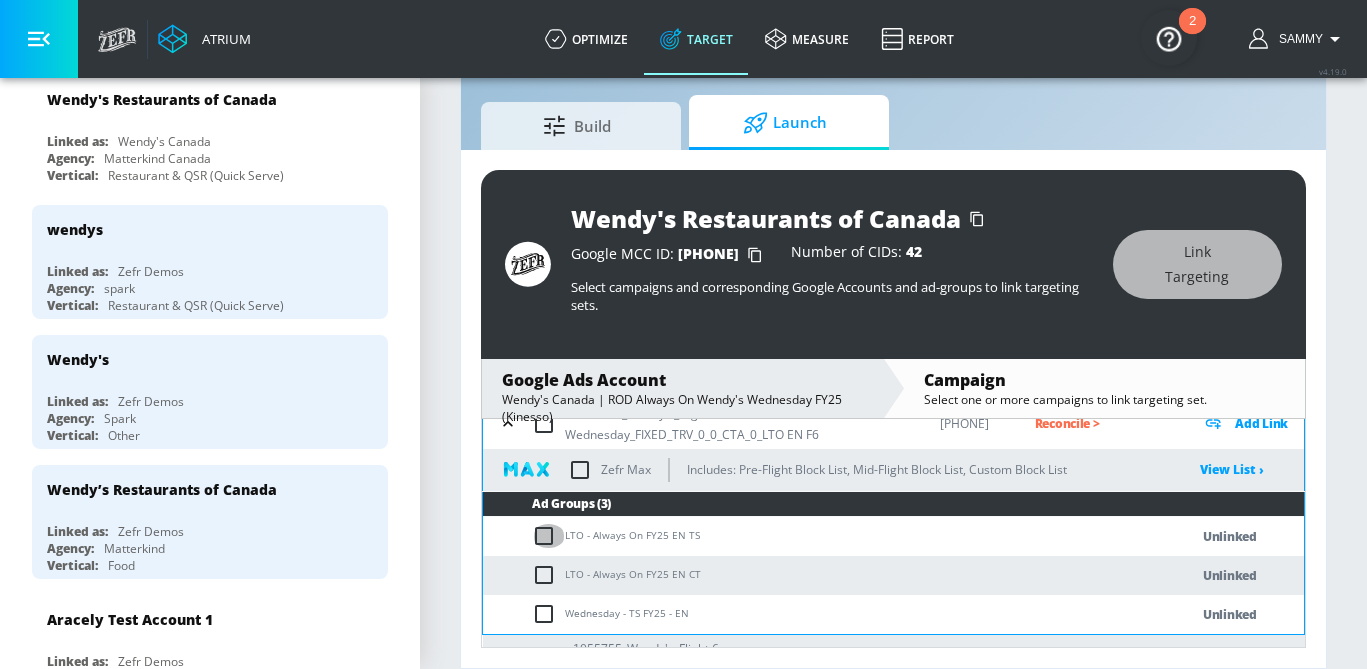 click at bounding box center (548, 536) 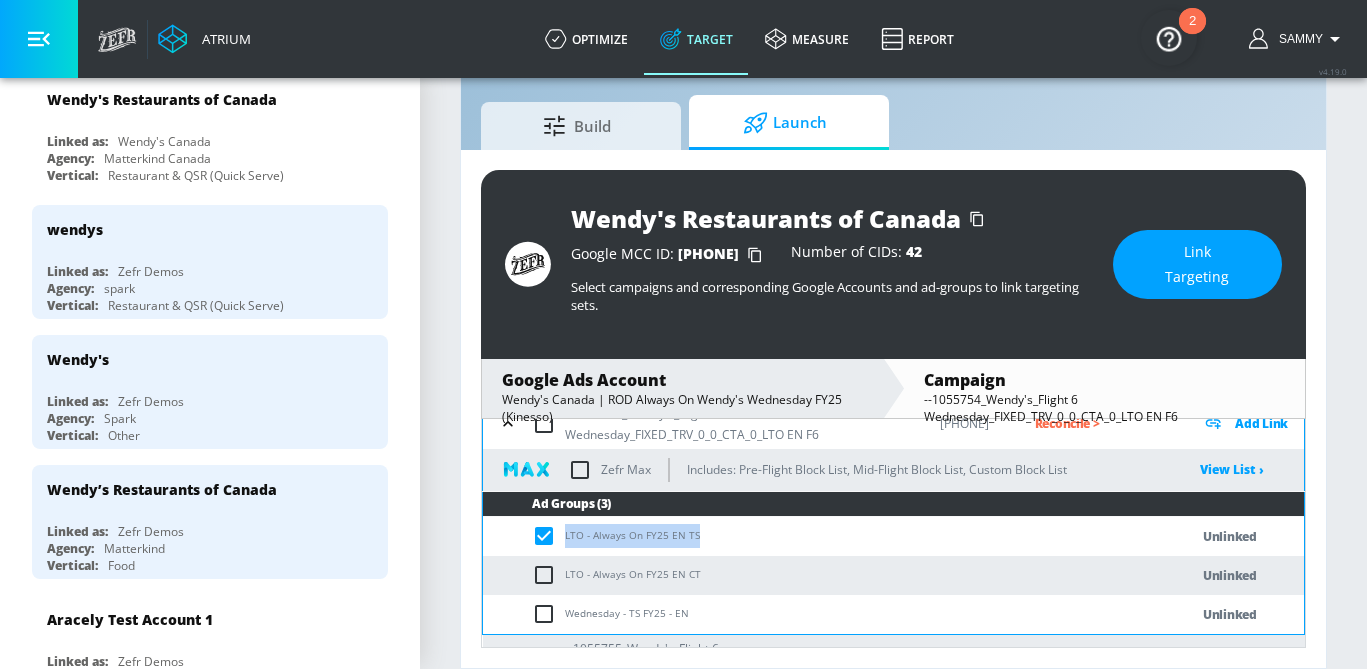 drag, startPoint x: 715, startPoint y: 518, endPoint x: 563, endPoint y: 518, distance: 152 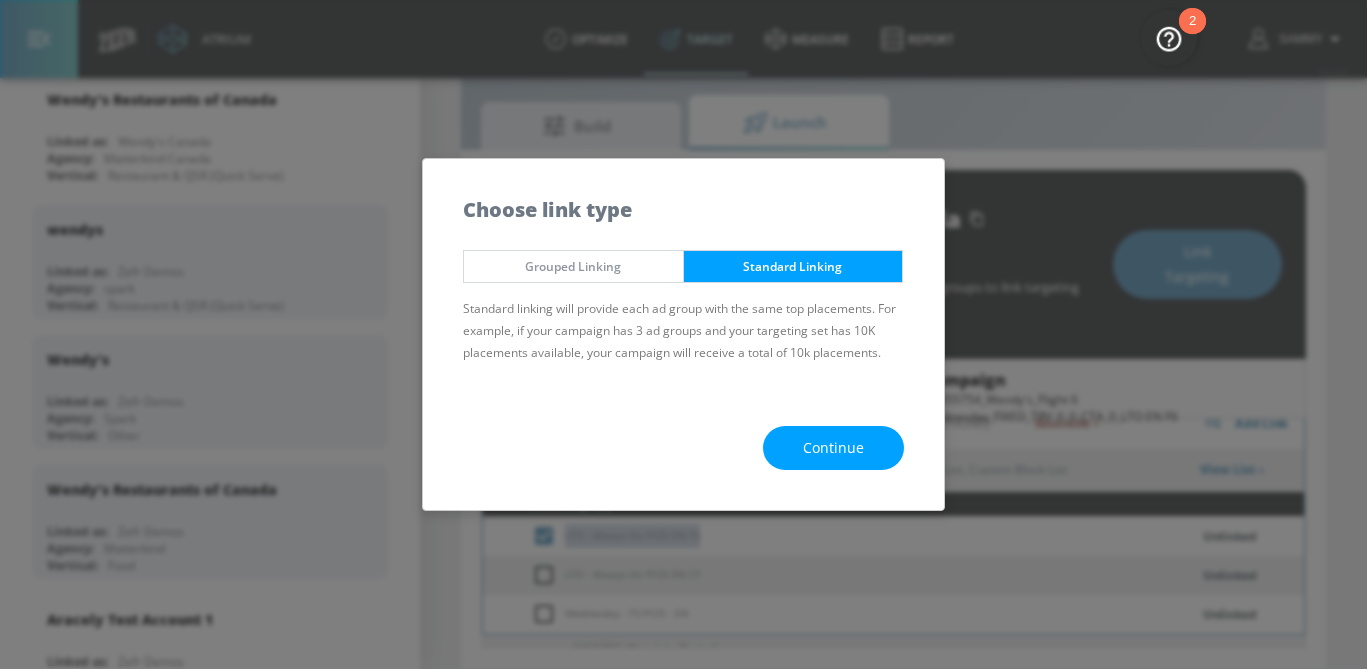 click on "Continue" at bounding box center [833, 448] 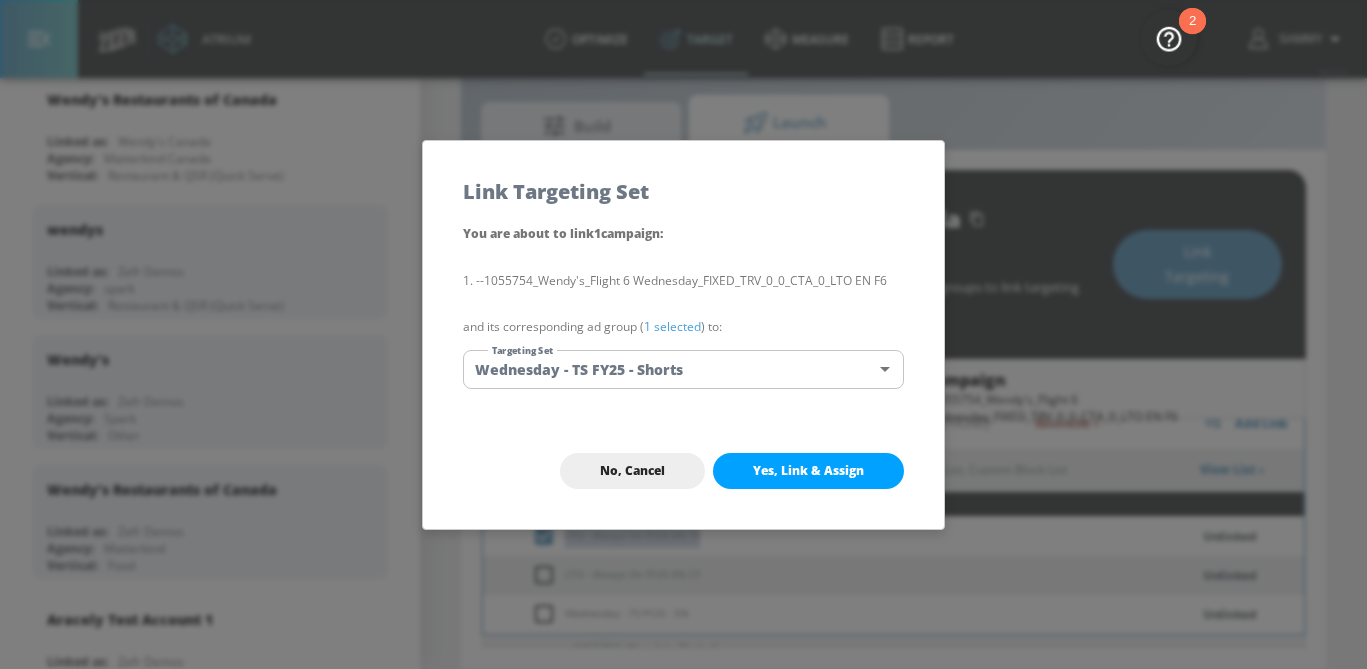 click on "Atrium optimize Target measure Report optimize Target measure Report v 4.19.0 Sammy Platform DV360:   Youtube DV360:   Youtube Advertiser wendy Sort By A-Z asc ​ Add Account Wendy's Restaurants of Canada Linked as: Wendy's Canada Agency: Matterkind Canada Vertical: Restaurant & QSR (Quick Serve) wendys Linked as: Zefr Demos Agency: spark Vertical: Restaurant & QSR (Quick Serve) Wendy's  Linked as: Zefr Demos Agency: Spark  Vertical: Other Wendy’s Restaurants of Canada Linked as: Zefr Demos Agency: Matterkind Vertical: Food Aracely Test Account 1 Linked as: Zefr Demos Agency: Zefr Vertical: Other Casey C Test Account Linked as: Zefr Demos Agency: Sterling Cooper Vertical: CPG (Consumer Packaged Goods) Lekh Test Acc Linked as: QA YTL Test Brand Agency: qa Vertical: Auto Veronica TEST Linked as: Zefr Demos Agency: veronica TEST Vertical: Other Shannan Test Account Linked as: Zefr Demos Agency: #1 Media Agency in the World Vertical: Retail alicyn test Linked as: Zefr Demos Agency: alicyn test Vertical: Test" at bounding box center (683, 311) 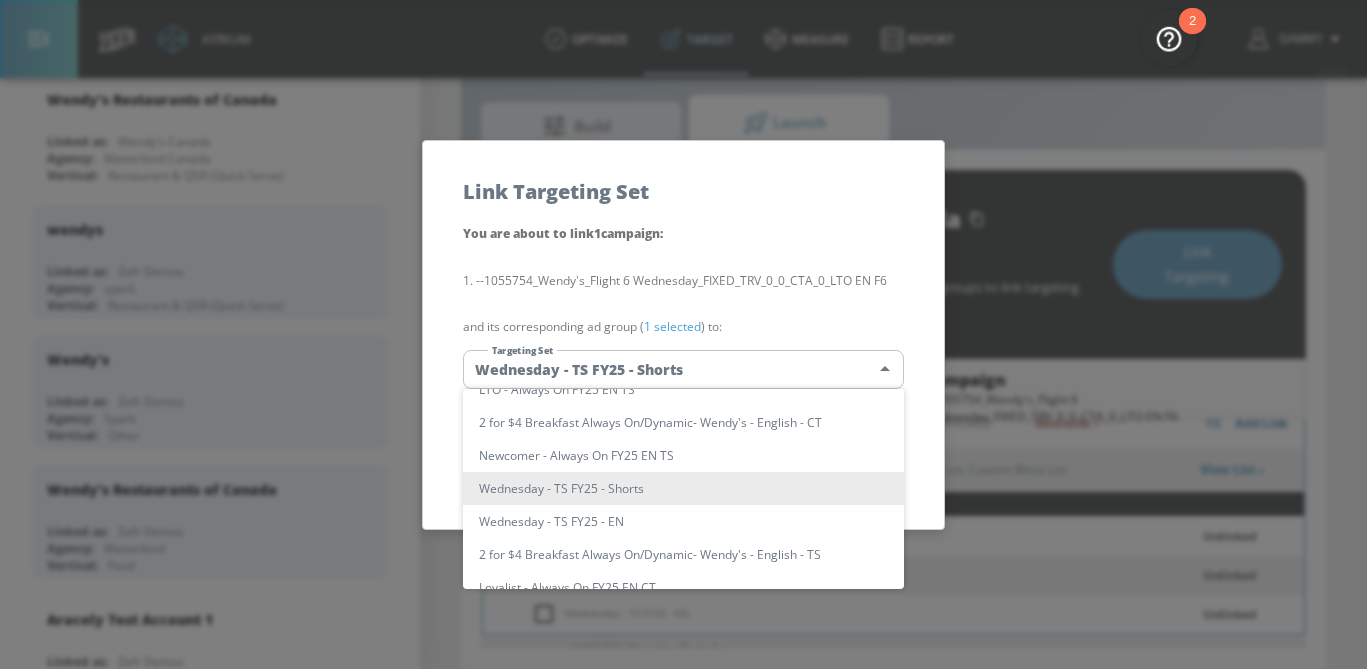 scroll, scrollTop: 0, scrollLeft: 0, axis: both 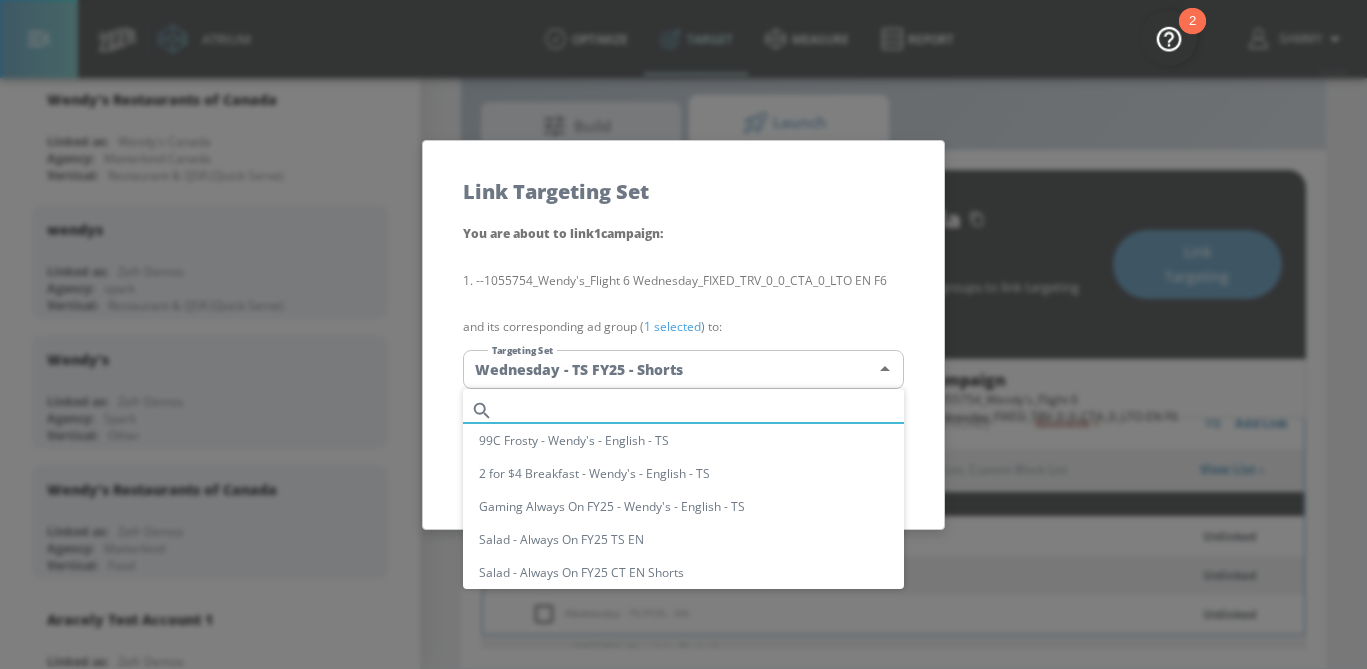 click at bounding box center (702, 410) 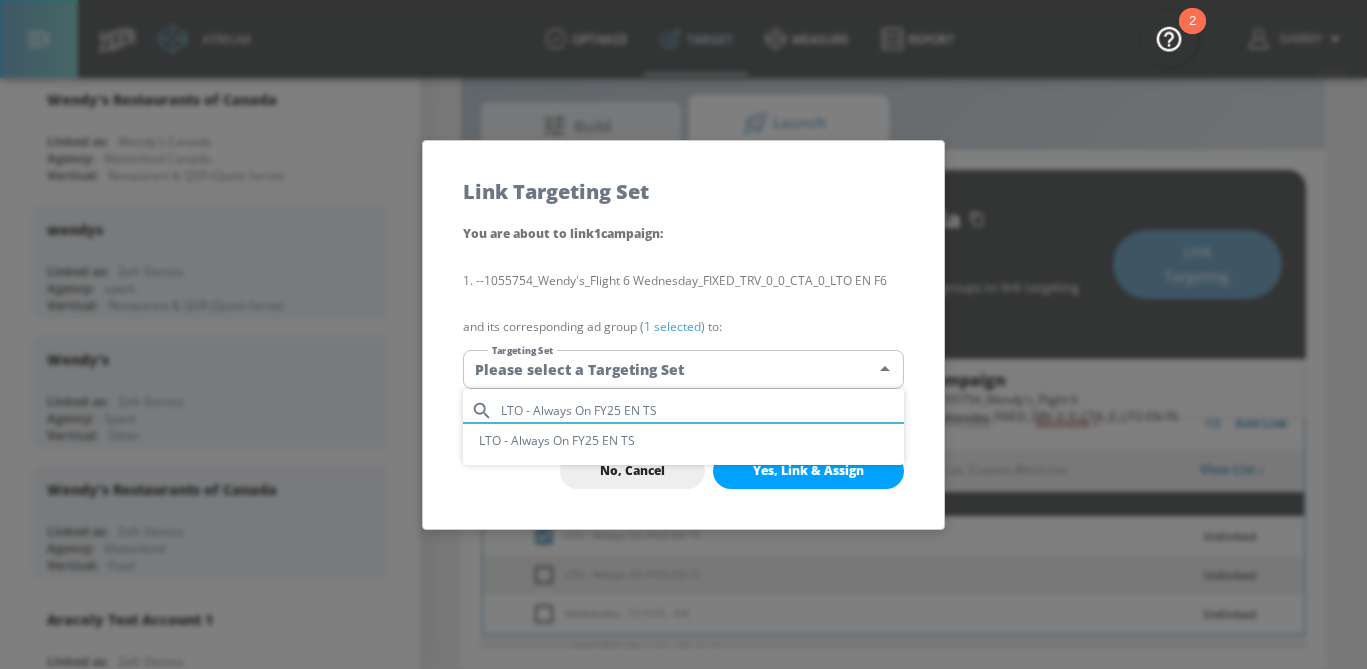 type on "LTO - Always On FY25 EN TS" 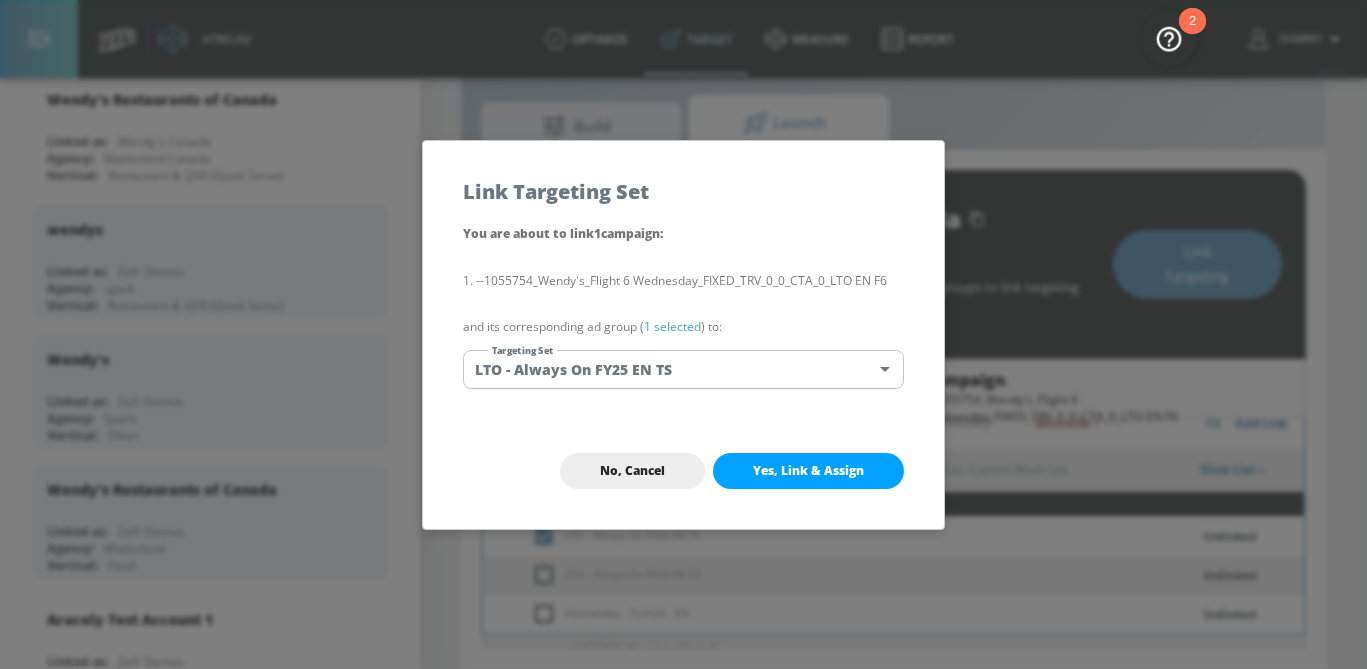 click on "1 selected" at bounding box center [672, 326] 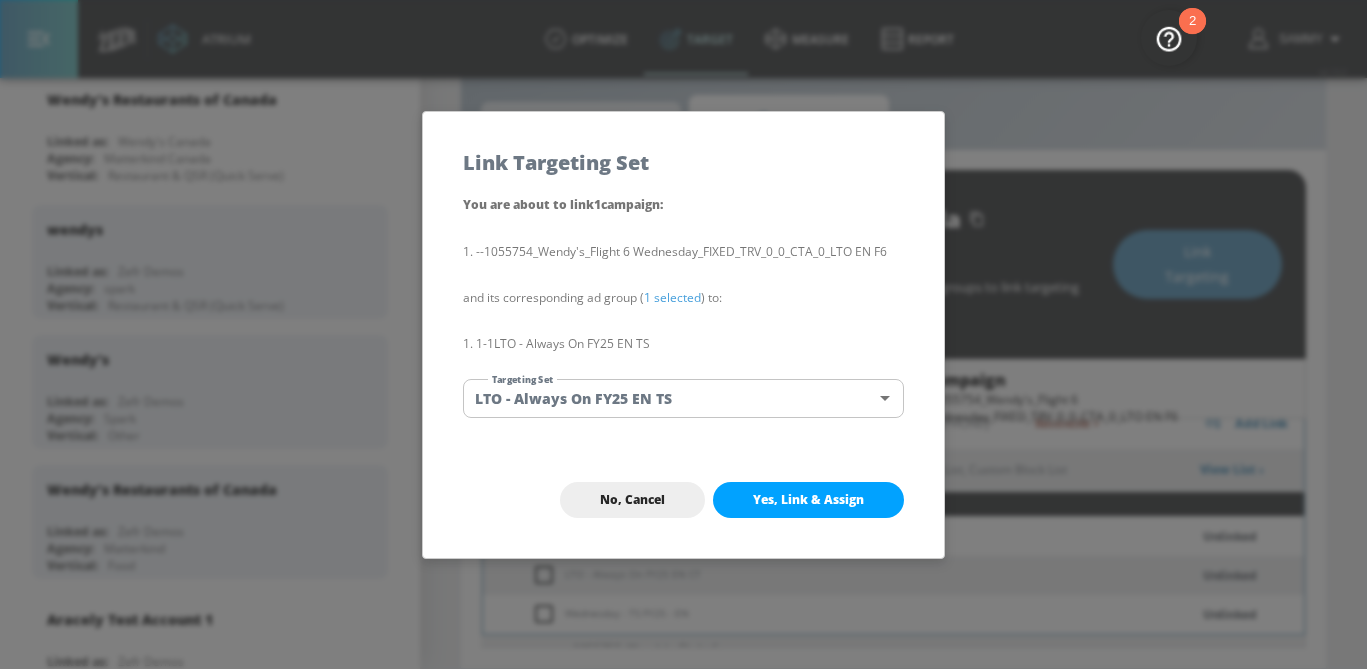 click on "Yes, Link & Assign" at bounding box center (808, 500) 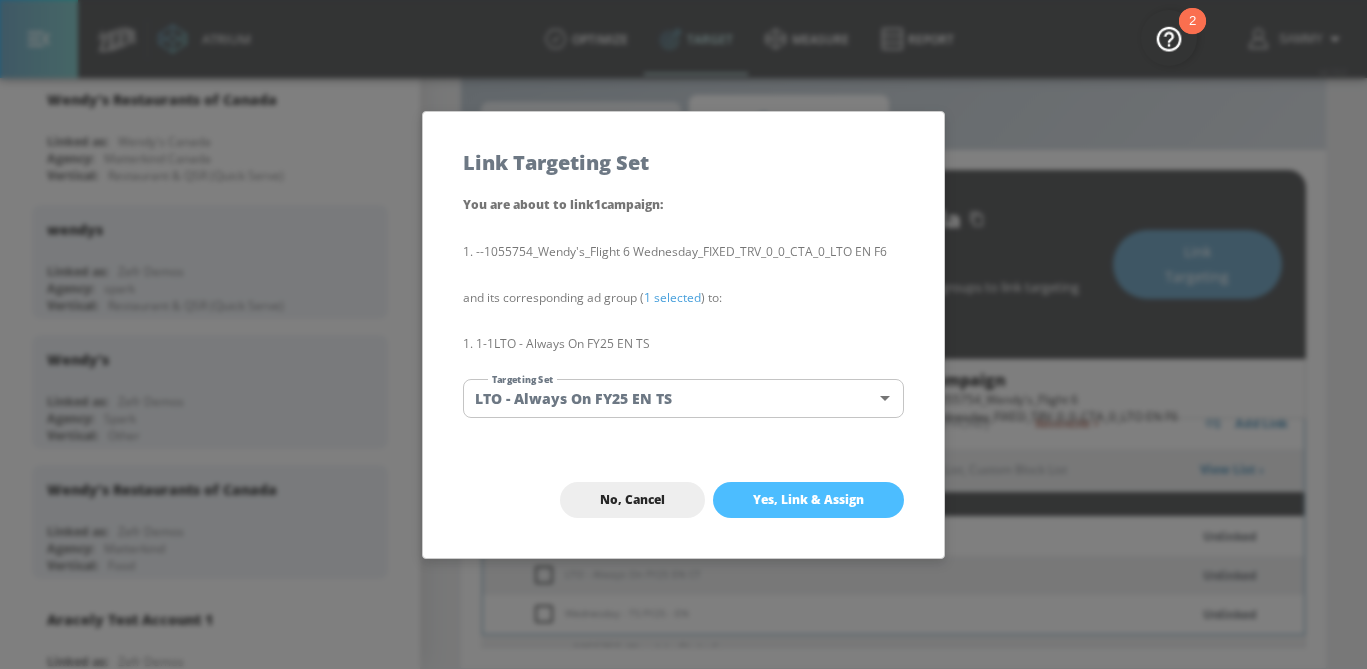 scroll, scrollTop: 229, scrollLeft: 0, axis: vertical 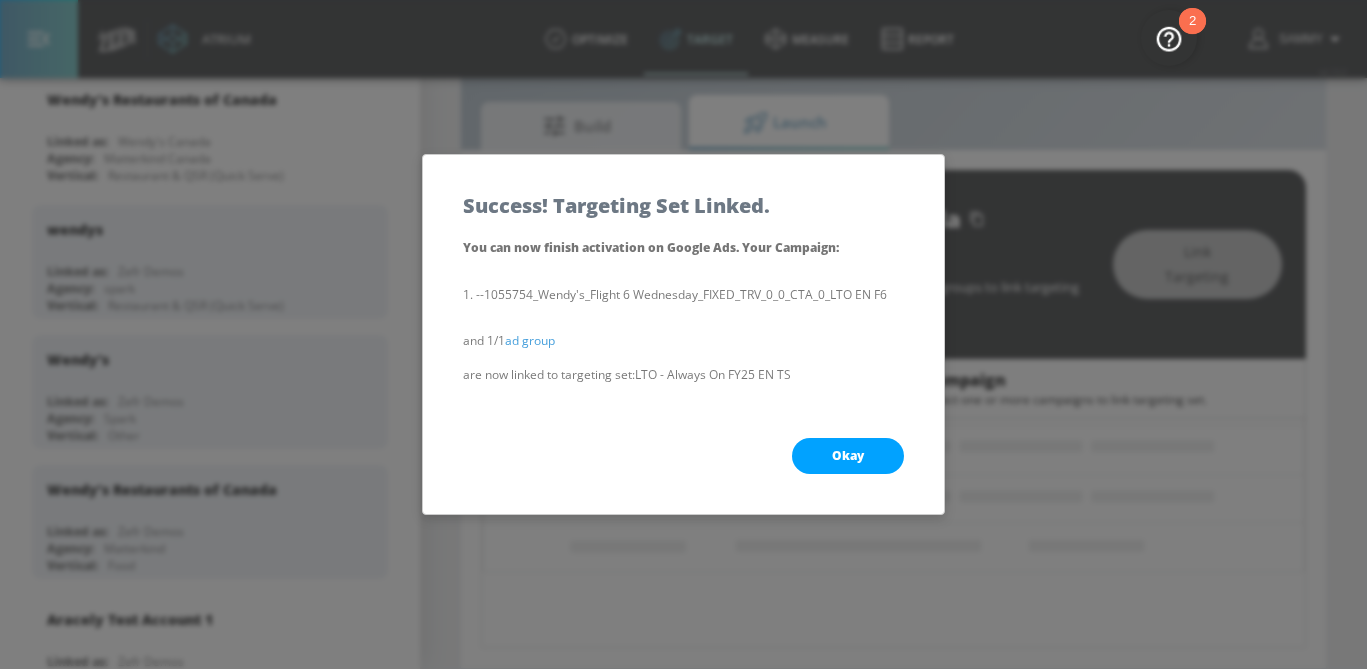 click on "Okay" at bounding box center [848, 456] 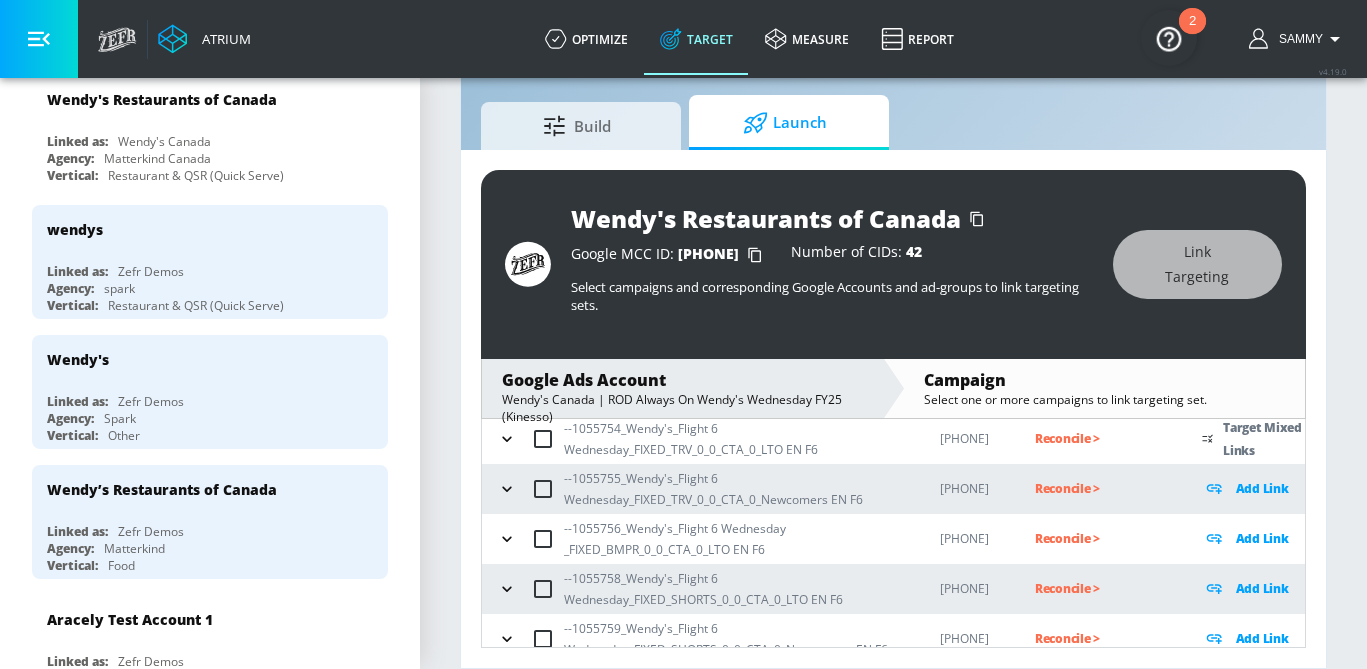 scroll, scrollTop: 195, scrollLeft: 0, axis: vertical 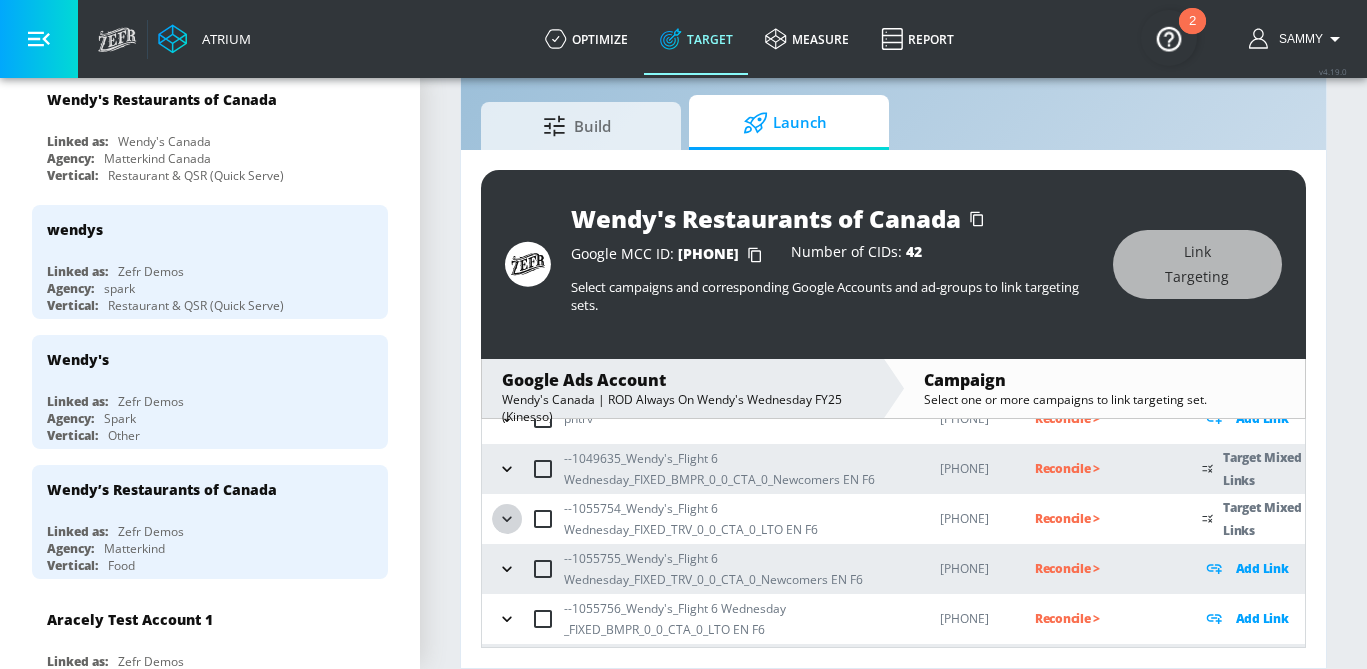 click 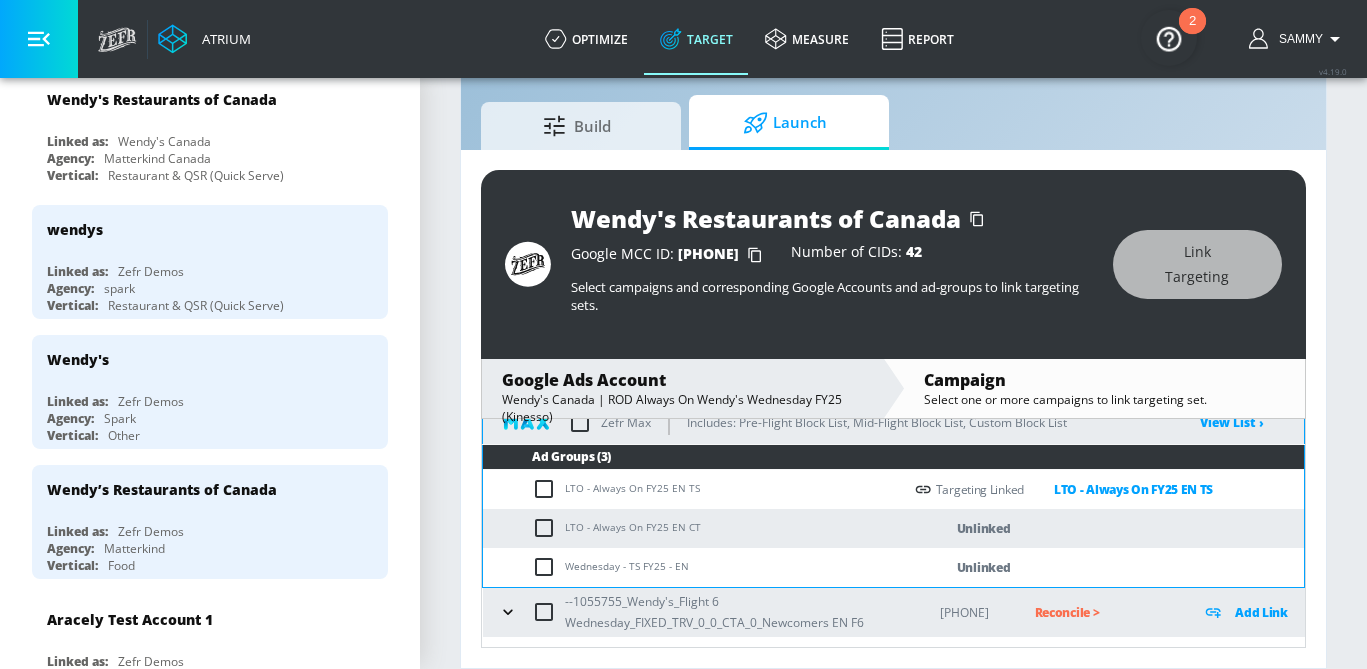 scroll, scrollTop: 340, scrollLeft: 0, axis: vertical 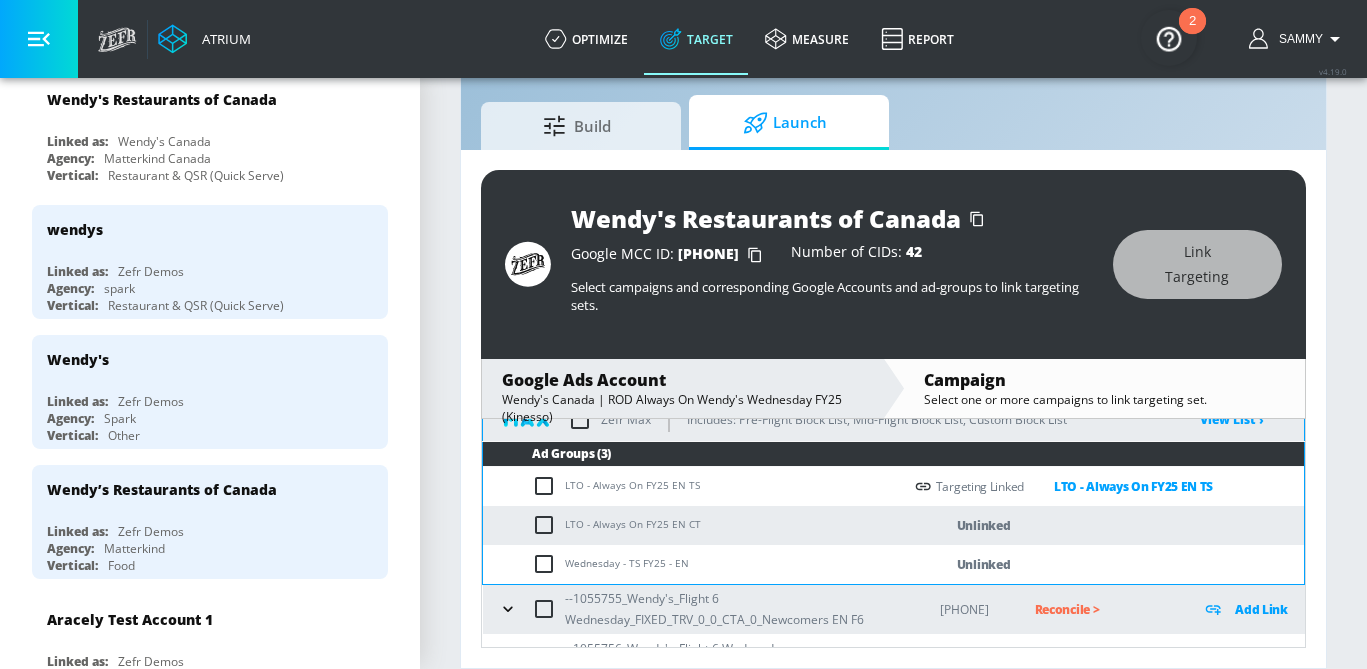 click at bounding box center [548, 525] 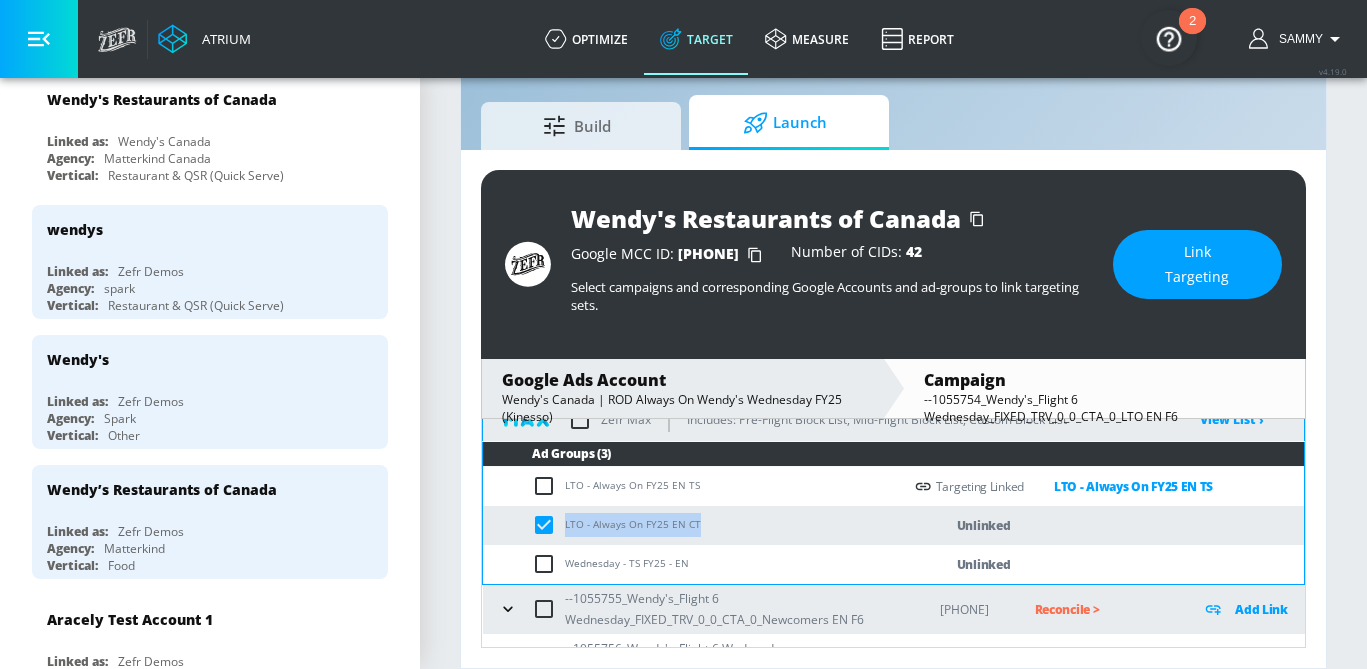 drag, startPoint x: 717, startPoint y: 507, endPoint x: 562, endPoint y: 509, distance: 155.01291 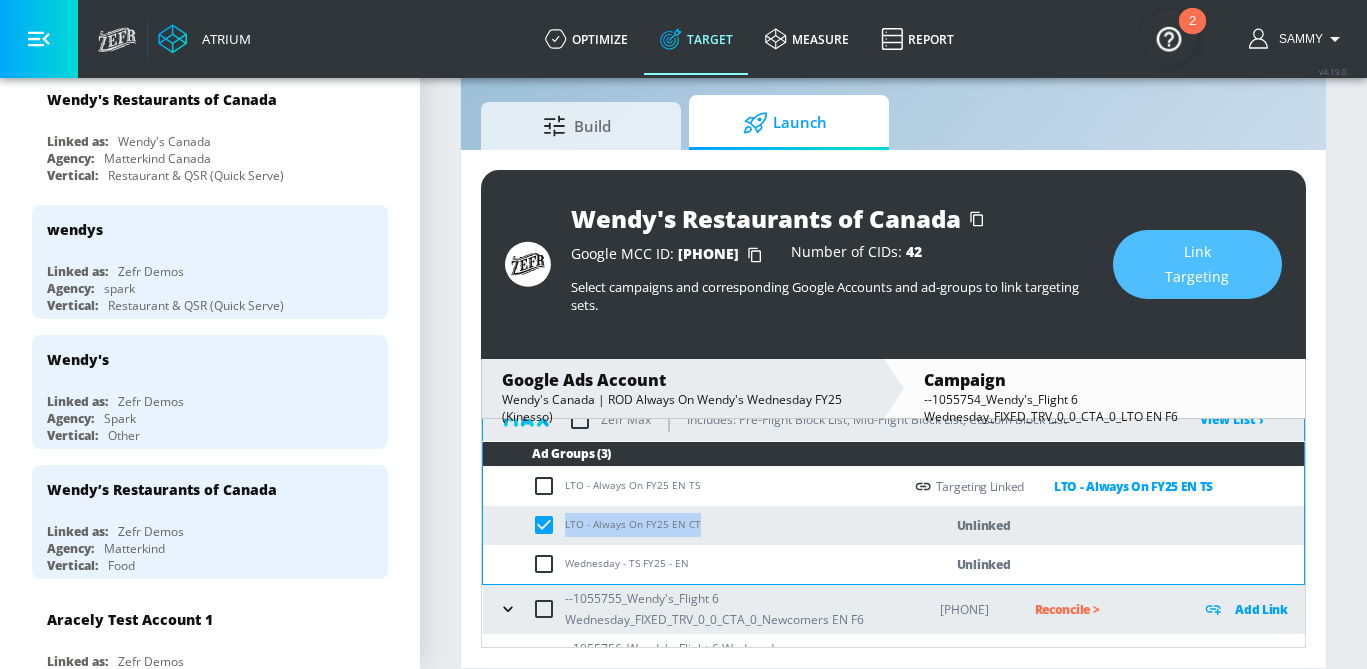 click on "Link Targeting" at bounding box center (1197, 264) 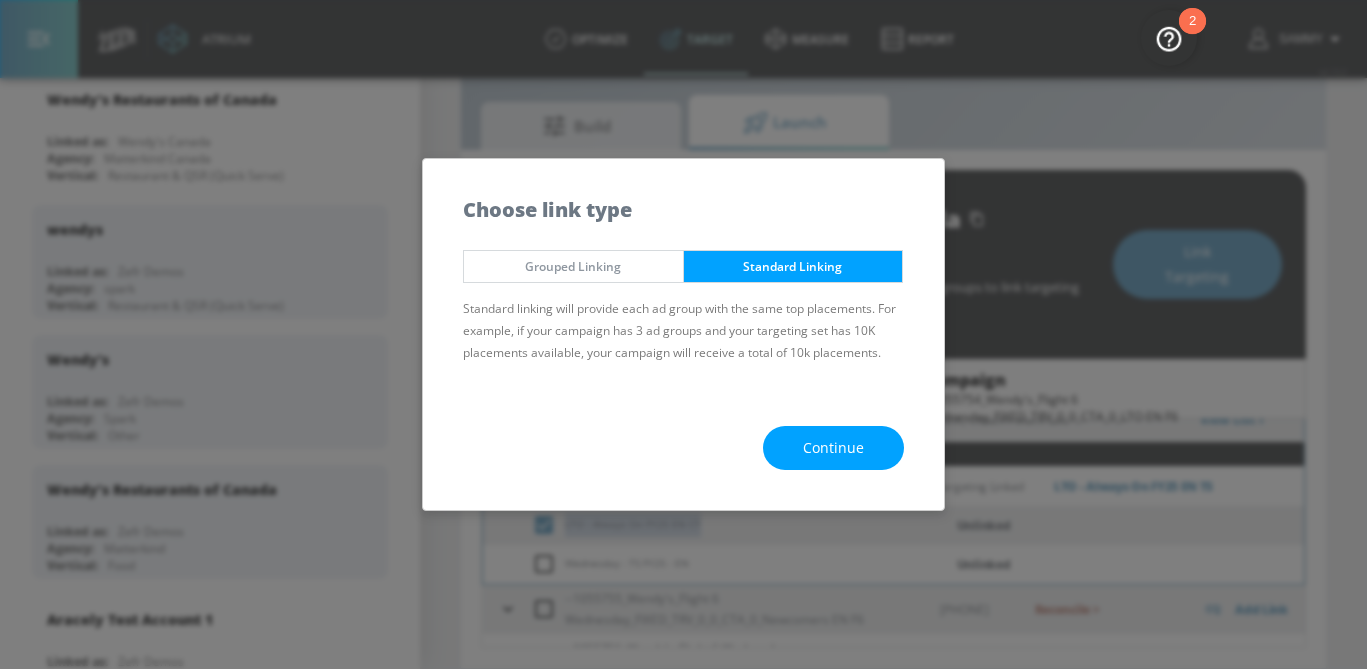click on "Continue" at bounding box center (833, 448) 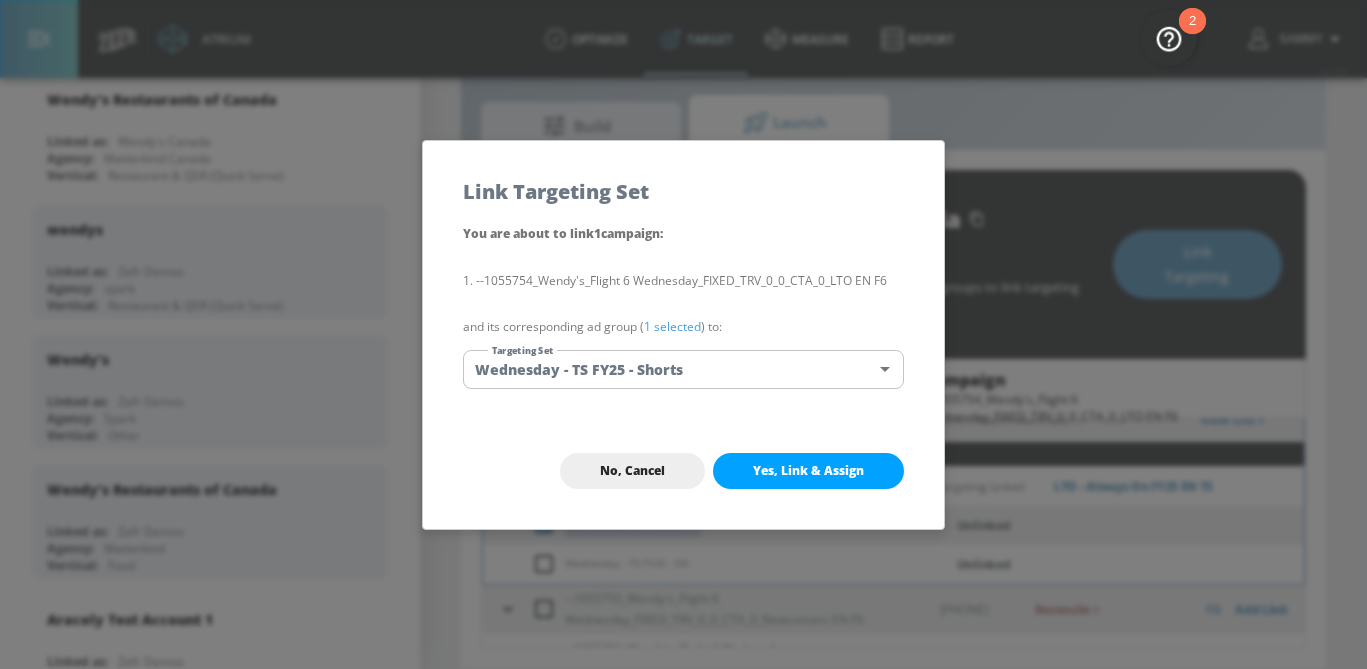click on "Atrium optimize Target measure Report optimize Target measure Report v 4.19.0 Sammy Platform DV360:   Youtube DV360:   Youtube Advertiser wendy Sort By A-Z asc ​ Add Account Wendy's Restaurants of Canada Linked as: Wendy's Canada Agency: Matterkind Canada Vertical: Restaurant & QSR (Quick Serve) wendys Linked as: Zefr Demos Agency: spark Vertical: Restaurant & QSR (Quick Serve) Wendy's  Linked as: Zefr Demos Agency: Spark  Vertical: Other Wendy’s Restaurants of Canada Linked as: Zefr Demos Agency: Matterkind Vertical: Food Aracely Test Account 1 Linked as: Zefr Demos Agency: Zefr Vertical: Other Casey C Test Account Linked as: Zefr Demos Agency: Sterling Cooper Vertical: CPG (Consumer Packaged Goods) Lekh Test Acc Linked as: QA YTL Test Brand Agency: qa Vertical: Auto Veronica TEST Linked as: Zefr Demos Agency: veronica TEST Vertical: Other Shannan Test Account Linked as: Zefr Demos Agency: #1 Media Agency in the World Vertical: Retail alicyn test Linked as: Zefr Demos Agency: alicyn test Vertical: Test" at bounding box center [683, 311] 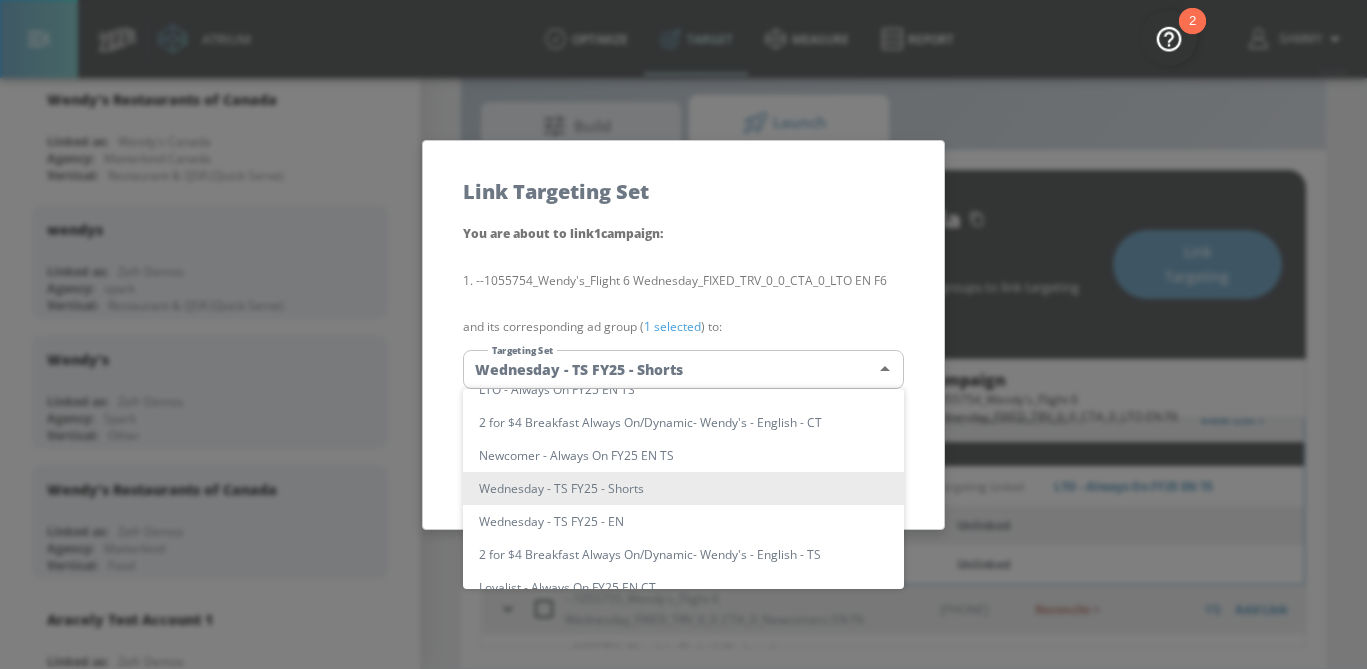 scroll, scrollTop: 0, scrollLeft: 0, axis: both 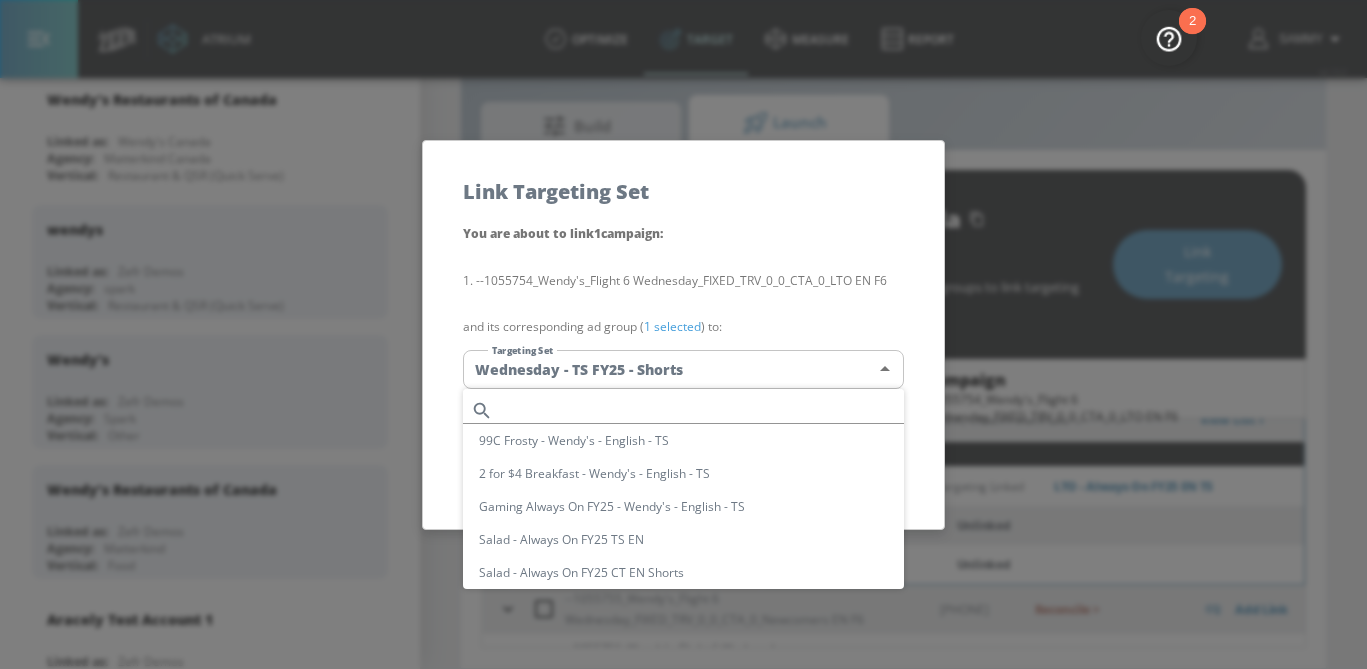 click at bounding box center [702, 410] 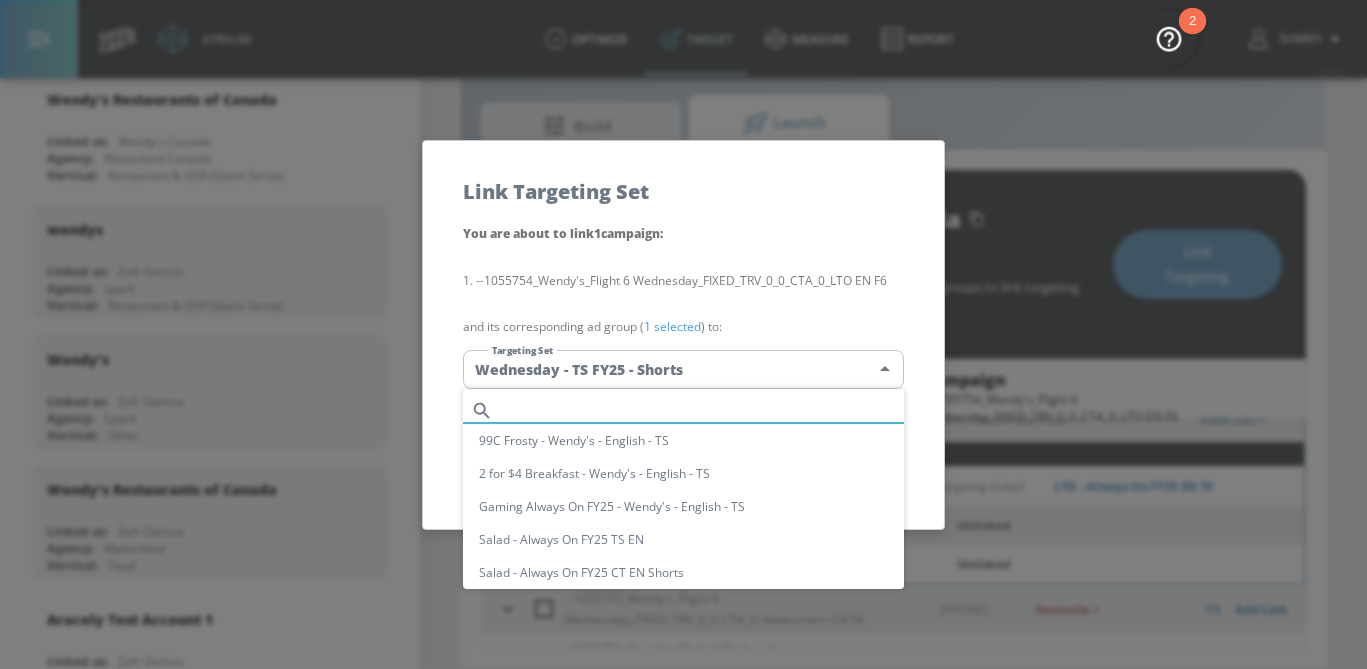 paste on "LTO - Always On FY25 EN CT" 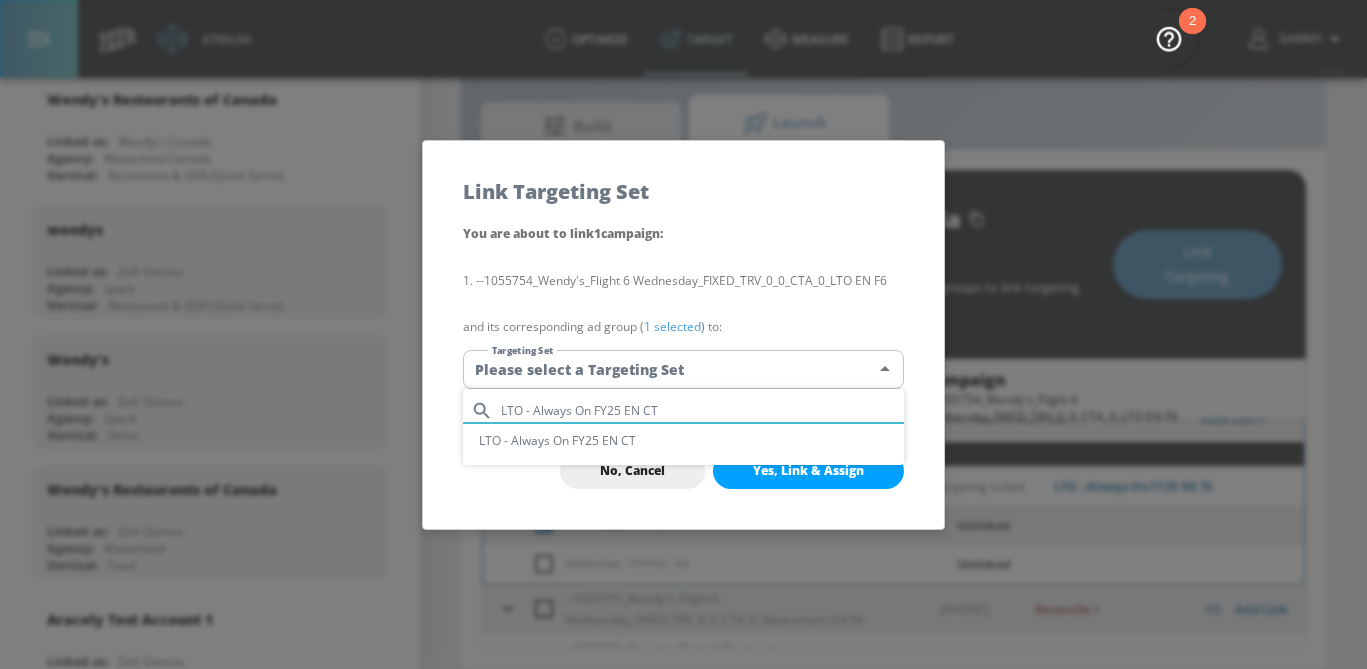 type on "LTO - Always On FY25 EN CT" 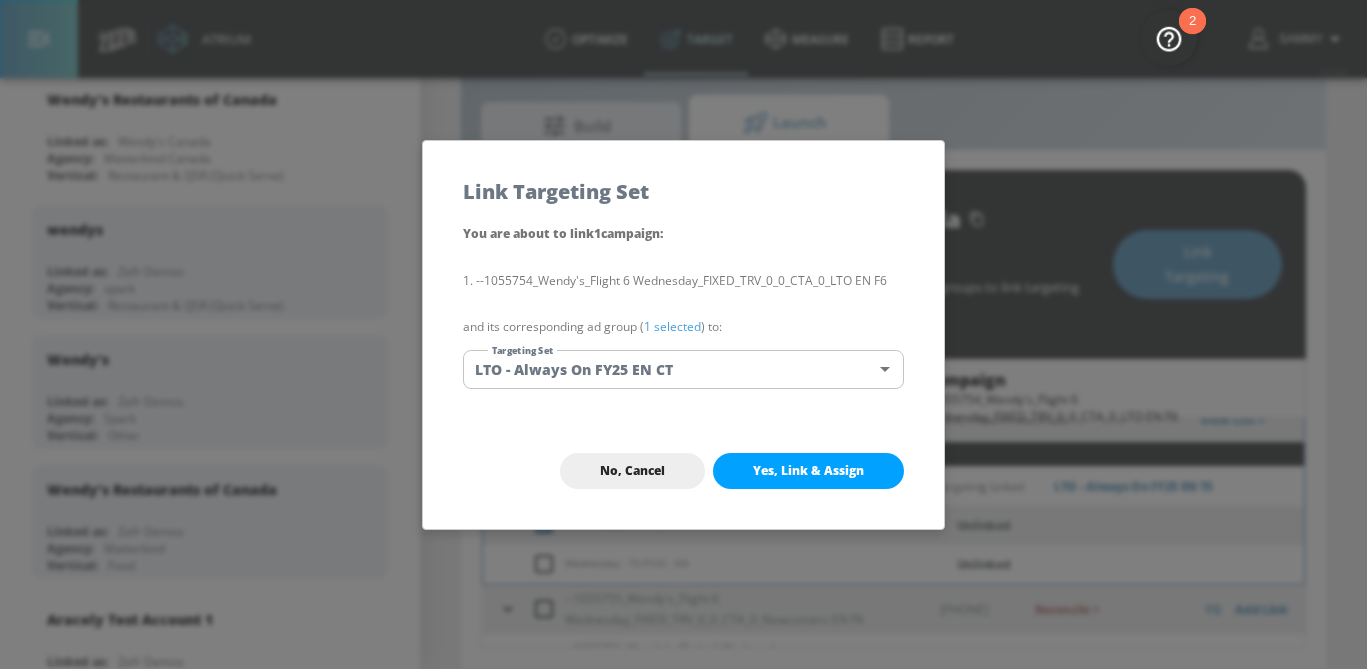 click on "1 selected" at bounding box center [672, 326] 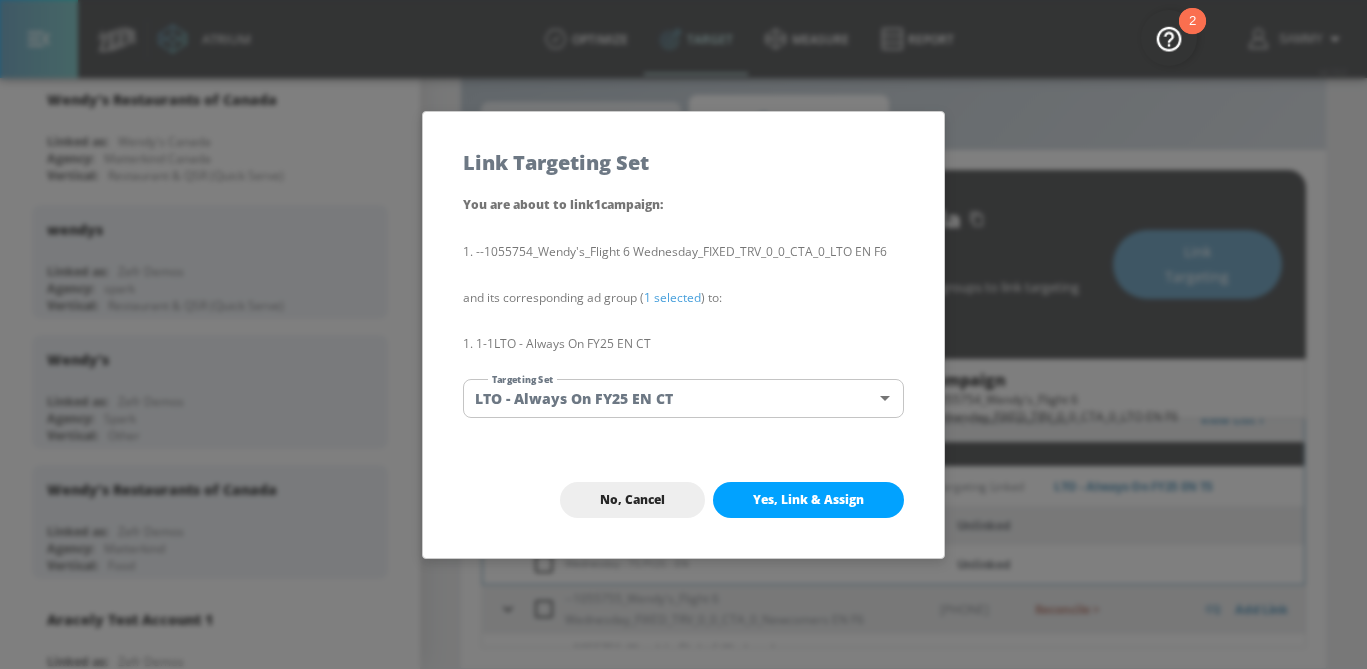 click on "Yes, Link & Assign" at bounding box center [808, 500] 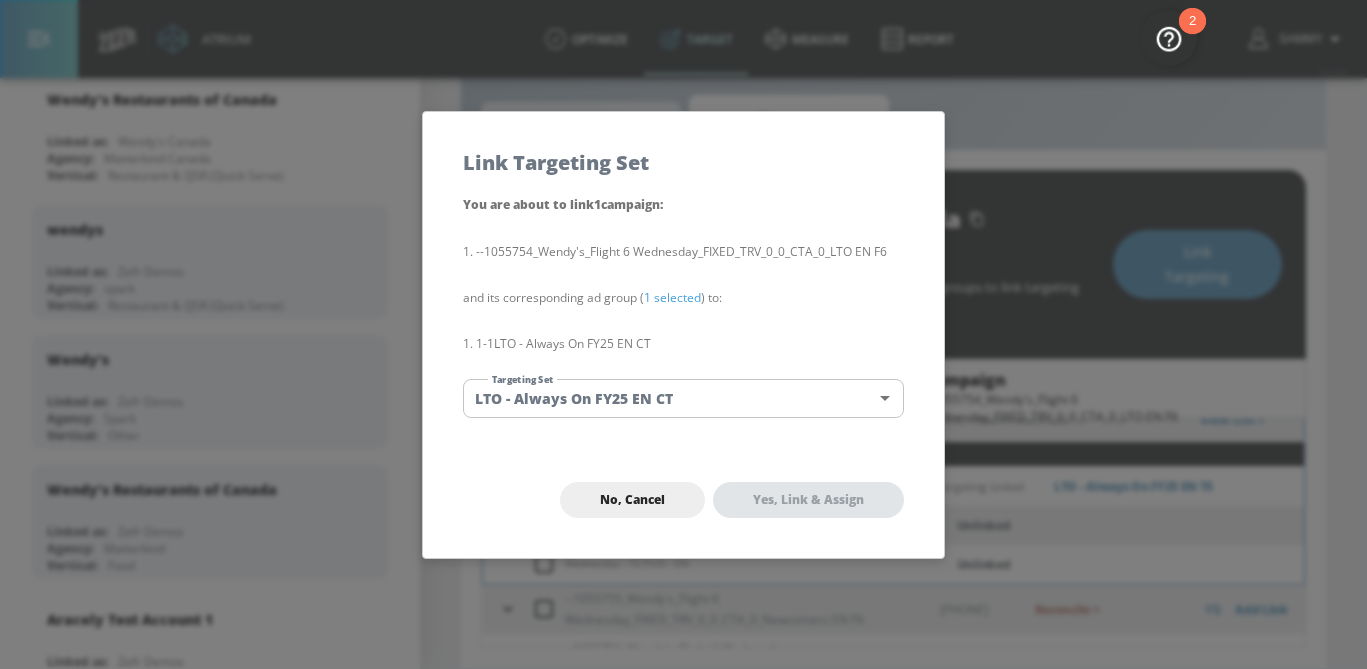 checkbox on "false" 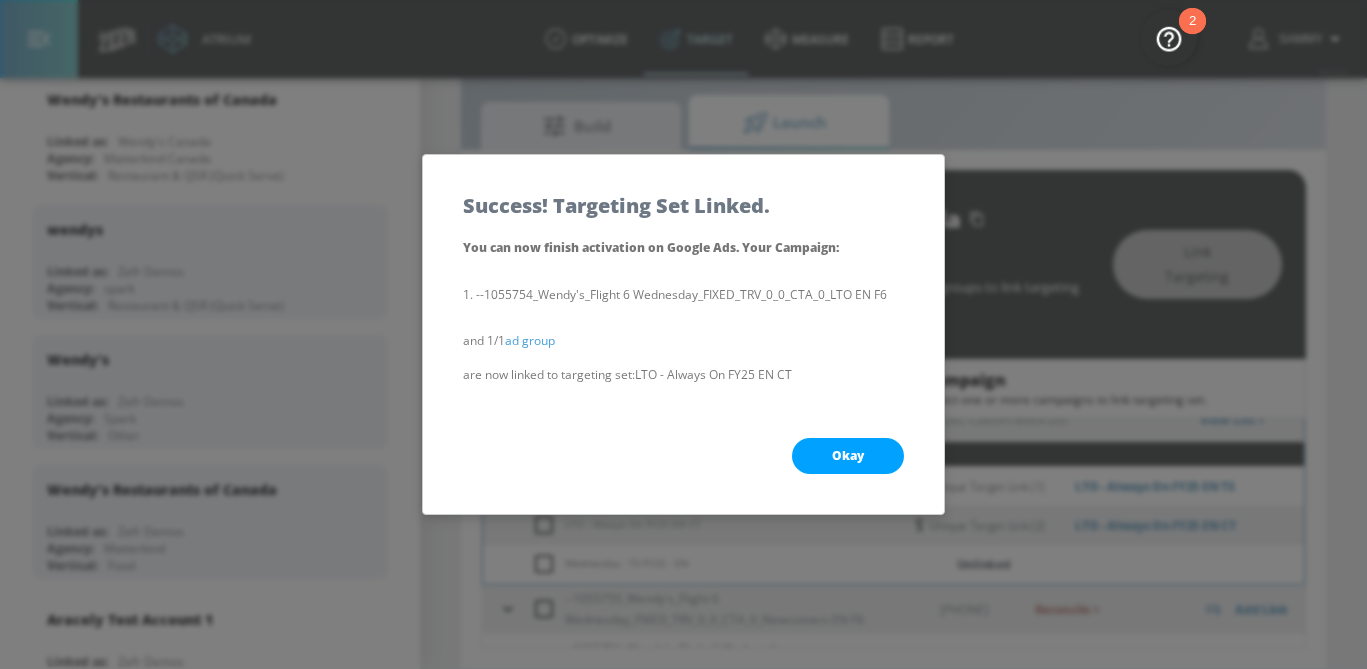 click on "Okay" at bounding box center [848, 456] 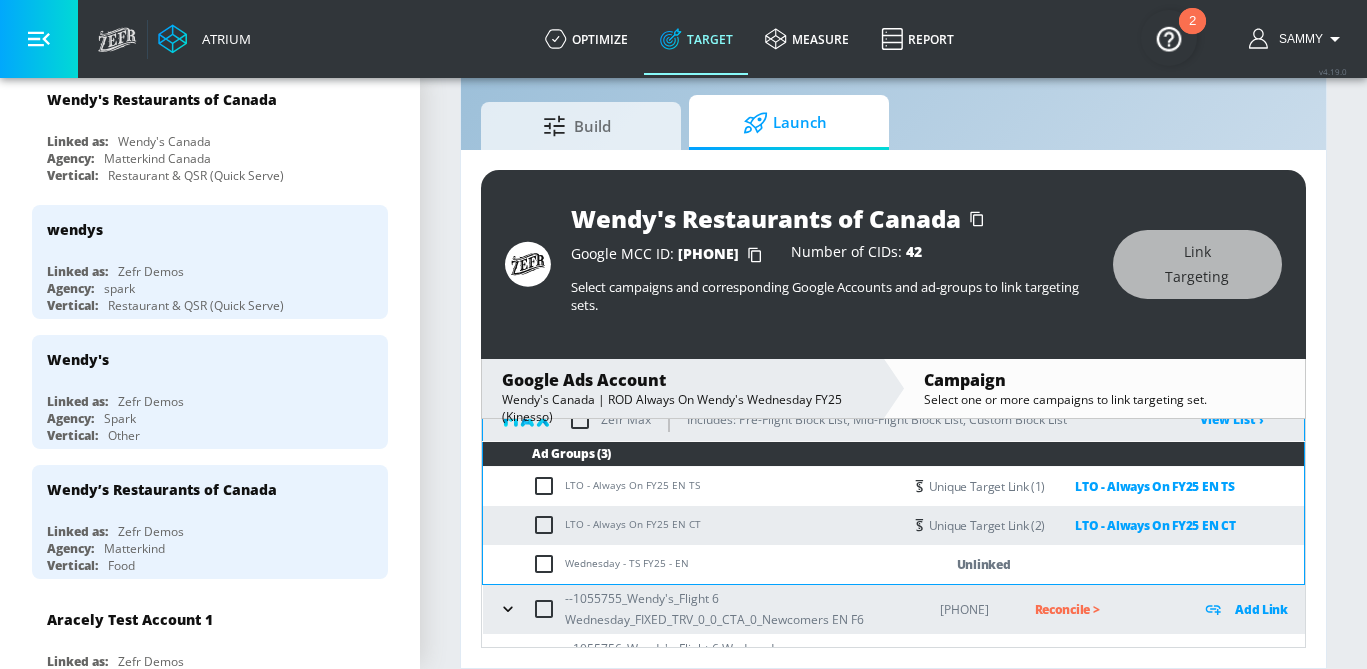 click at bounding box center [548, 564] 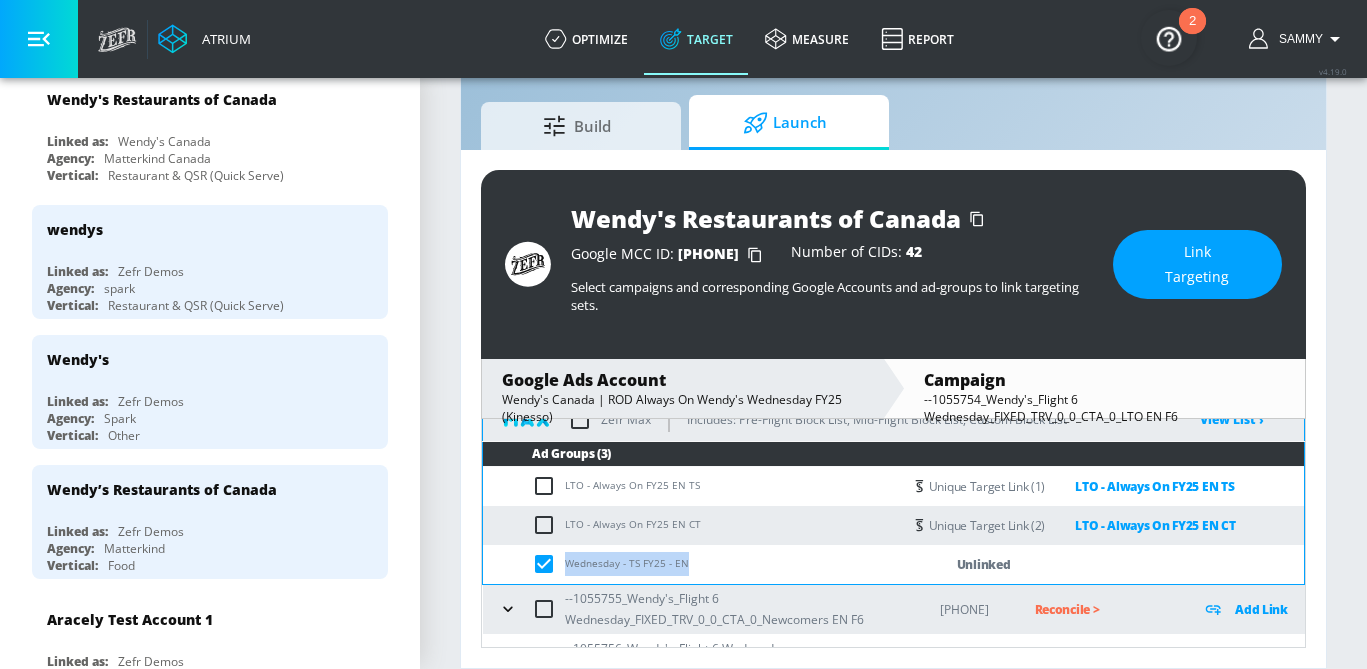 drag, startPoint x: 683, startPoint y: 549, endPoint x: 565, endPoint y: 549, distance: 118 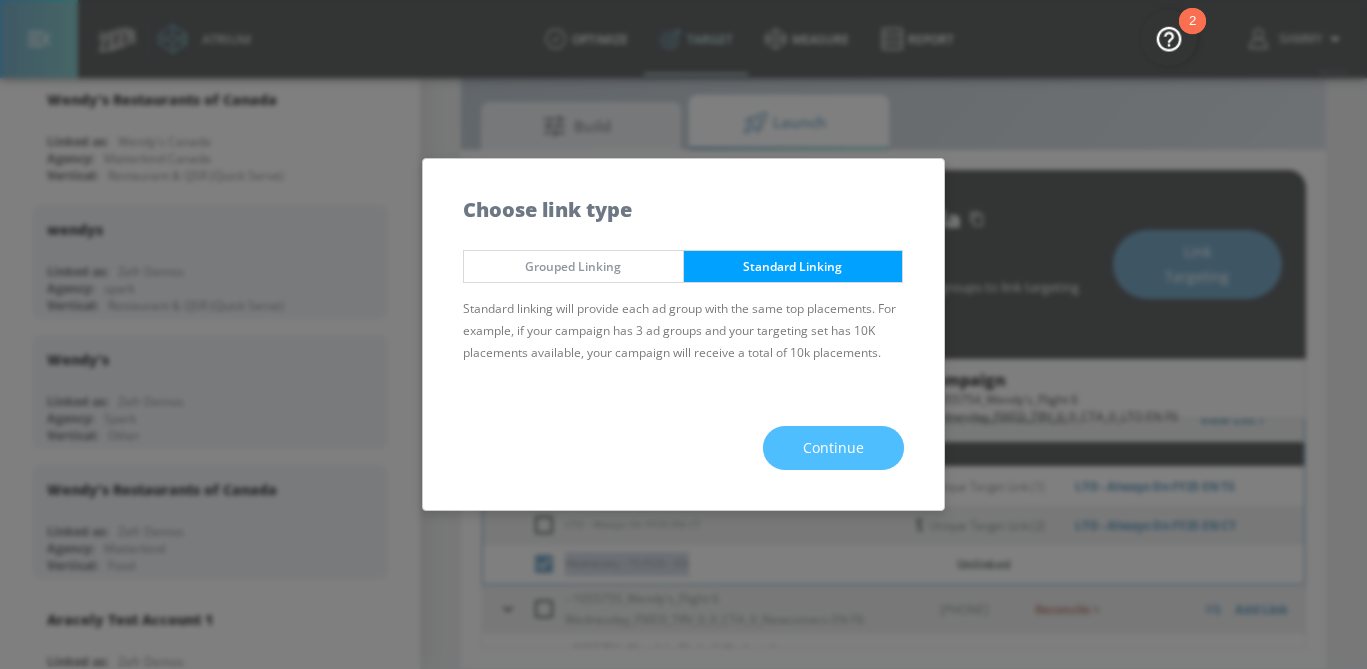 click on "Continue" at bounding box center (833, 448) 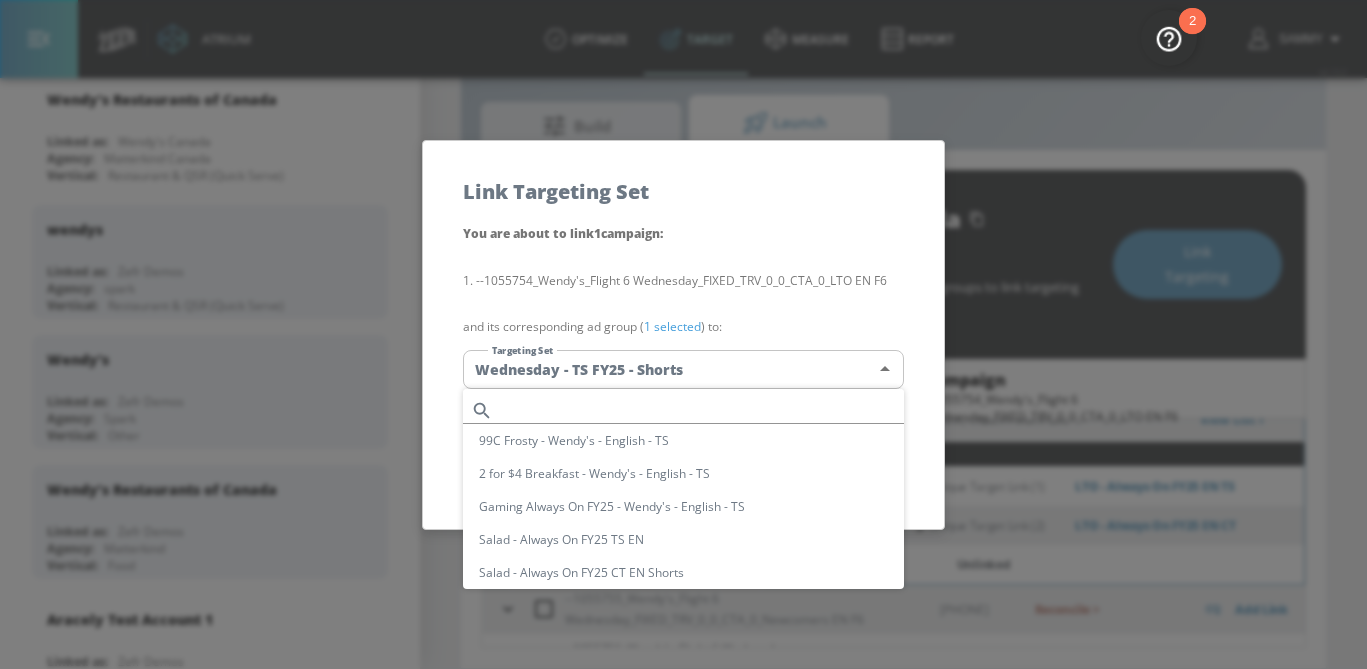 click on "Atrium optimize Target measure Report optimize Target measure Report v 4.19.0 Sammy Platform DV360:   Youtube DV360:   Youtube Advertiser wendy Sort By A-Z asc ​ Add Account Wendy's Restaurants of Canada Linked as: Wendy's Canada Agency: Matterkind Canada Vertical: Restaurant & QSR (Quick Serve) wendys Linked as: Zefr Demos Agency: spark Vertical: Restaurant & QSR (Quick Serve) Wendy's  Linked as: Zefr Demos Agency: Spark  Vertical: Other Wendy’s Restaurants of Canada Linked as: Zefr Demos Agency: Matterkind Vertical: Food Aracely Test Account 1 Linked as: Zefr Demos Agency: Zefr Vertical: Other Casey C Test Account Linked as: Zefr Demos Agency: Sterling Cooper Vertical: CPG (Consumer Packaged Goods) Lekh Test Acc Linked as: QA YTL Test Brand Agency: qa Vertical: Auto Veronica TEST Linked as: Zefr Demos Agency: veronica TEST Vertical: Other Shannan Test Account Linked as: Zefr Demos Agency: #1 Media Agency in the World Vertical: Retail alicyn test Linked as: Zefr Demos Agency: alicyn test Vertical: Test" at bounding box center (683, 311) 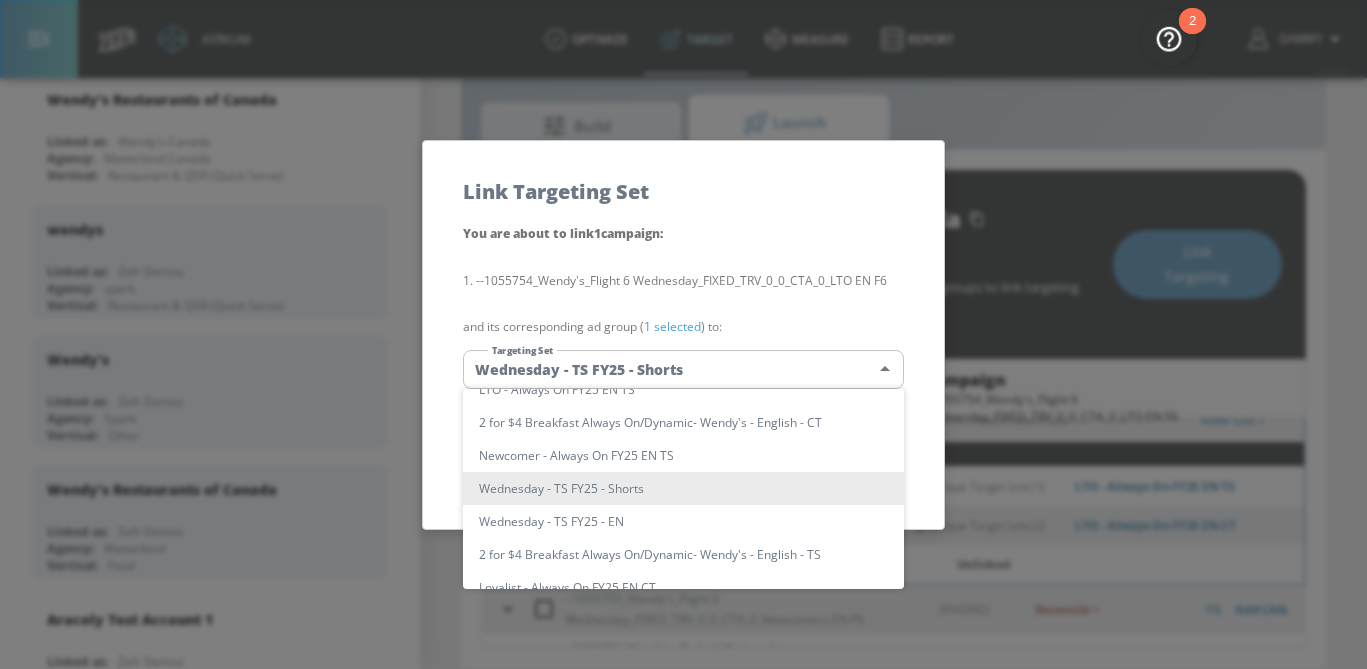 scroll, scrollTop: 0, scrollLeft: 0, axis: both 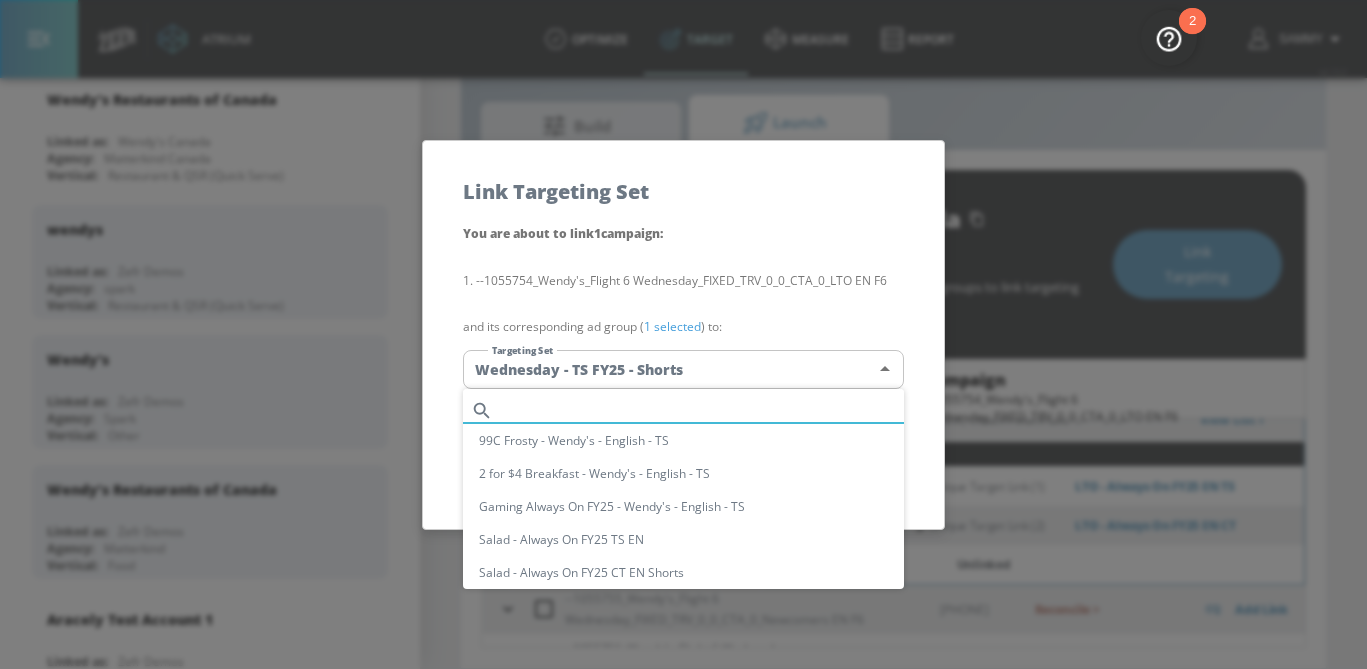 click at bounding box center [702, 410] 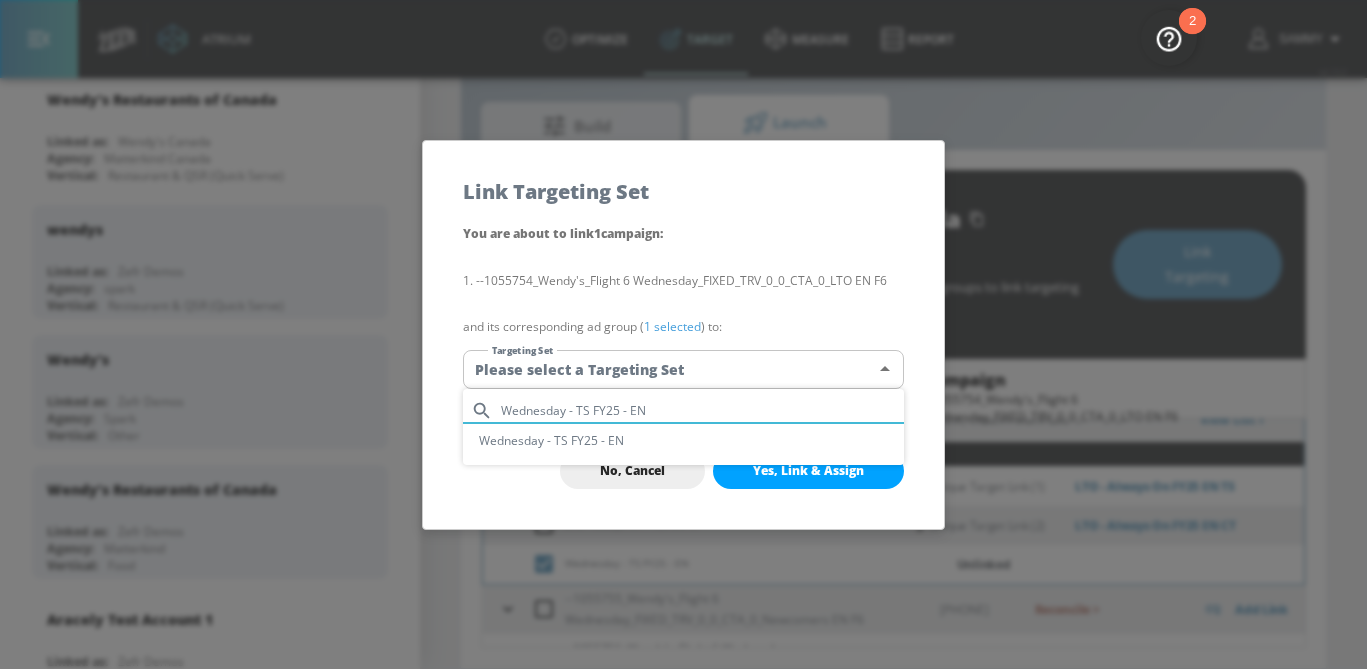 type on "Wednesday - TS FY25 - EN" 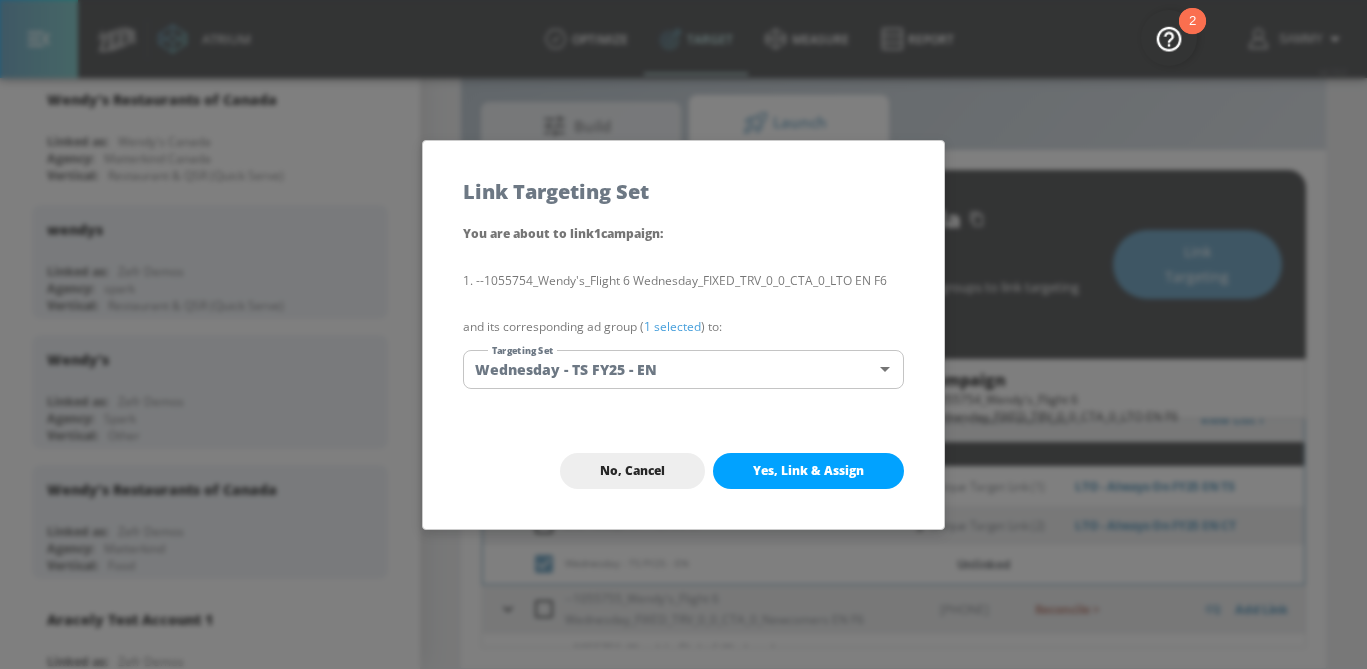 click on "1 selected" at bounding box center (672, 326) 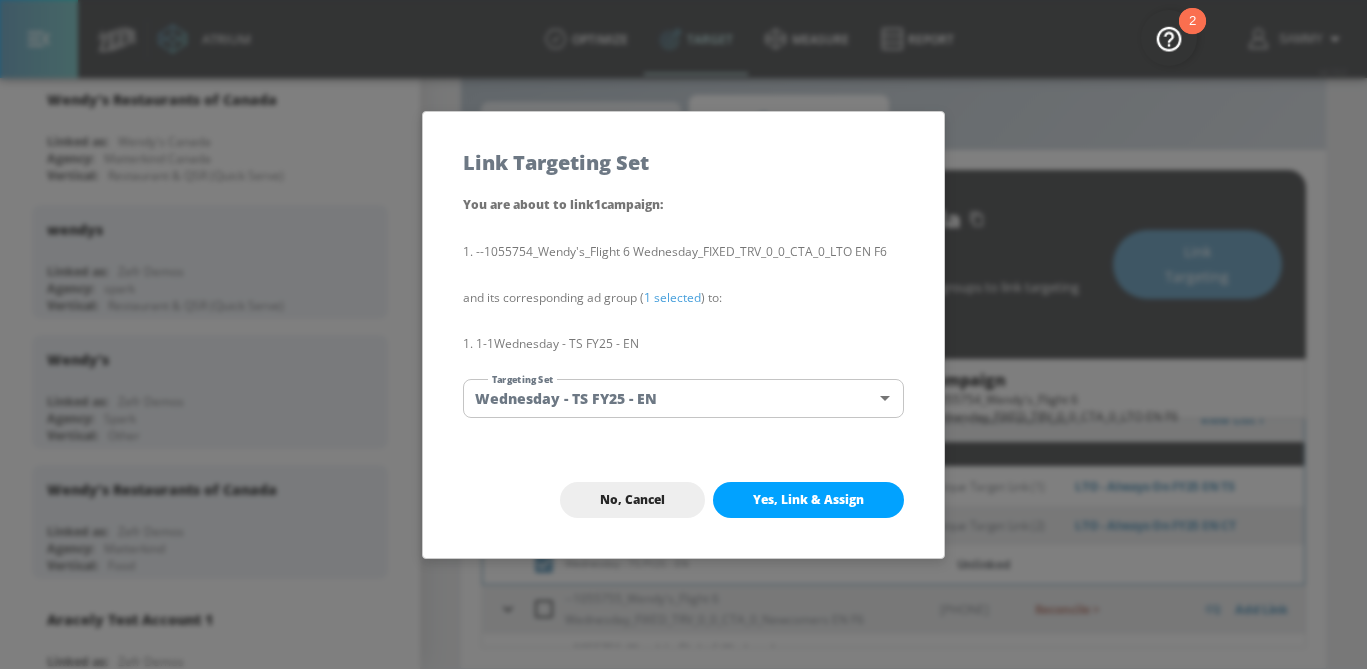 click on "Yes, Link & Assign" at bounding box center (808, 500) 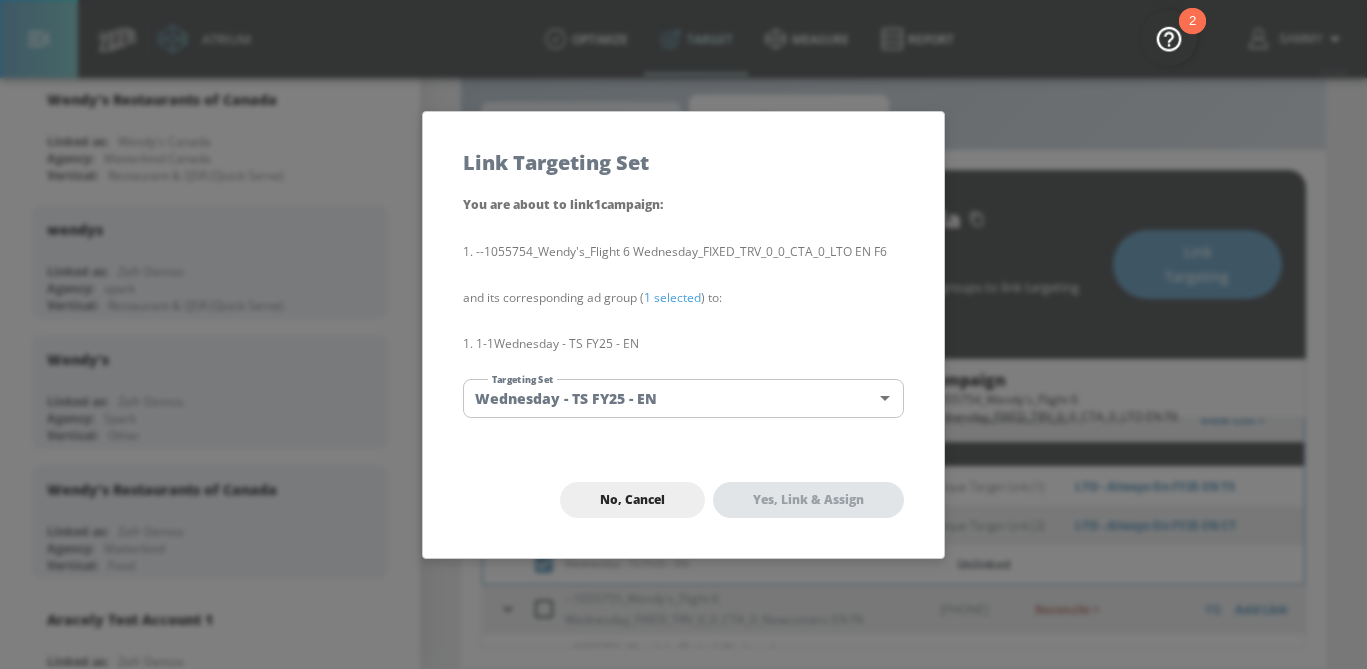 checkbox on "false" 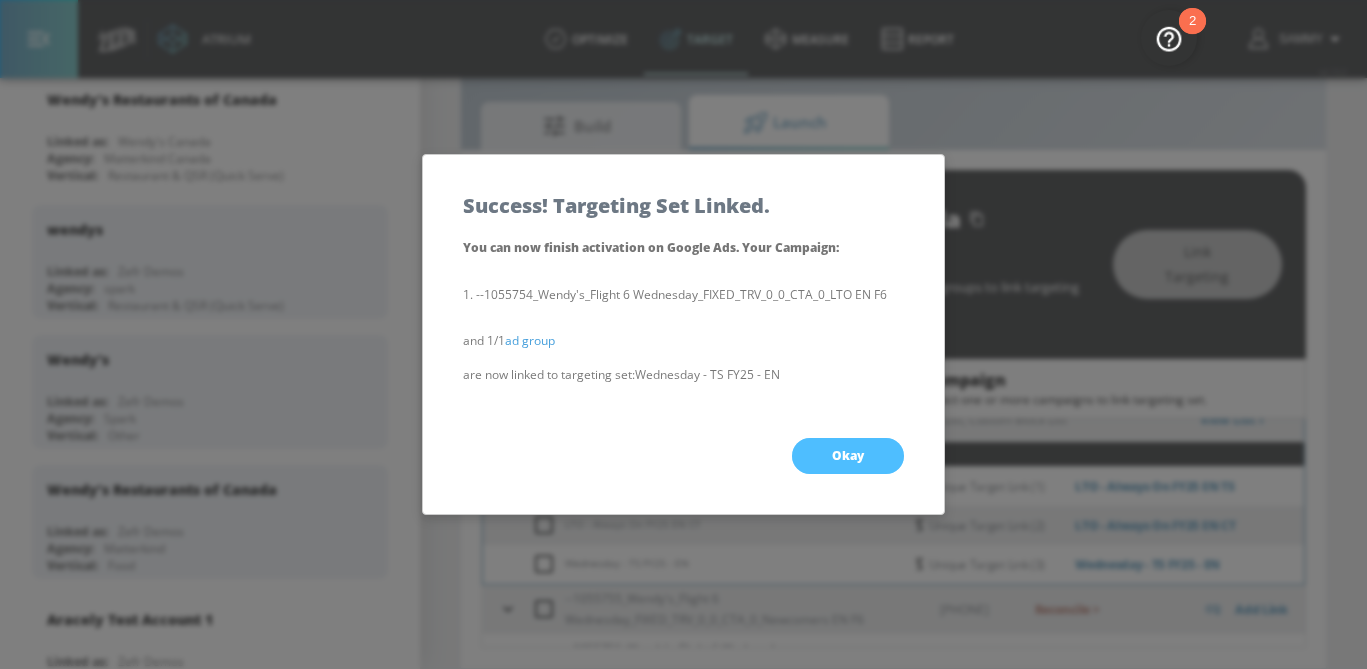 click on "Okay" at bounding box center [848, 456] 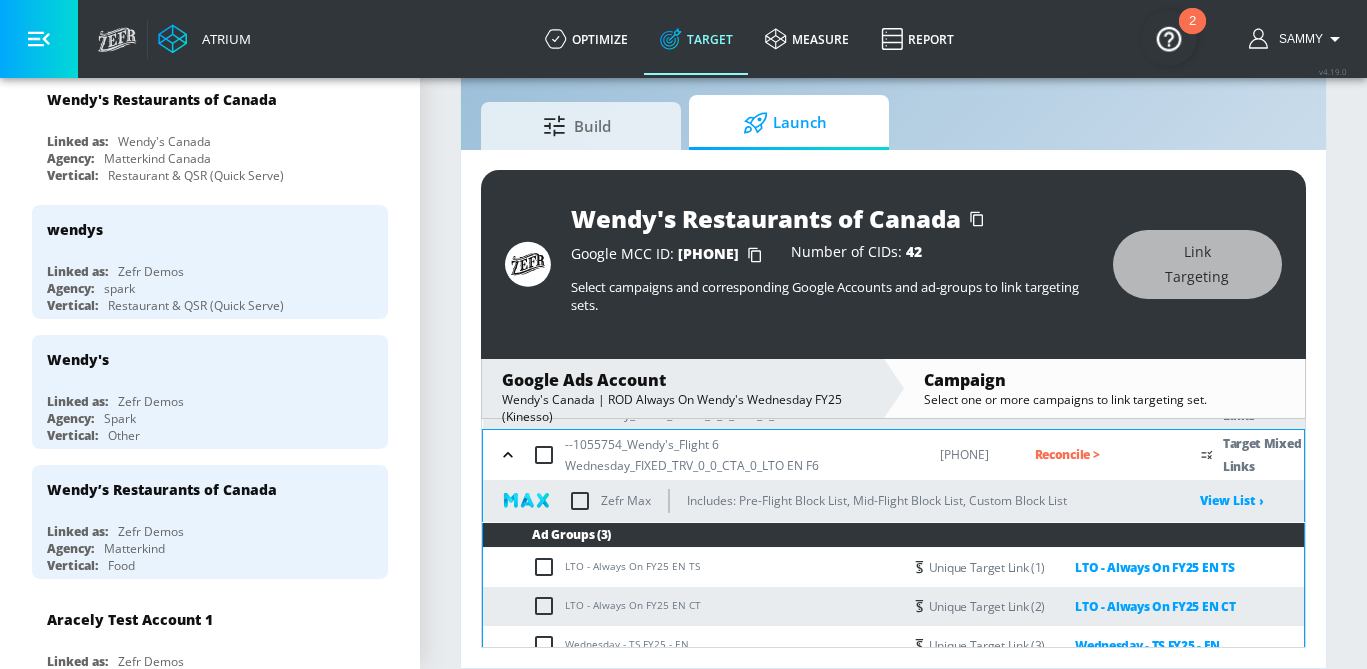 click 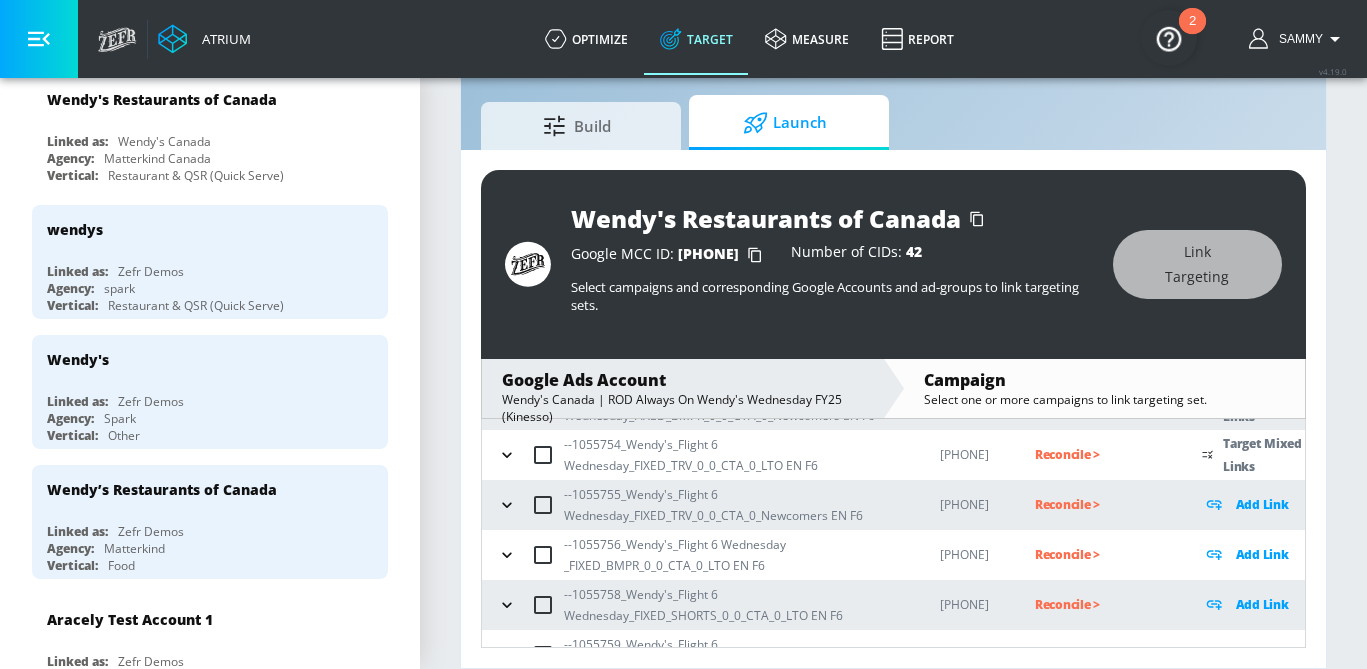 click 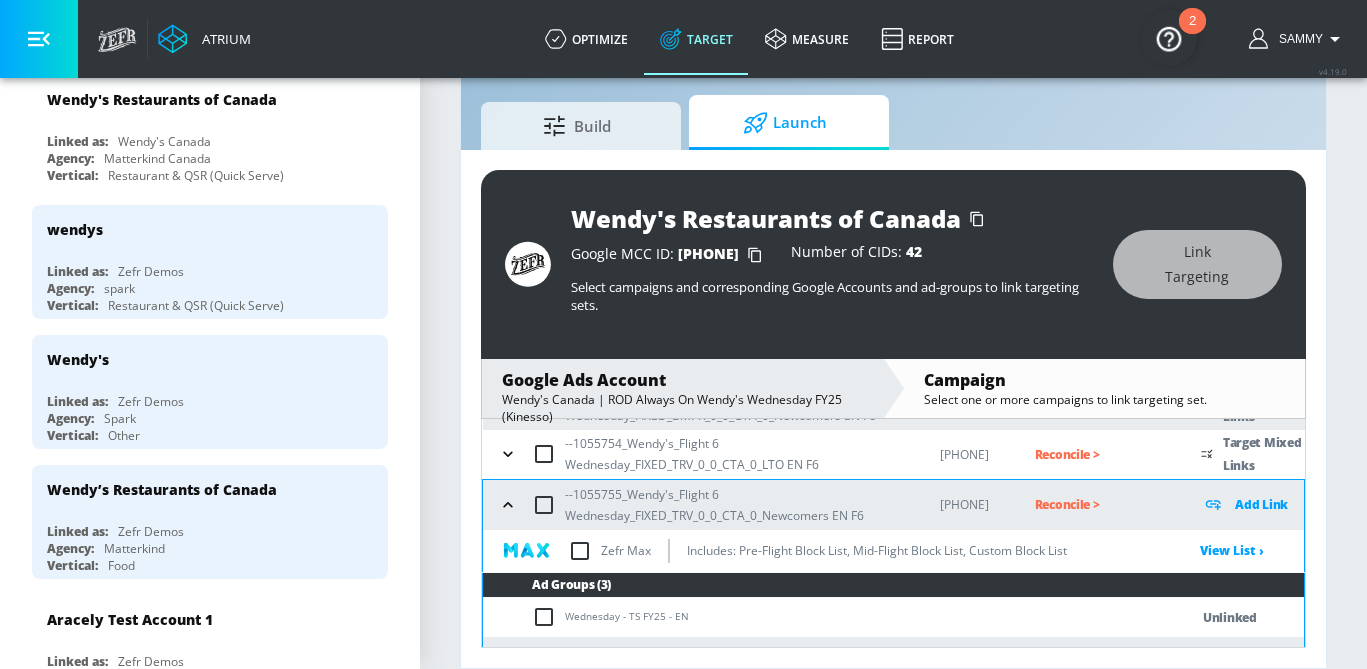 scroll, scrollTop: 372, scrollLeft: 0, axis: vertical 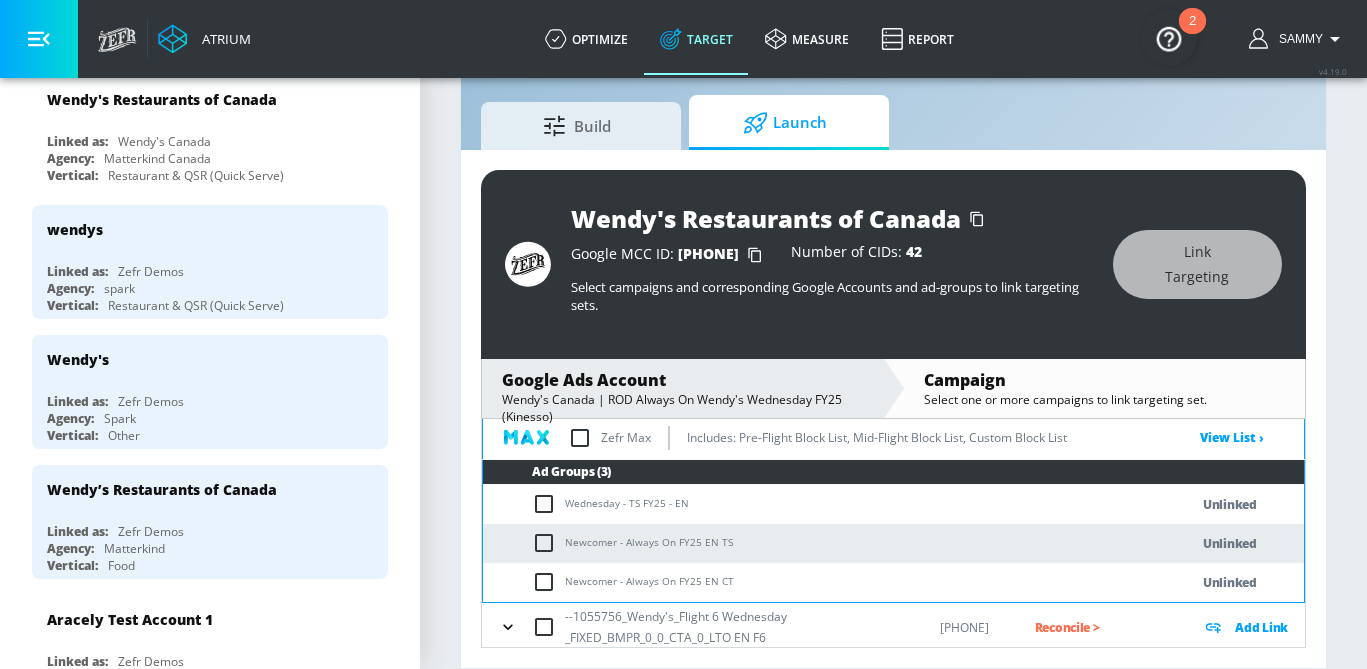 click at bounding box center [548, 504] 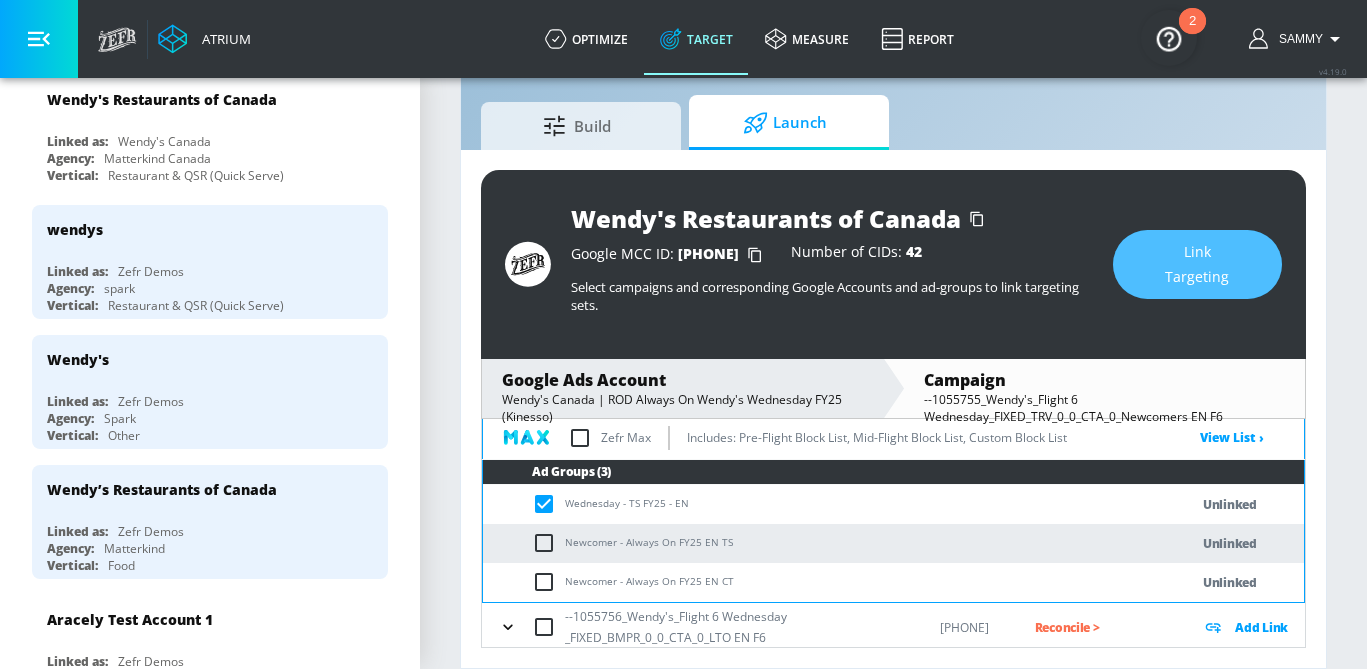click on "Link Targeting" at bounding box center [1197, 264] 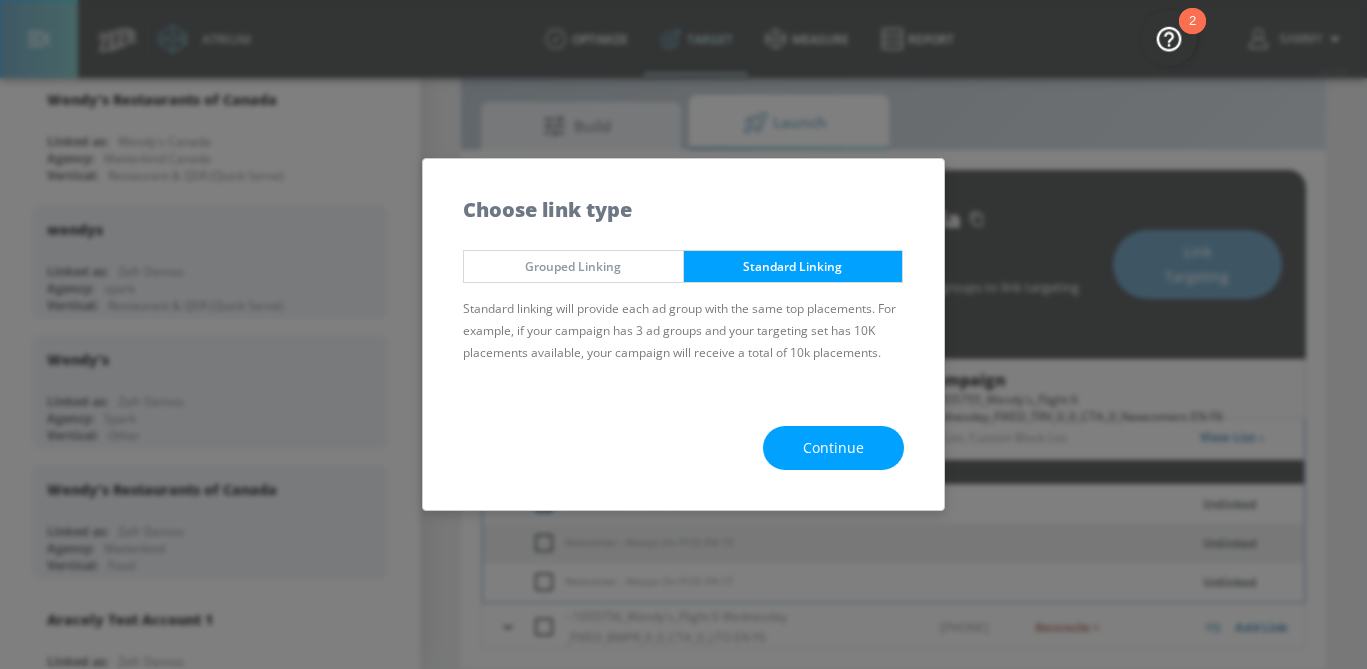 click on "Continue" at bounding box center [833, 448] 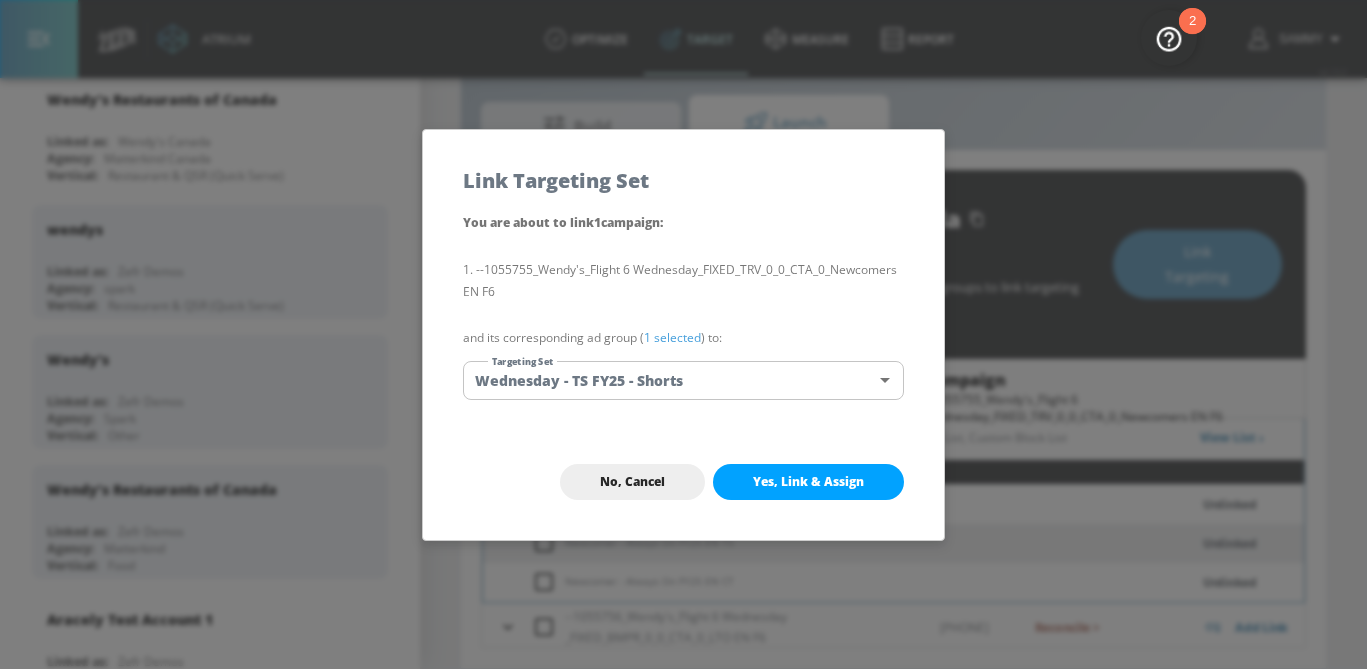 click on "Atrium optimize Target measure Report optimize Target measure Report v 4.19.0 Sammy Platform DV360:   Youtube DV360:   Youtube Advertiser wendy Sort By A-Z asc ​ Add Account Wendy's Restaurants of Canada Linked as: Wendy's Canada Agency: Matterkind Canada Vertical: Restaurant & QSR (Quick Serve) wendys Linked as: Zefr Demos Agency: spark Vertical: Restaurant & QSR (Quick Serve) Wendy's  Linked as: Zefr Demos Agency: Spark  Vertical: Other Wendy’s Restaurants of Canada Linked as: Zefr Demos Agency: Matterkind Vertical: Food Aracely Test Account 1 Linked as: Zefr Demos Agency: Zefr Vertical: Other Casey C Test Account Linked as: Zefr Demos Agency: Sterling Cooper Vertical: CPG (Consumer Packaged Goods) Lekh Test Acc Linked as: QA YTL Test Brand Agency: qa Vertical: Auto Veronica TEST Linked as: Zefr Demos Agency: veronica TEST Vertical: Other Shannan Test Account Linked as: Zefr Demos Agency: #1 Media Agency in the World Vertical: Retail alicyn test Linked as: Zefr Demos Agency: alicyn test Vertical: Test" at bounding box center [683, 311] 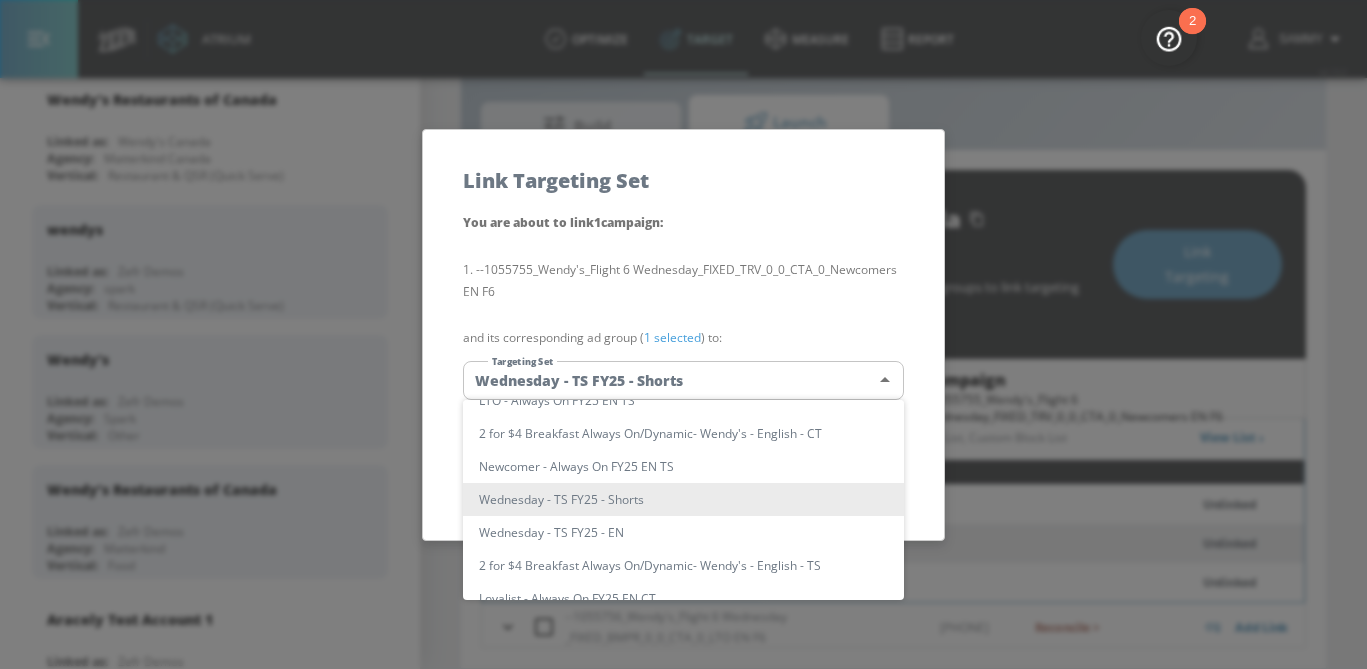 scroll, scrollTop: 0, scrollLeft: 0, axis: both 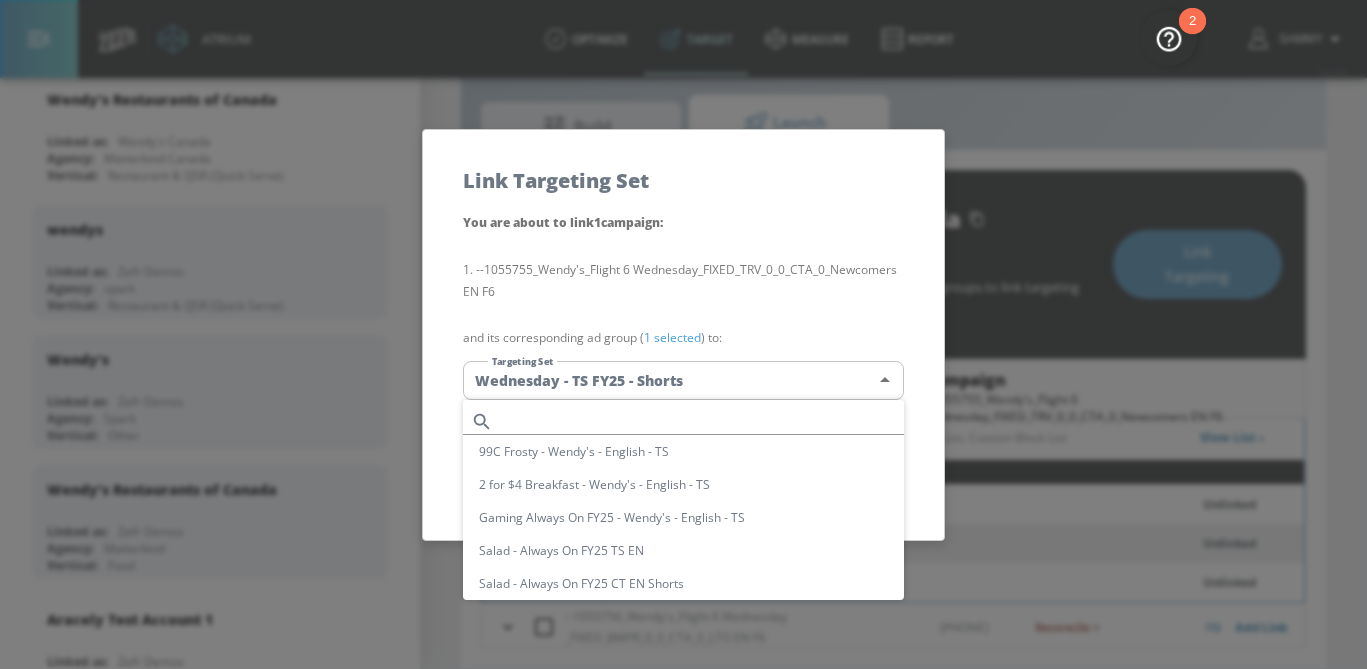 click at bounding box center (702, 421) 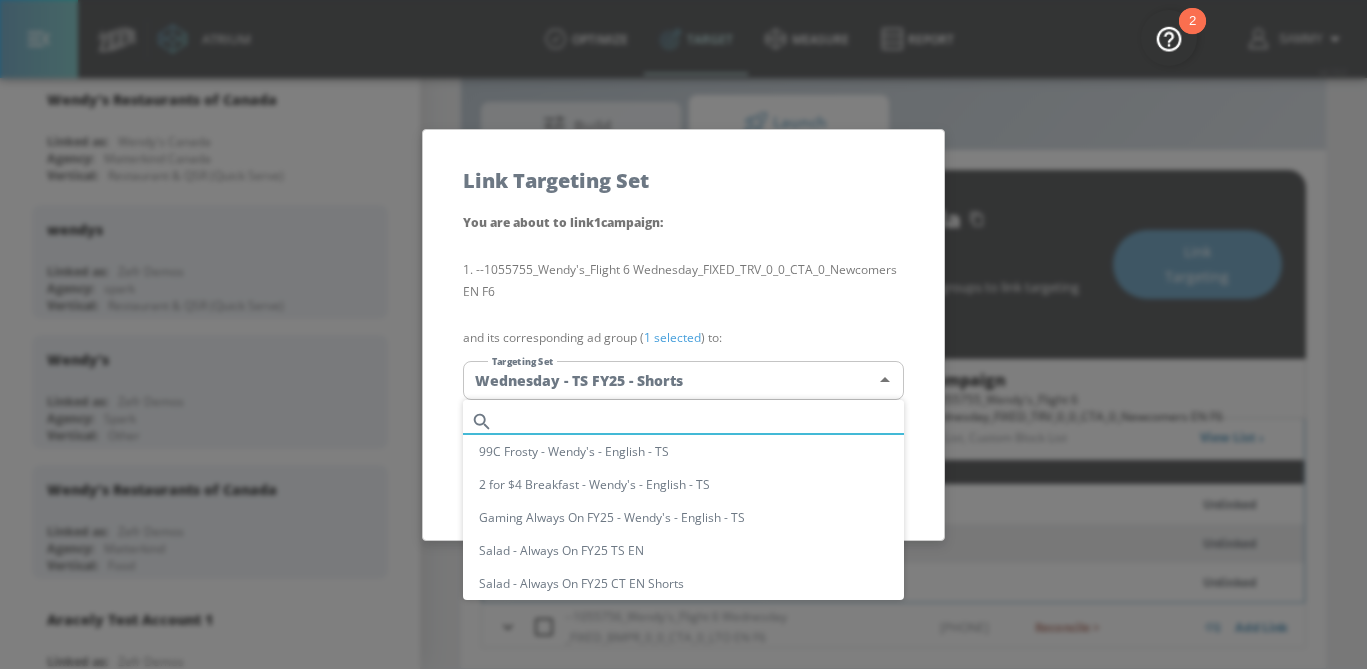 paste on "Wednesday - TS FY25 - EN" 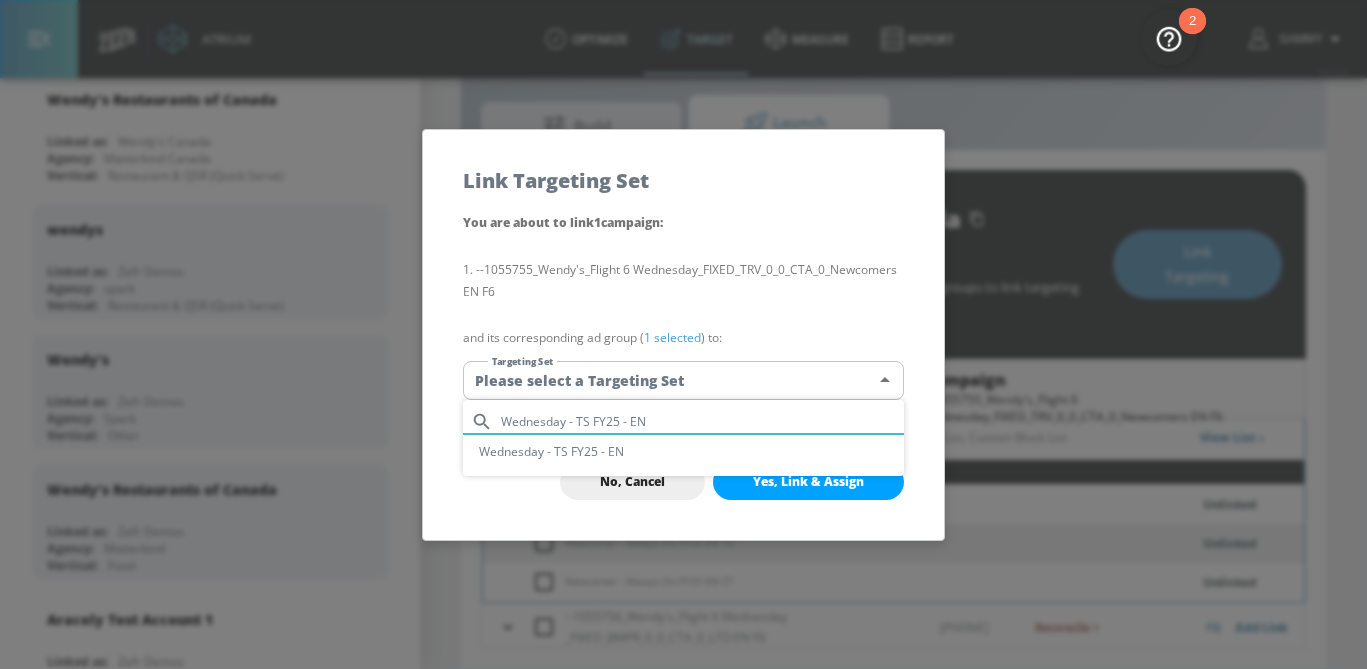 type on "Wednesday - TS FY25 - EN" 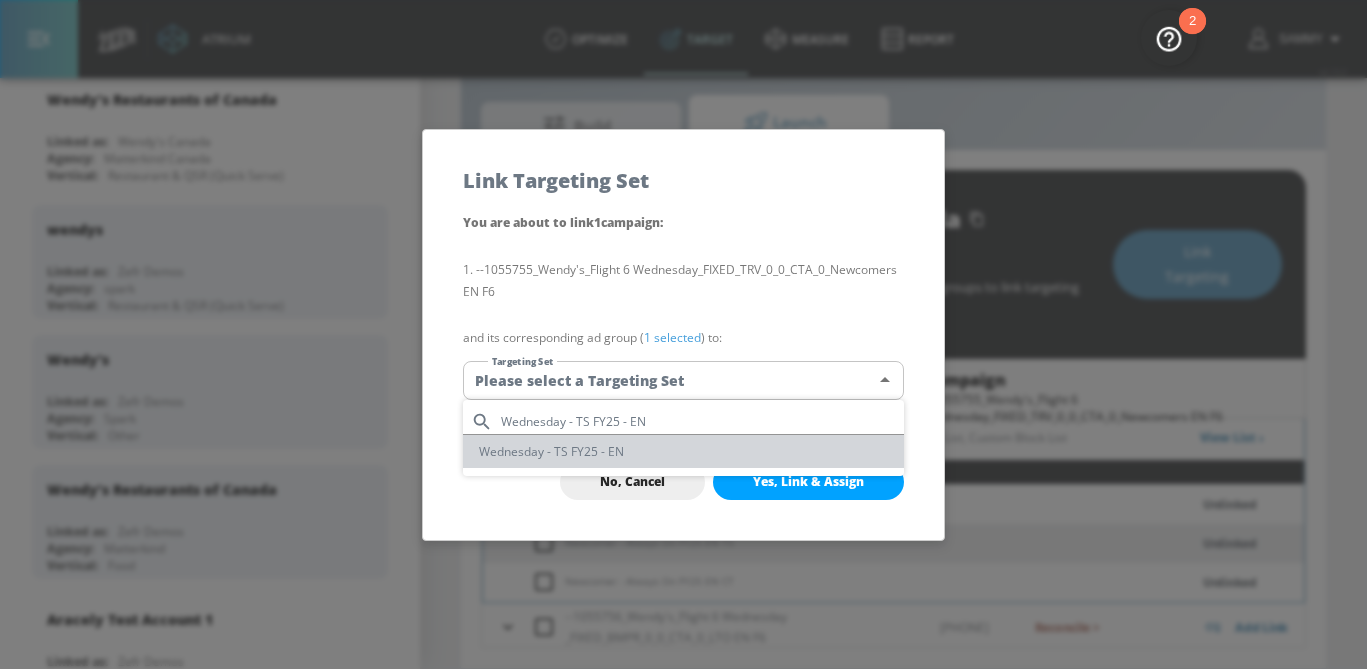 click on "Wednesday - TS FY25 - EN" at bounding box center [683, 451] 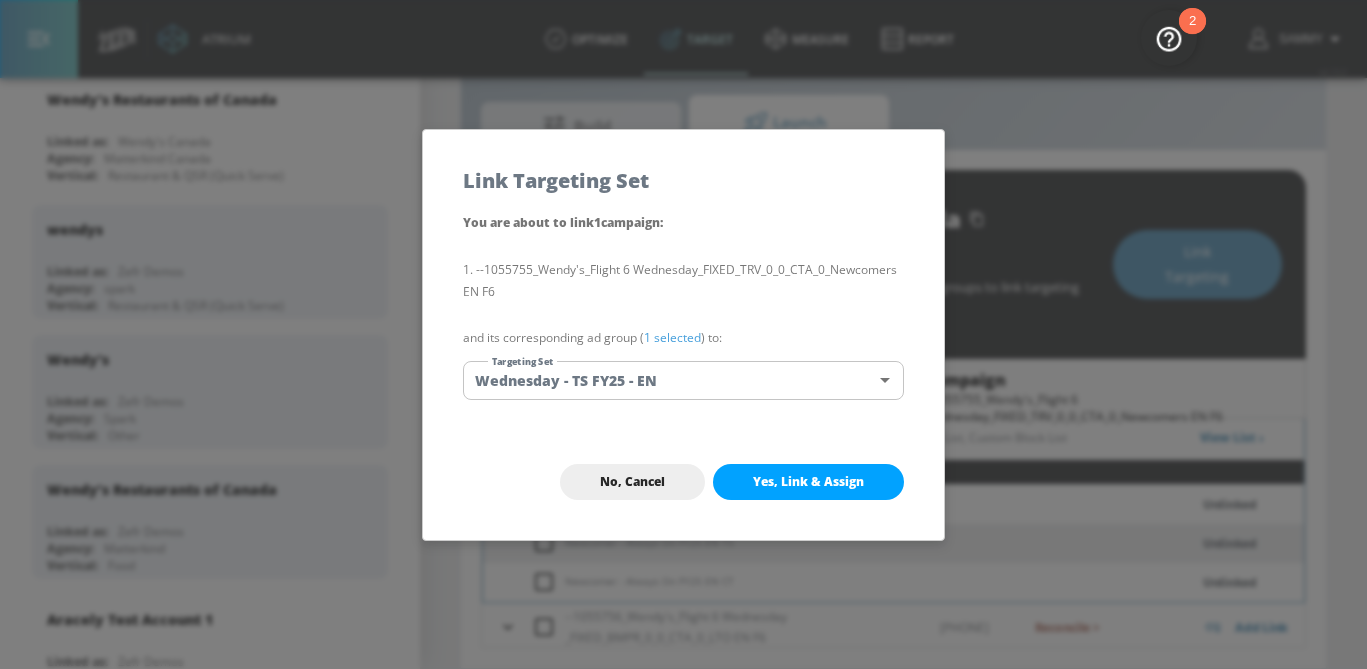 click on "1 selected" at bounding box center [672, 337] 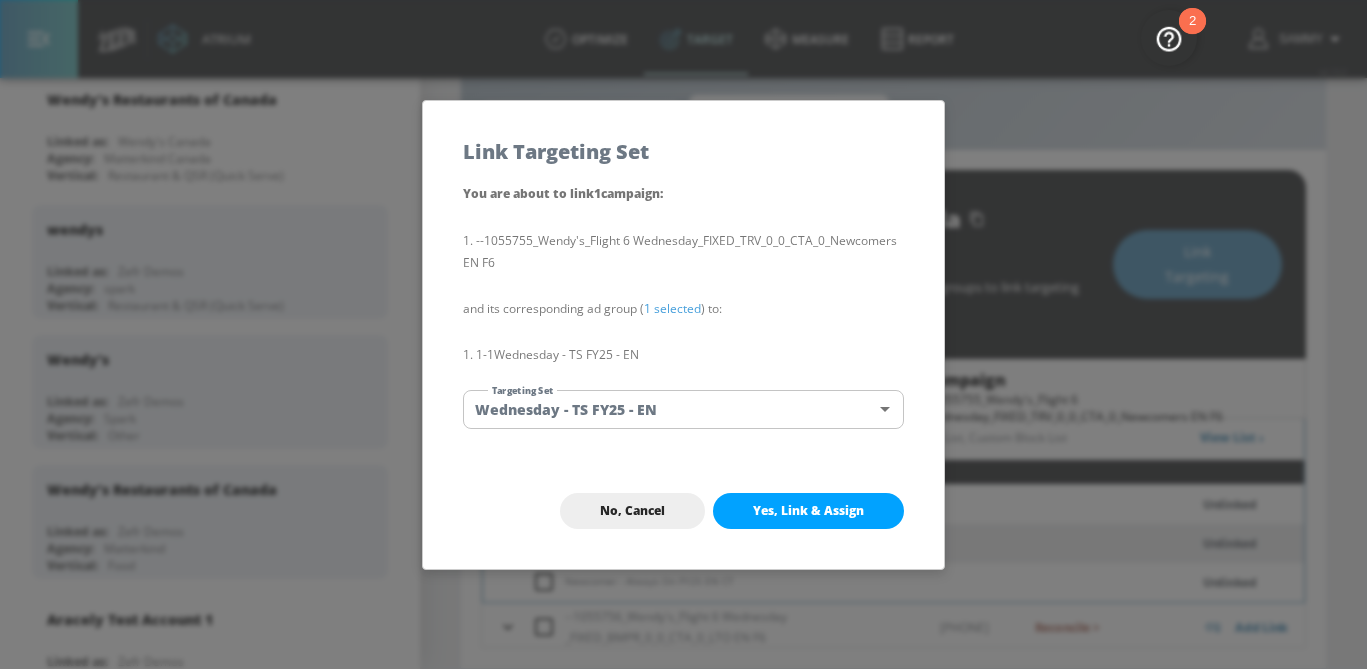 click on "Yes, Link & Assign" at bounding box center (808, 511) 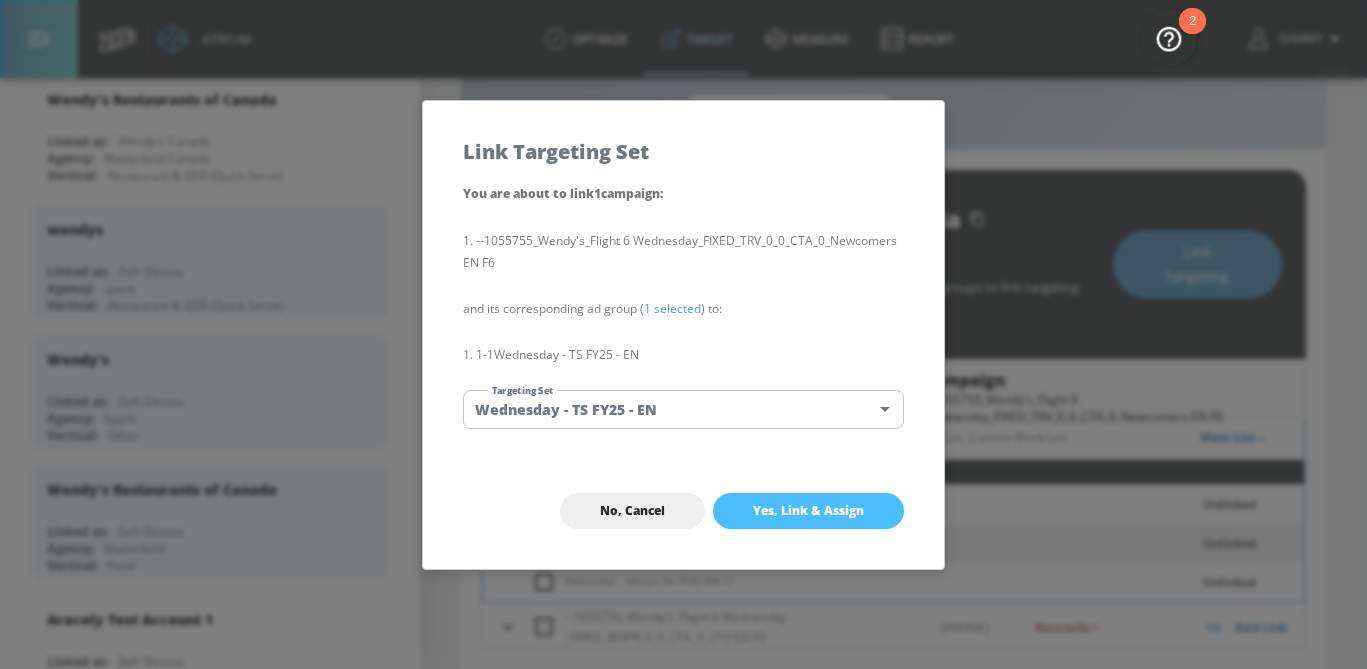 scroll, scrollTop: 229, scrollLeft: 0, axis: vertical 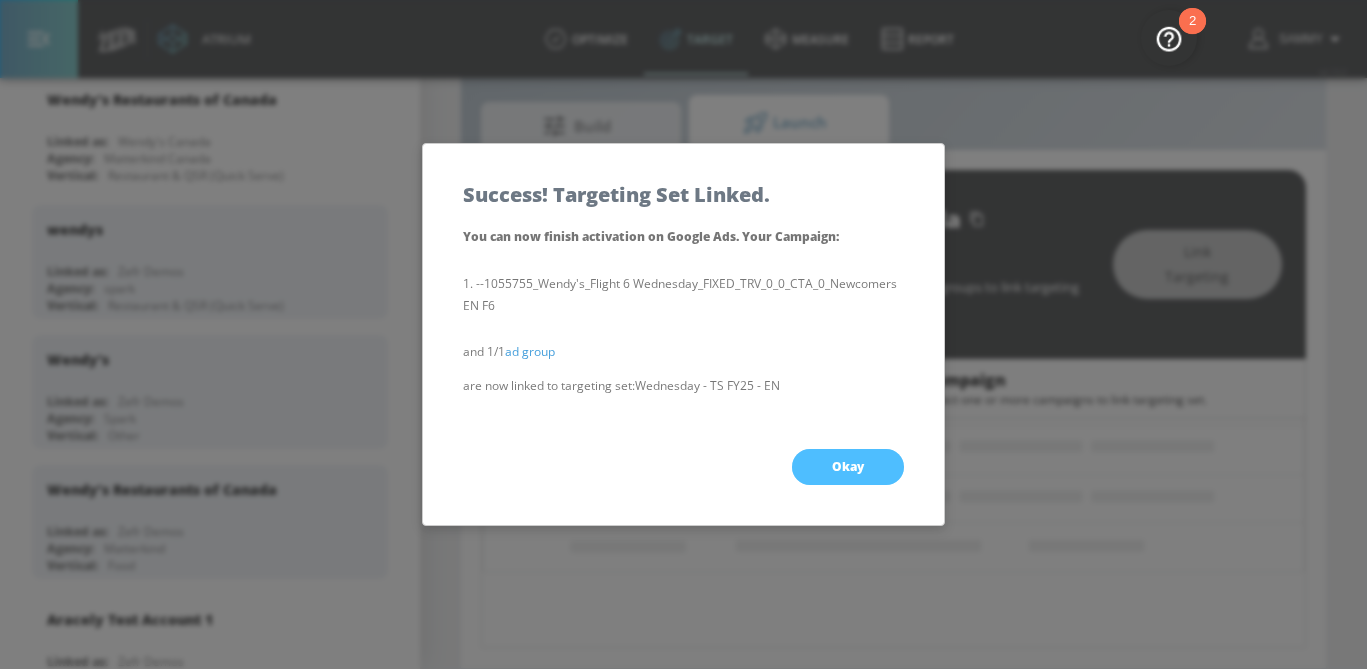 click on "Okay" at bounding box center (848, 467) 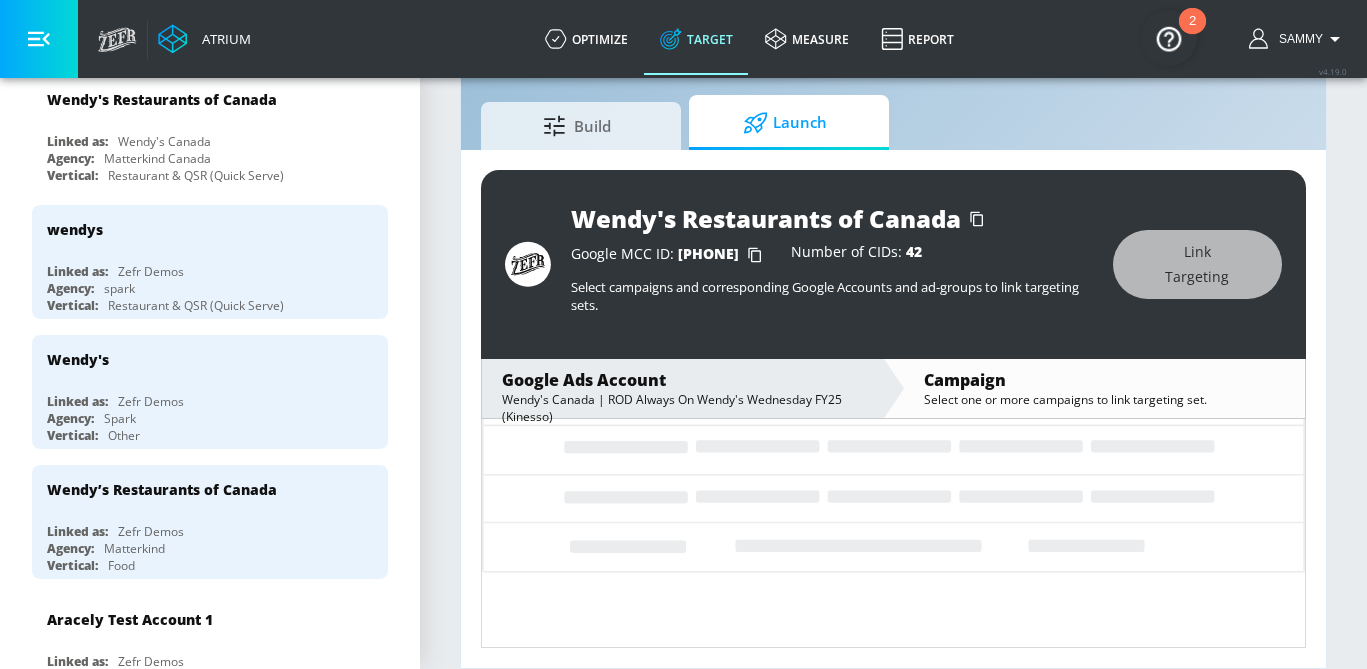 scroll, scrollTop: 275, scrollLeft: 0, axis: vertical 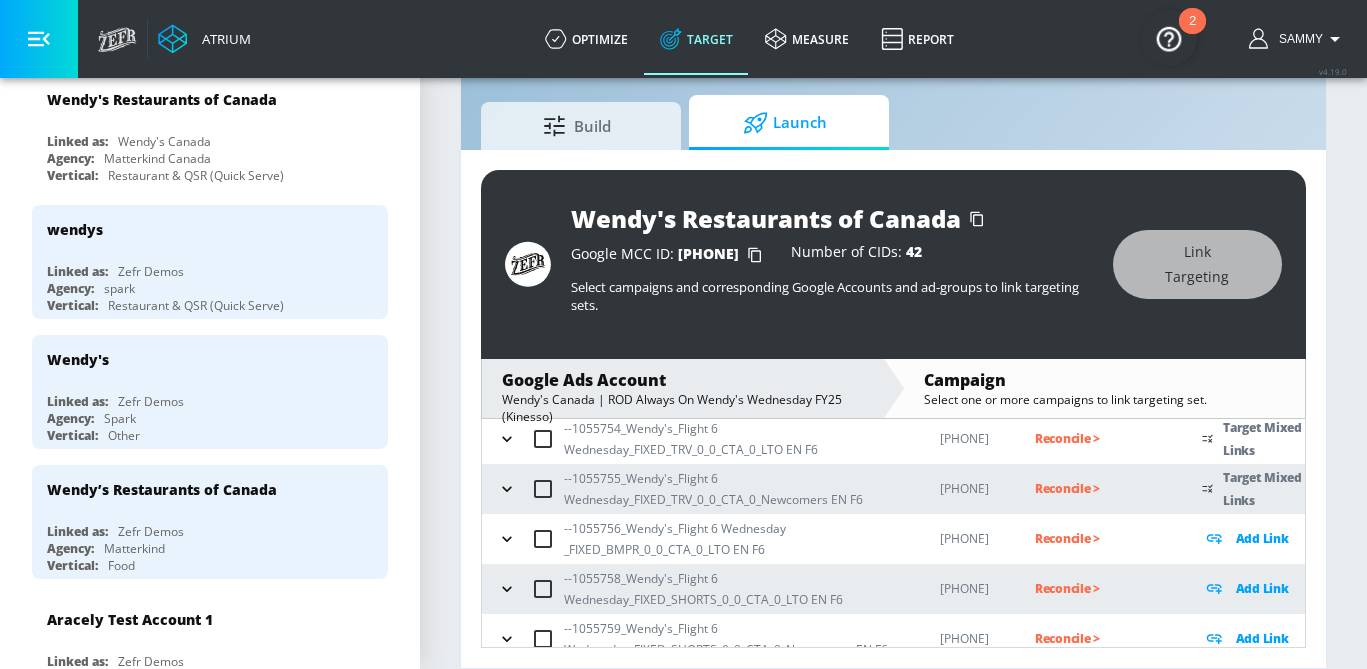 click at bounding box center (507, 489) 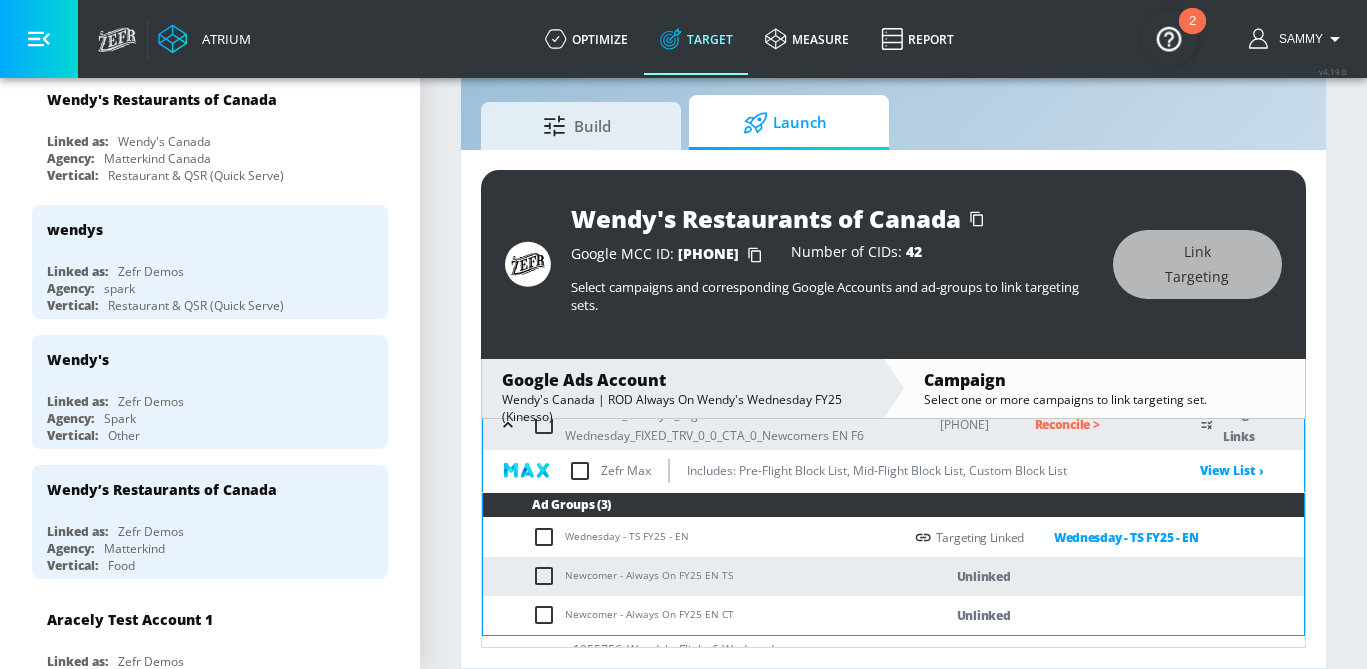 scroll, scrollTop: 345, scrollLeft: 0, axis: vertical 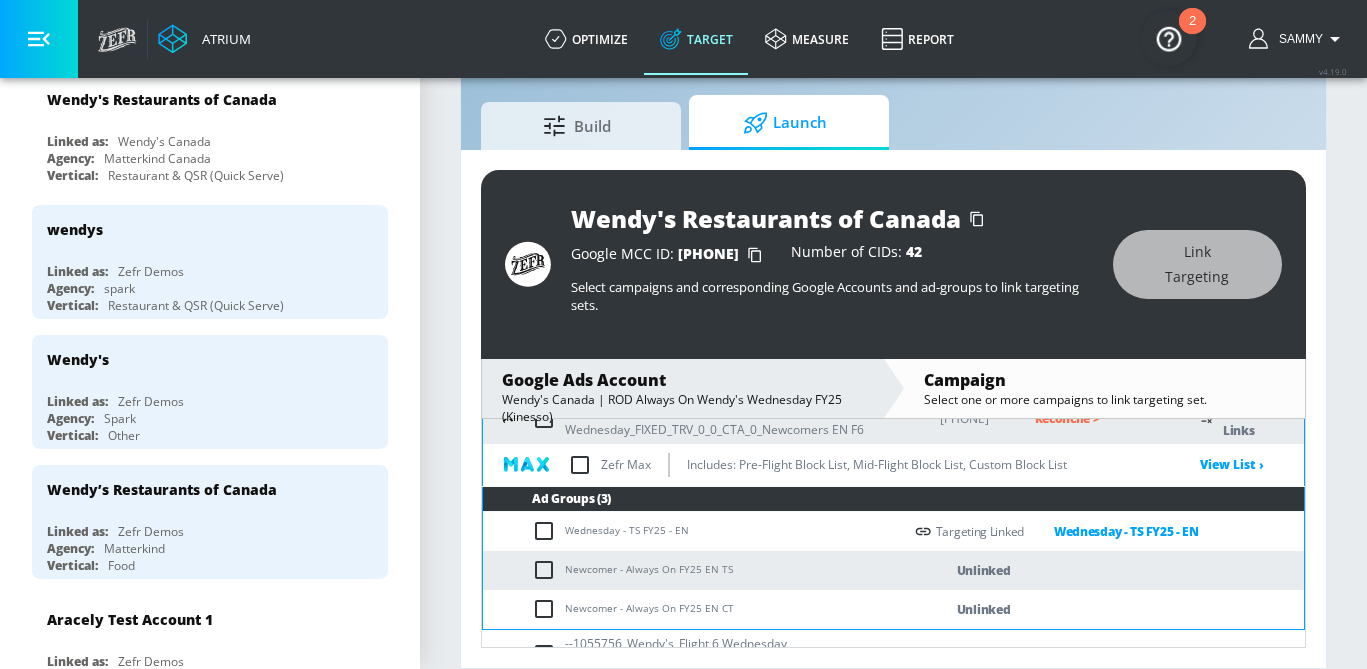 click at bounding box center (548, 570) 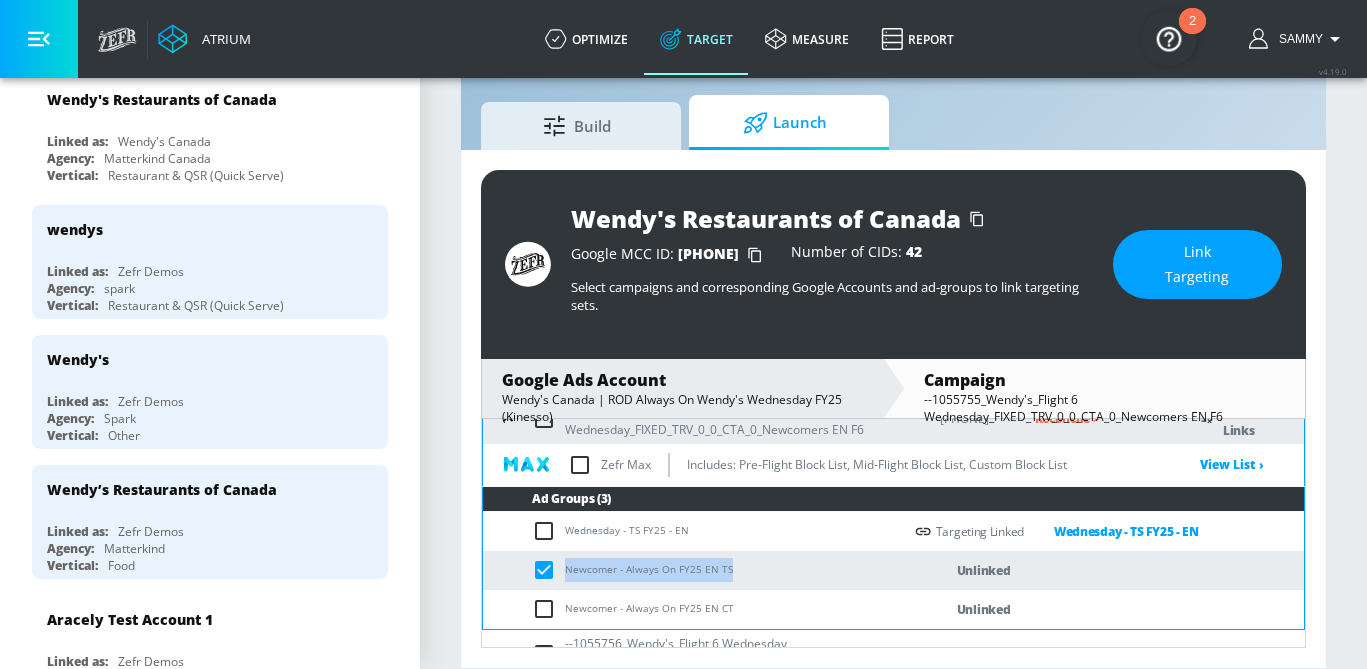 drag, startPoint x: 737, startPoint y: 554, endPoint x: 565, endPoint y: 552, distance: 172.01163 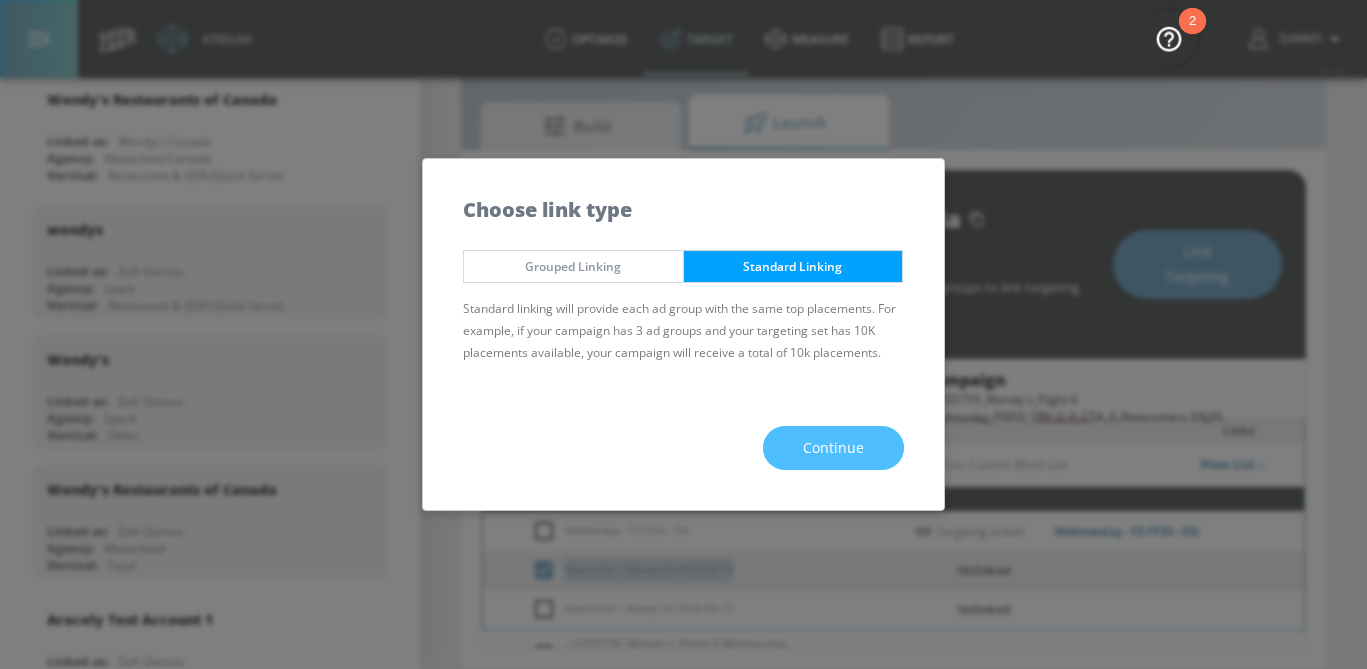 click on "Continue" at bounding box center [833, 448] 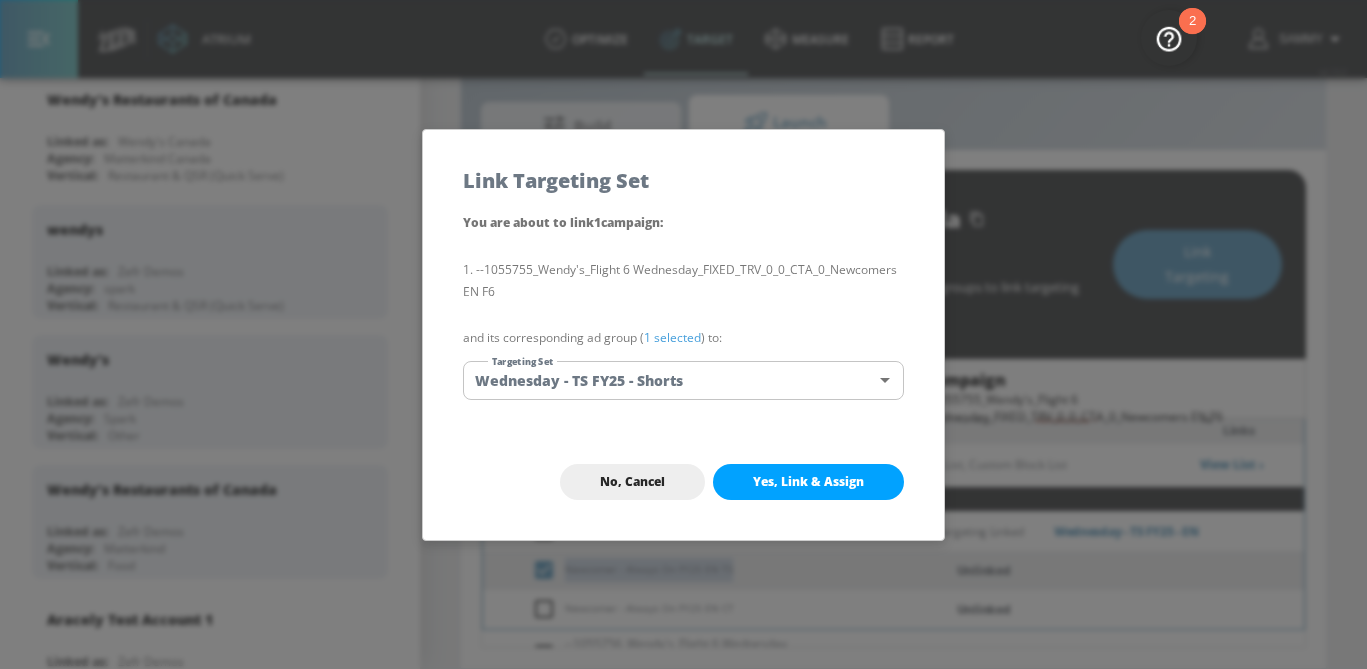 click on "Atrium optimize Target measure Report optimize Target measure Report v 4.19.0 Sammy Platform DV360:   Youtube DV360:   Youtube Advertiser wendy Sort By A-Z asc ​ Add Account Wendy's Restaurants of Canada Linked as: Wendy's Canada Agency: Matterkind Canada Vertical: Restaurant & QSR (Quick Serve) wendys Linked as: Zefr Demos Agency: spark Vertical: Restaurant & QSR (Quick Serve) Wendy's  Linked as: Zefr Demos Agency: Spark  Vertical: Other Wendy’s Restaurants of Canada Linked as: Zefr Demos Agency: Matterkind Vertical: Food Aracely Test Account 1 Linked as: Zefr Demos Agency: Zefr Vertical: Other Casey C Test Account Linked as: Zefr Demos Agency: Sterling Cooper Vertical: CPG (Consumer Packaged Goods) Lekh Test Acc Linked as: QA YTL Test Brand Agency: qa Vertical: Auto Veronica TEST Linked as: Zefr Demos Agency: veronica TEST Vertical: Other Shannan Test Account Linked as: Zefr Demos Agency: #1 Media Agency in the World Vertical: Retail alicyn test Linked as: Zefr Demos Agency: alicyn test Vertical: Test" at bounding box center [683, 311] 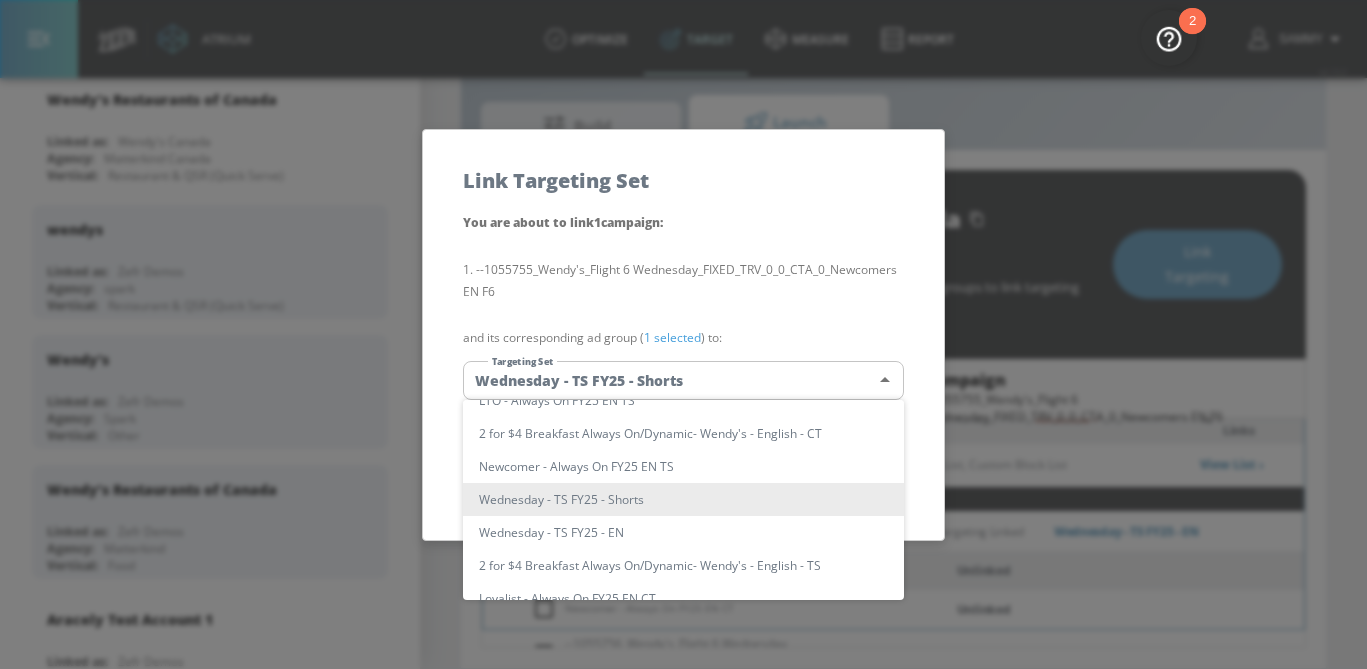 scroll, scrollTop: 0, scrollLeft: 0, axis: both 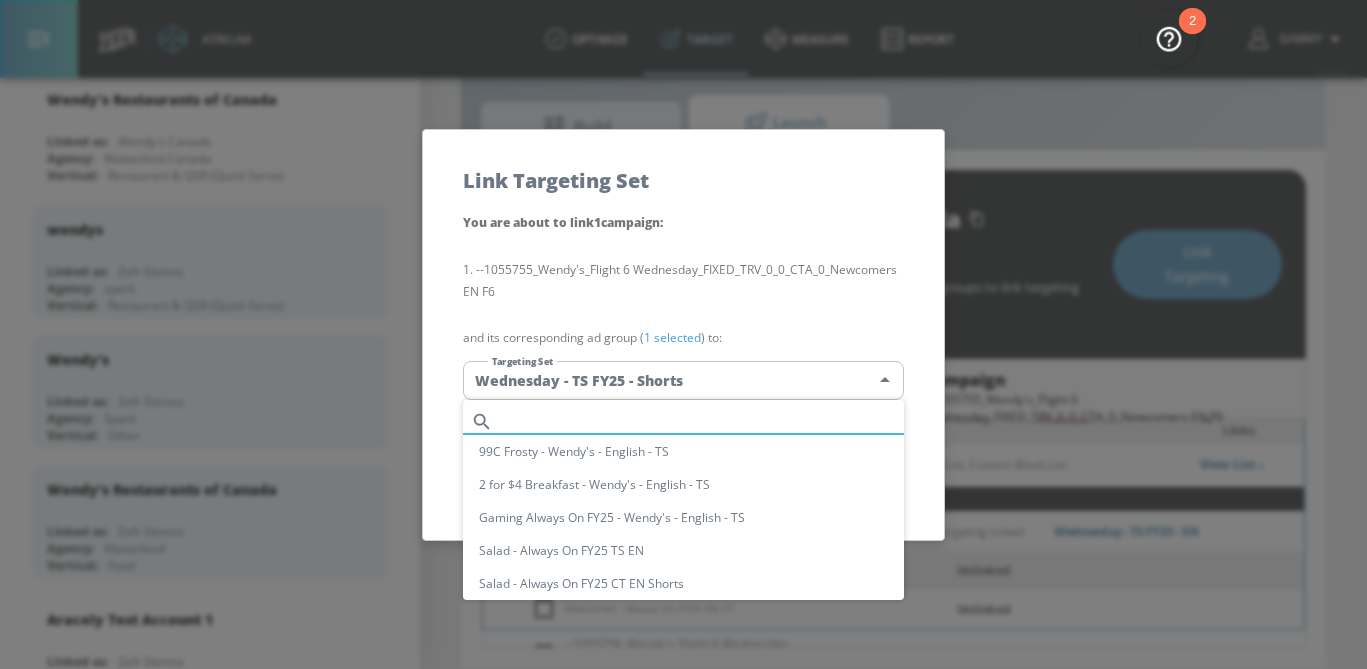 click at bounding box center (702, 421) 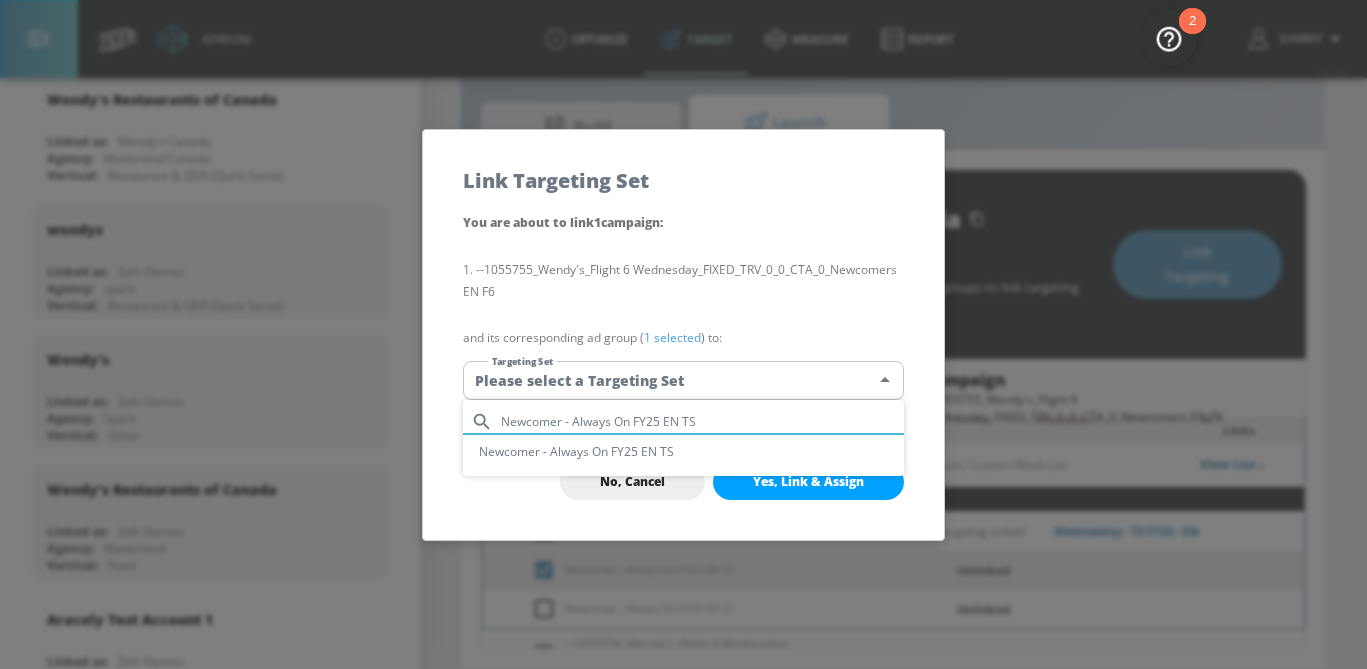 type on "Newcomer - Always On FY25 EN TS" 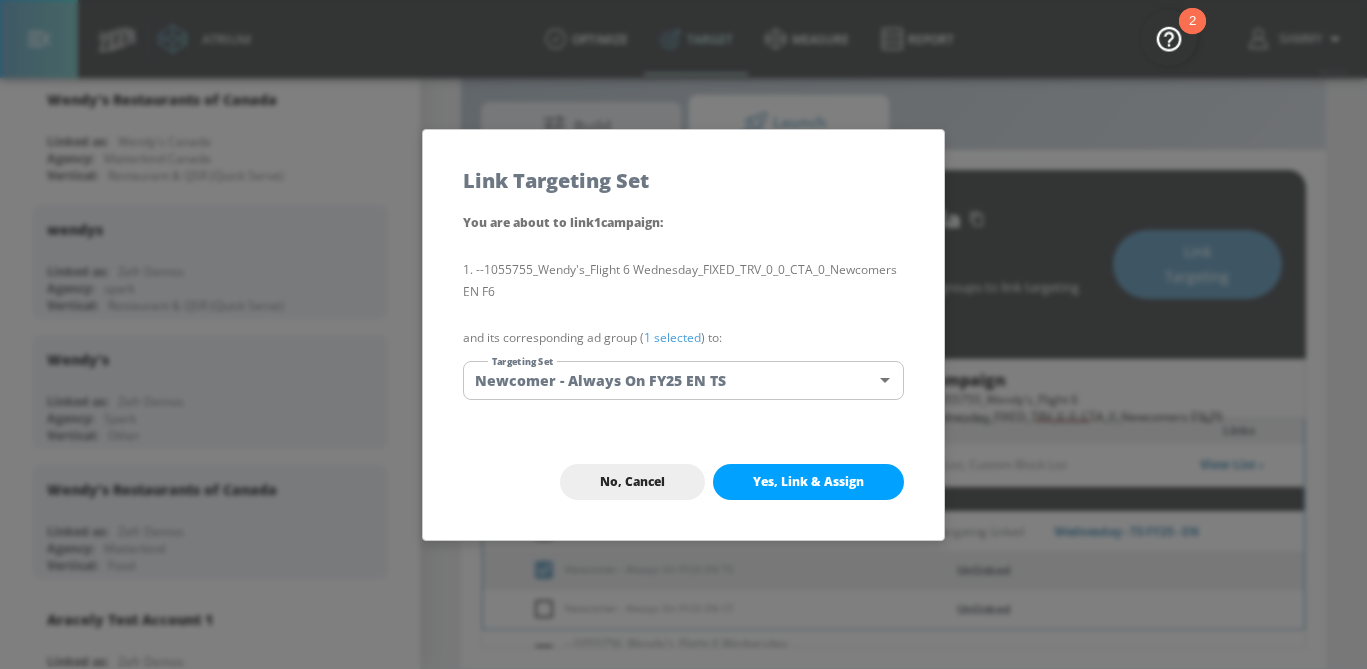 click on "1 selected" at bounding box center (672, 337) 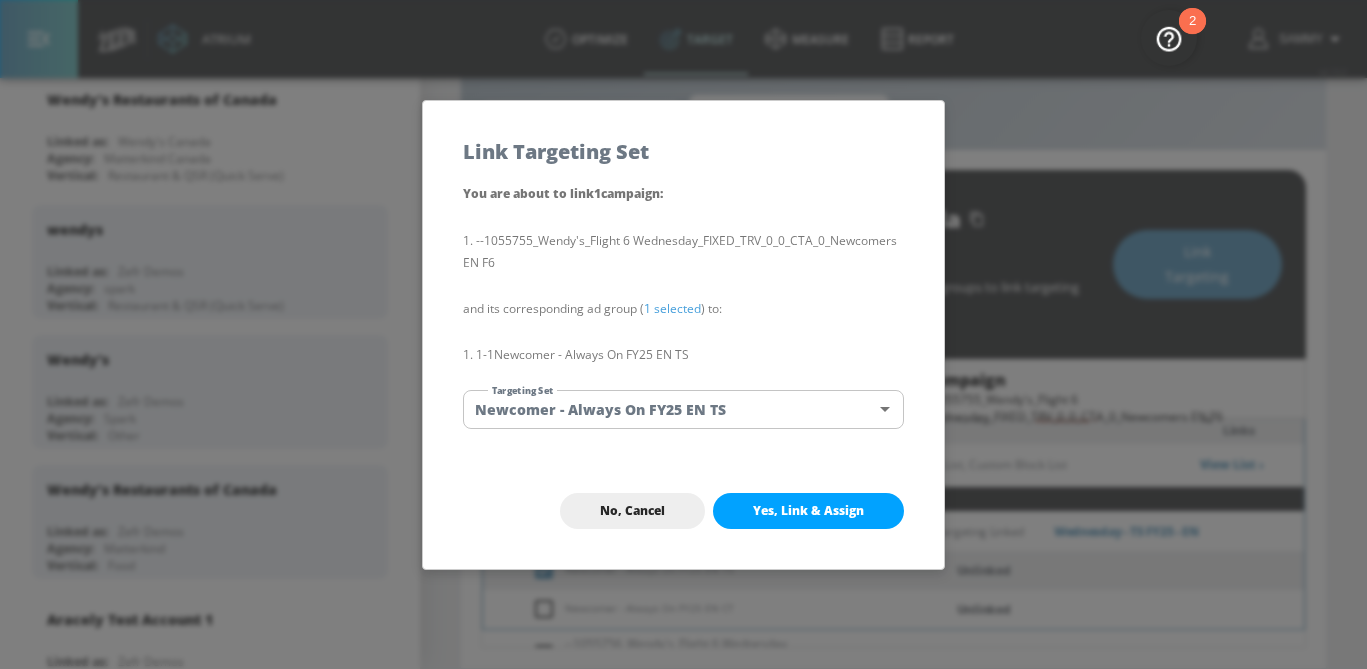 click on "Yes, Link & Assign" at bounding box center [808, 511] 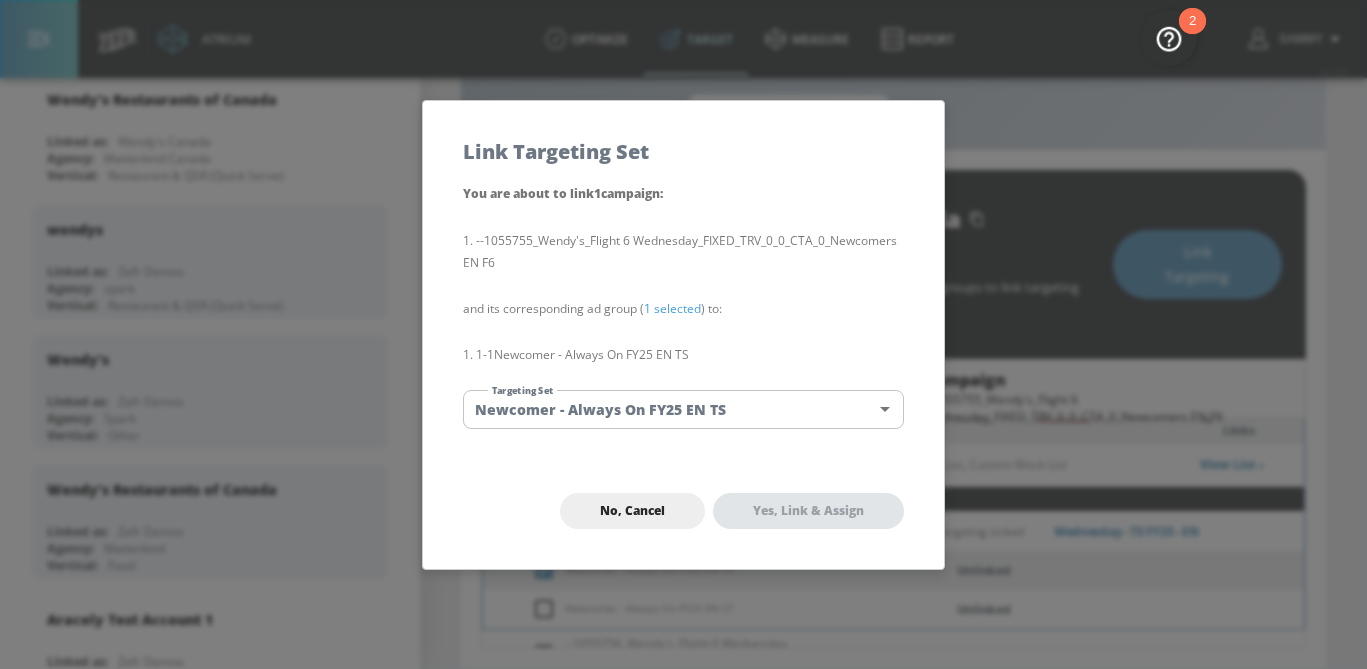 checkbox on "false" 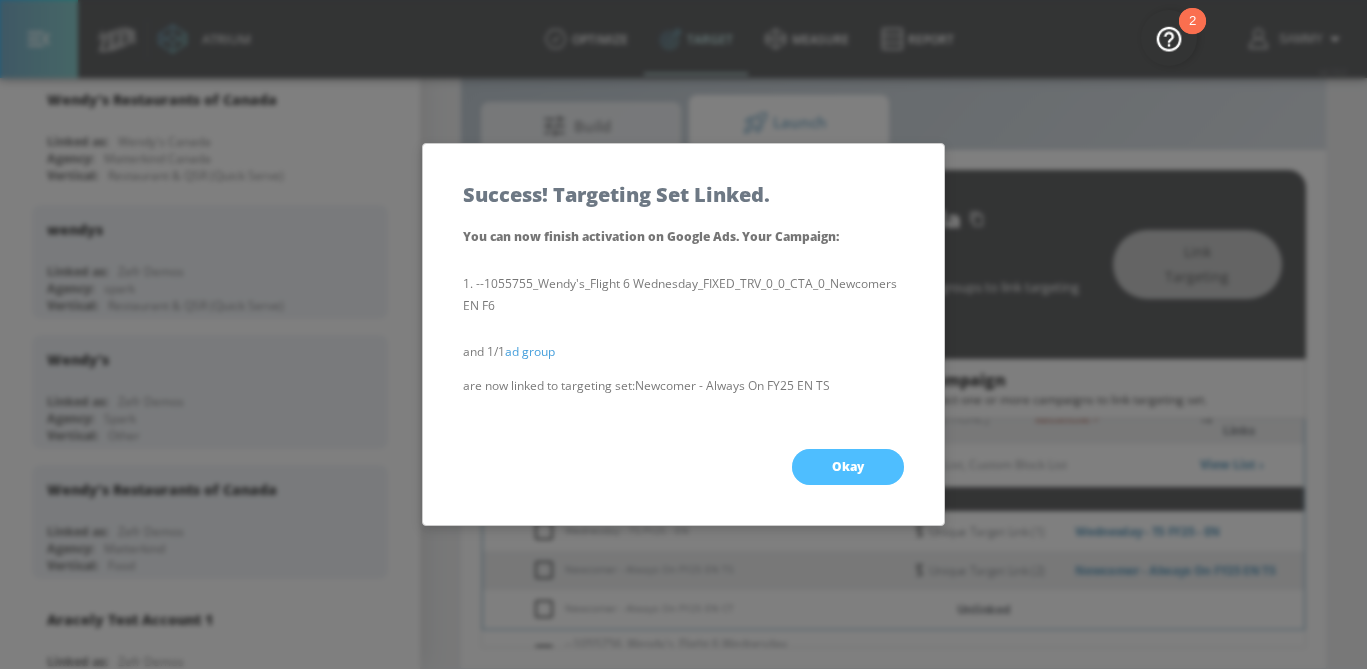 click on "Okay" at bounding box center (848, 467) 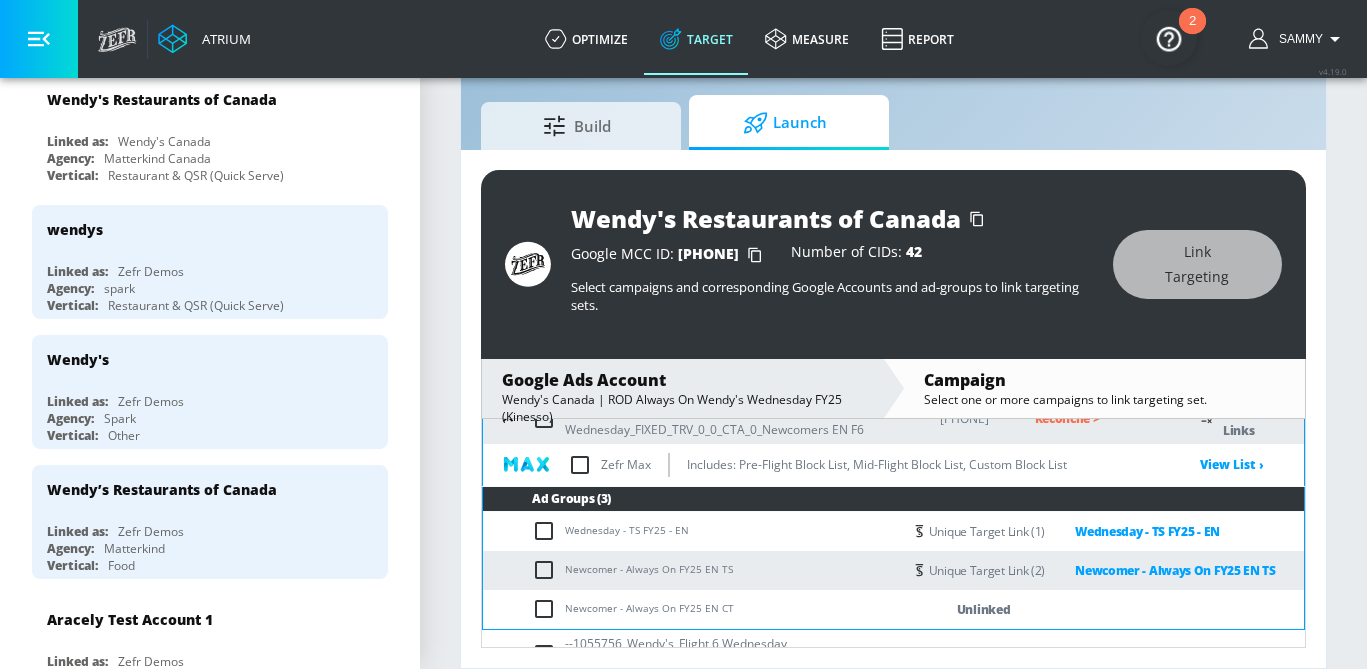 click at bounding box center (548, 609) 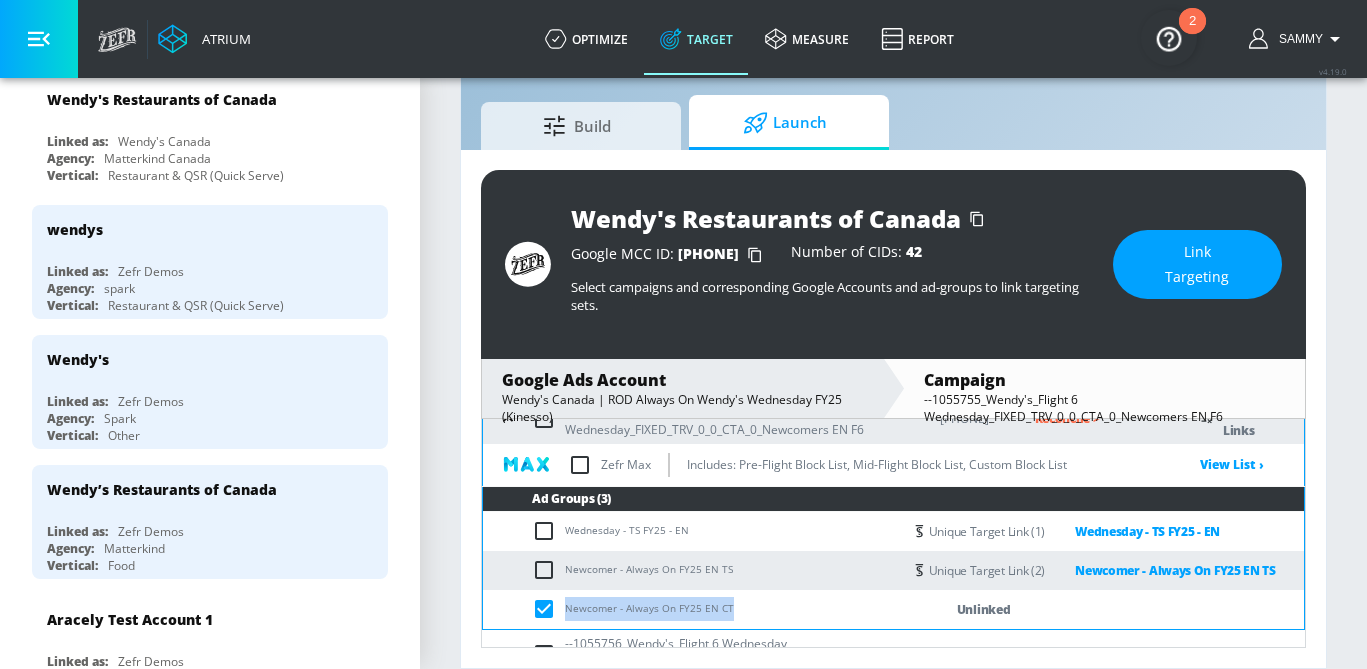 drag, startPoint x: 736, startPoint y: 593, endPoint x: 563, endPoint y: 593, distance: 173 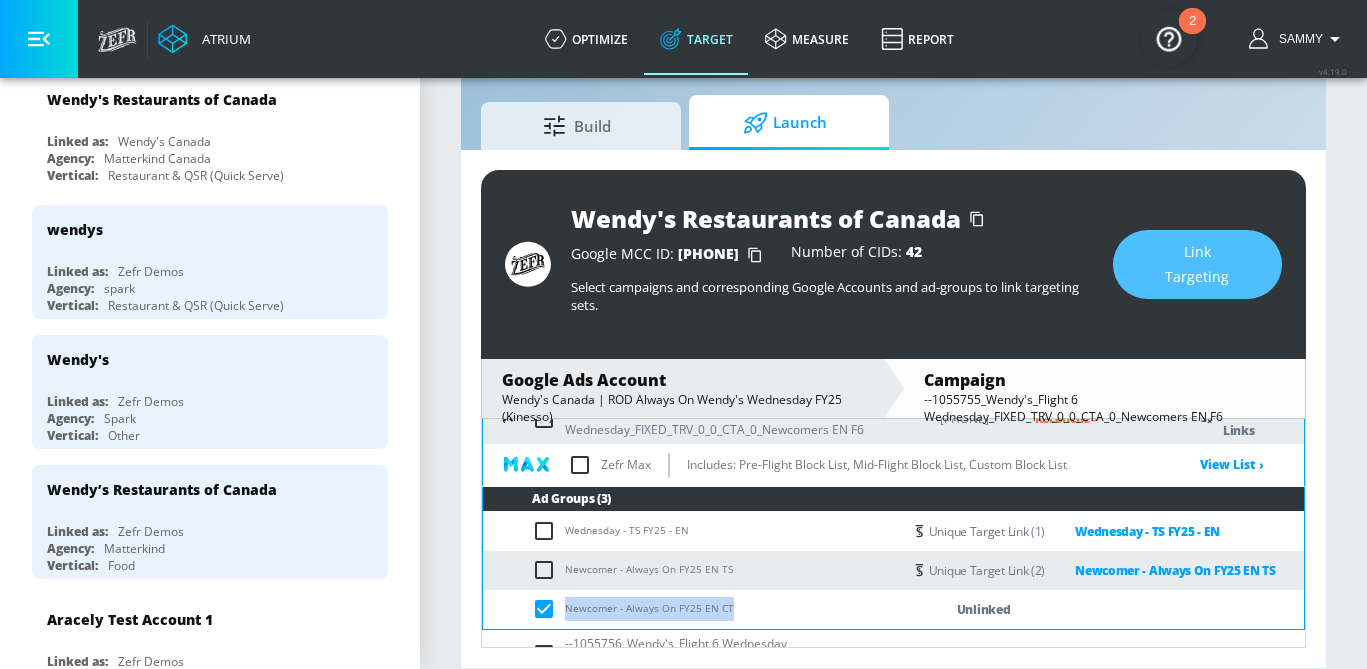 click on "Link Targeting" at bounding box center [1197, 264] 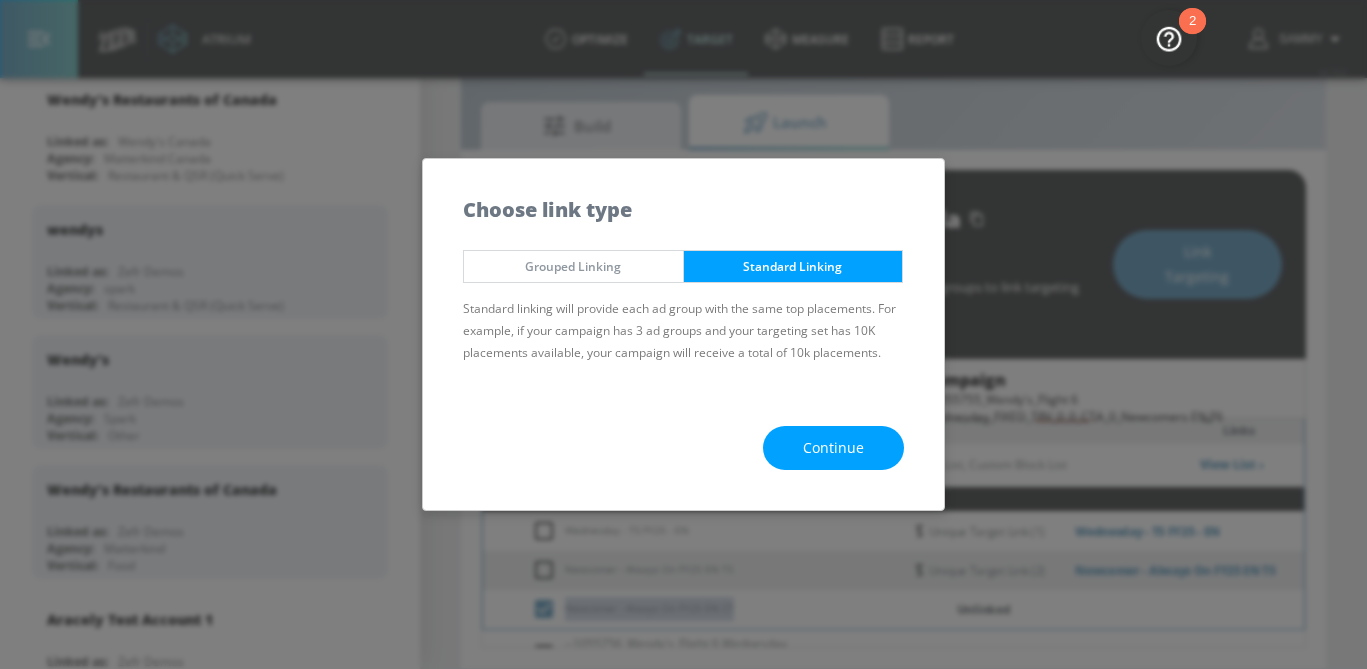 click on "Continue" at bounding box center (833, 448) 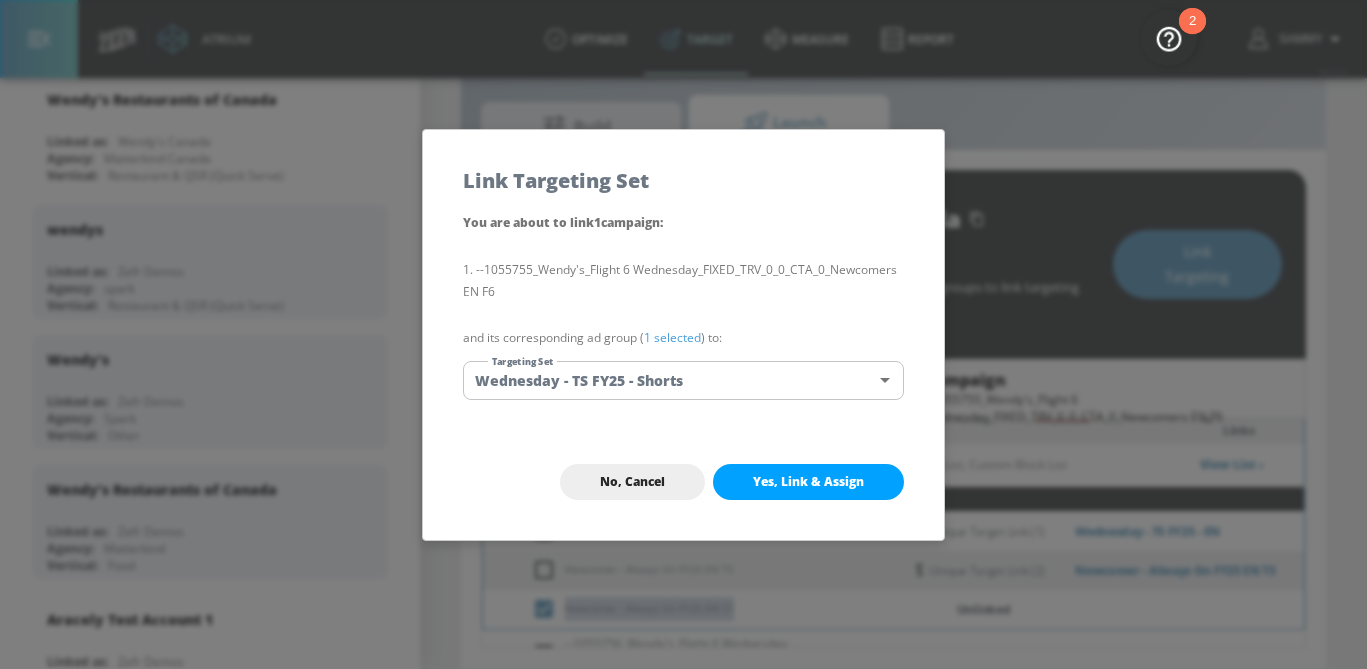 click on "Atrium optimize Target measure Report optimize Target measure Report v 4.19.0 Sammy Platform DV360:   Youtube DV360:   Youtube Advertiser wendy Sort By A-Z asc ​ Add Account Wendy's Restaurants of Canada Linked as: Wendy's Canada Agency: Matterkind Canada Vertical: Restaurant & QSR (Quick Serve) wendys Linked as: Zefr Demos Agency: spark Vertical: Restaurant & QSR (Quick Serve) Wendy's  Linked as: Zefr Demos Agency: Spark  Vertical: Other Wendy’s Restaurants of Canada Linked as: Zefr Demos Agency: Matterkind Vertical: Food Aracely Test Account 1 Linked as: Zefr Demos Agency: Zefr Vertical: Other Casey C Test Account Linked as: Zefr Demos Agency: Sterling Cooper Vertical: CPG (Consumer Packaged Goods) Lekh Test Acc Linked as: QA YTL Test Brand Agency: qa Vertical: Auto Veronica TEST Linked as: Zefr Demos Agency: veronica TEST Vertical: Other Shannan Test Account Linked as: Zefr Demos Agency: #1 Media Agency in the World Vertical: Retail alicyn test Linked as: Zefr Demos Agency: alicyn test Vertical: Test" at bounding box center (683, 311) 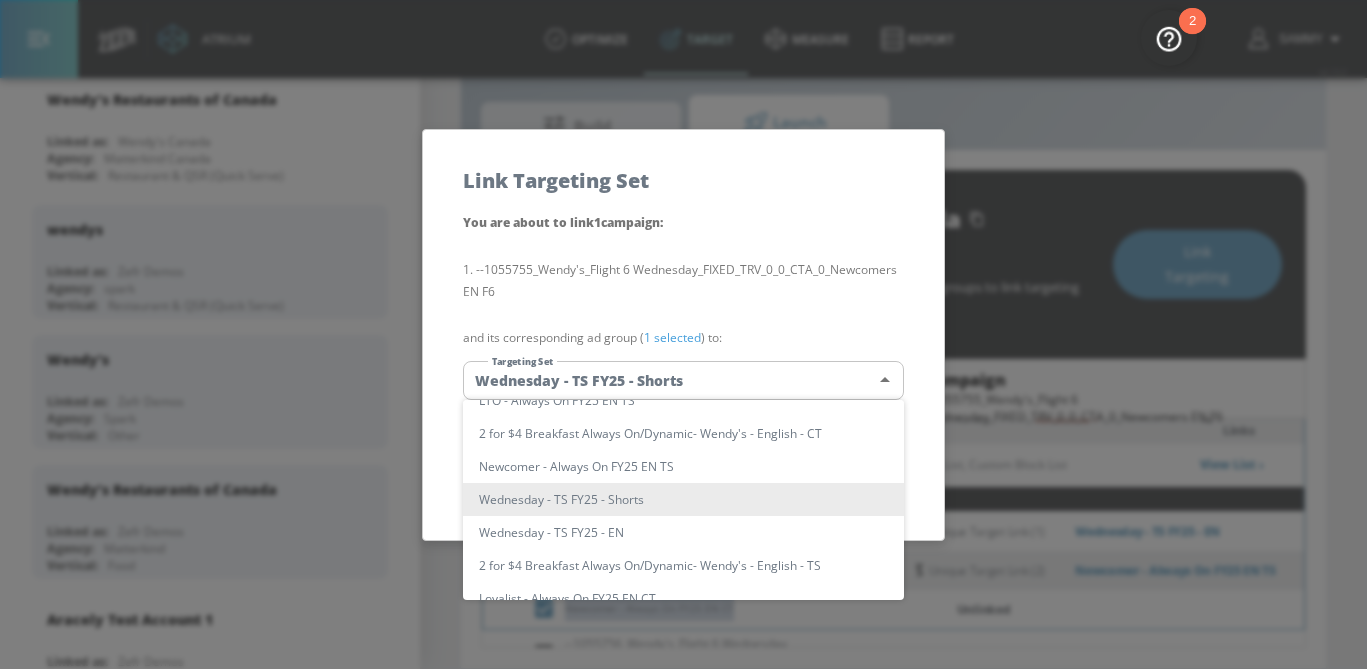 scroll, scrollTop: 0, scrollLeft: 0, axis: both 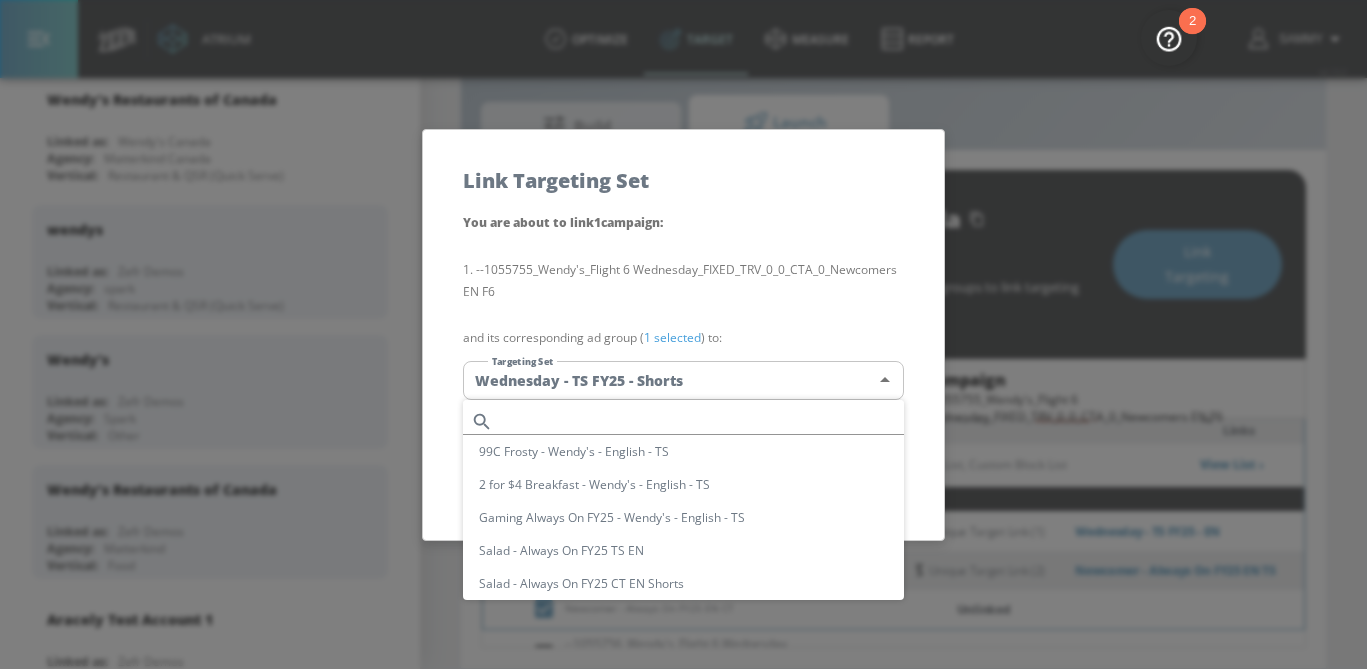 click at bounding box center [702, 421] 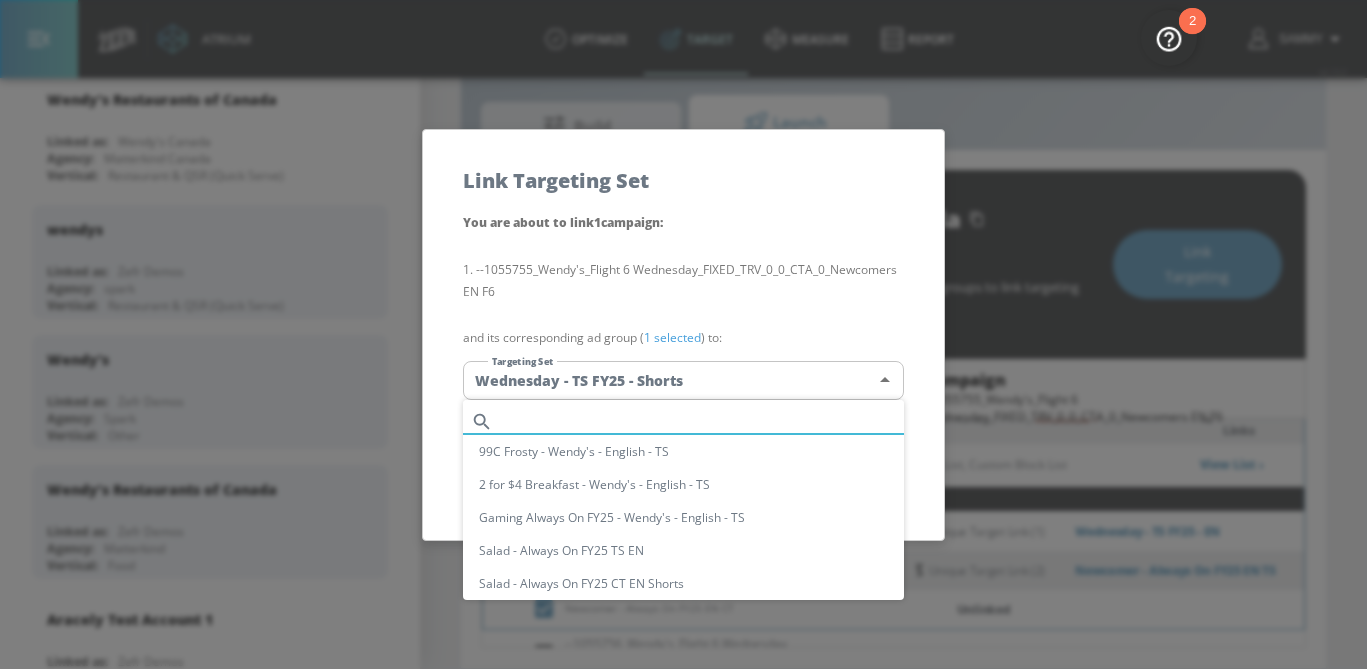 paste on "Newcomer - Always On FY25 EN CT" 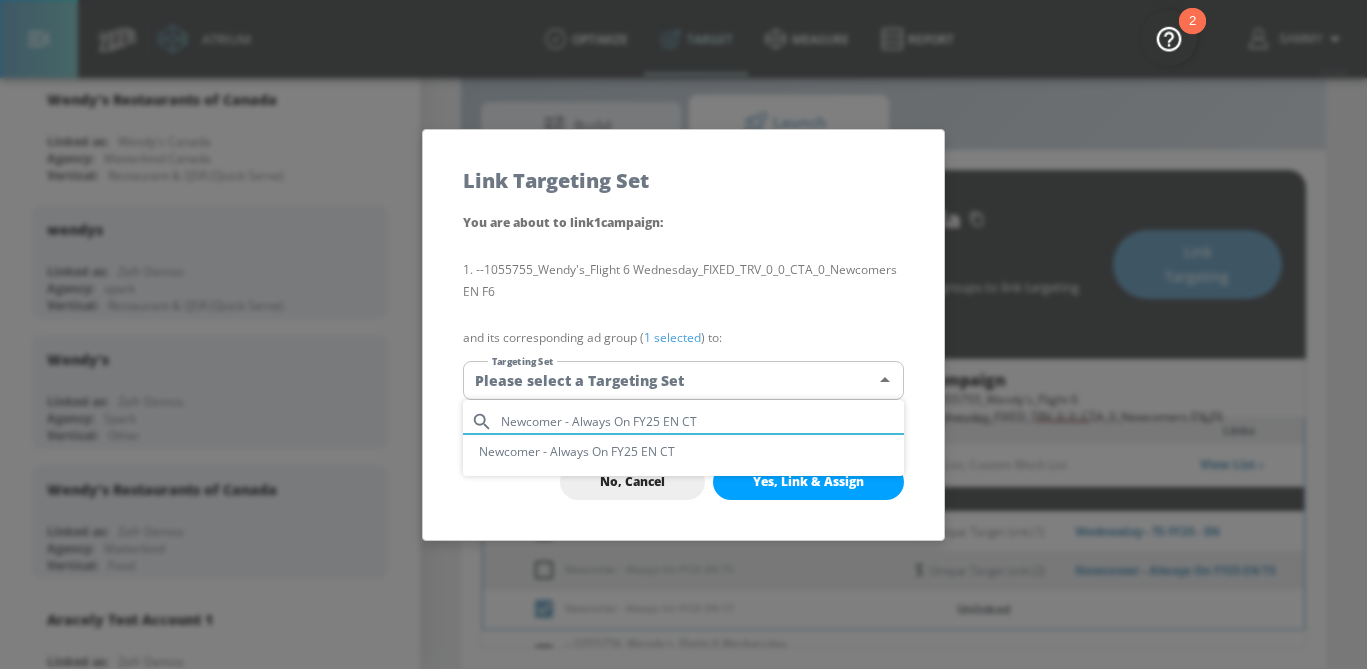 type on "Newcomer - Always On FY25 EN CT" 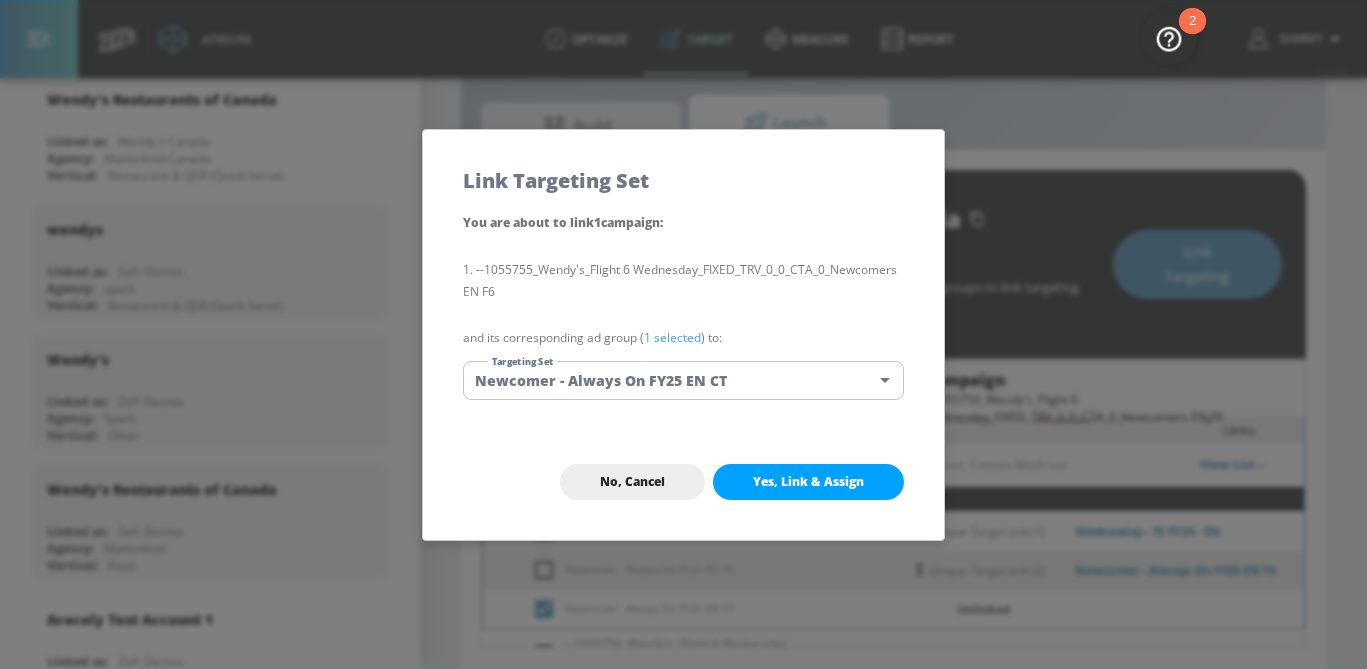 click on "1 selected" at bounding box center [672, 337] 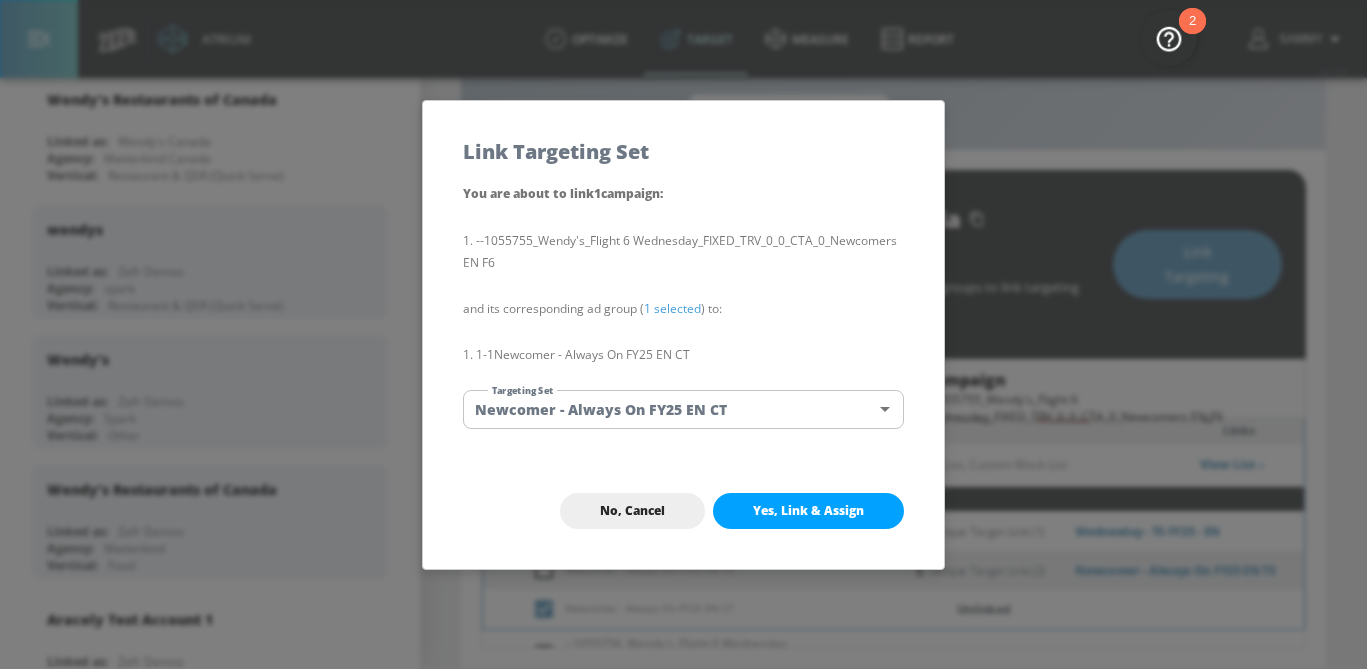 click on "Yes, Link & Assign" at bounding box center [808, 511] 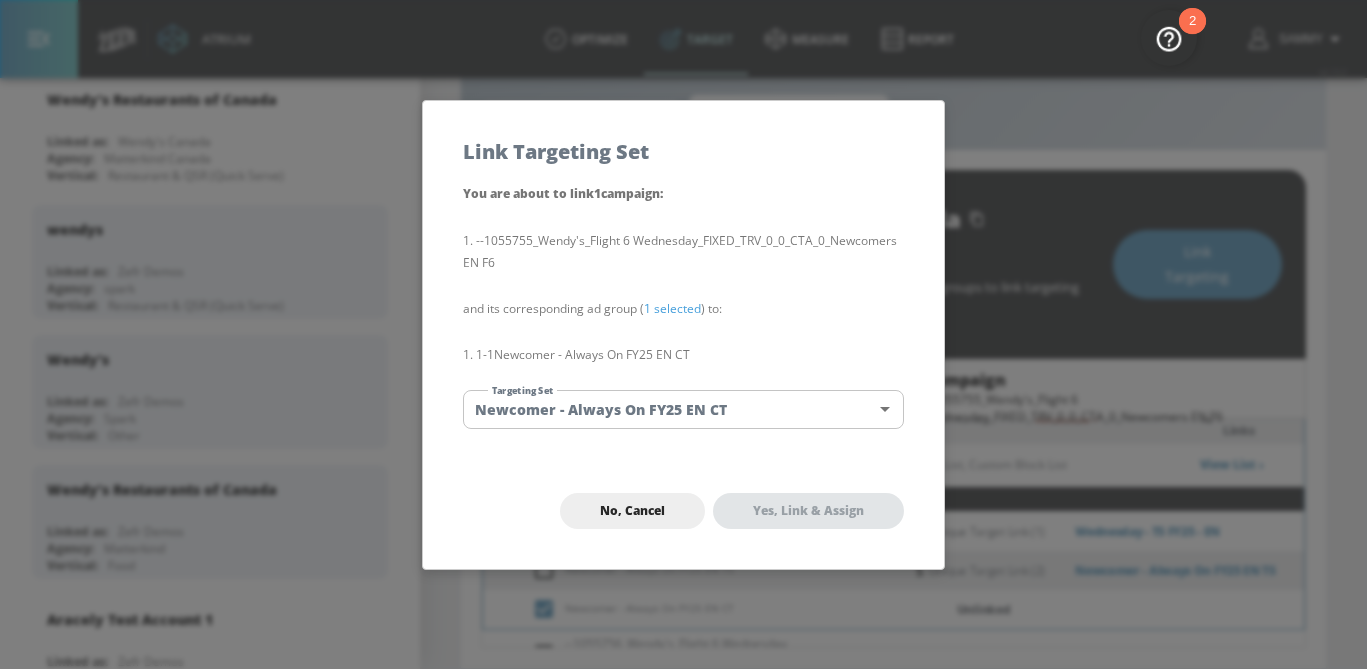 checkbox on "false" 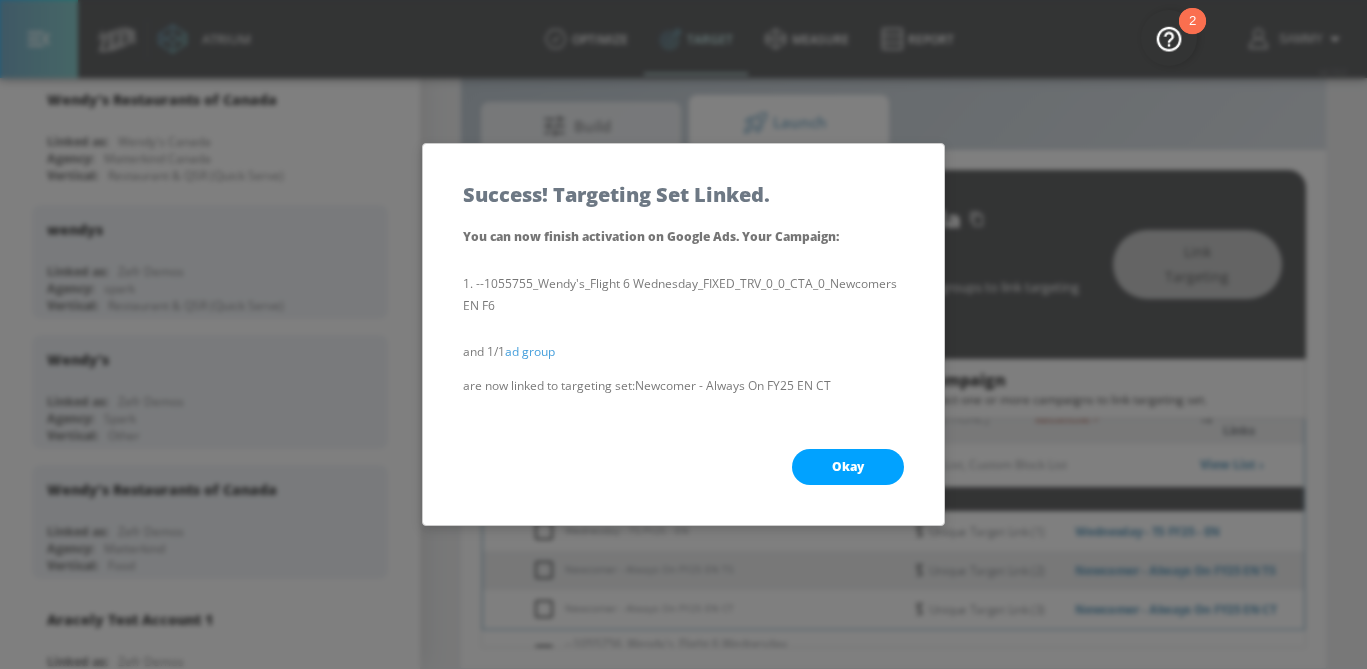 click on "Okay" at bounding box center (848, 467) 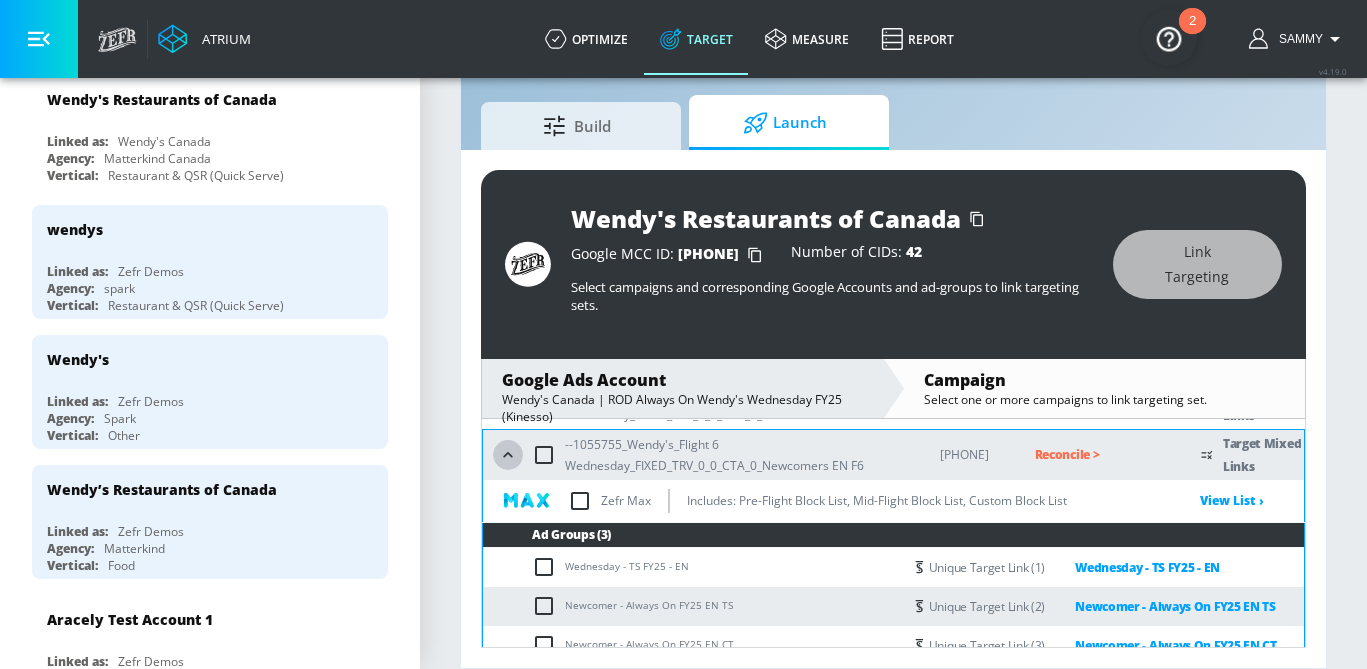 click 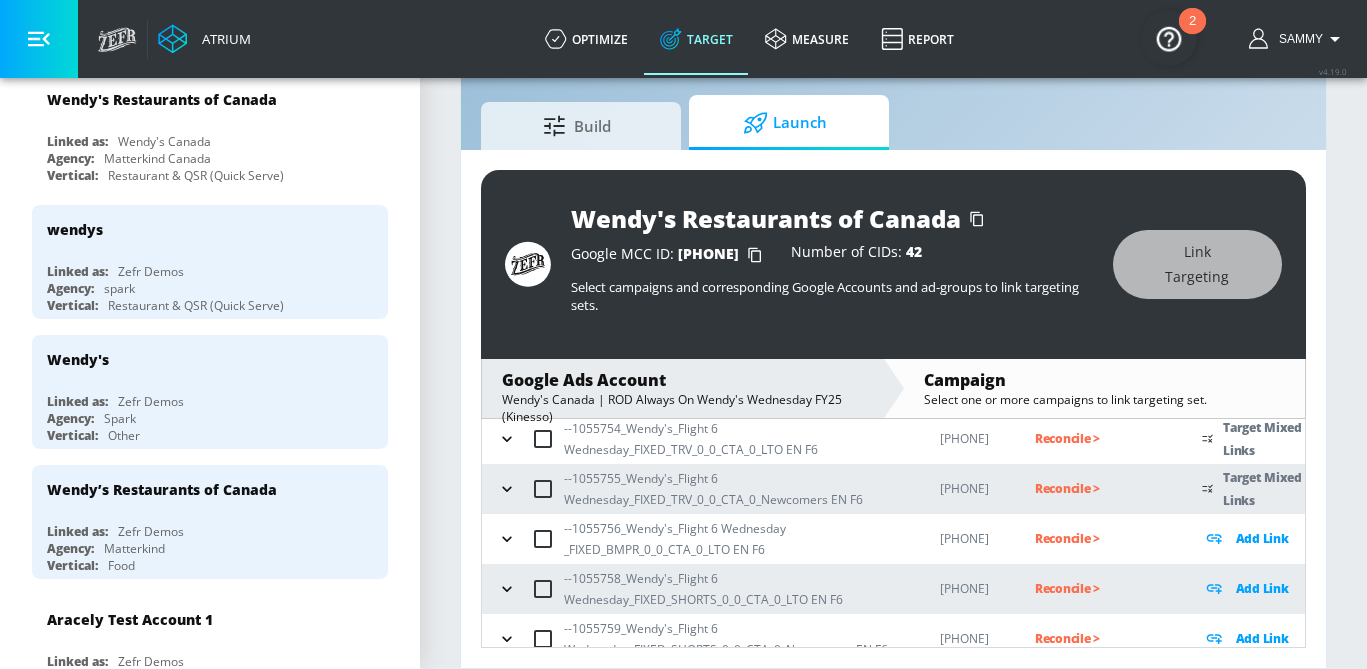 scroll, scrollTop: 197, scrollLeft: 0, axis: vertical 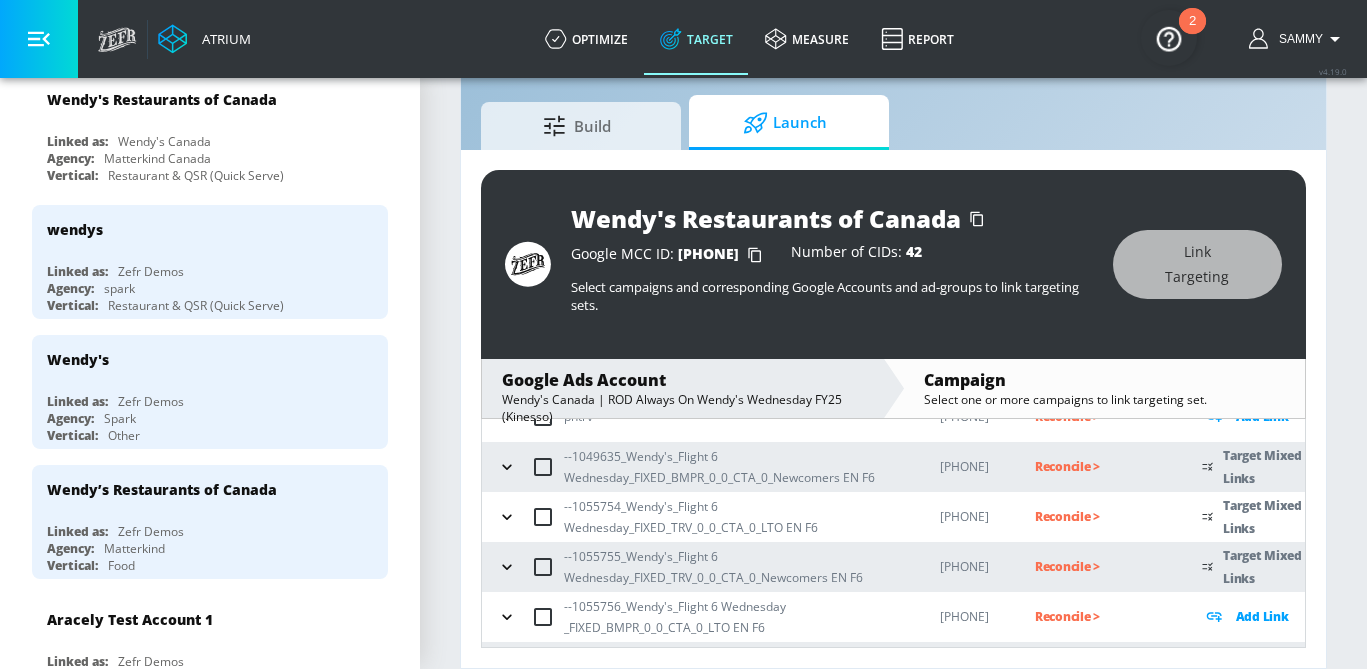 click at bounding box center [507, 467] 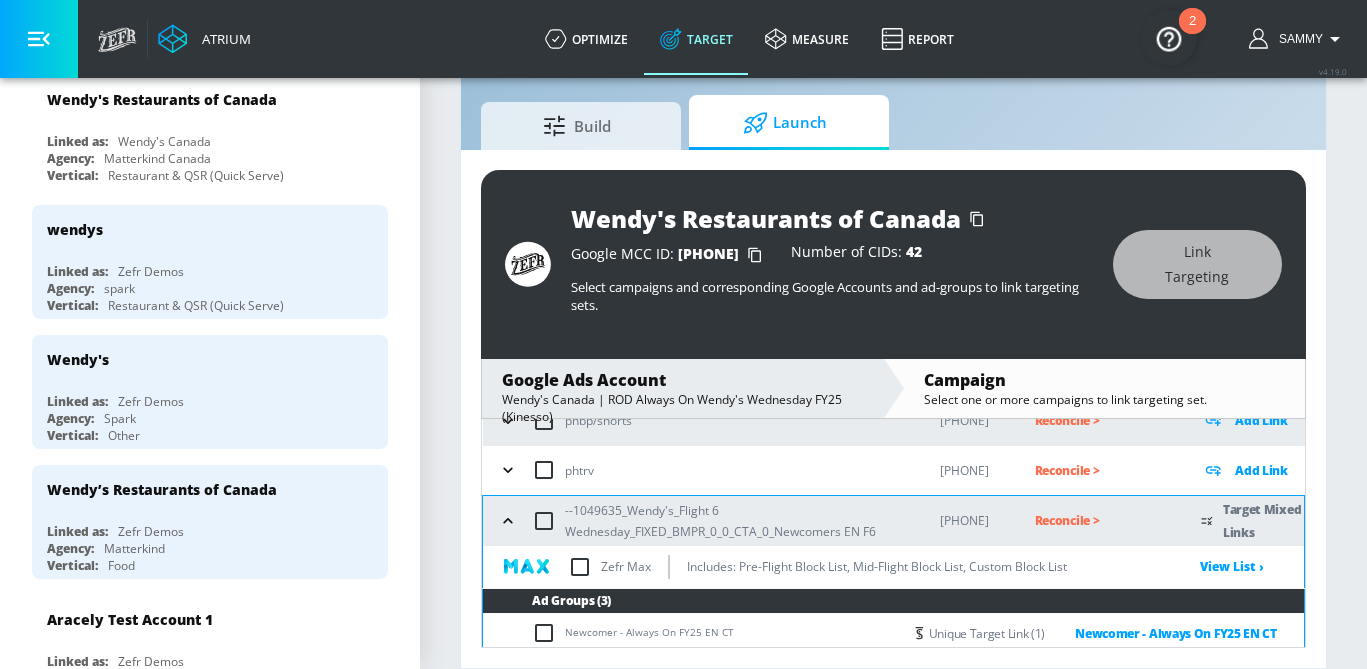 scroll, scrollTop: 138, scrollLeft: 0, axis: vertical 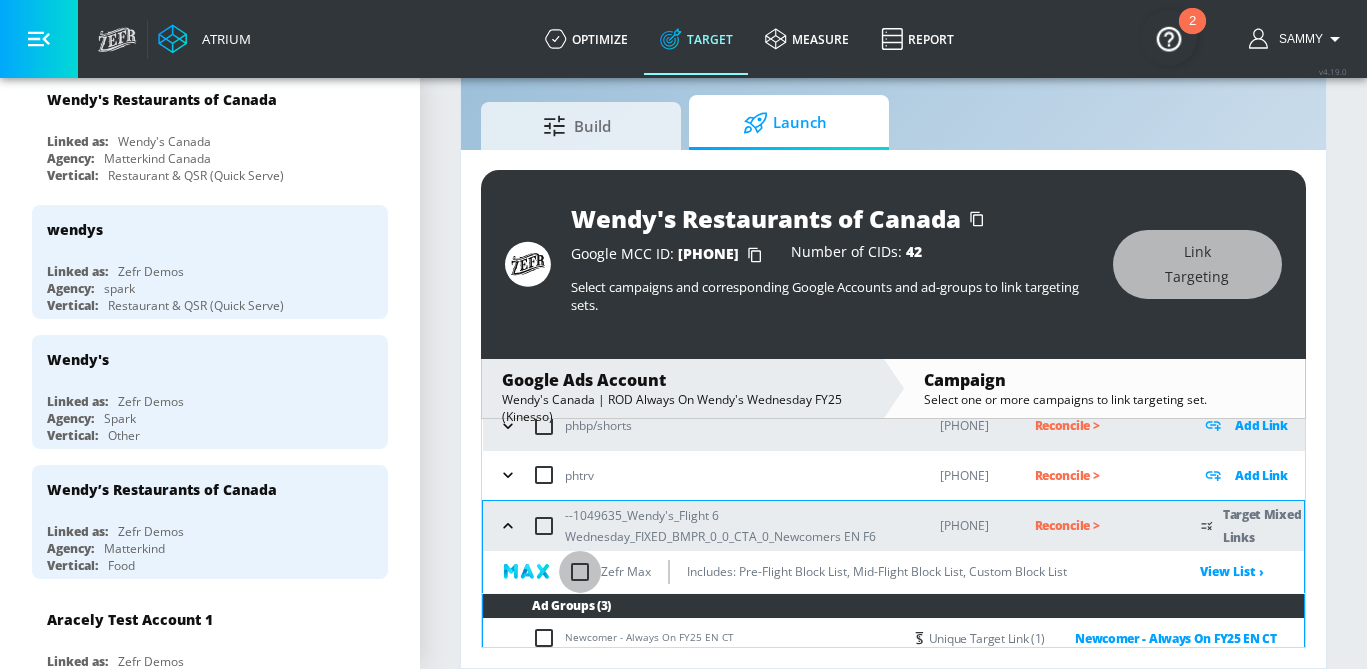 click at bounding box center [580, 572] 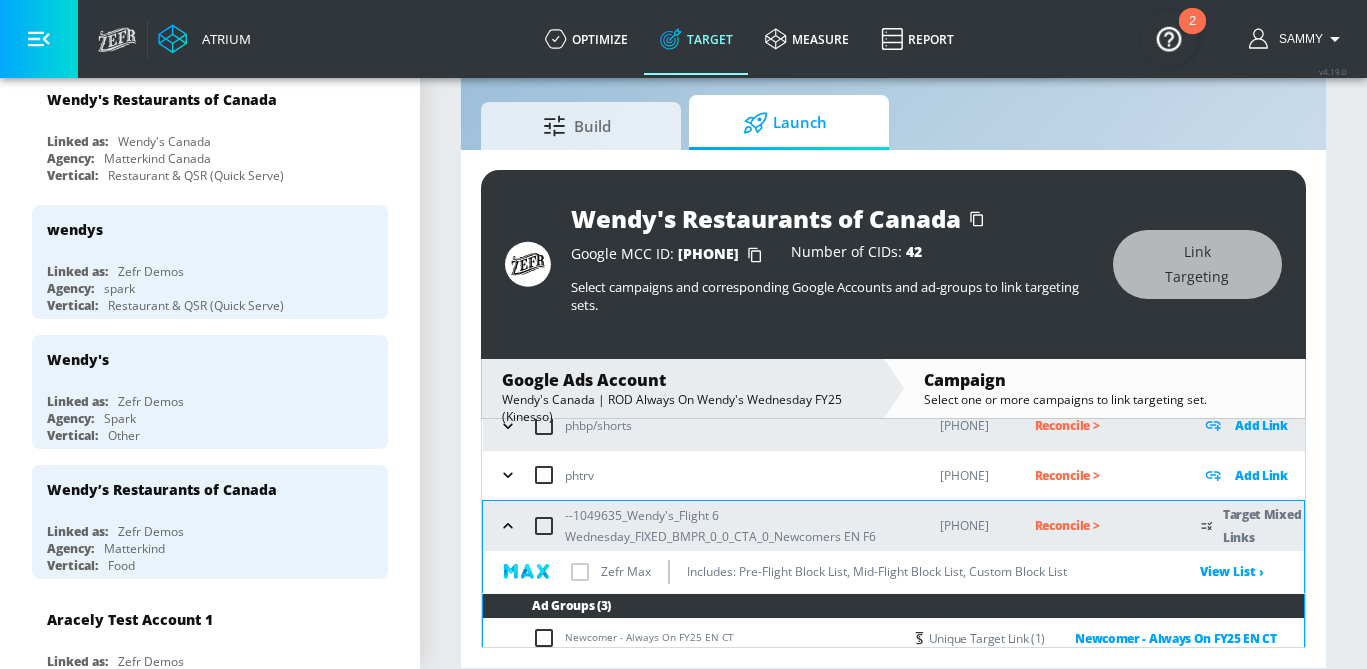 checkbox on "true" 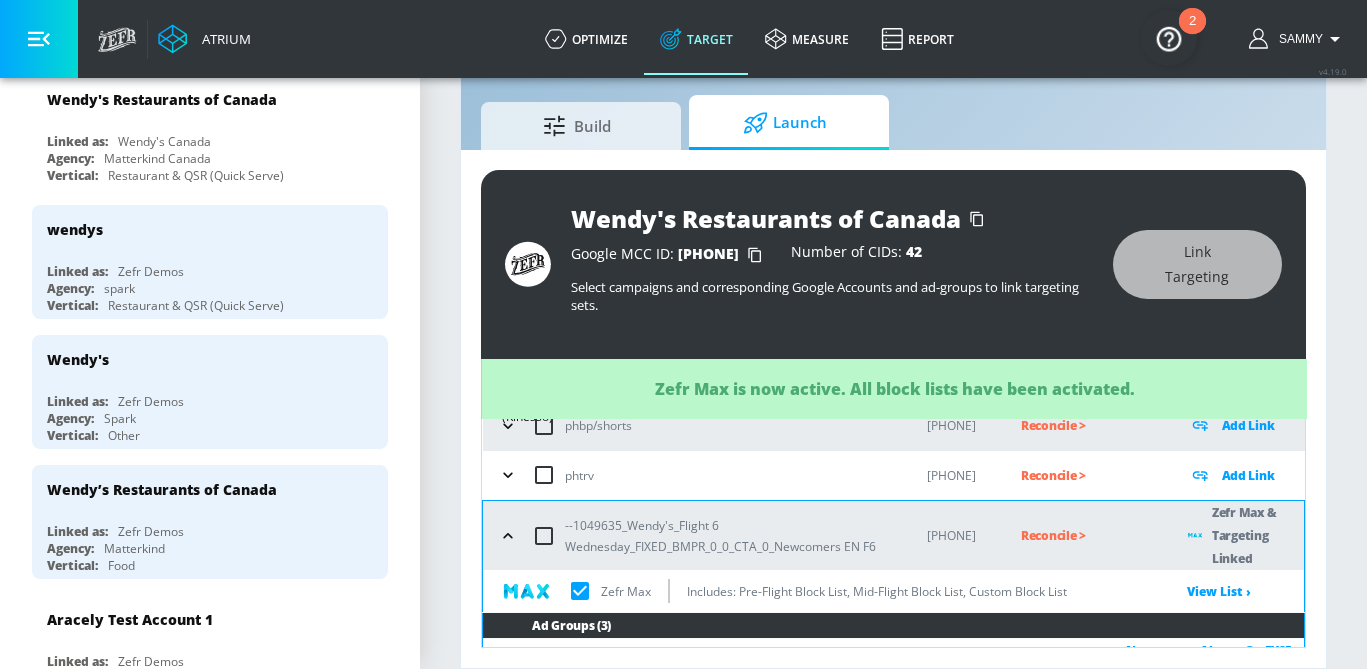 click 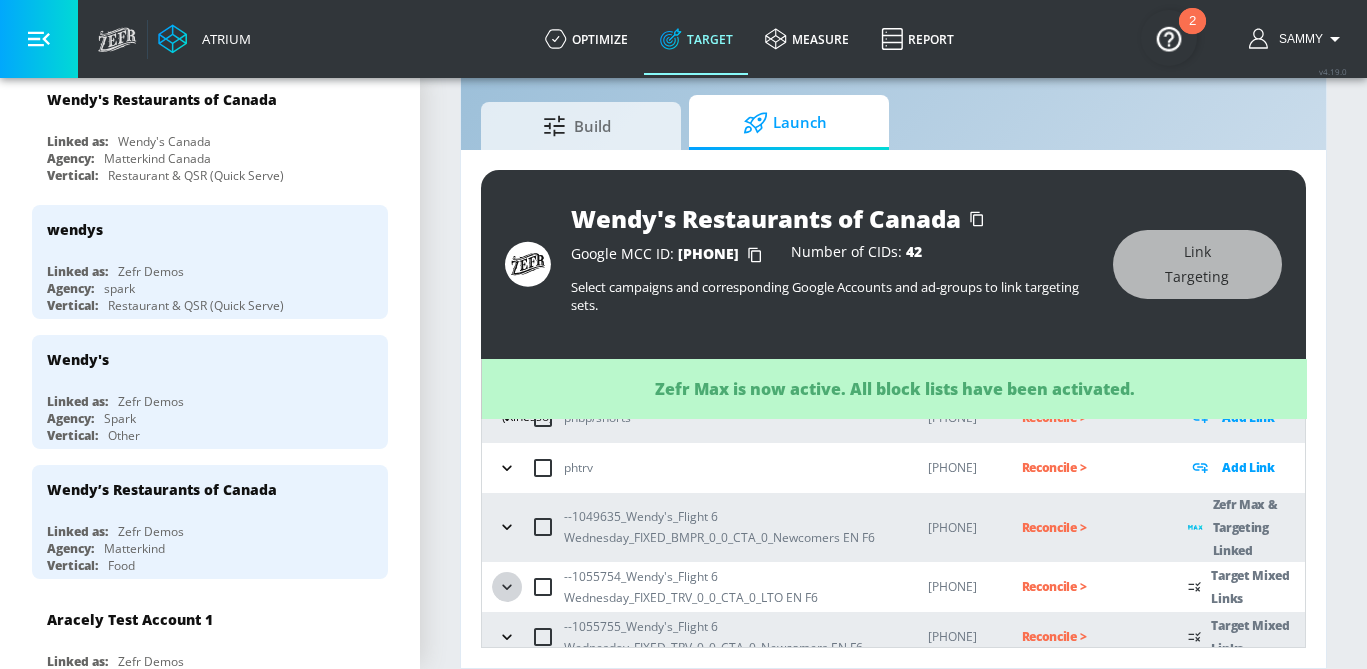 click 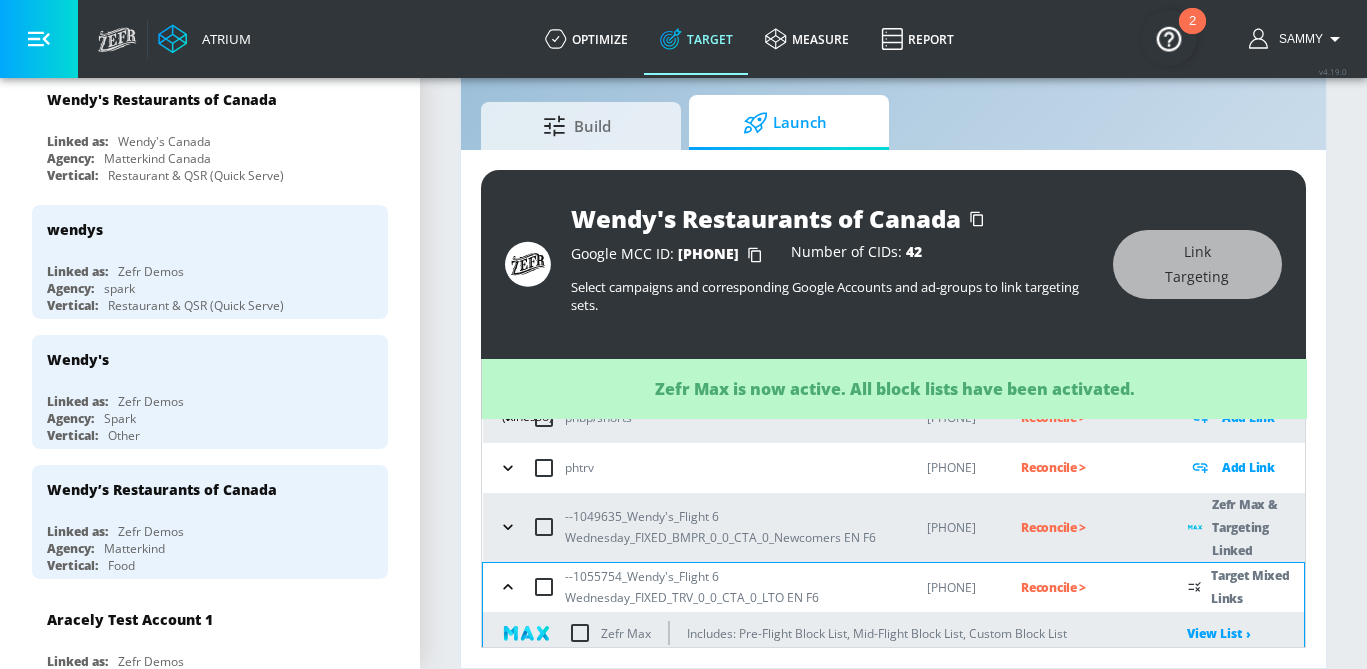 scroll, scrollTop: 171, scrollLeft: 0, axis: vertical 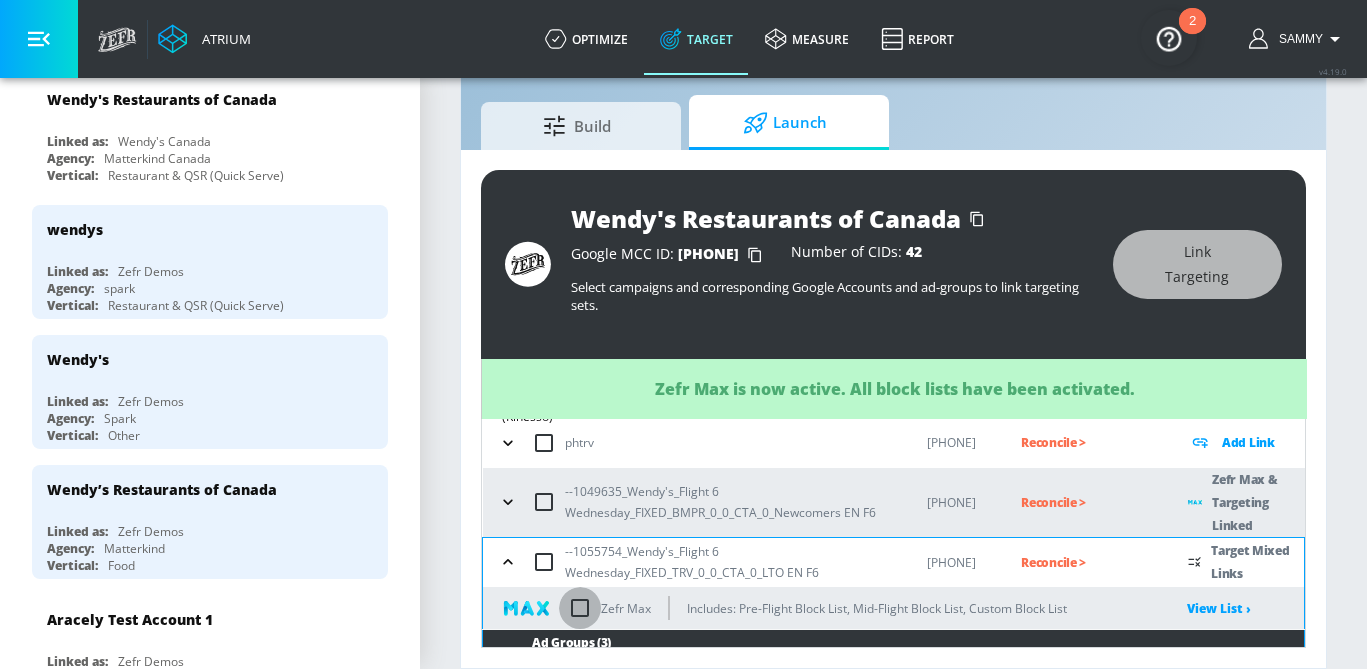 click at bounding box center (580, 608) 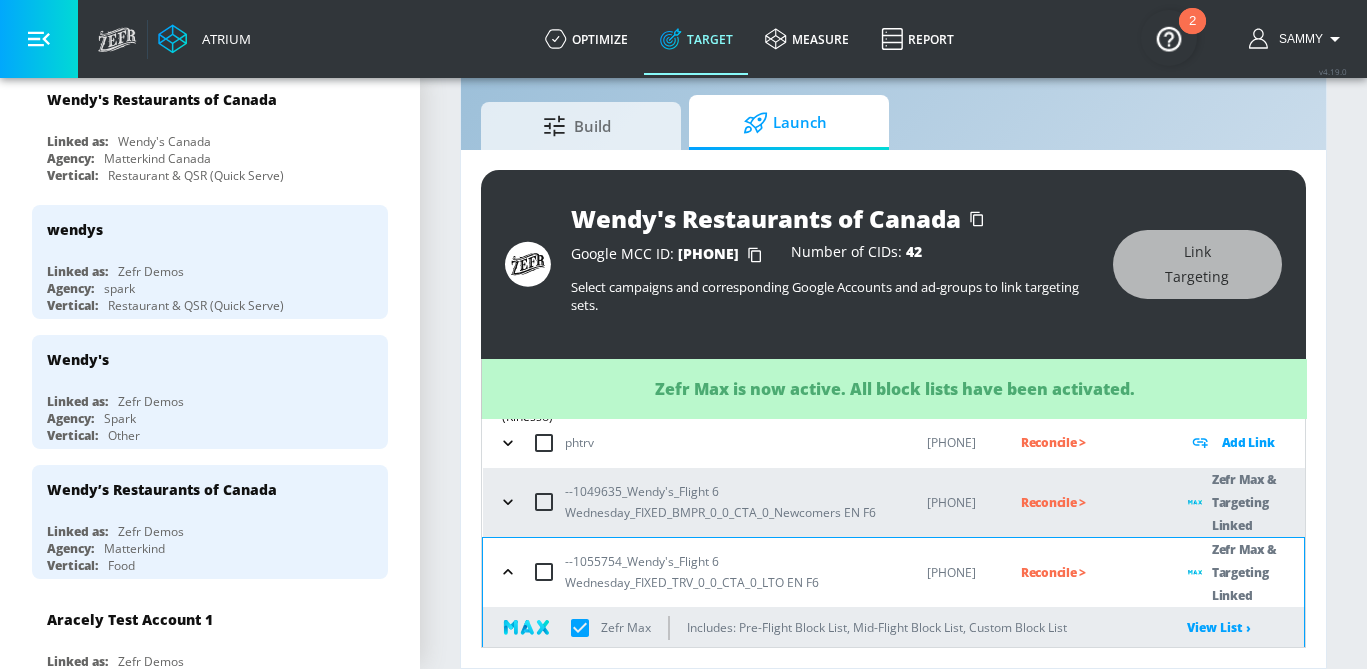checkbox on "true" 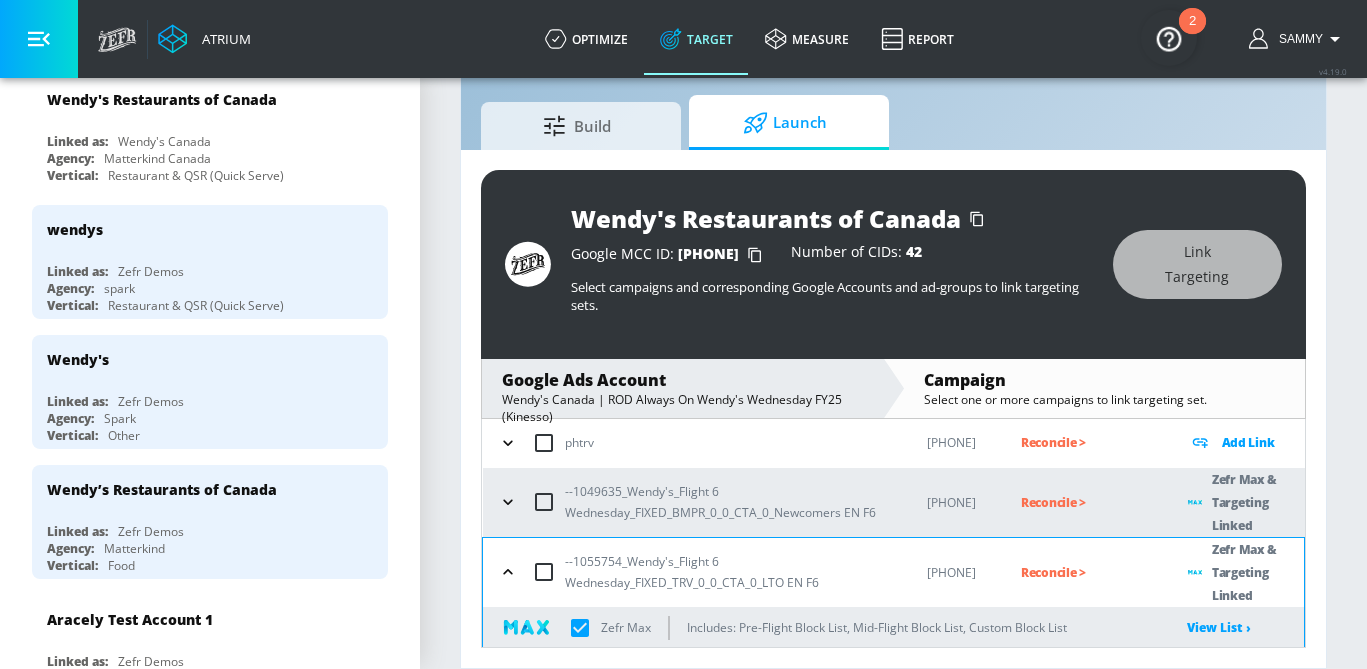 click at bounding box center [508, 572] 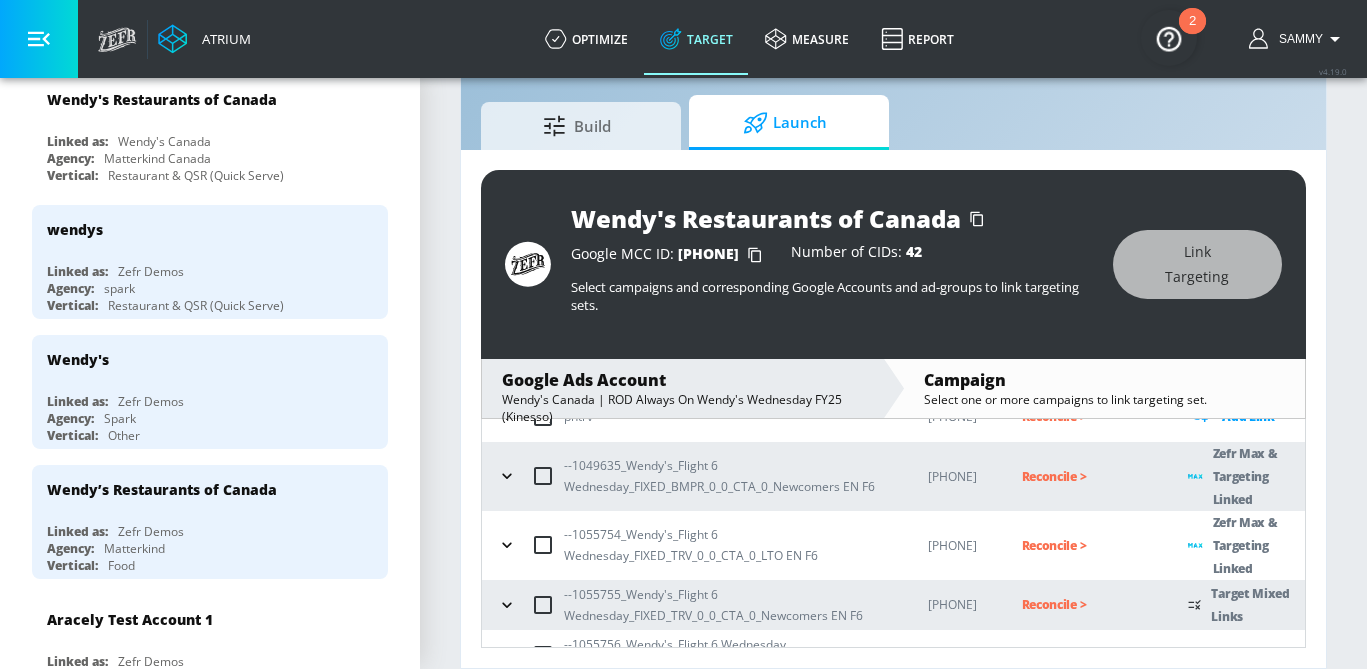 scroll, scrollTop: 199, scrollLeft: 0, axis: vertical 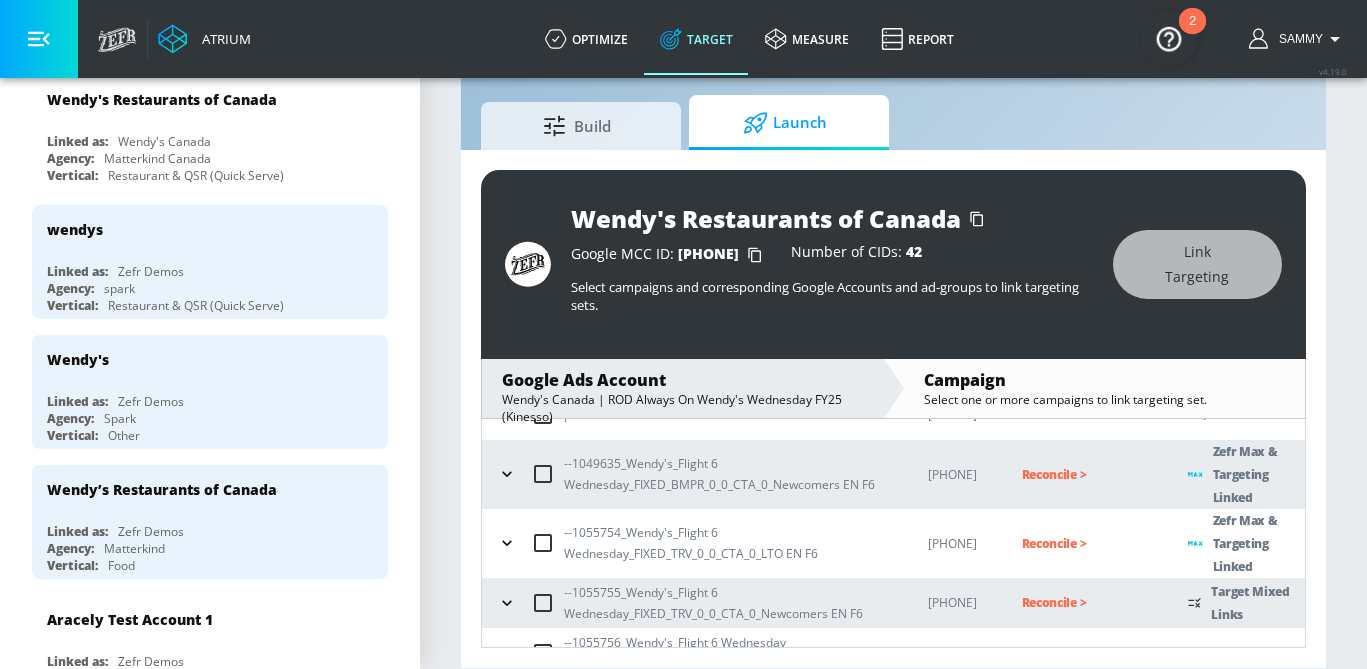 click 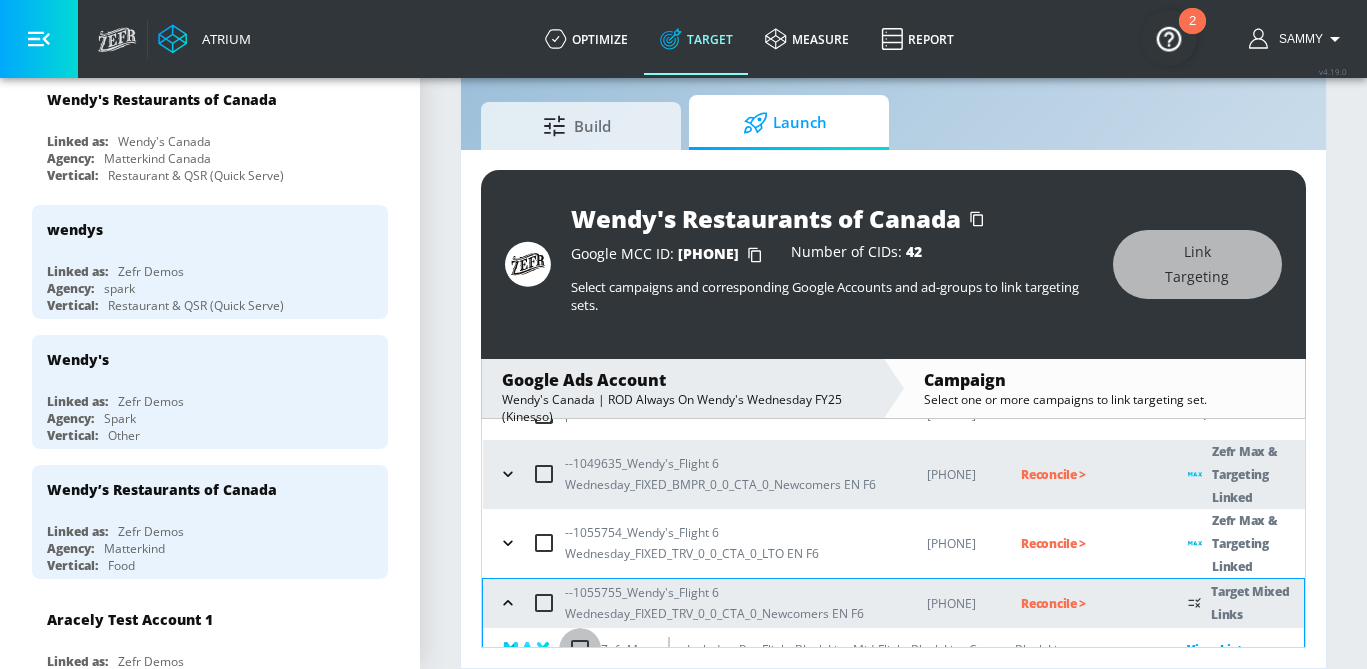 click at bounding box center (580, 649) 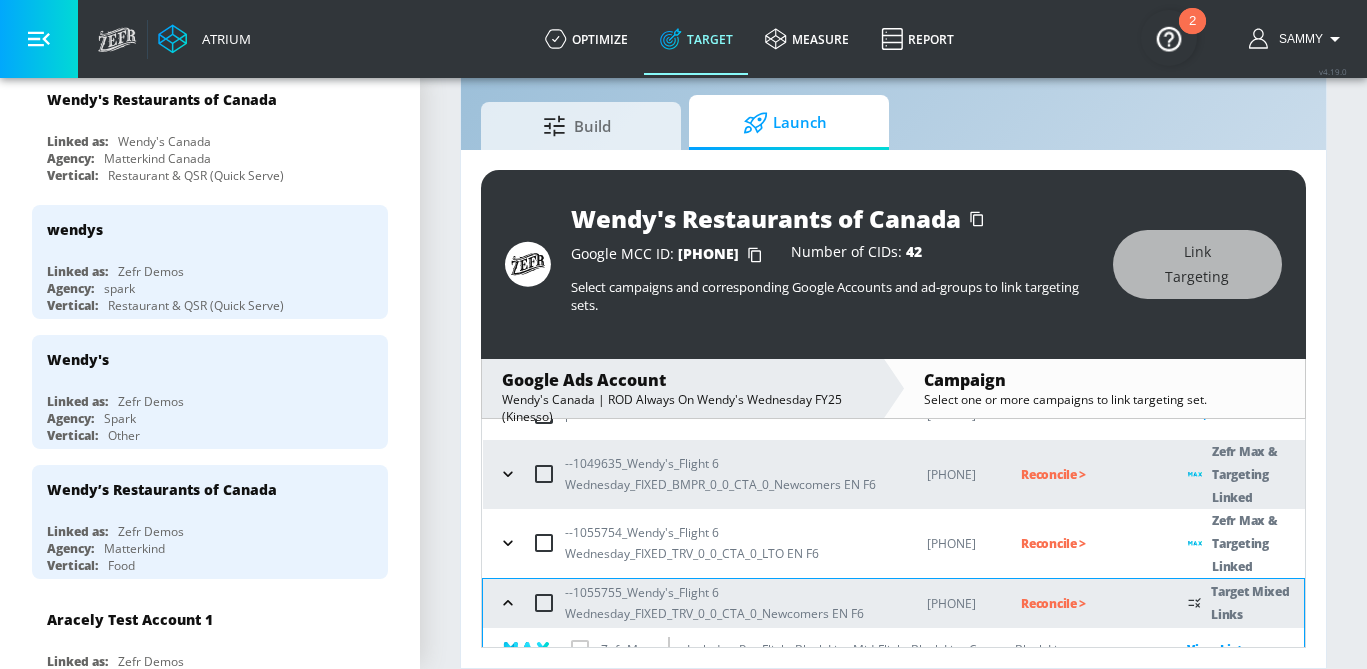 checkbox on "true" 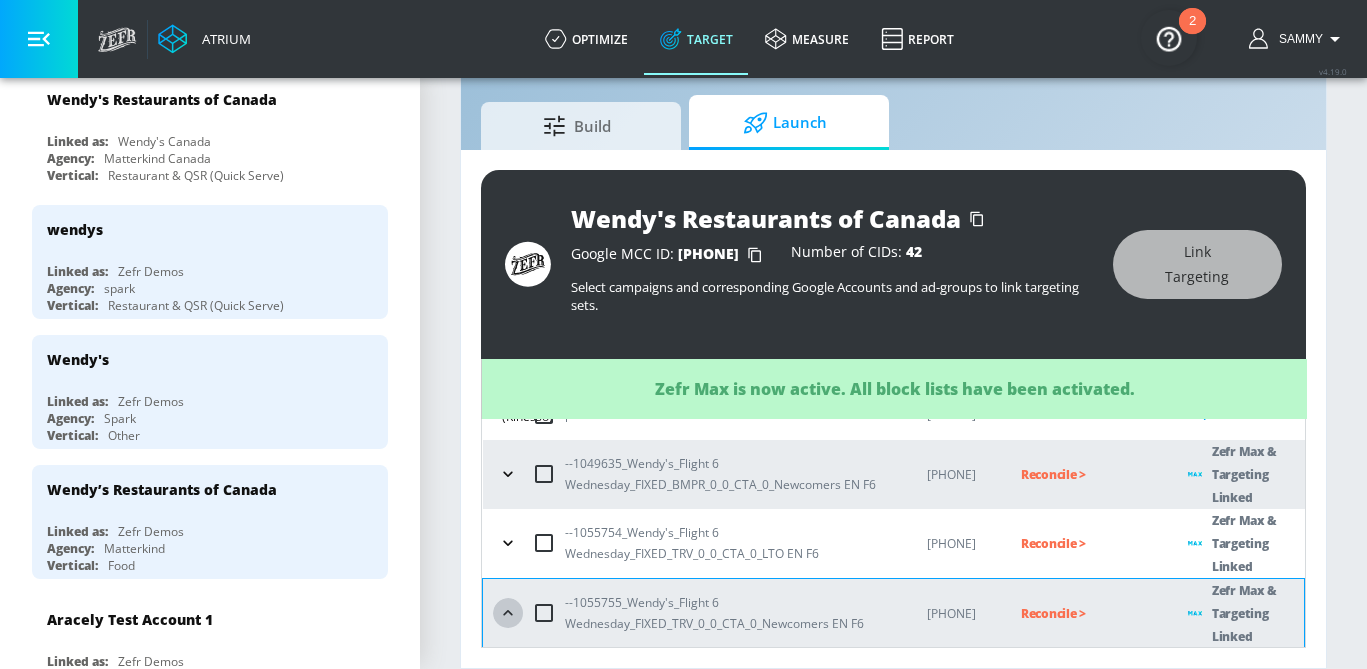 click 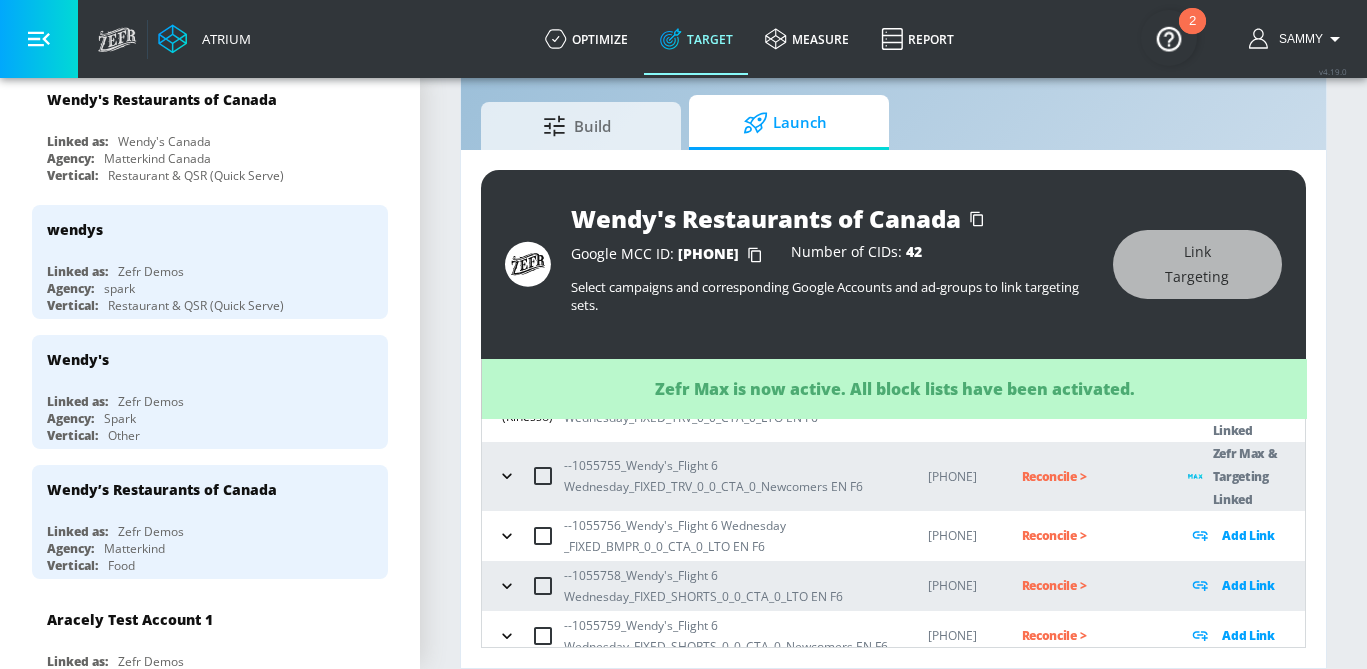 scroll, scrollTop: 345, scrollLeft: 0, axis: vertical 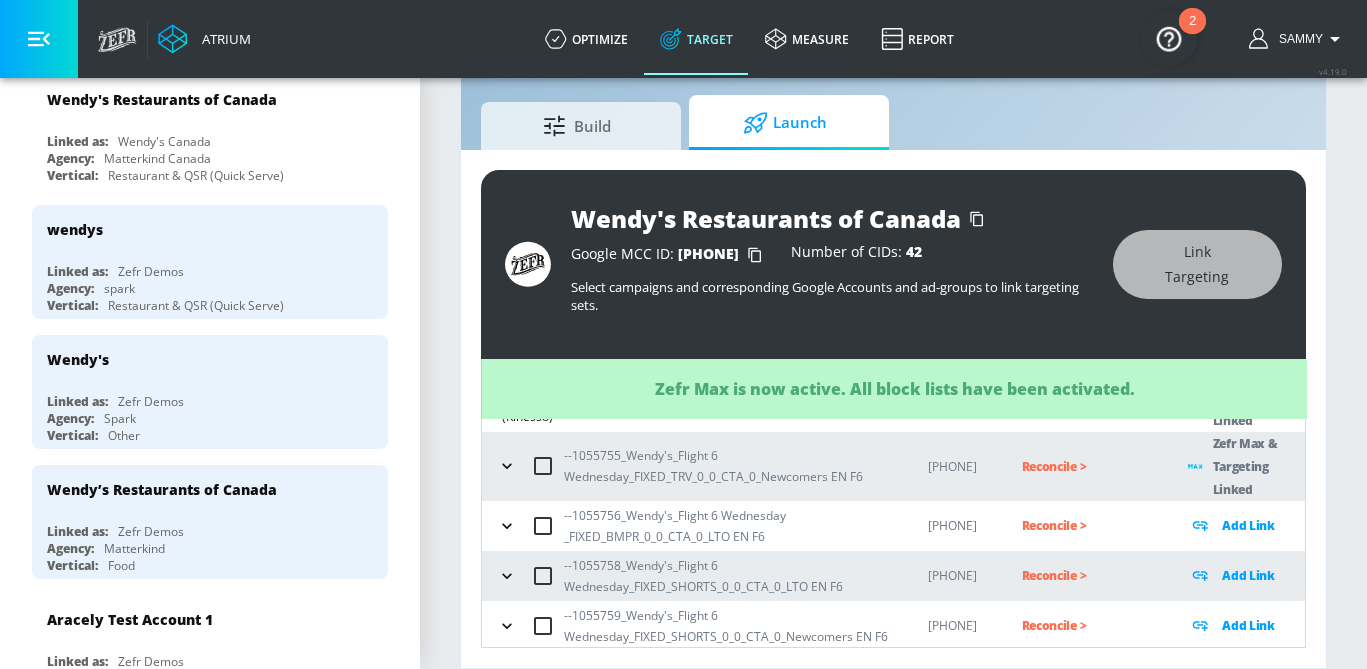 click 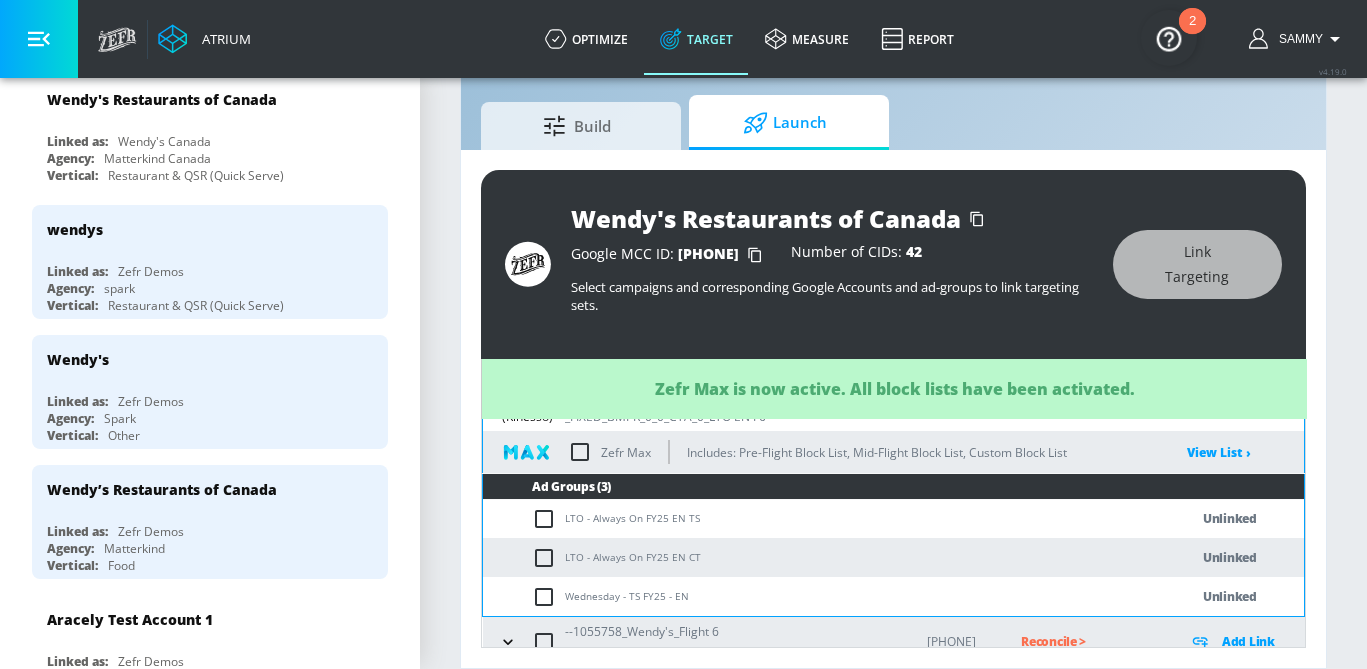 scroll, scrollTop: 480, scrollLeft: 0, axis: vertical 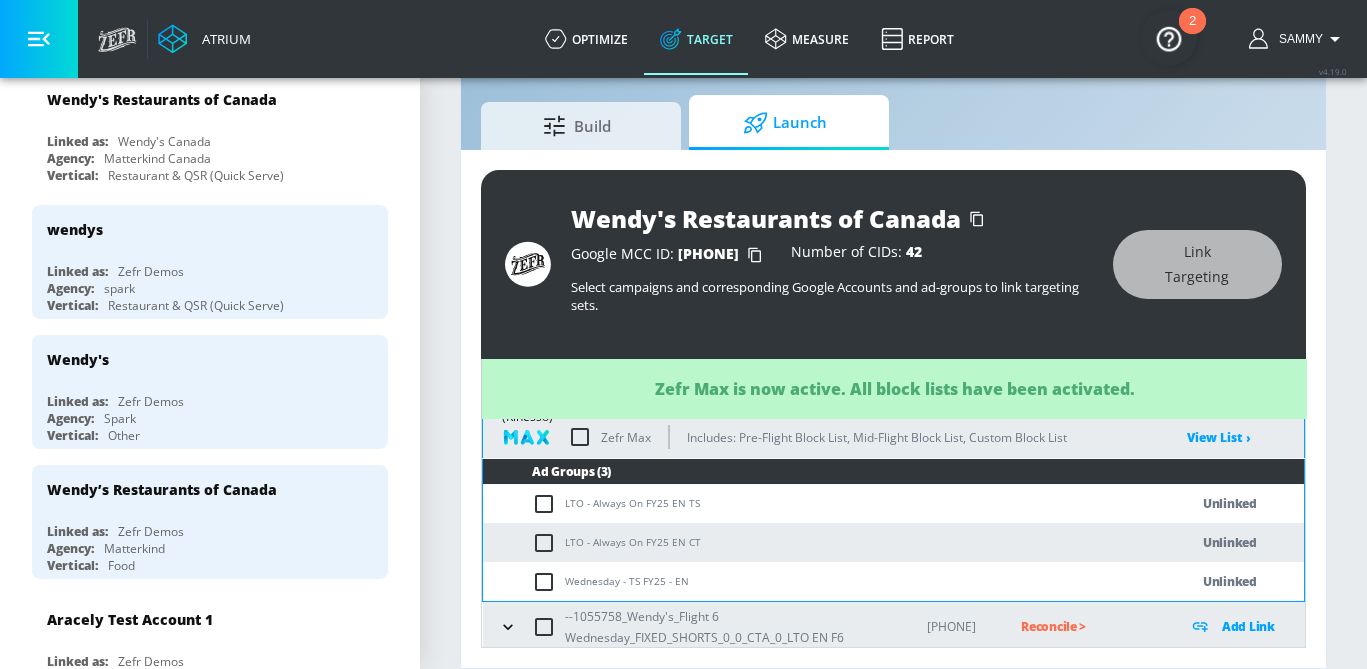 click at bounding box center (548, 504) 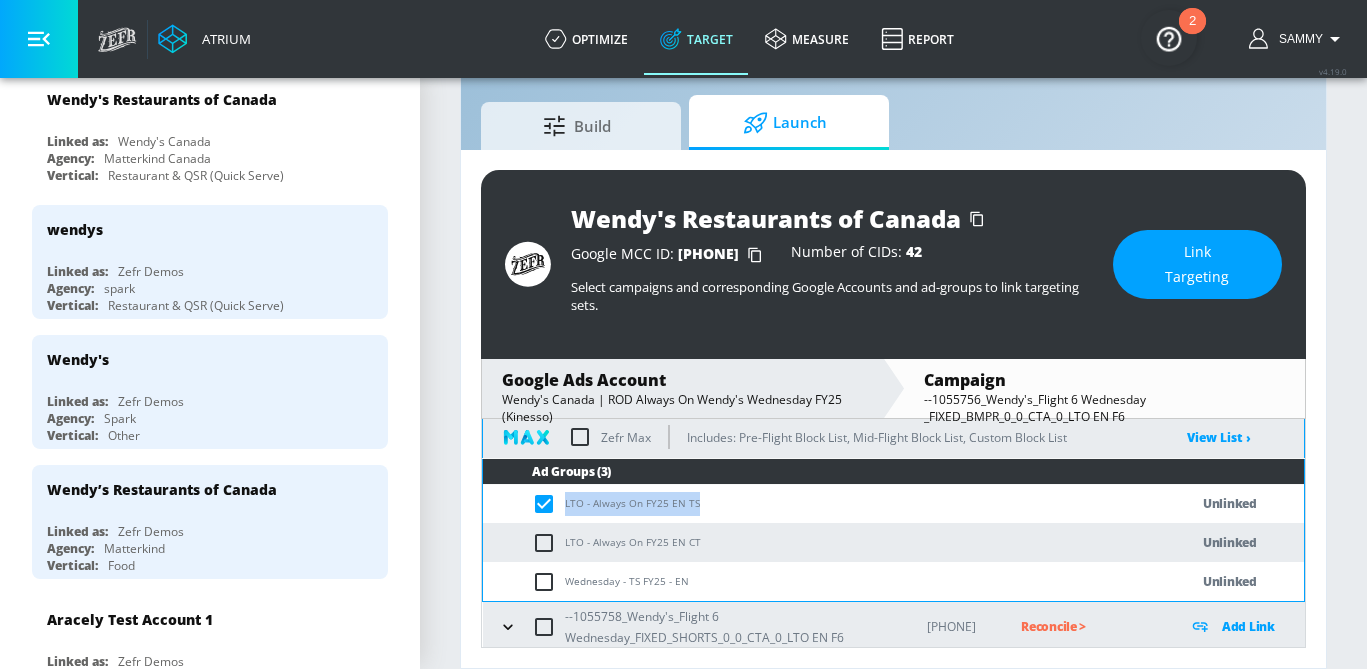 drag, startPoint x: 702, startPoint y: 489, endPoint x: 568, endPoint y: 489, distance: 134 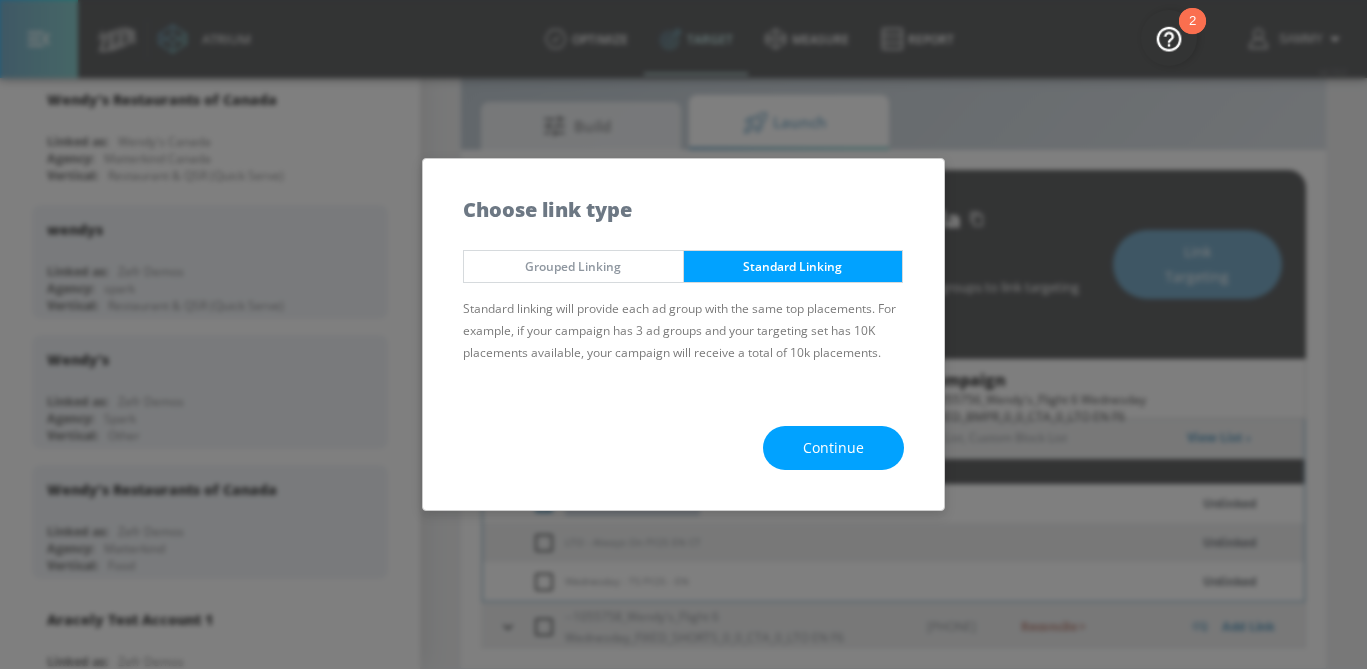 click on "Continue" at bounding box center [833, 448] 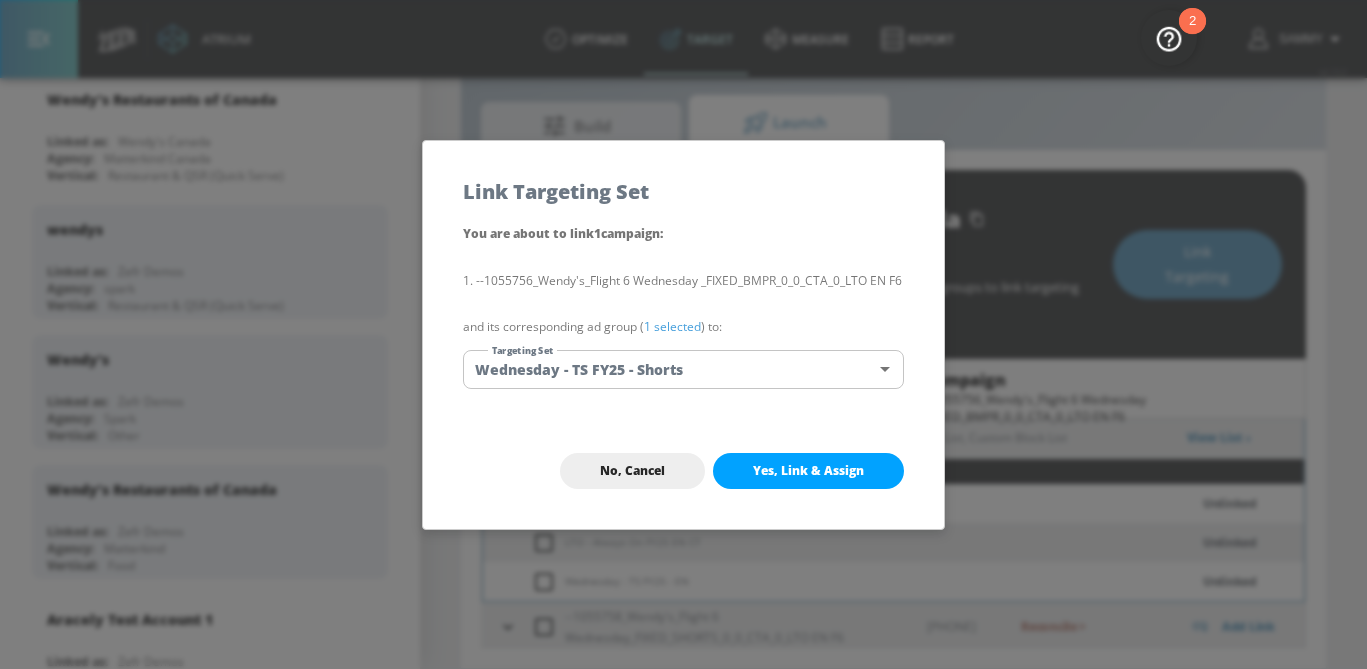 click on "Atrium optimize Target measure Report optimize Target measure Report v 4.19.0 Sammy Platform DV360:   Youtube DV360:   Youtube Advertiser wendy Sort By A-Z asc ​ Add Account Wendy's Restaurants of Canada Linked as: Wendy's Canada Agency: Matterkind Canada Vertical: Restaurant & QSR (Quick Serve) wendys Linked as: Zefr Demos Agency: spark Vertical: Restaurant & QSR (Quick Serve) Wendy's  Linked as: Zefr Demos Agency: Spark  Vertical: Other Wendy’s Restaurants of Canada Linked as: Zefr Demos Agency: Matterkind Vertical: Food Aracely Test Account 1 Linked as: Zefr Demos Agency: Zefr Vertical: Other Casey C Test Account Linked as: Zefr Demos Agency: Sterling Cooper Vertical: CPG (Consumer Packaged Goods) Lekh Test Acc Linked as: QA YTL Test Brand Agency: qa Vertical: Auto Veronica TEST Linked as: Zefr Demos Agency: veronica TEST Vertical: Other Shannan Test Account Linked as: Zefr Demos Agency: #1 Media Agency in the World Vertical: Retail alicyn test Linked as: Zefr Demos Agency: alicyn test Vertical: Test" at bounding box center (683, 311) 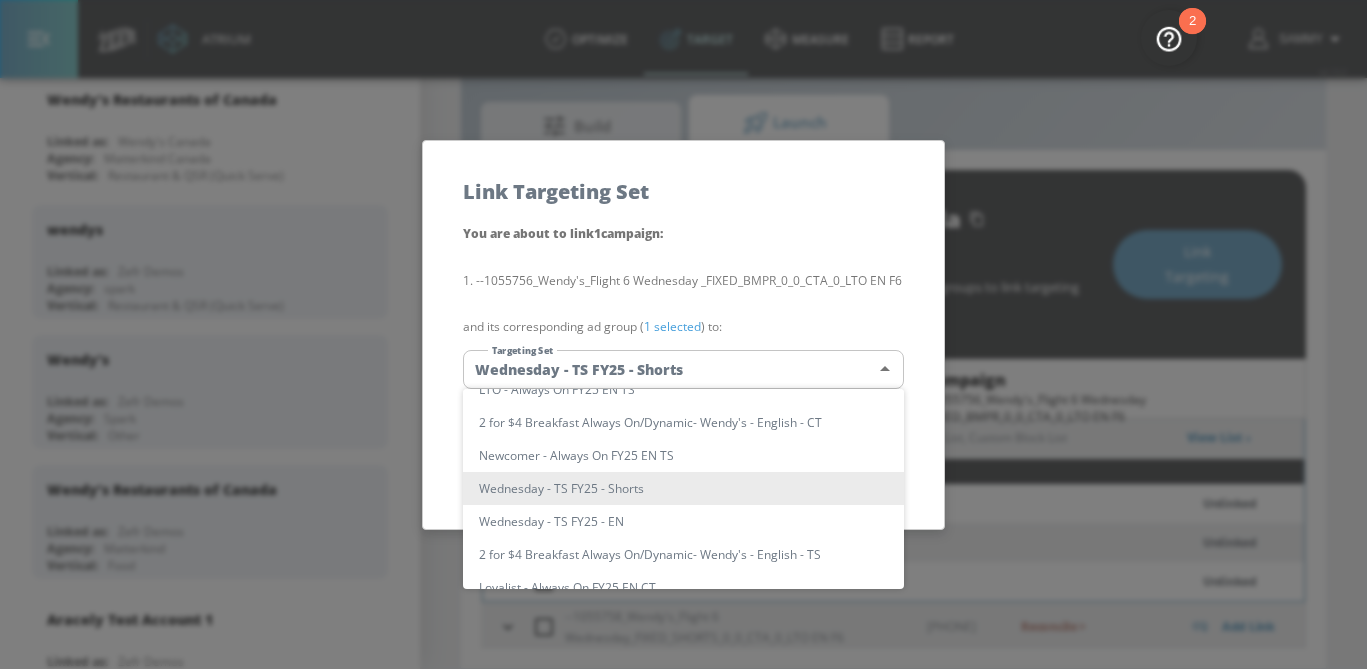 scroll, scrollTop: 0, scrollLeft: 0, axis: both 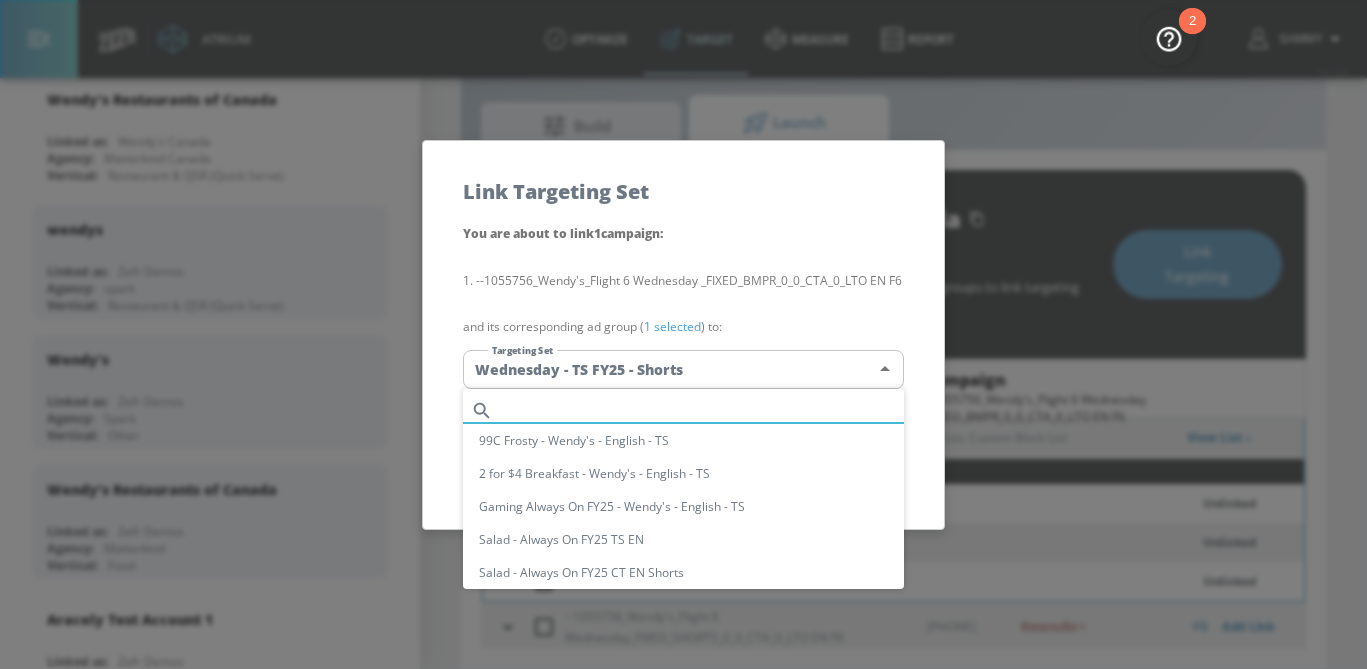 click at bounding box center [702, 410] 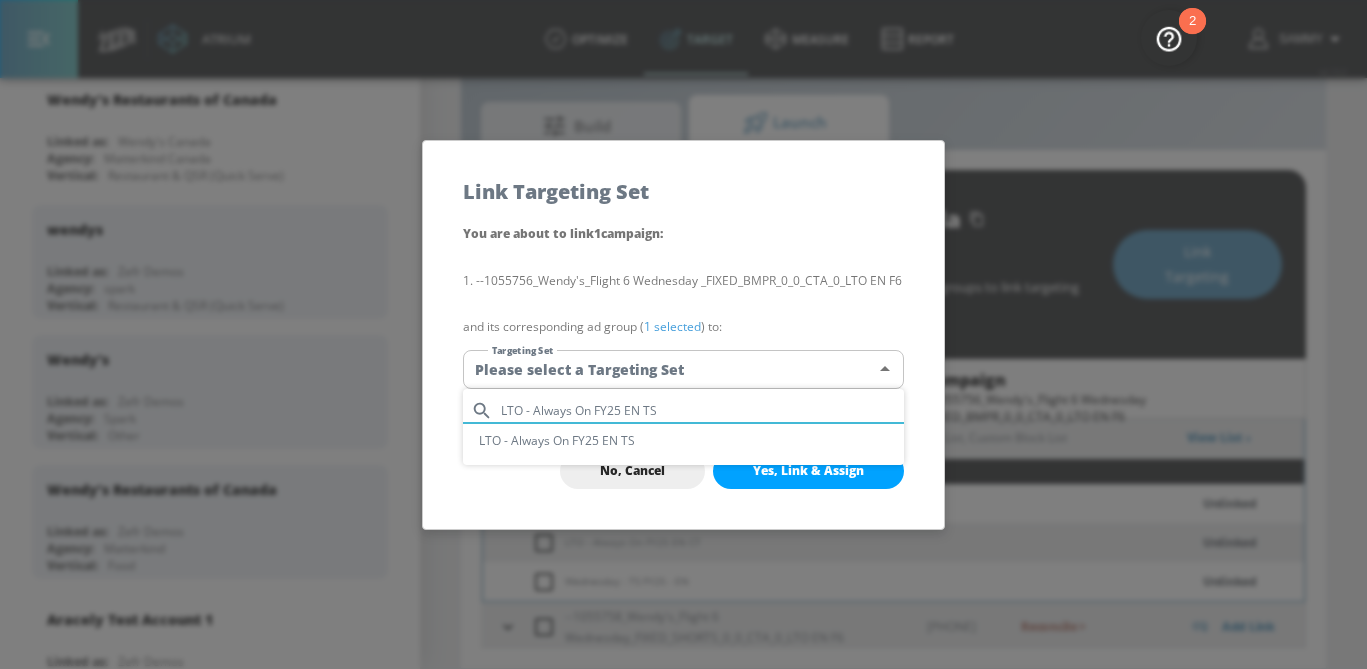 type on "LTO - Always On FY25 EN TS" 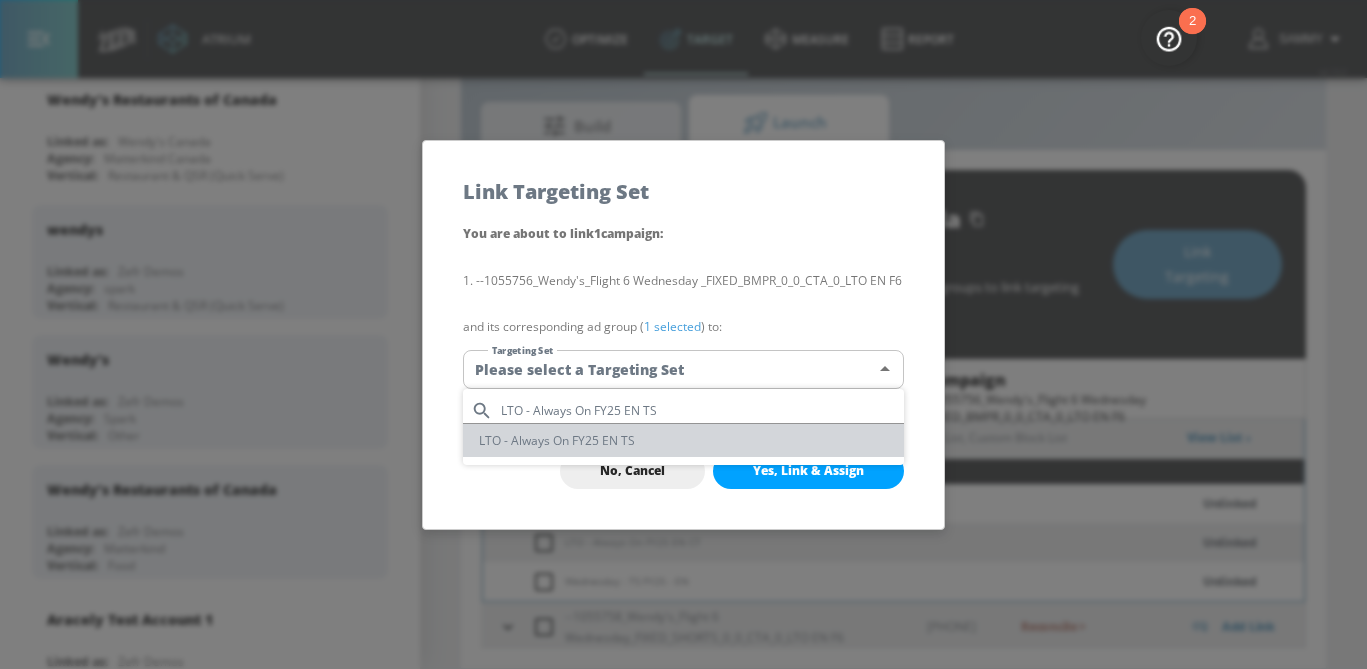 click on "LTO - Always On FY25 EN TS" at bounding box center (683, 440) 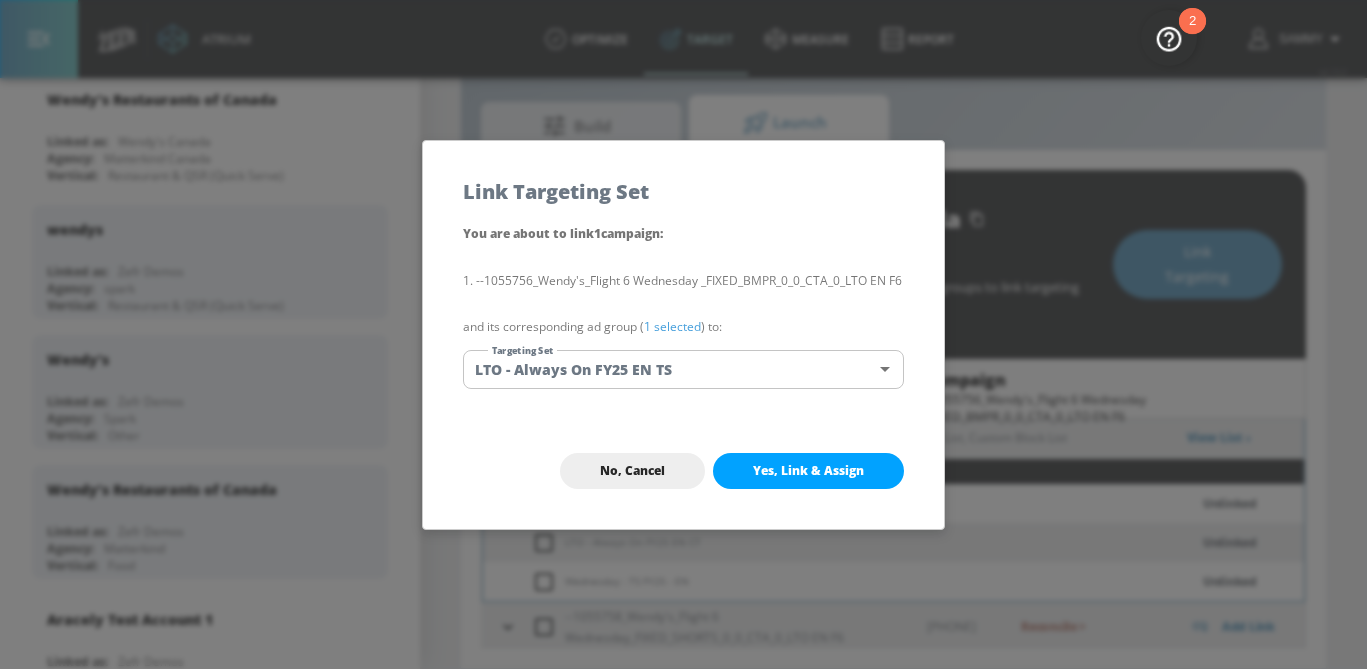 click on "1 selected" at bounding box center [672, 326] 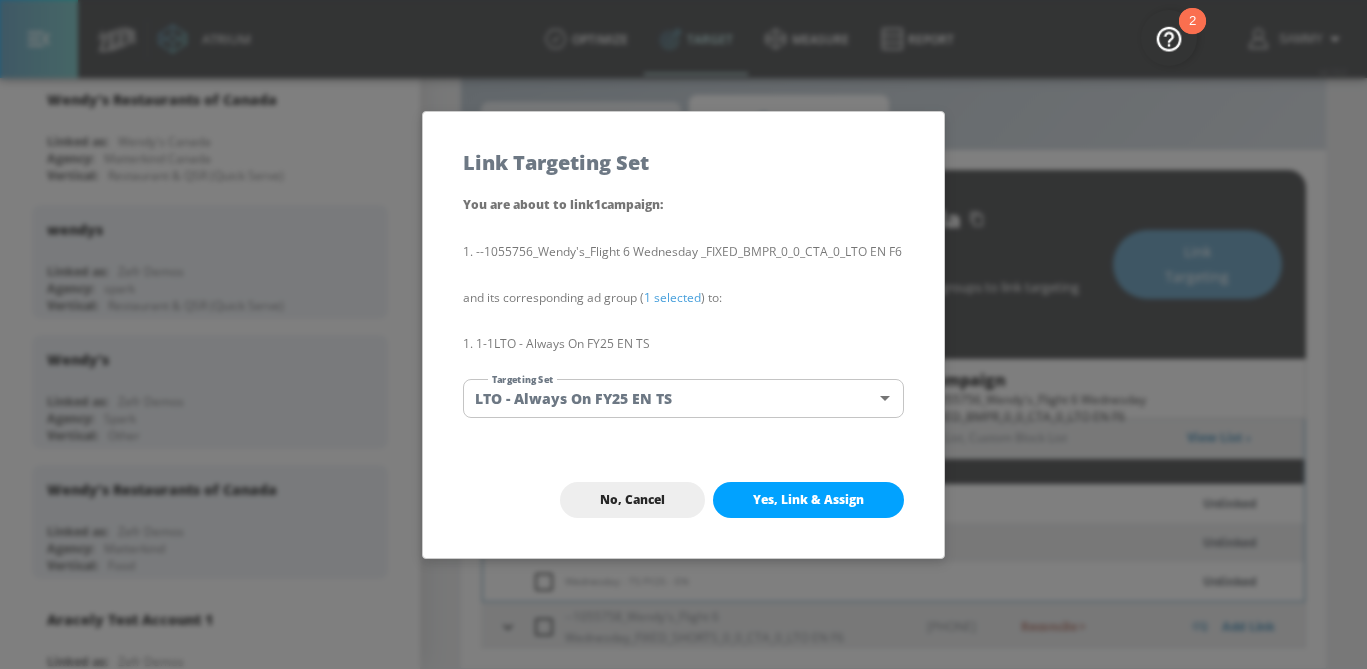 click on "Yes, Link & Assign" at bounding box center (808, 500) 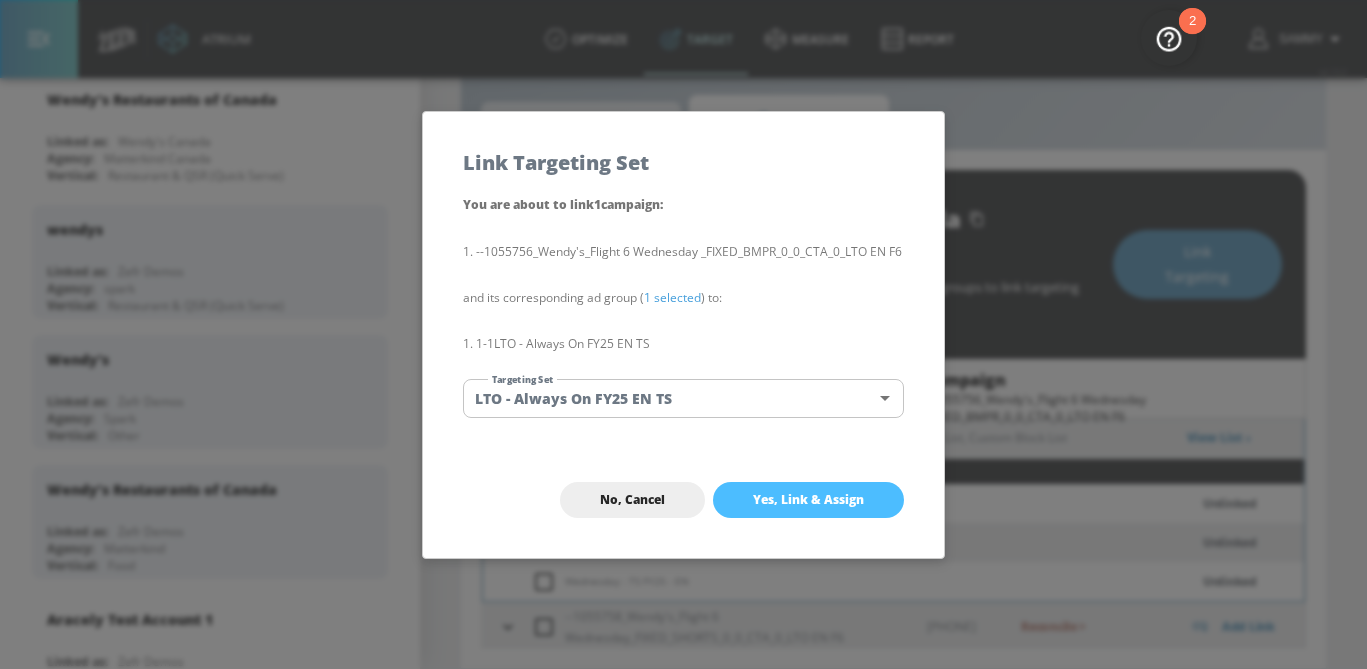 scroll, scrollTop: 229, scrollLeft: 0, axis: vertical 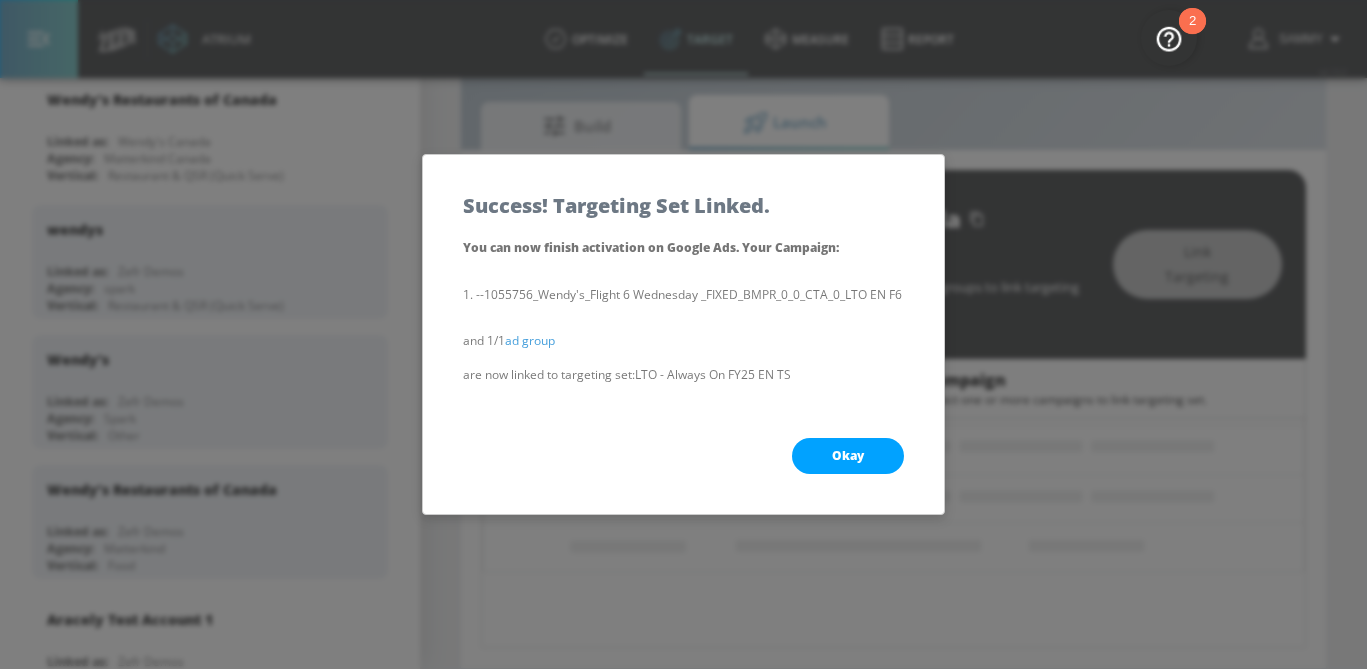 click on "Okay" at bounding box center (848, 456) 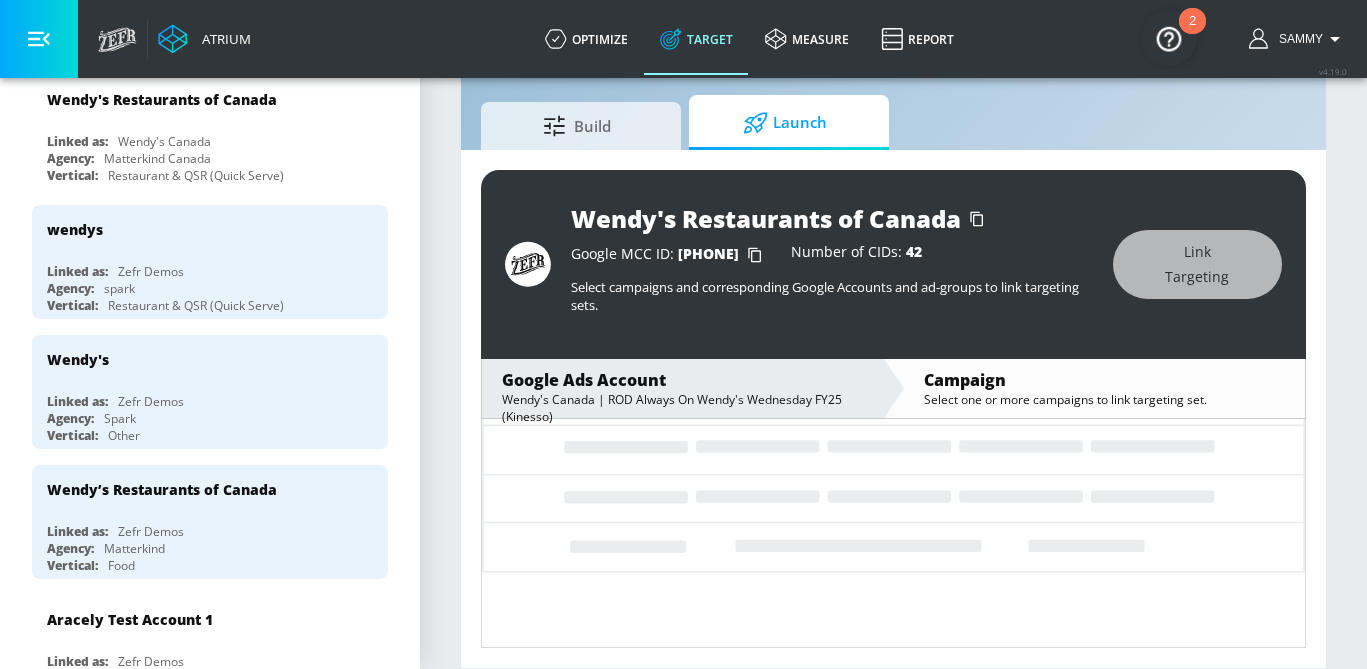 scroll, scrollTop: 345, scrollLeft: 0, axis: vertical 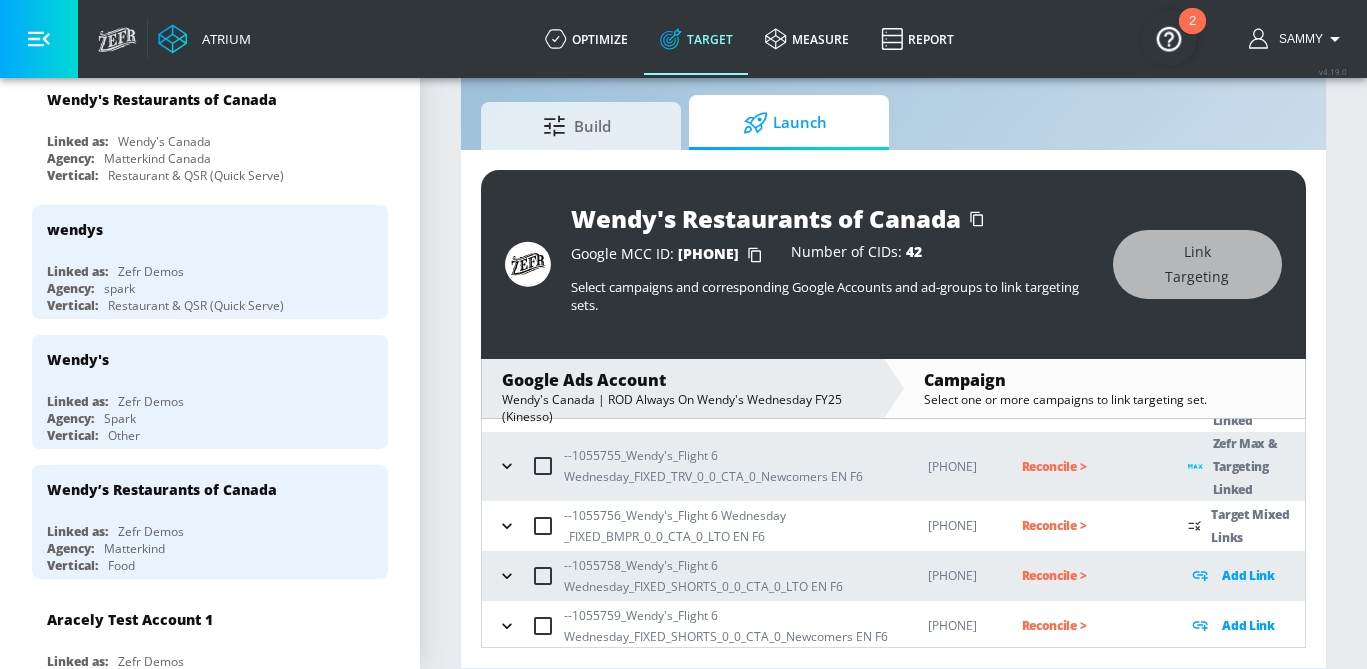 click 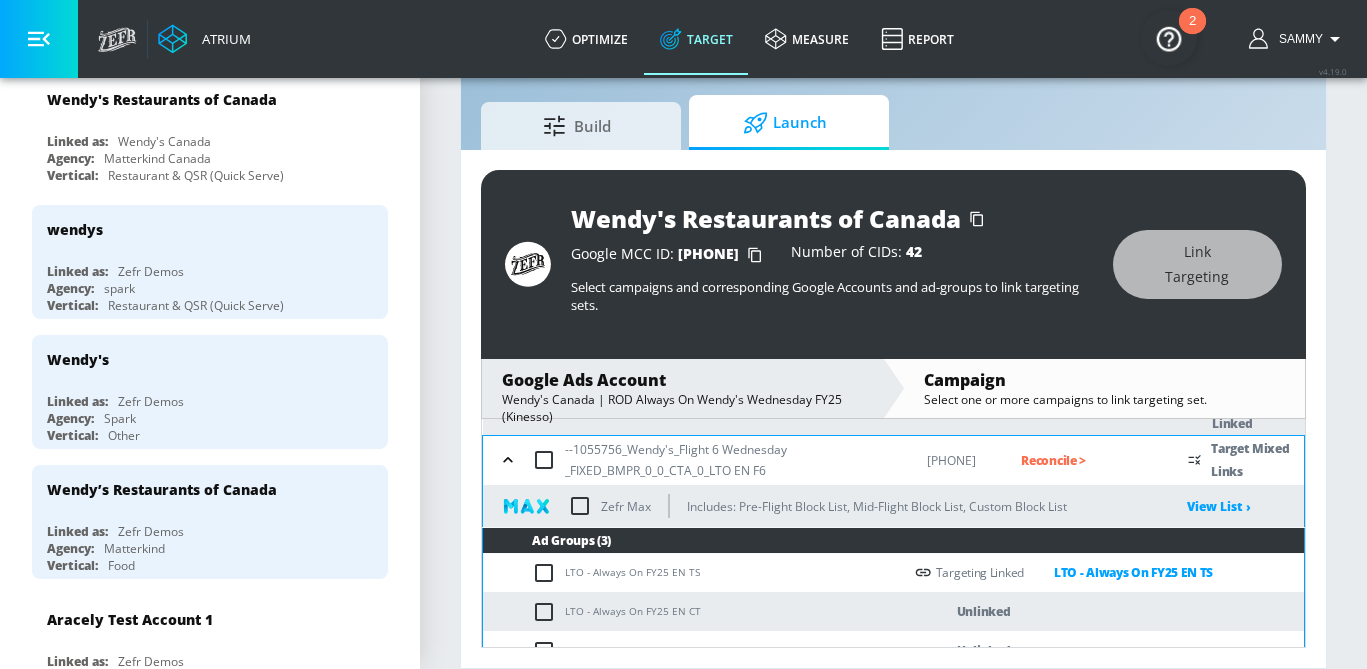 scroll, scrollTop: 433, scrollLeft: 0, axis: vertical 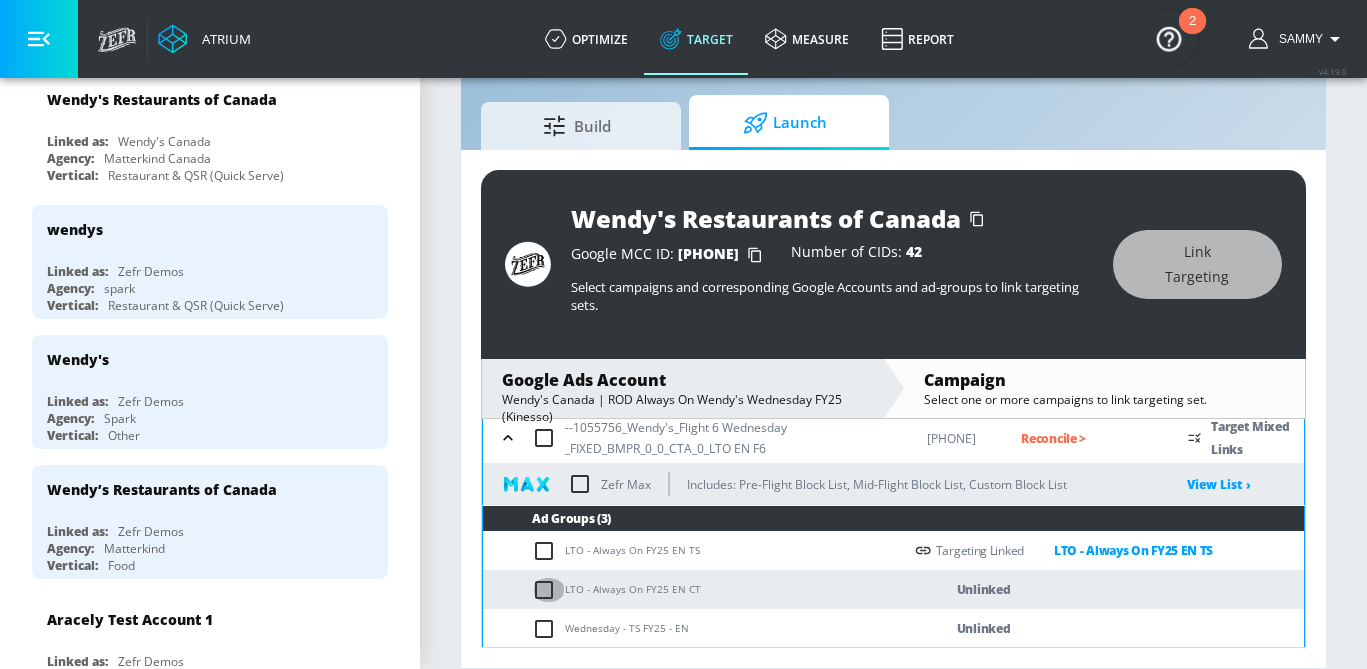 click at bounding box center (548, 590) 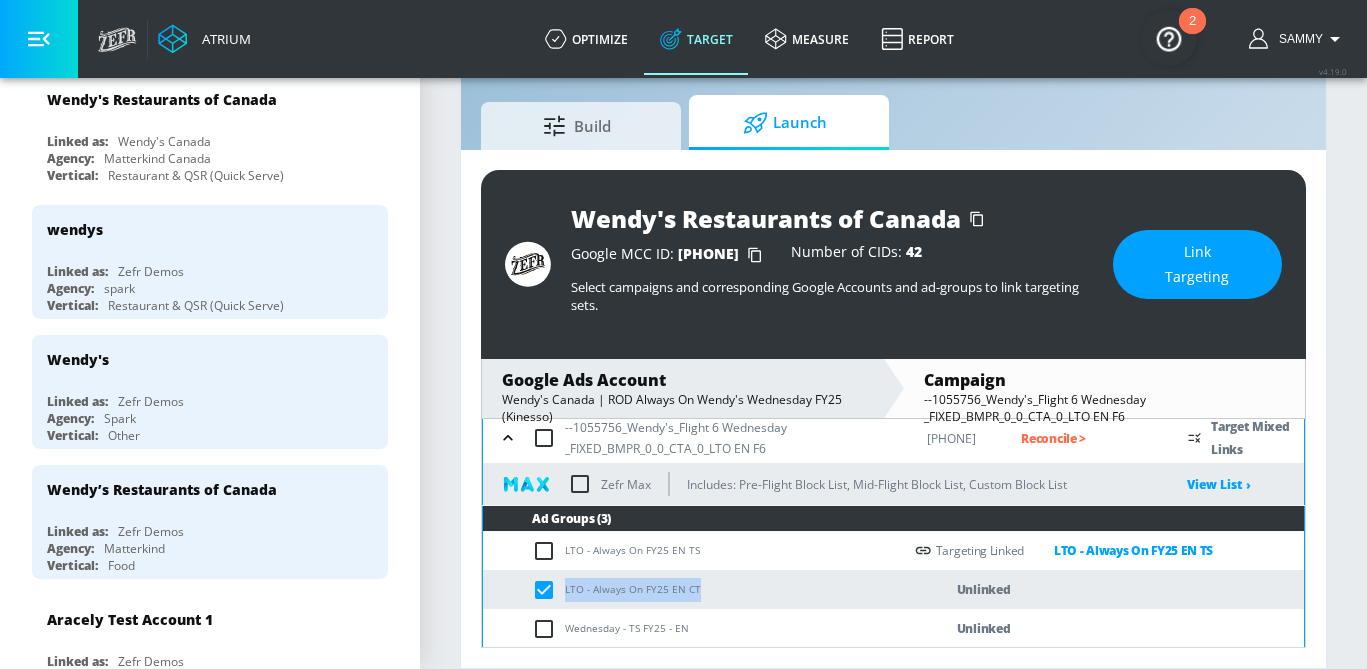 drag, startPoint x: 712, startPoint y: 572, endPoint x: 547, endPoint y: 572, distance: 165 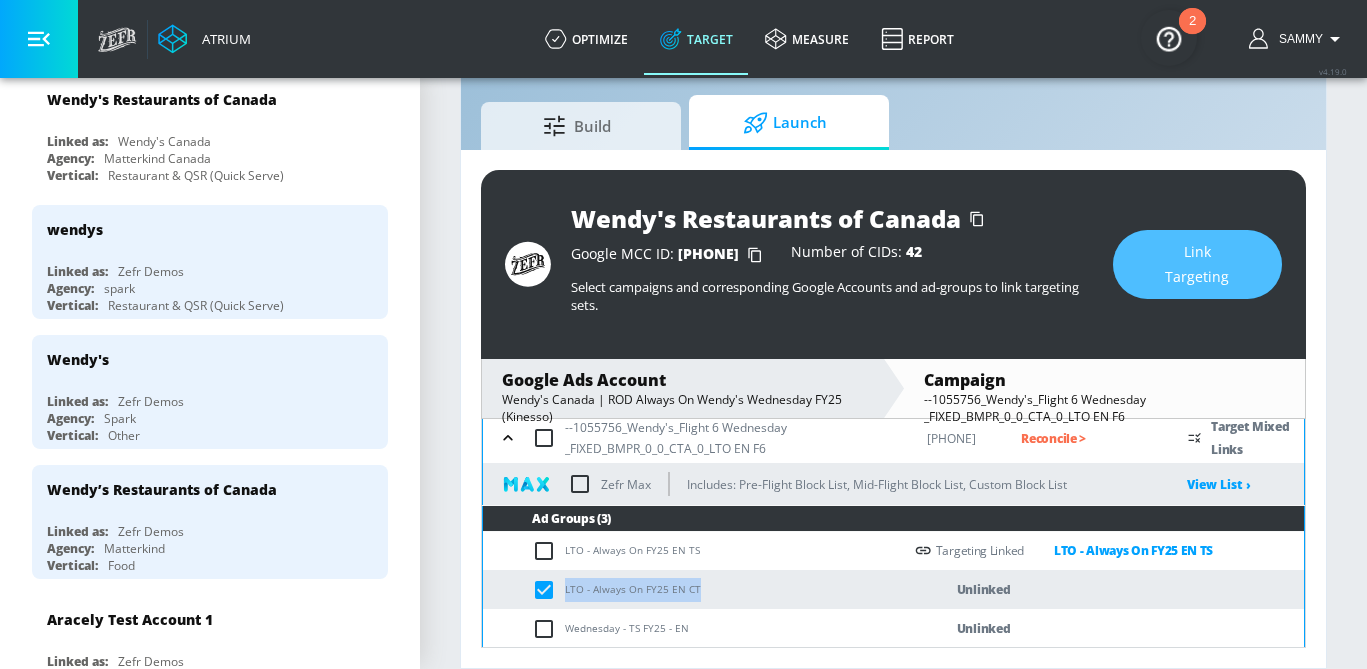 click on "Link Targeting" at bounding box center [1197, 264] 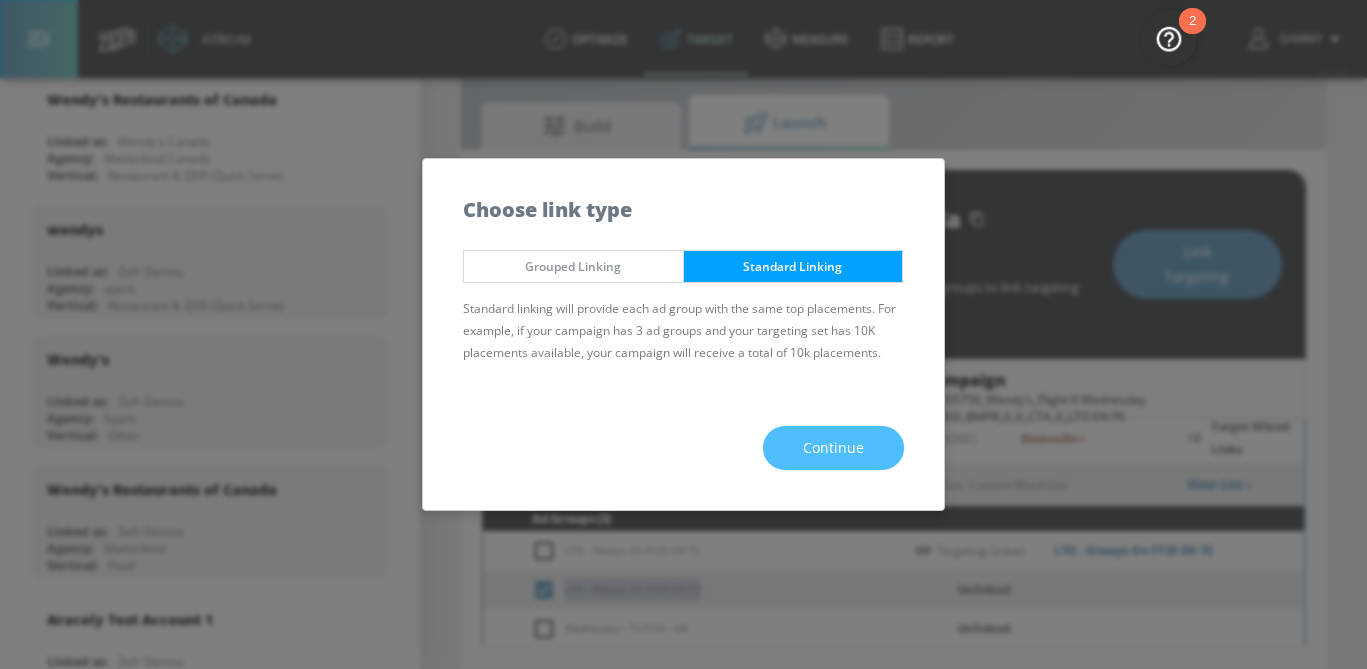 click on "Continue" at bounding box center [833, 448] 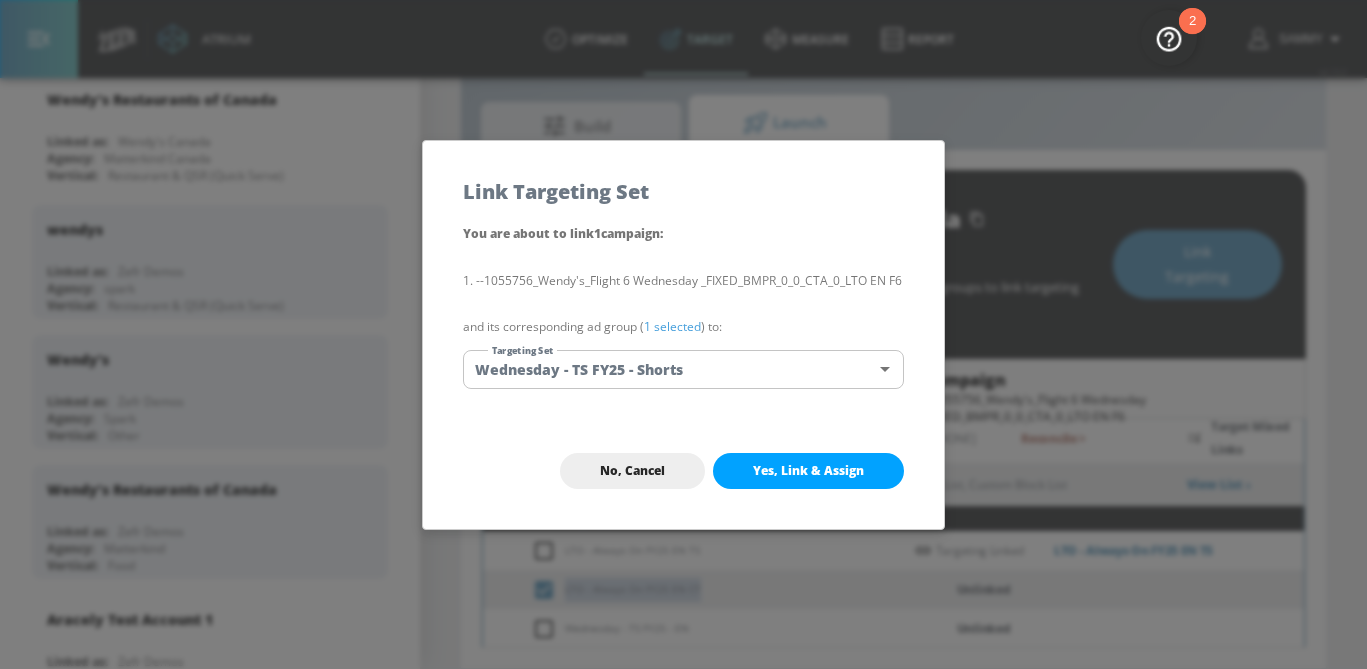 click on "Atrium optimize Target measure Report optimize Target measure Report v 4.19.0 Sammy Platform DV360:   Youtube DV360:   Youtube Advertiser wendy Sort By A-Z asc ​ Add Account Wendy's Restaurants of Canada Linked as: Wendy's Canada Agency: Matterkind Canada Vertical: Restaurant & QSR (Quick Serve) wendys Linked as: Zefr Demos Agency: spark Vertical: Restaurant & QSR (Quick Serve) Wendy's  Linked as: Zefr Demos Agency: Spark  Vertical: Other Wendy’s Restaurants of Canada Linked as: Zefr Demos Agency: Matterkind Vertical: Food Aracely Test Account 1 Linked as: Zefr Demos Agency: Zefr Vertical: Other Casey C Test Account Linked as: Zefr Demos Agency: Sterling Cooper Vertical: CPG (Consumer Packaged Goods) Lekh Test Acc Linked as: QA YTL Test Brand Agency: qa Vertical: Auto Veronica TEST Linked as: Zefr Demos Agency: veronica TEST Vertical: Other Shannan Test Account Linked as: Zefr Demos Agency: #1 Media Agency in the World Vertical: Retail alicyn test Linked as: Zefr Demos Agency: alicyn test Vertical: Test" at bounding box center [683, 311] 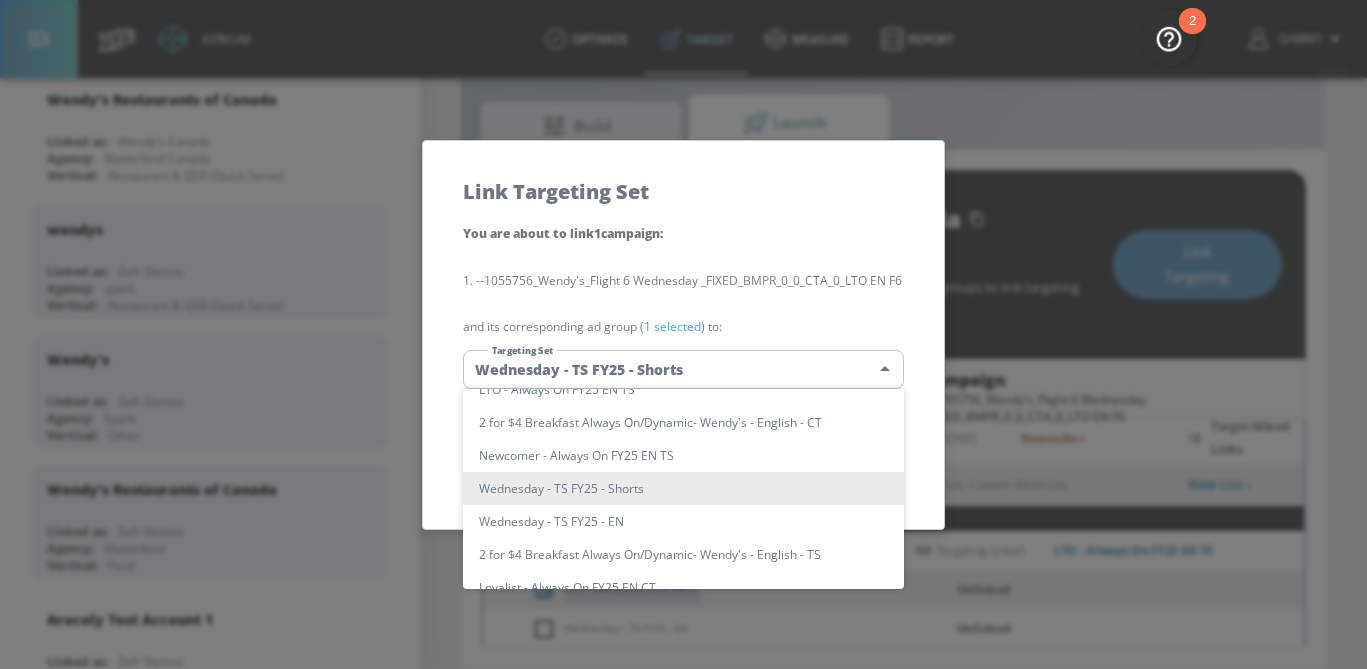 scroll, scrollTop: 0, scrollLeft: 0, axis: both 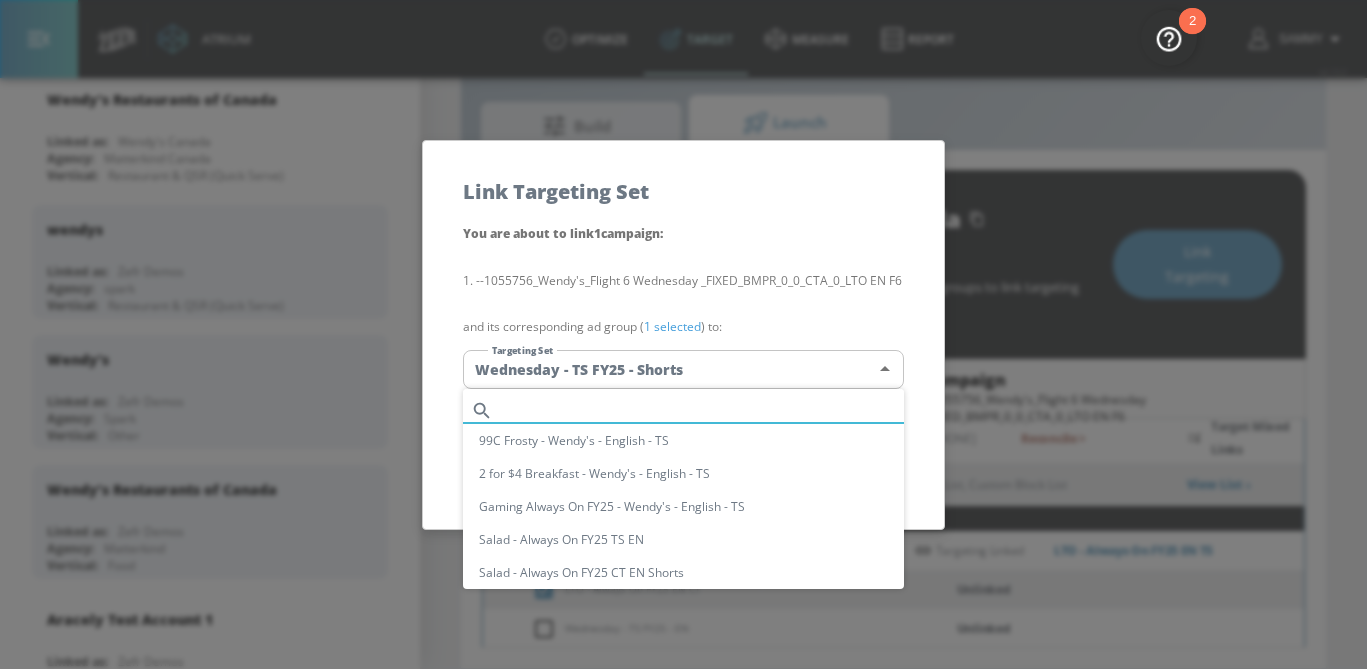 click at bounding box center [702, 410] 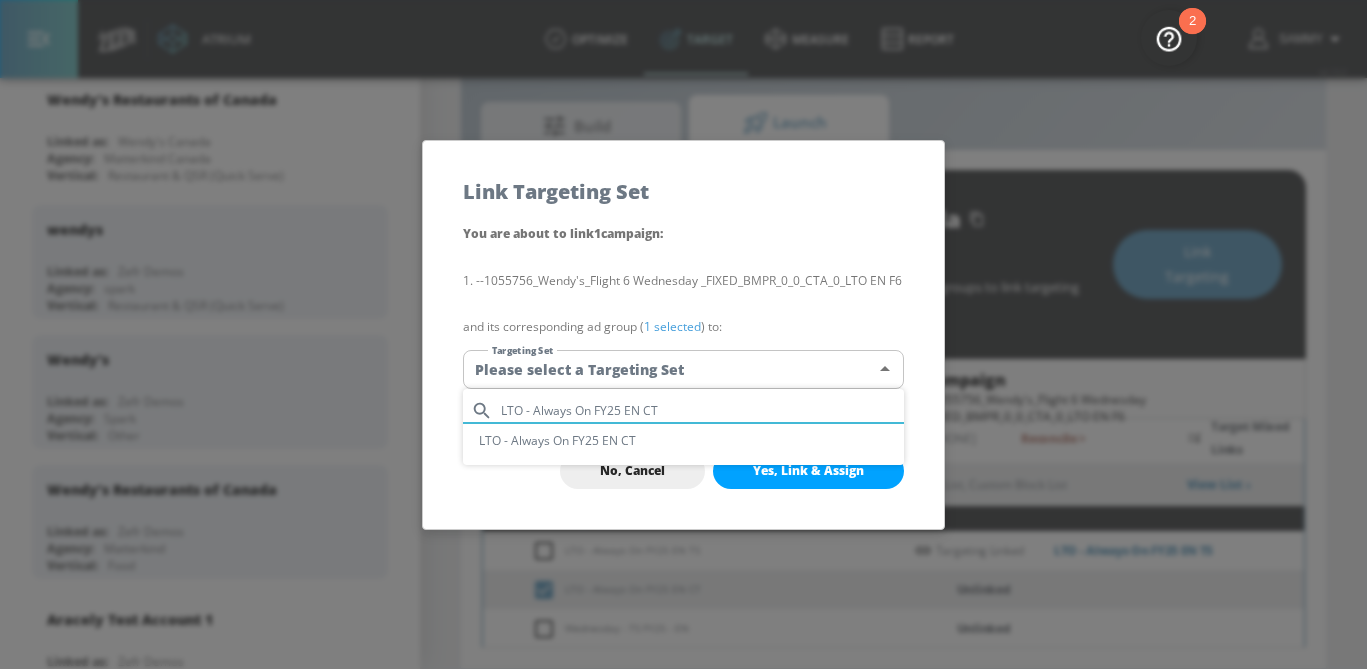 type on "LTO - Always On FY25 EN CT" 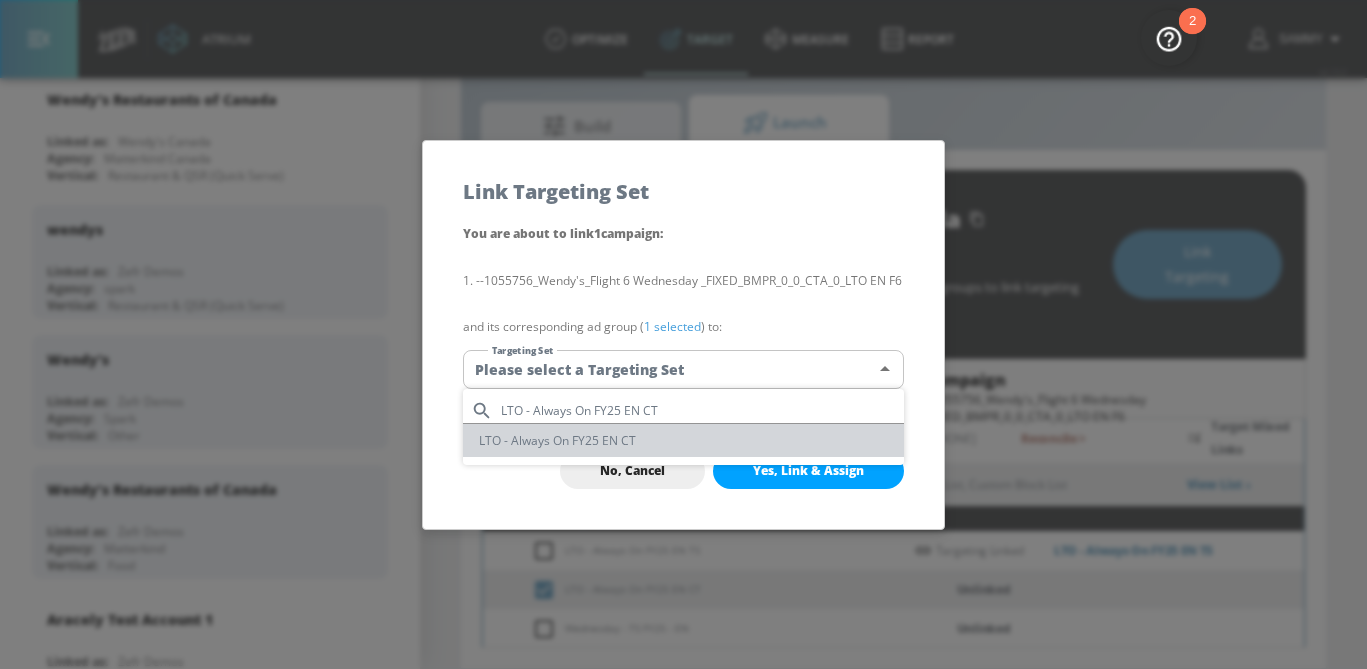 click on "LTO - Always On FY25 EN CT" at bounding box center [683, 440] 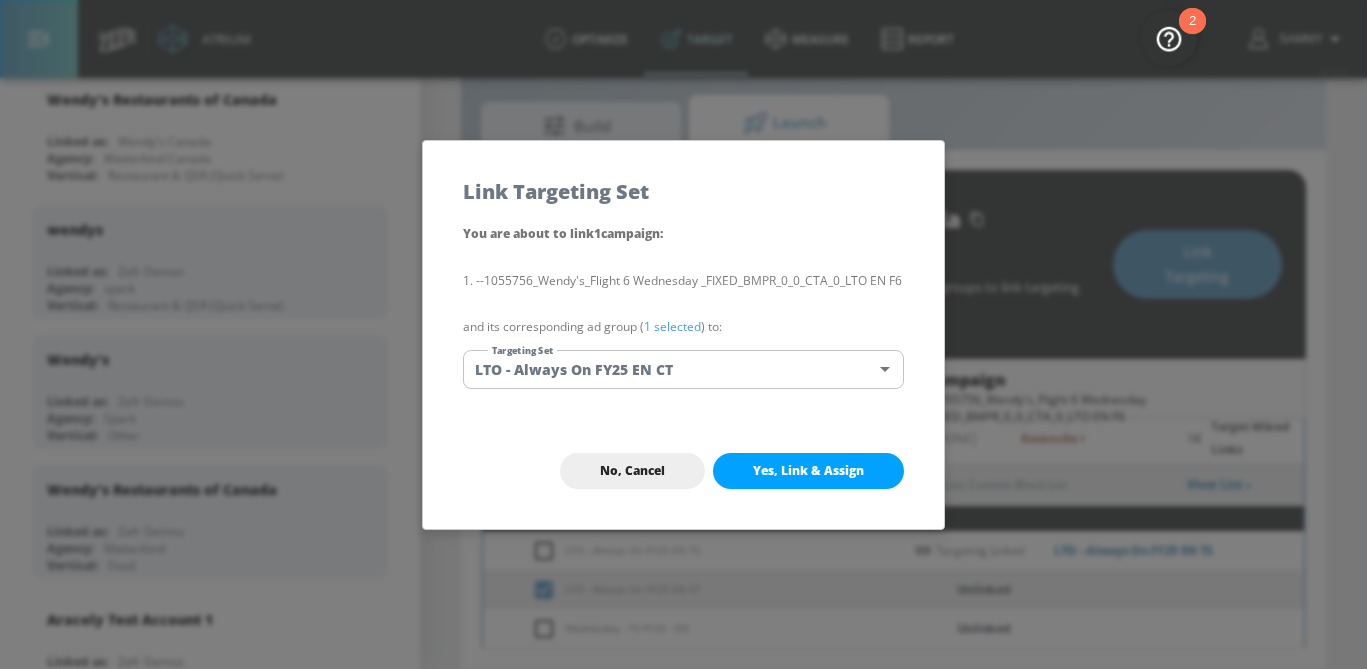 click on "1 selected" at bounding box center (672, 326) 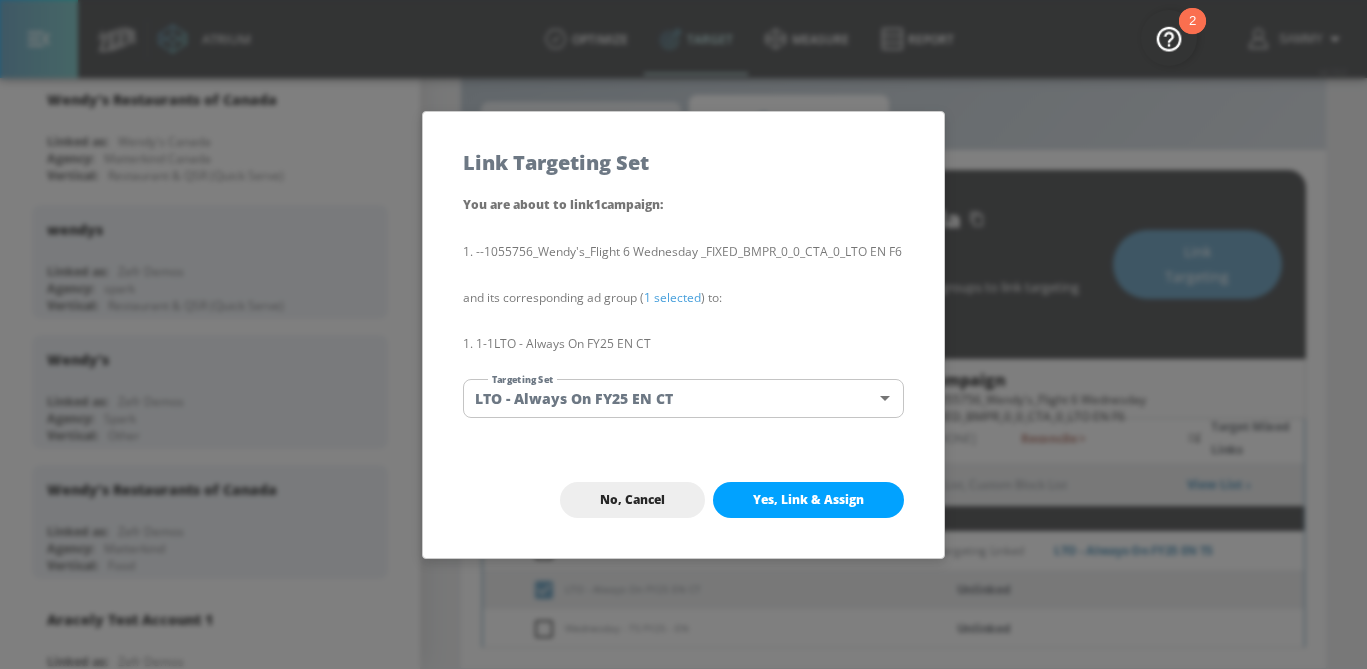 click on "Yes, Link & Assign" at bounding box center (808, 500) 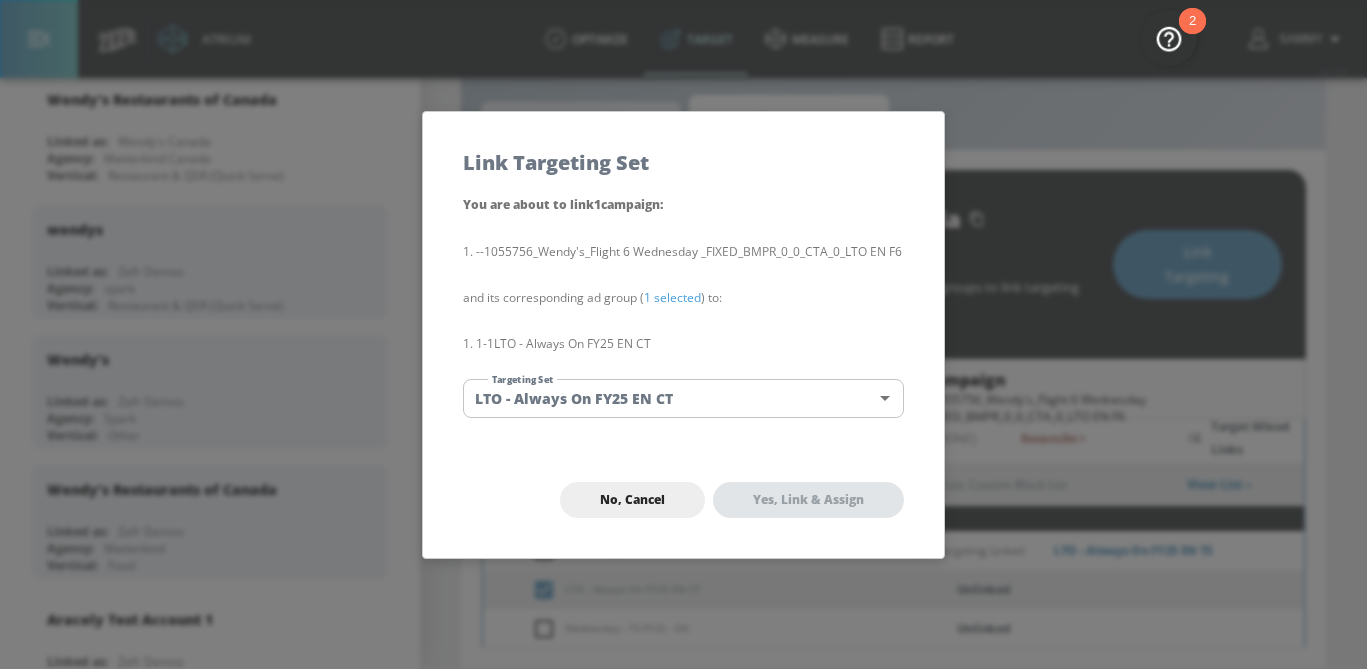 checkbox on "false" 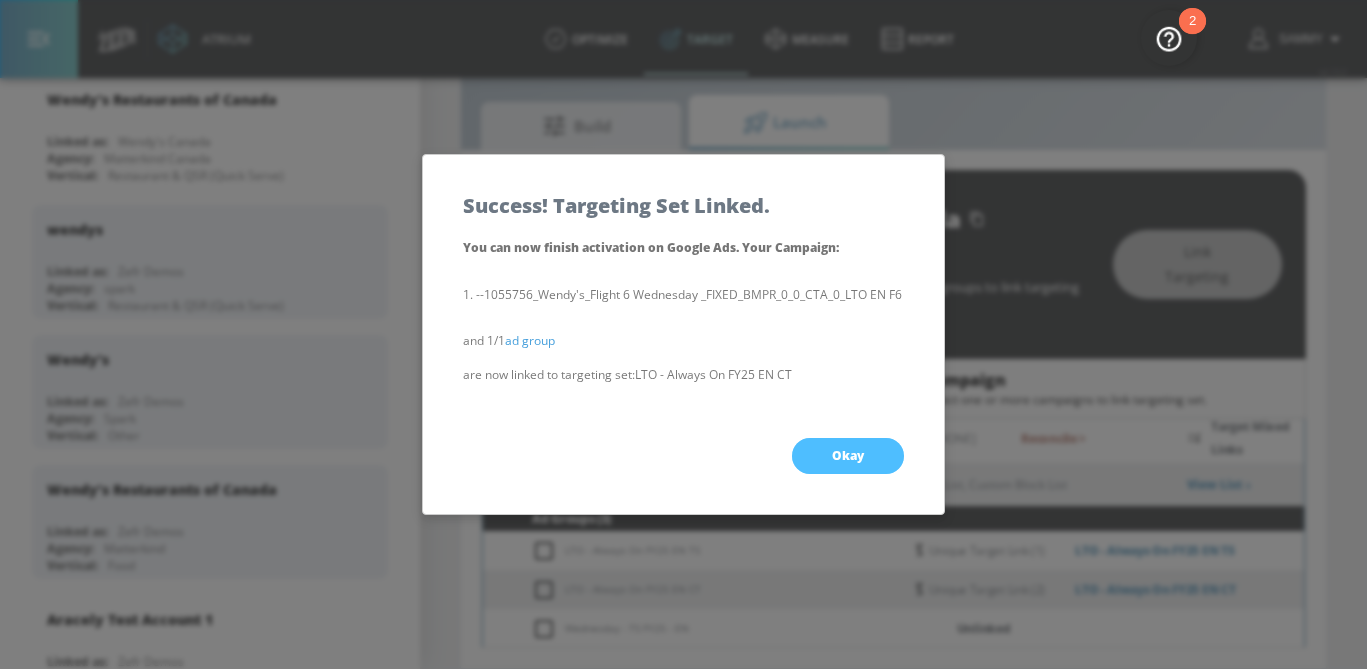 click on "Okay" at bounding box center [848, 456] 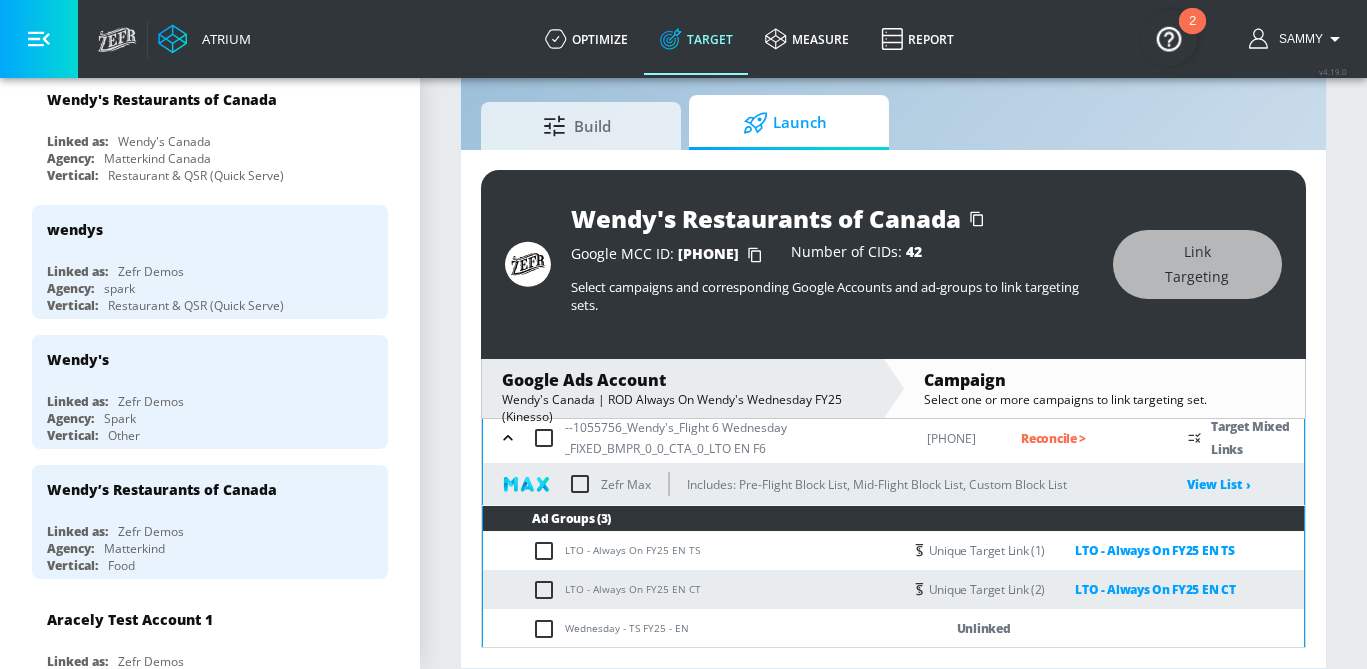 click at bounding box center [548, 629] 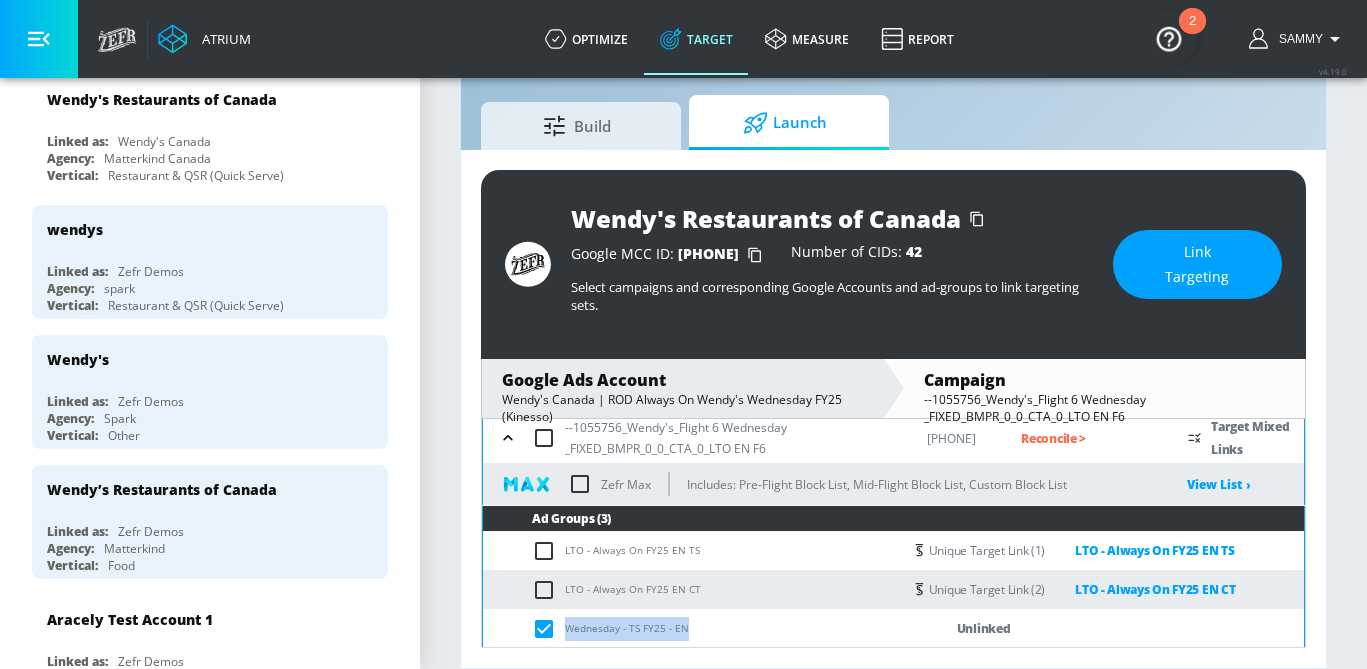 drag, startPoint x: 696, startPoint y: 613, endPoint x: 566, endPoint y: 613, distance: 130 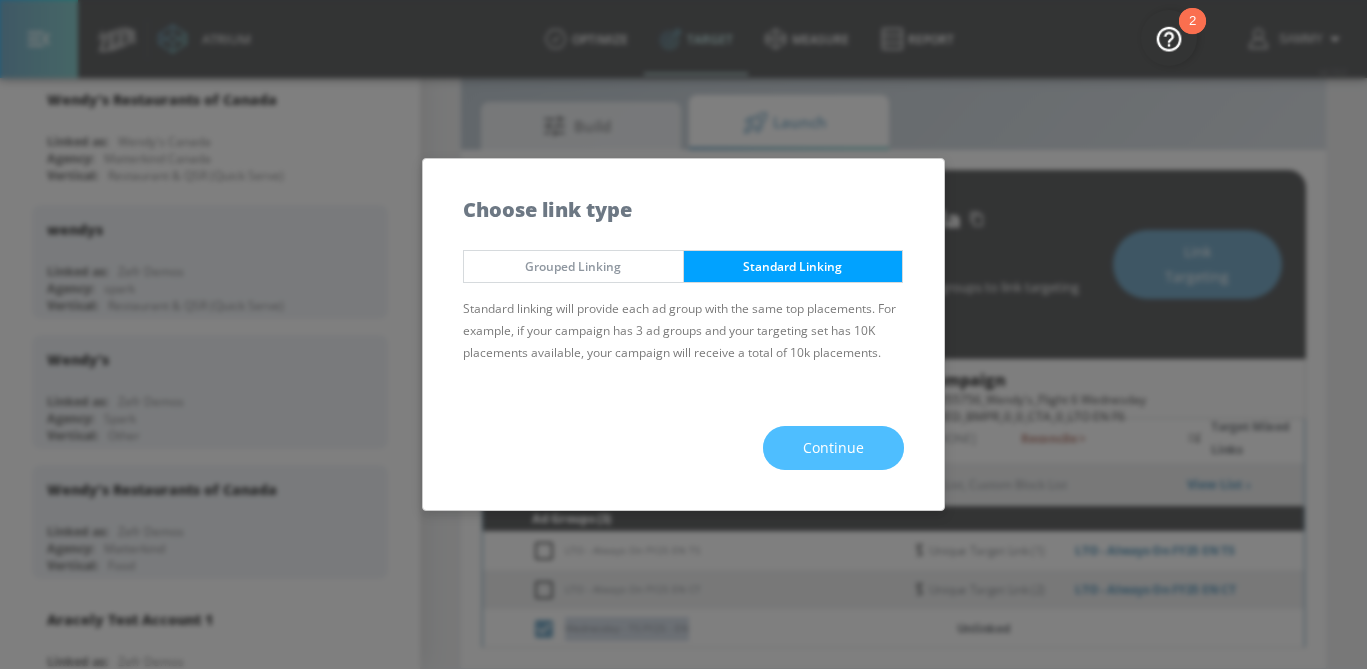 click on "Continue" at bounding box center (833, 448) 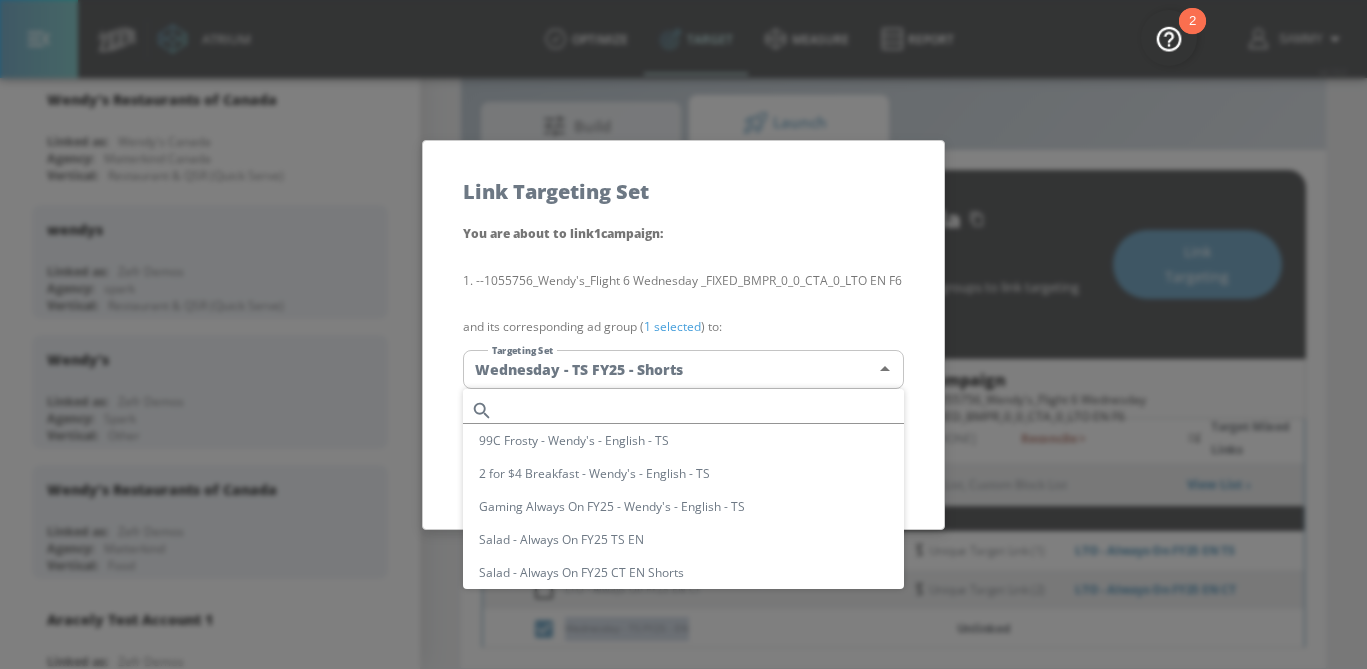 click on "Atrium optimize Target measure Report optimize Target measure Report v 4.19.0 Sammy Platform DV360:   Youtube DV360:   Youtube Advertiser wendy Sort By A-Z asc ​ Add Account Wendy's Restaurants of Canada Linked as: Wendy's Canada Agency: Matterkind Canada Vertical: Restaurant & QSR (Quick Serve) wendys Linked as: Zefr Demos Agency: spark Vertical: Restaurant & QSR (Quick Serve) Wendy's  Linked as: Zefr Demos Agency: Spark  Vertical: Other Wendy’s Restaurants of Canada Linked as: Zefr Demos Agency: Matterkind Vertical: Food Aracely Test Account 1 Linked as: Zefr Demos Agency: Zefr Vertical: Other Casey C Test Account Linked as: Zefr Demos Agency: Sterling Cooper Vertical: CPG (Consumer Packaged Goods) Lekh Test Acc Linked as: QA YTL Test Brand Agency: qa Vertical: Auto Veronica TEST Linked as: Zefr Demos Agency: veronica TEST Vertical: Other Shannan Test Account Linked as: Zefr Demos Agency: #1 Media Agency in the World Vertical: Retail alicyn test Linked as: Zefr Demos Agency: alicyn test Vertical: Test" at bounding box center (683, 311) 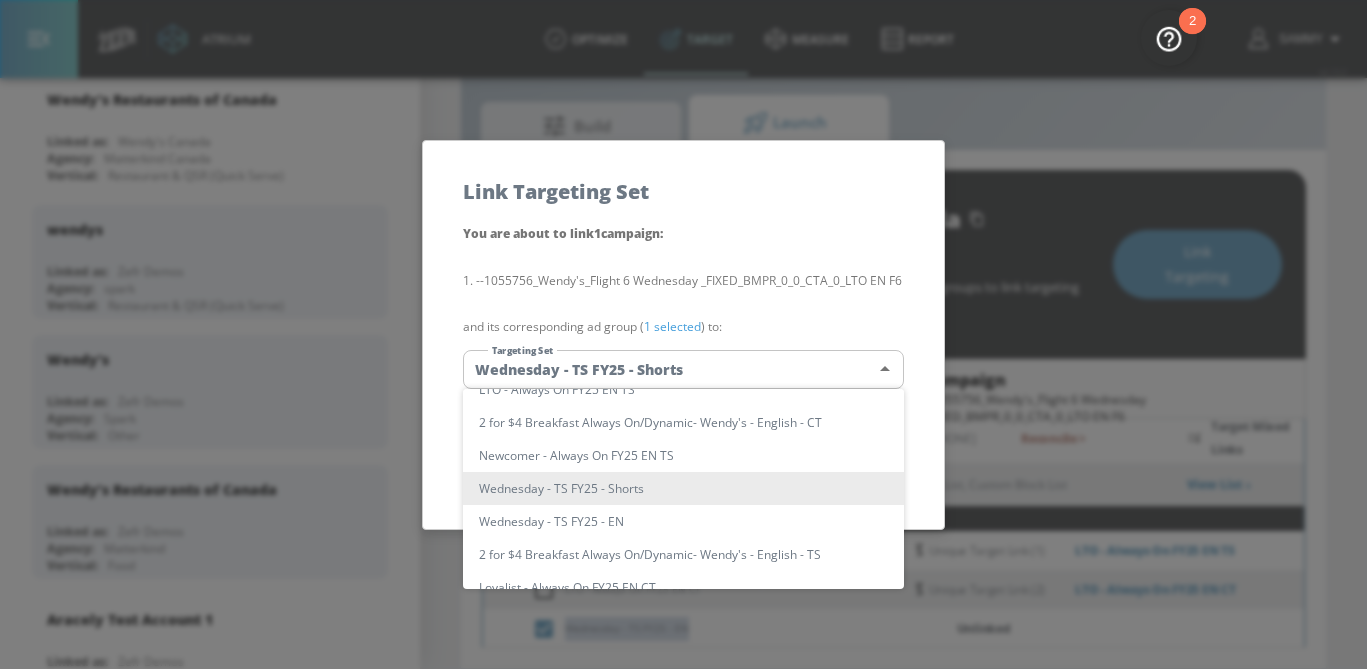 scroll, scrollTop: 0, scrollLeft: 0, axis: both 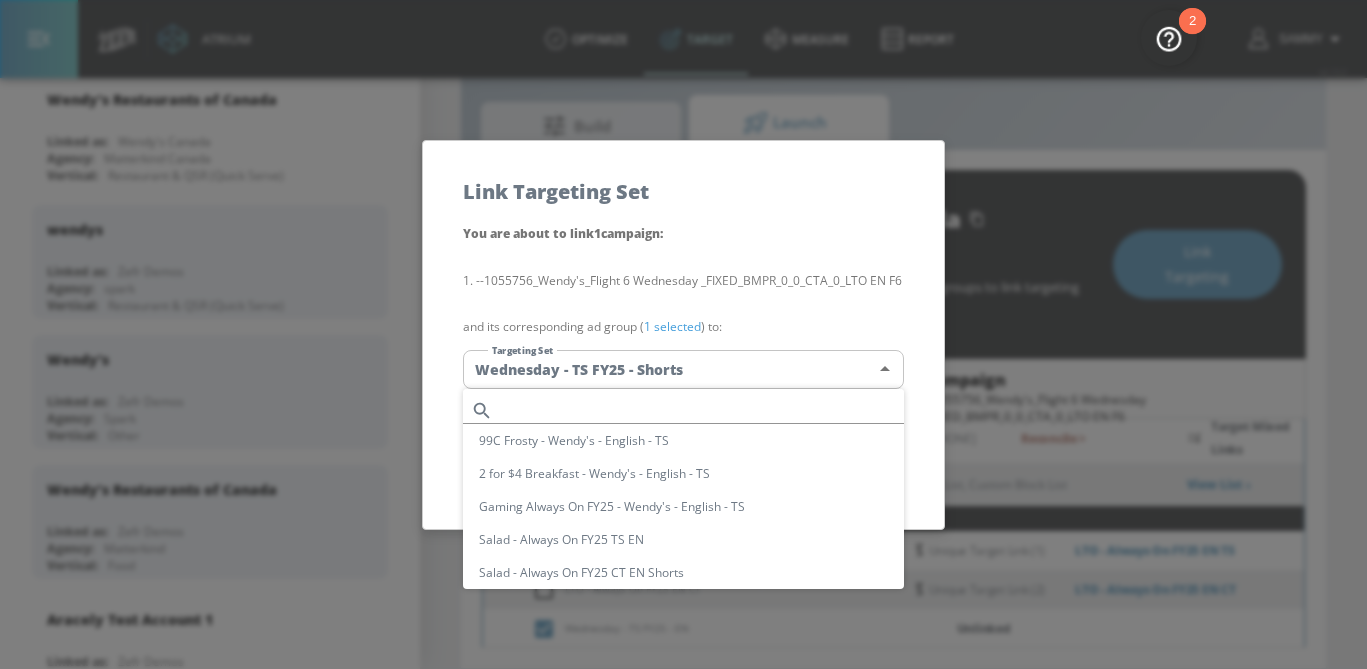 click at bounding box center (702, 410) 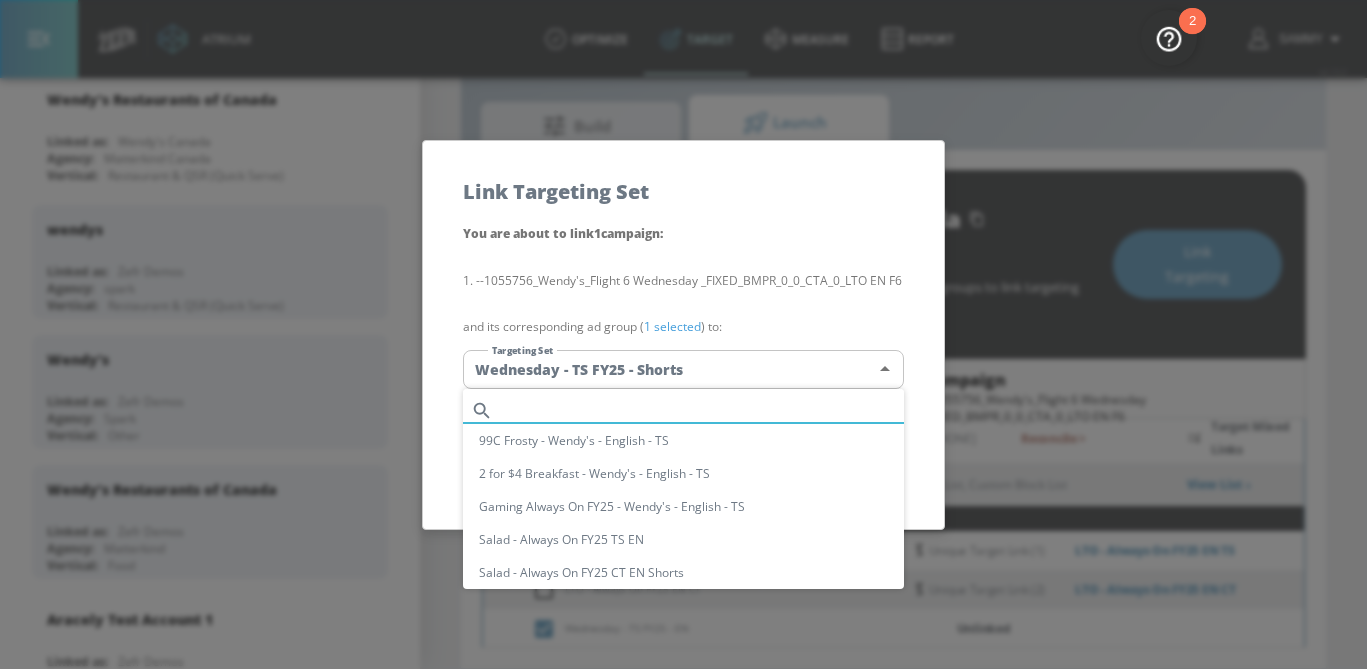 paste on "Wednesday - TS FY25 - EN" 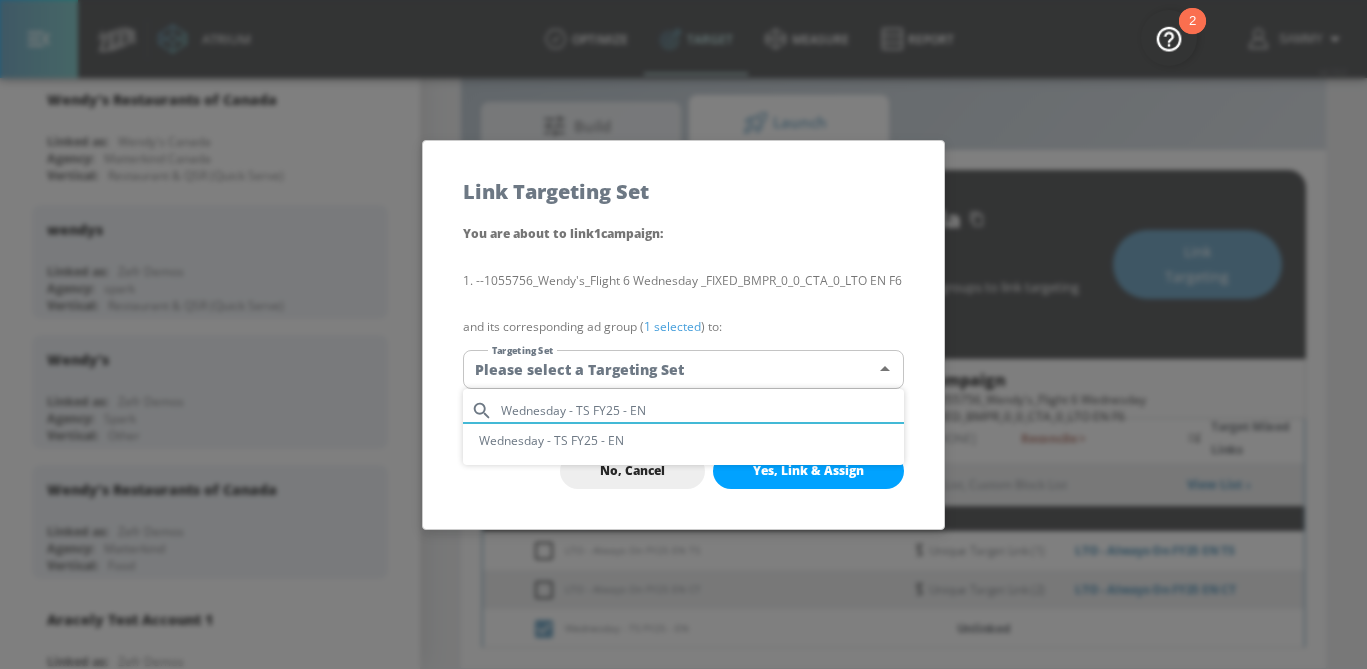 type on "Wednesday - TS FY25 - EN" 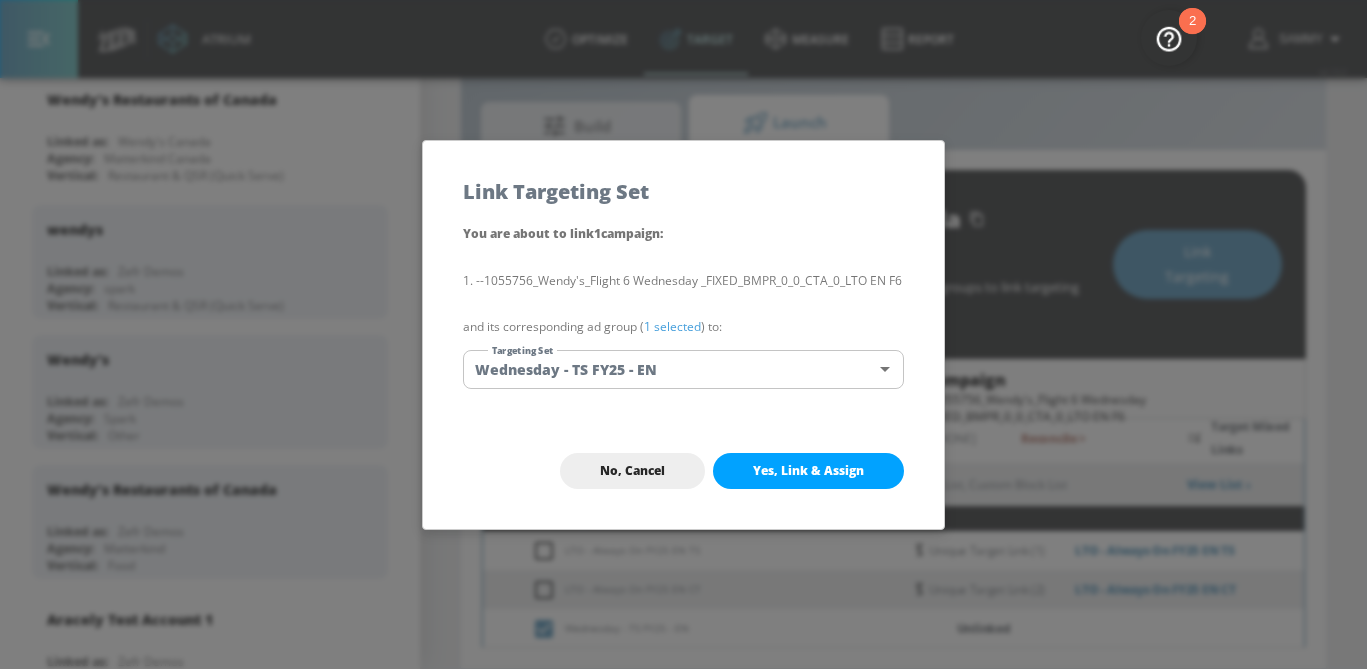 click on "1 selected" at bounding box center [672, 326] 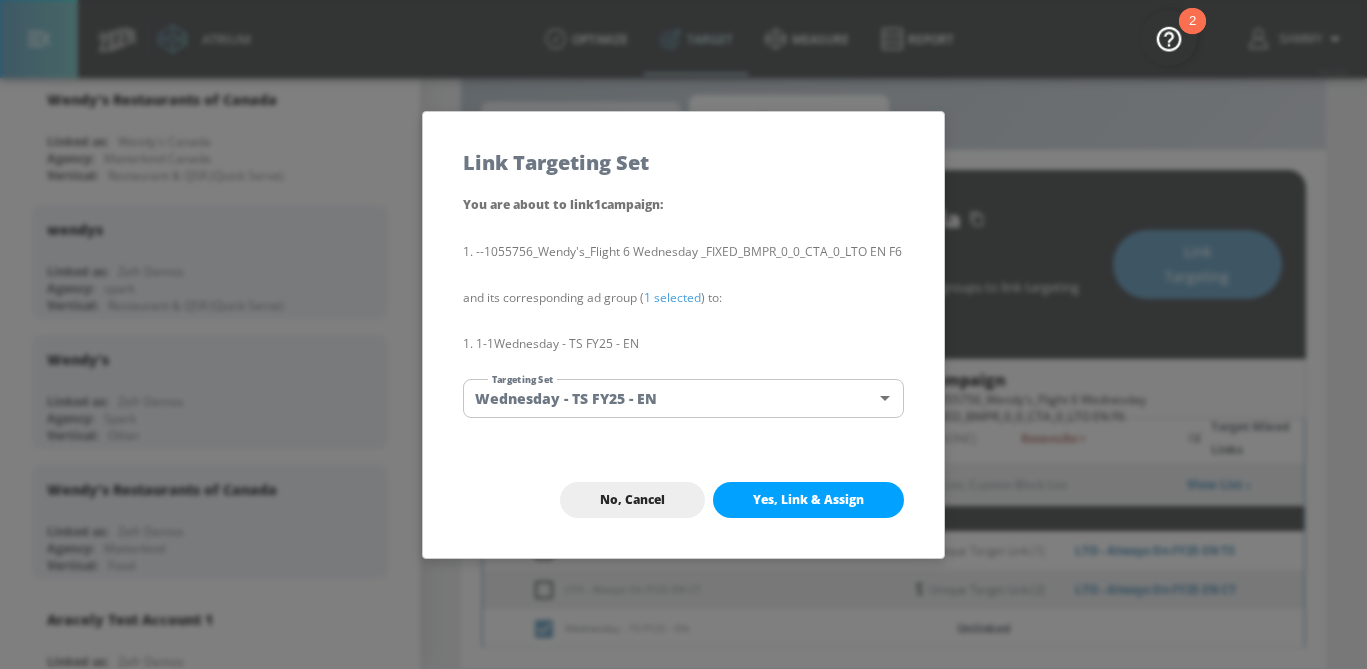 click on "Yes, Link & Assign" at bounding box center (808, 500) 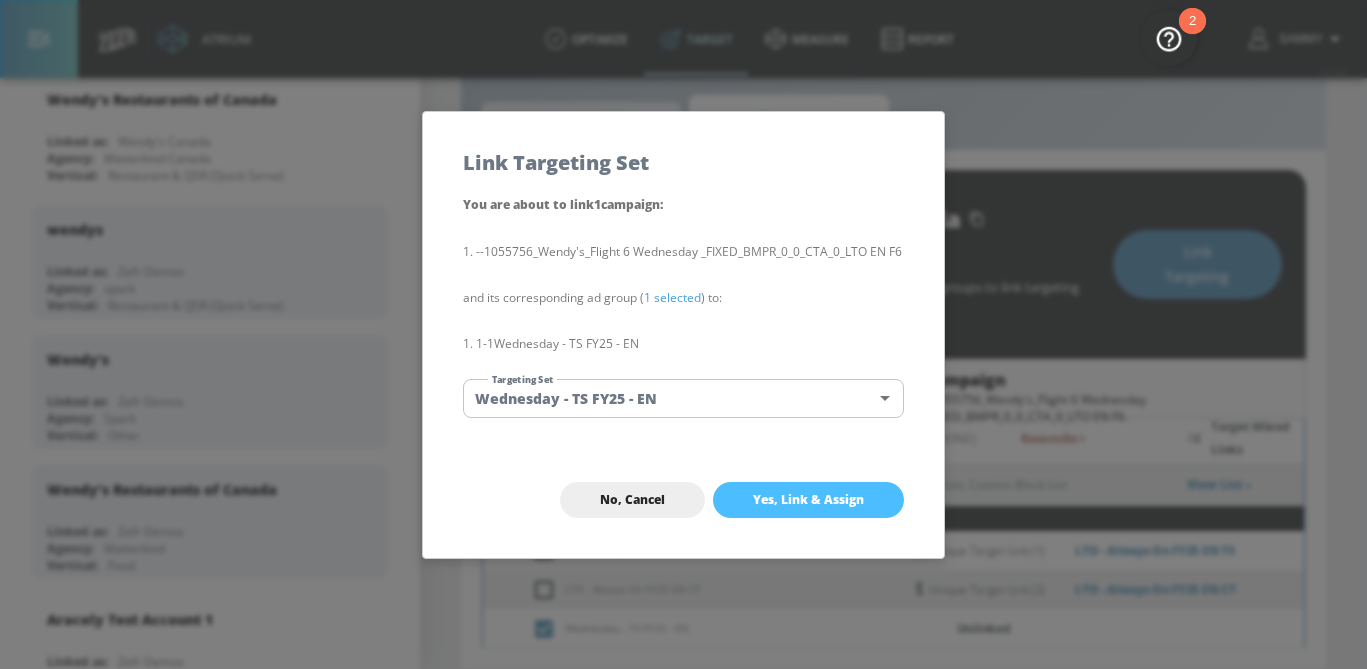 checkbox on "false" 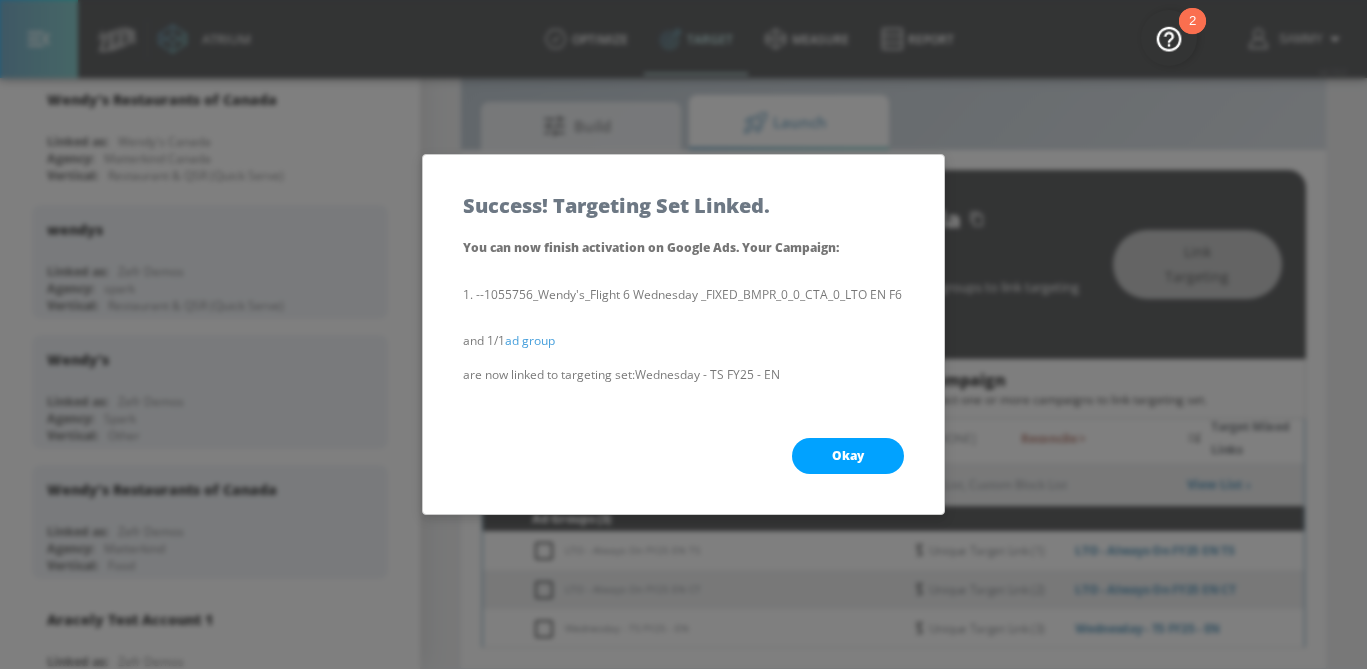 click on "Okay" at bounding box center (848, 456) 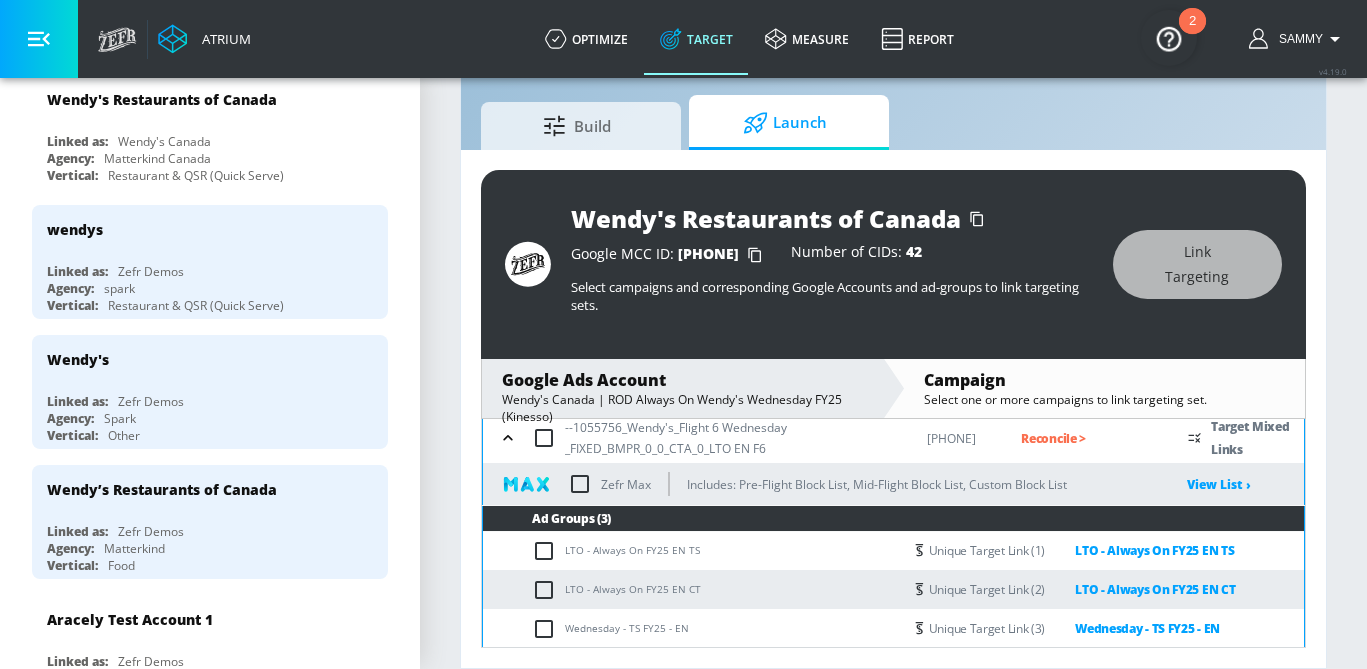 click at bounding box center (580, 484) 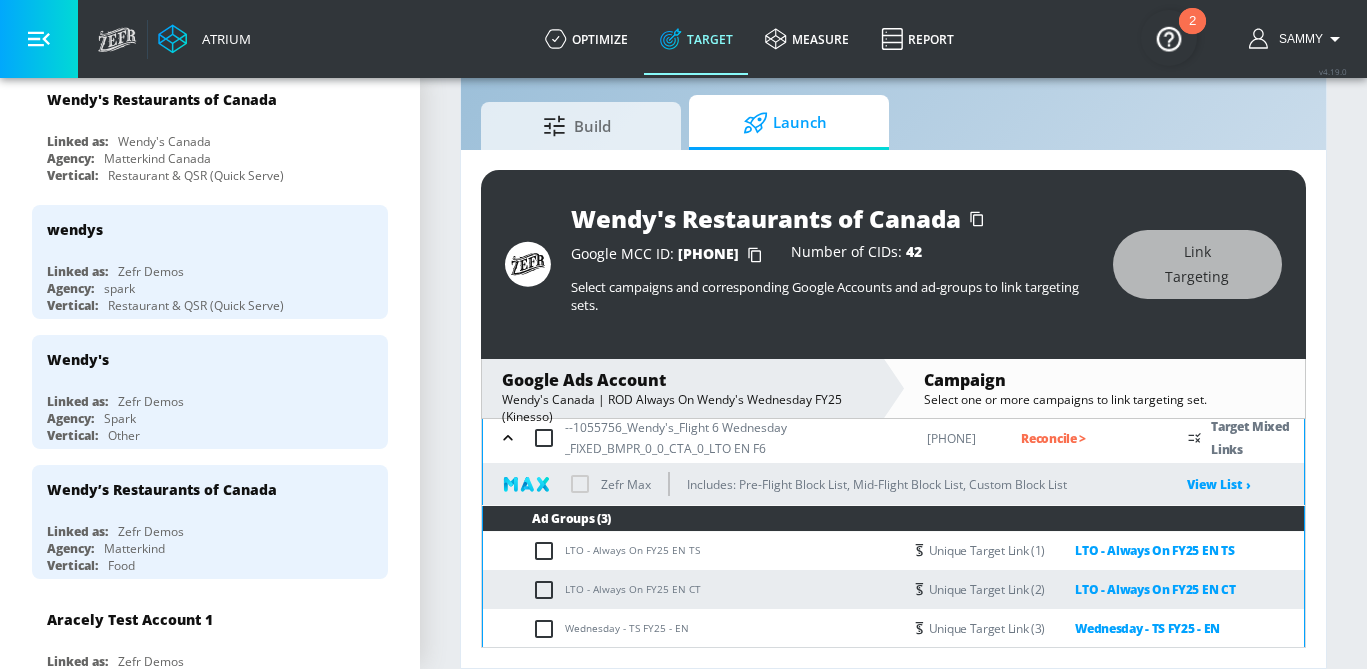 checkbox on "true" 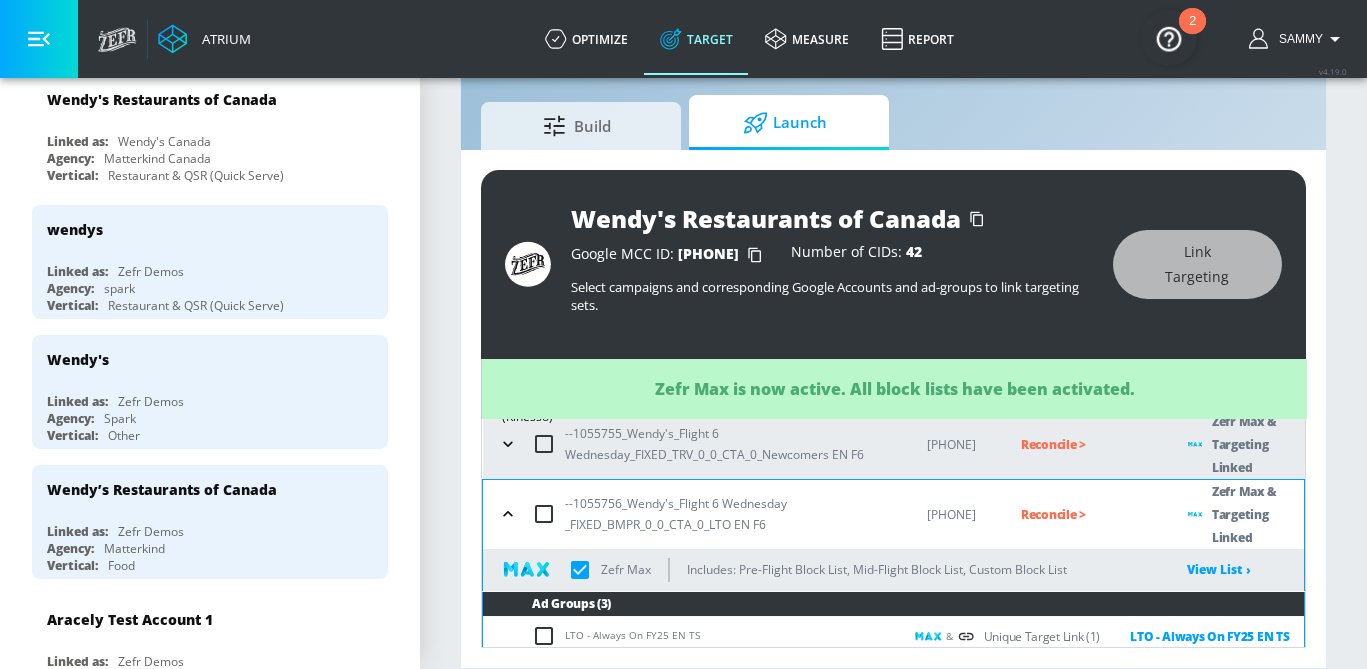 click 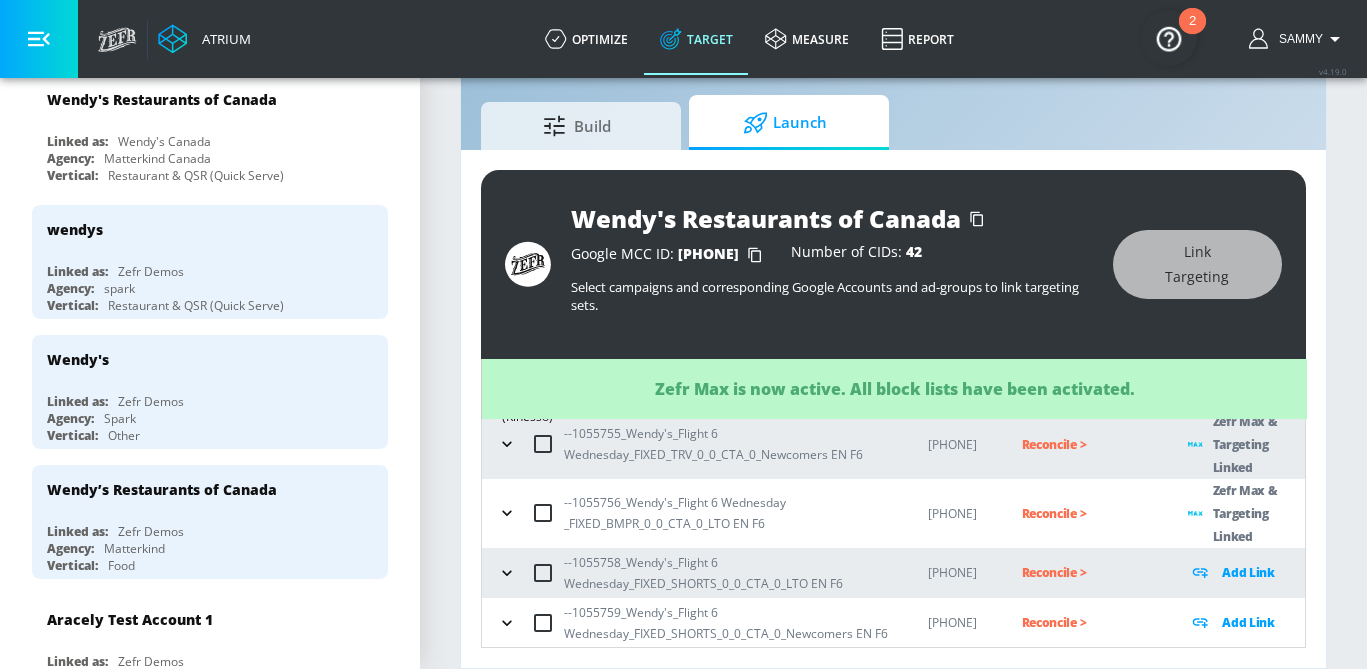 scroll, scrollTop: 364, scrollLeft: 0, axis: vertical 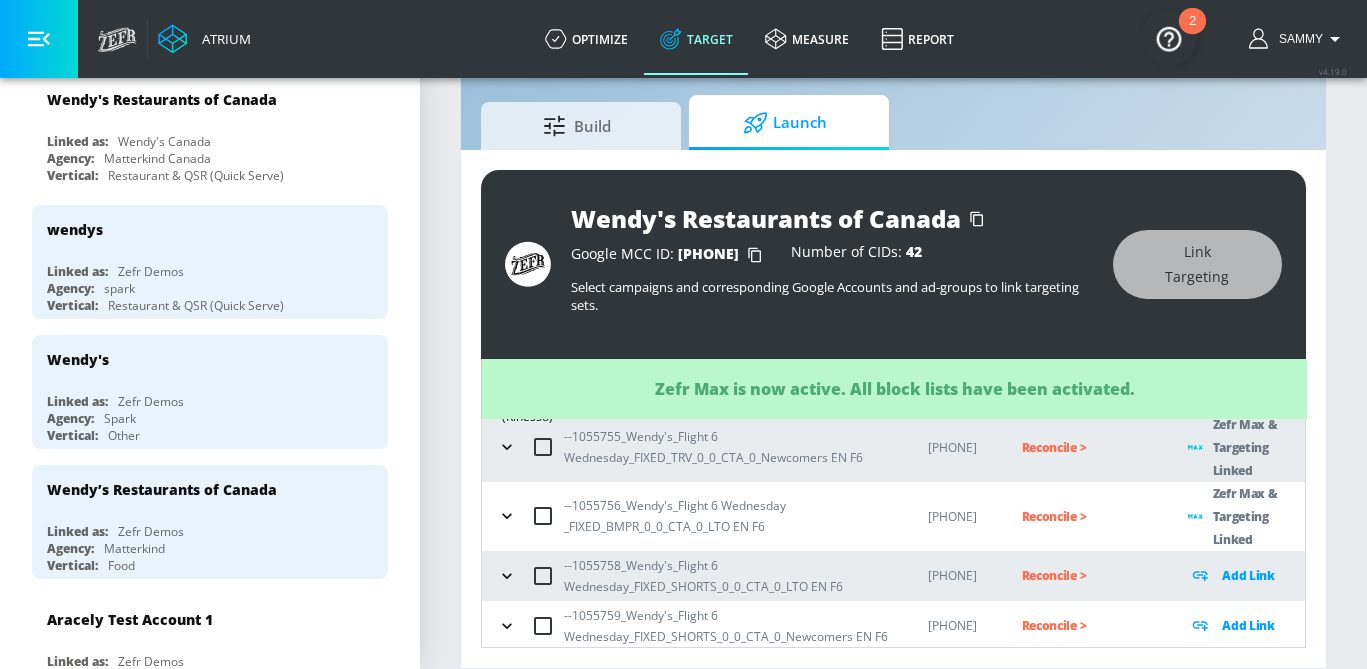 click 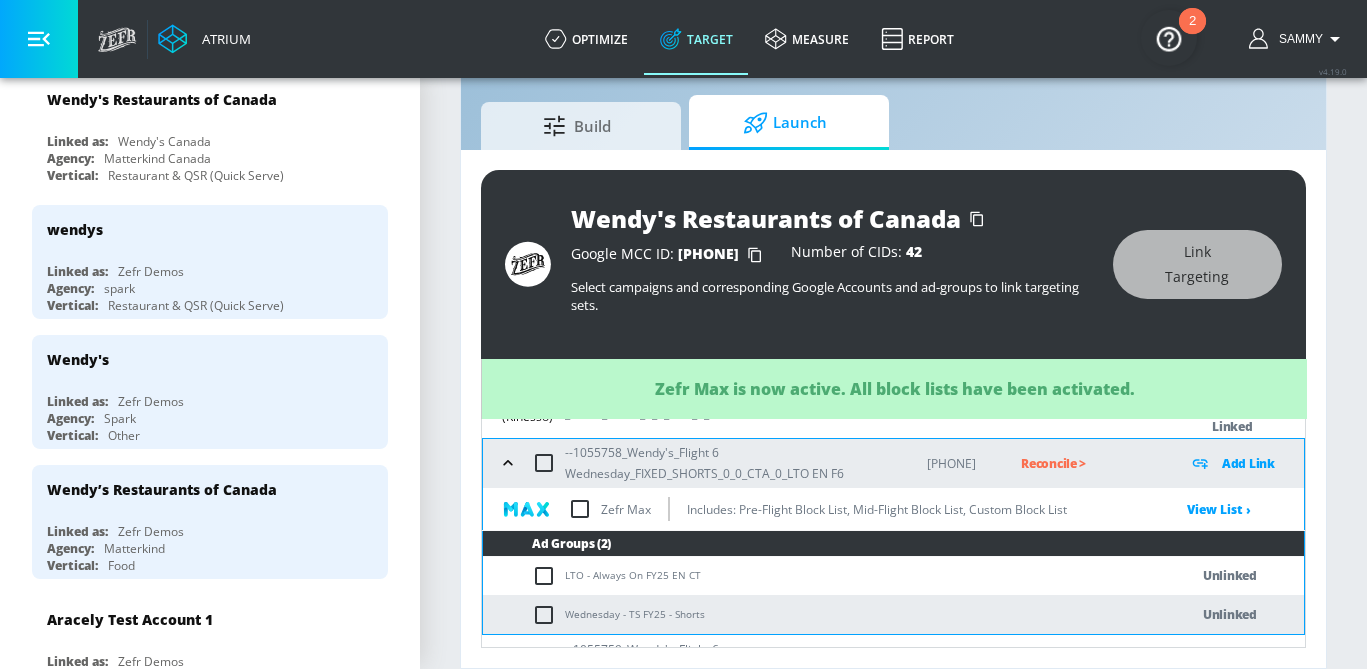 scroll, scrollTop: 493, scrollLeft: 0, axis: vertical 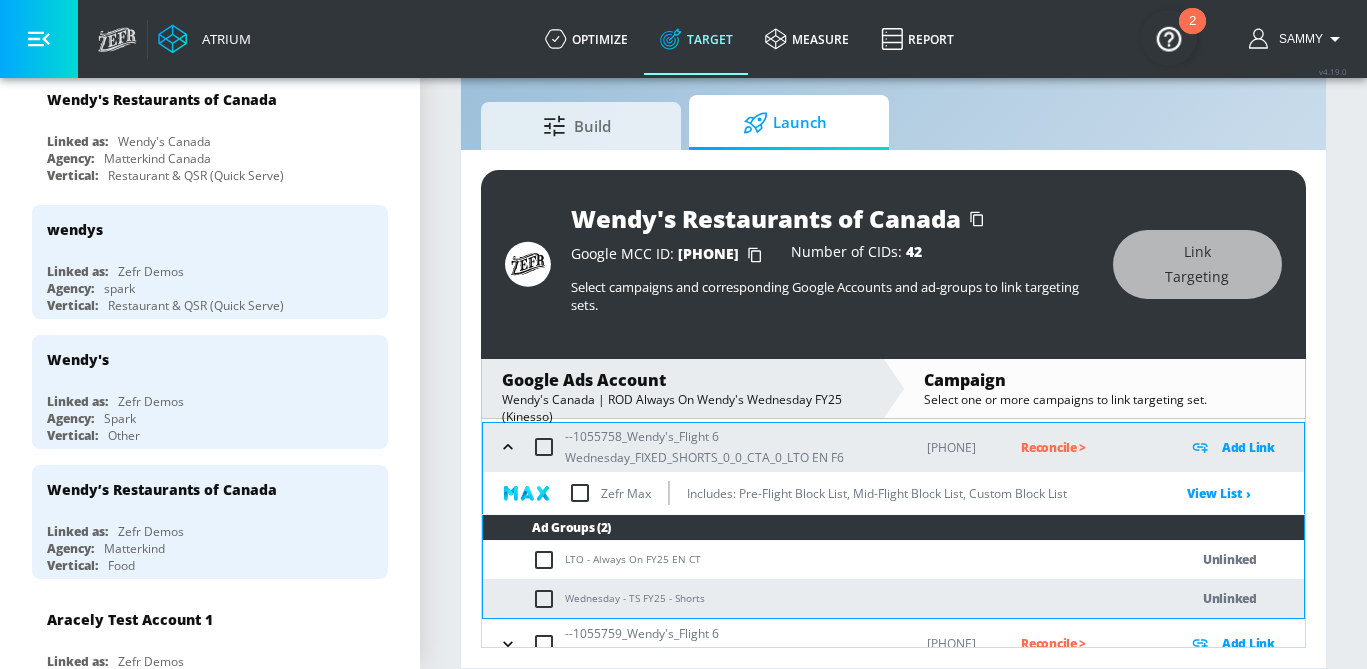 click at bounding box center [548, 560] 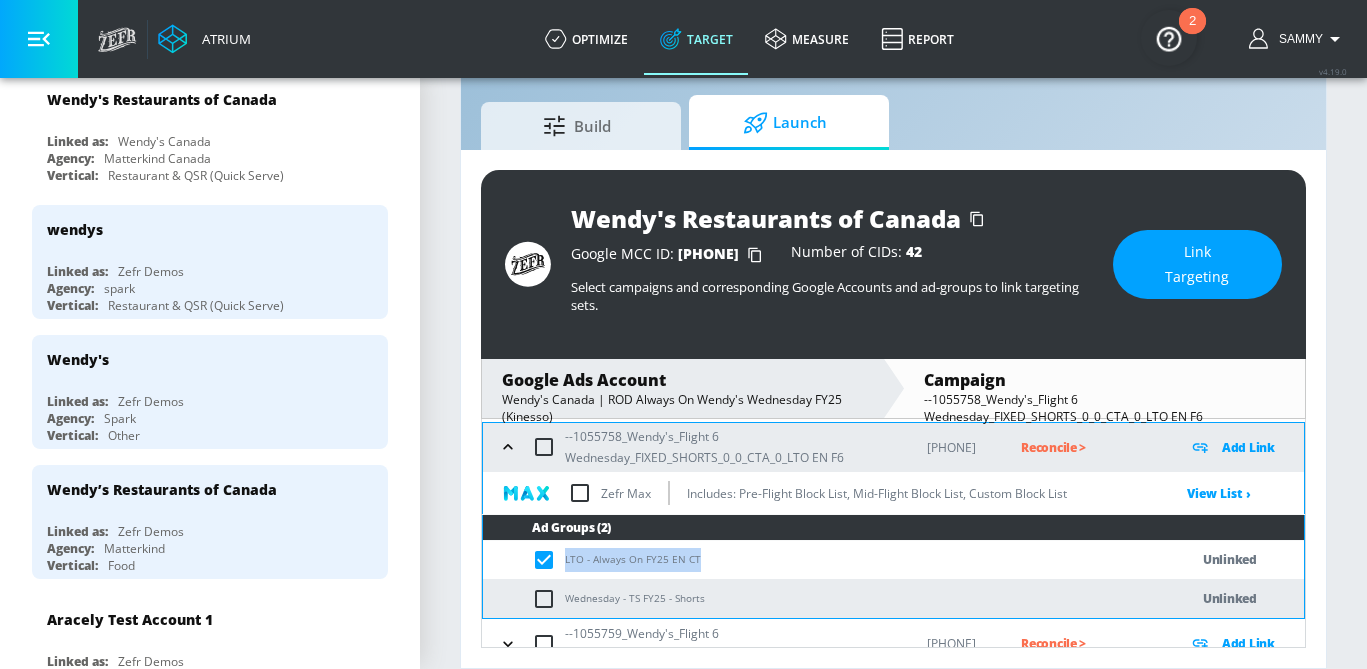 drag, startPoint x: 704, startPoint y: 544, endPoint x: 562, endPoint y: 544, distance: 142 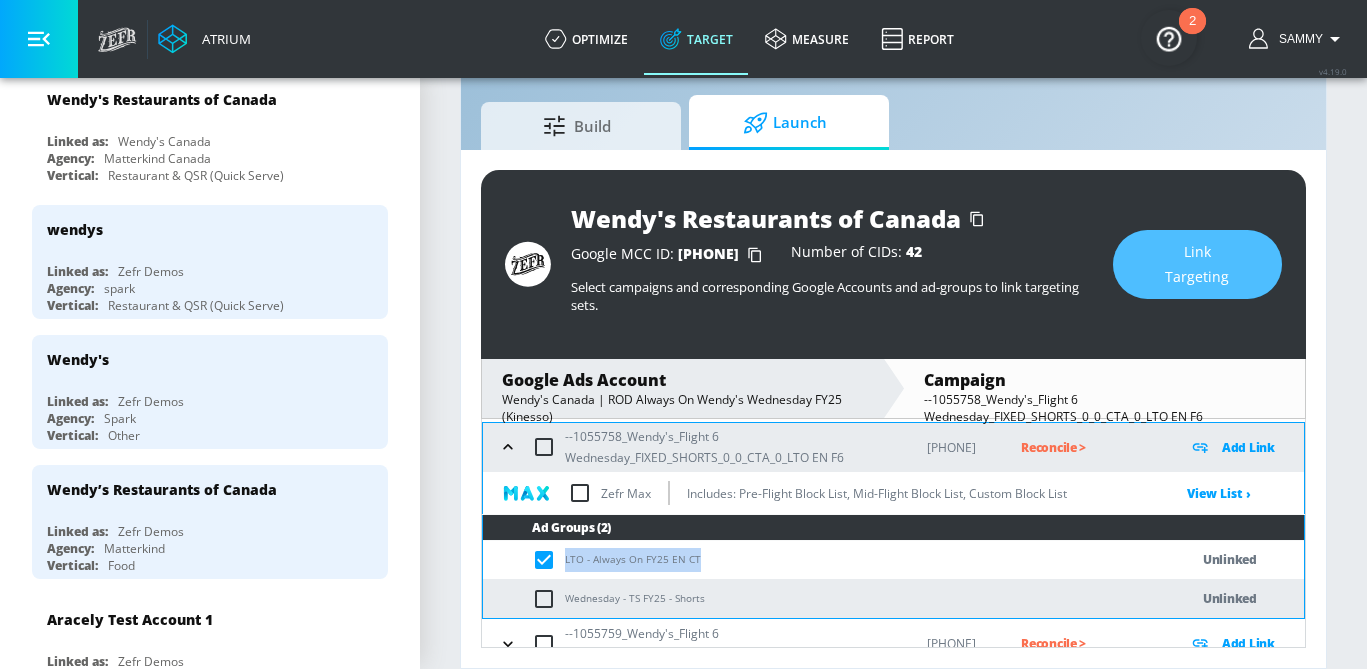 click on "Link Targeting" at bounding box center [1197, 264] 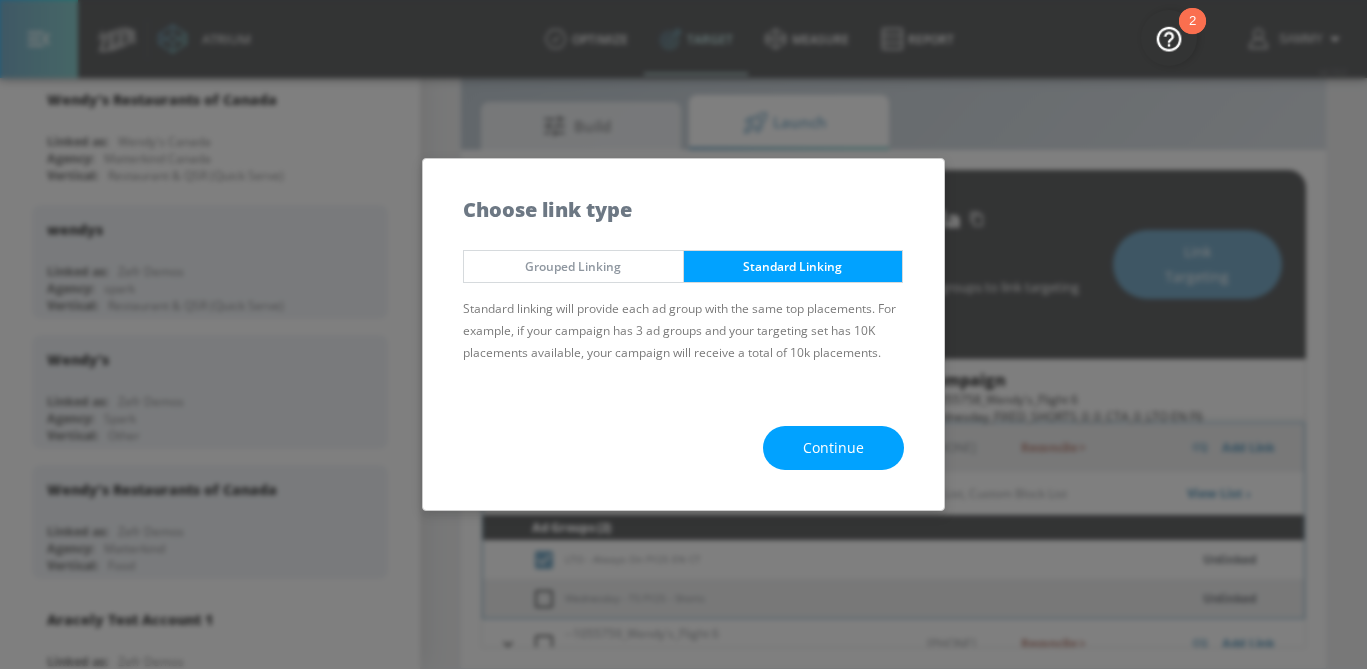 click on "Continue" at bounding box center (683, 448) 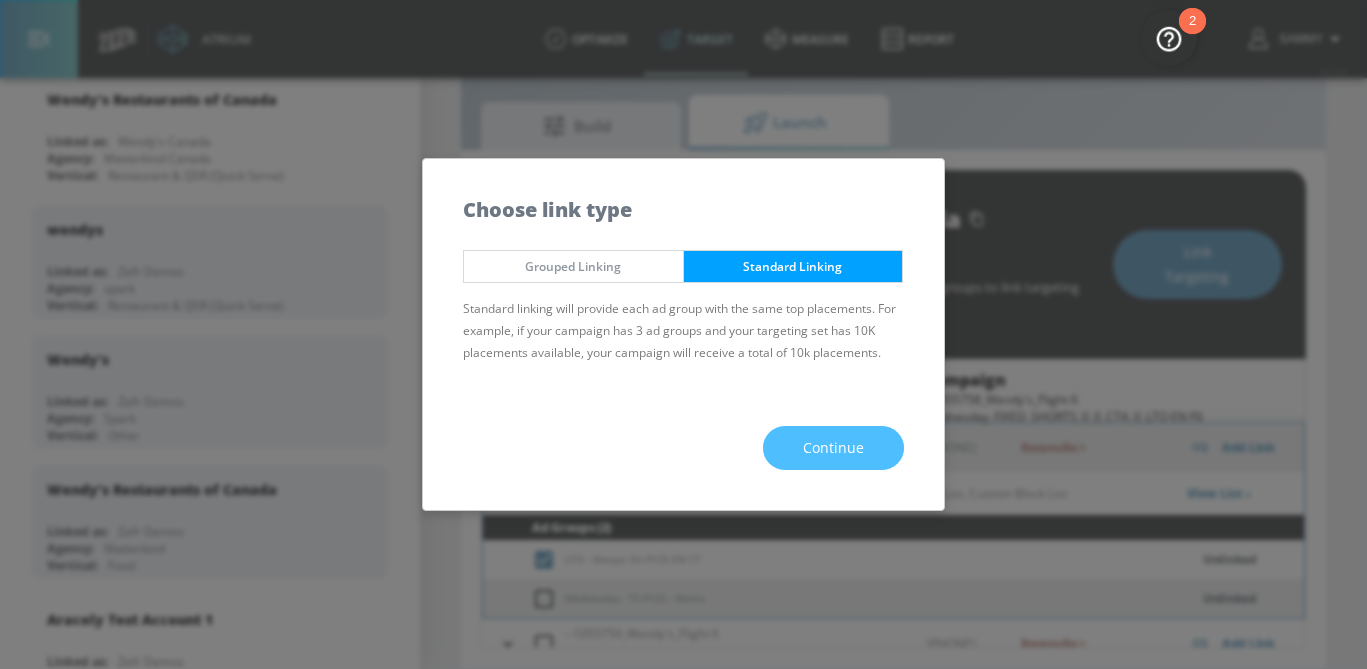 click on "Continue" at bounding box center (833, 448) 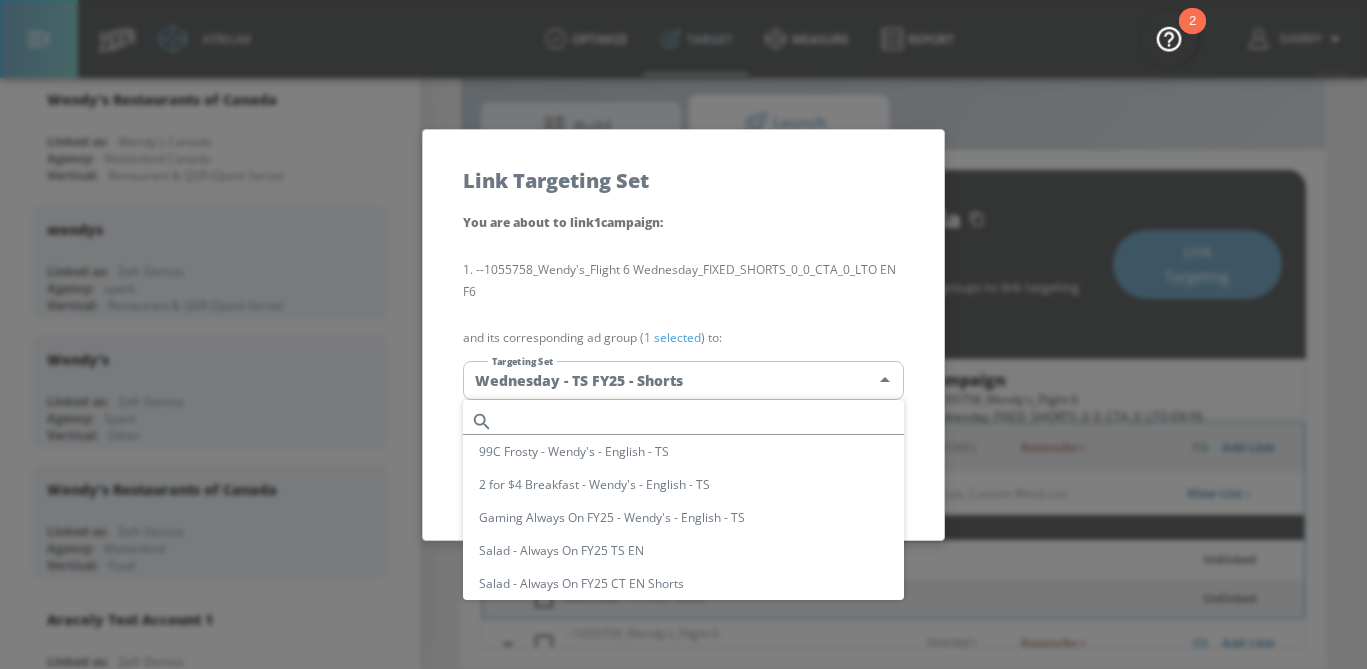 click on "Atrium optimize Target measure Report optimize Target measure Report v 4.19.0 Sammy Platform DV360:   Youtube DV360:   Youtube Advertiser wendy Sort By A-Z asc ​ Add Account Wendy's Restaurants of Canada Linked as: Wendy's Canada Agency: Matterkind Canada Vertical: Restaurant & QSR (Quick Serve) wendys Linked as: Zefr Demos Agency: spark Vertical: Restaurant & QSR (Quick Serve) Wendy's  Linked as: Zefr Demos Agency: Spark  Vertical: Other Wendy’s Restaurants of Canada Linked as: Zefr Demos Agency: Matterkind Vertical: Food Aracely Test Account 1 Linked as: Zefr Demos Agency: Zefr Vertical: Other Casey C Test Account Linked as: Zefr Demos Agency: Sterling Cooper Vertical: CPG (Consumer Packaged Goods) Lekh Test Acc Linked as: QA YTL Test Brand Agency: qa Vertical: Auto Veronica TEST Linked as: Zefr Demos Agency: veronica TEST Vertical: Other Shannan Test Account Linked as: Zefr Demos Agency: #1 Media Agency in the World Vertical: Retail alicyn test Linked as: Zefr Demos Agency: alicyn test Vertical: Test" at bounding box center (683, 311) 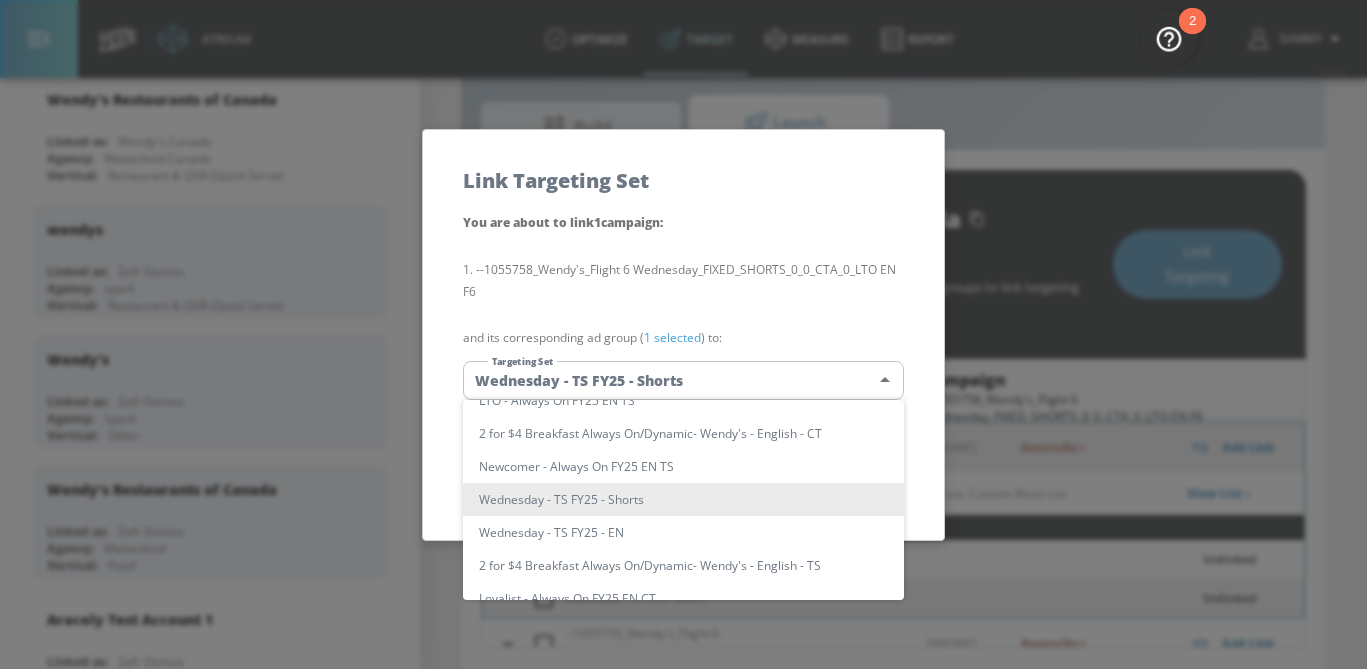 scroll, scrollTop: 0, scrollLeft: 0, axis: both 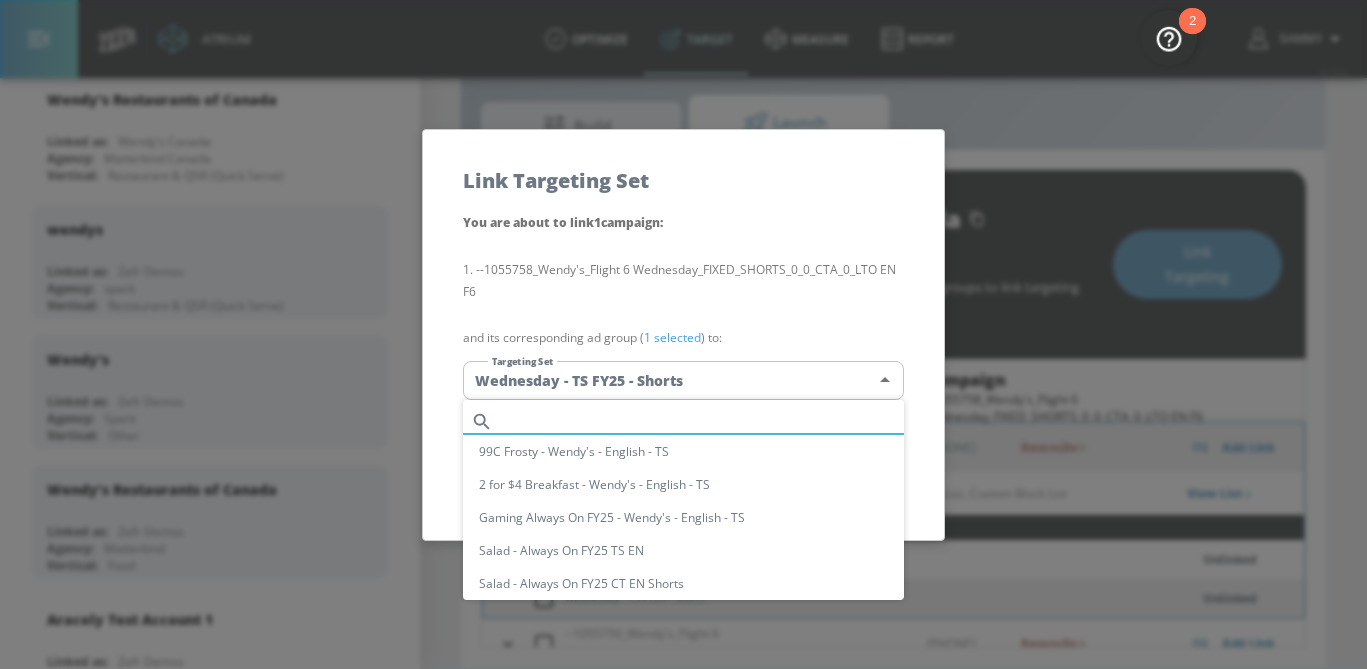 click at bounding box center [702, 421] 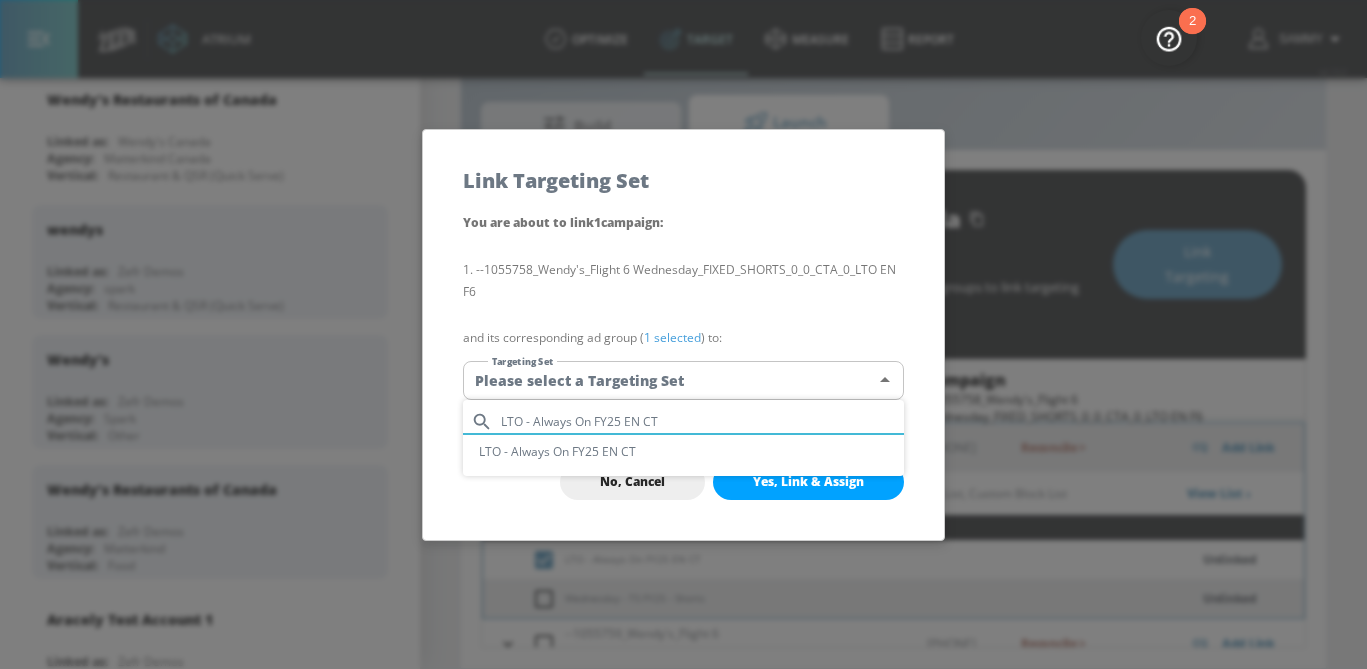 type on "LTO - Always On FY25 EN CT" 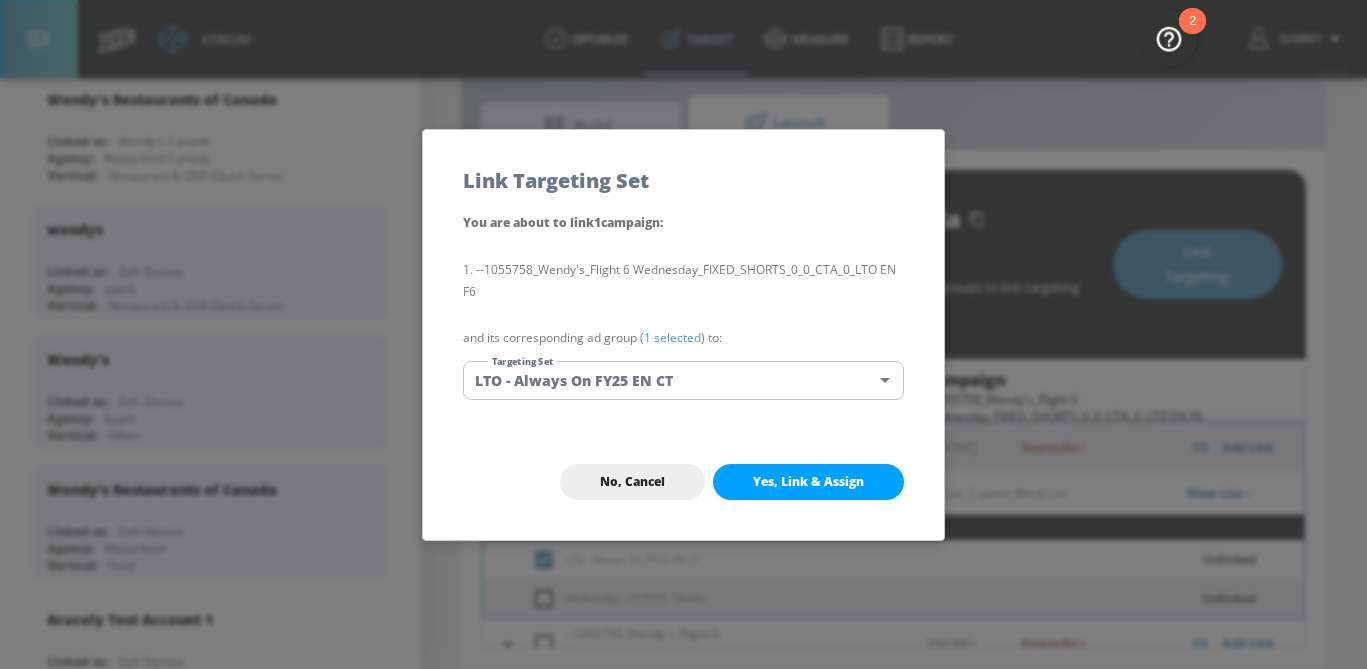 click on "1 selected" at bounding box center (672, 337) 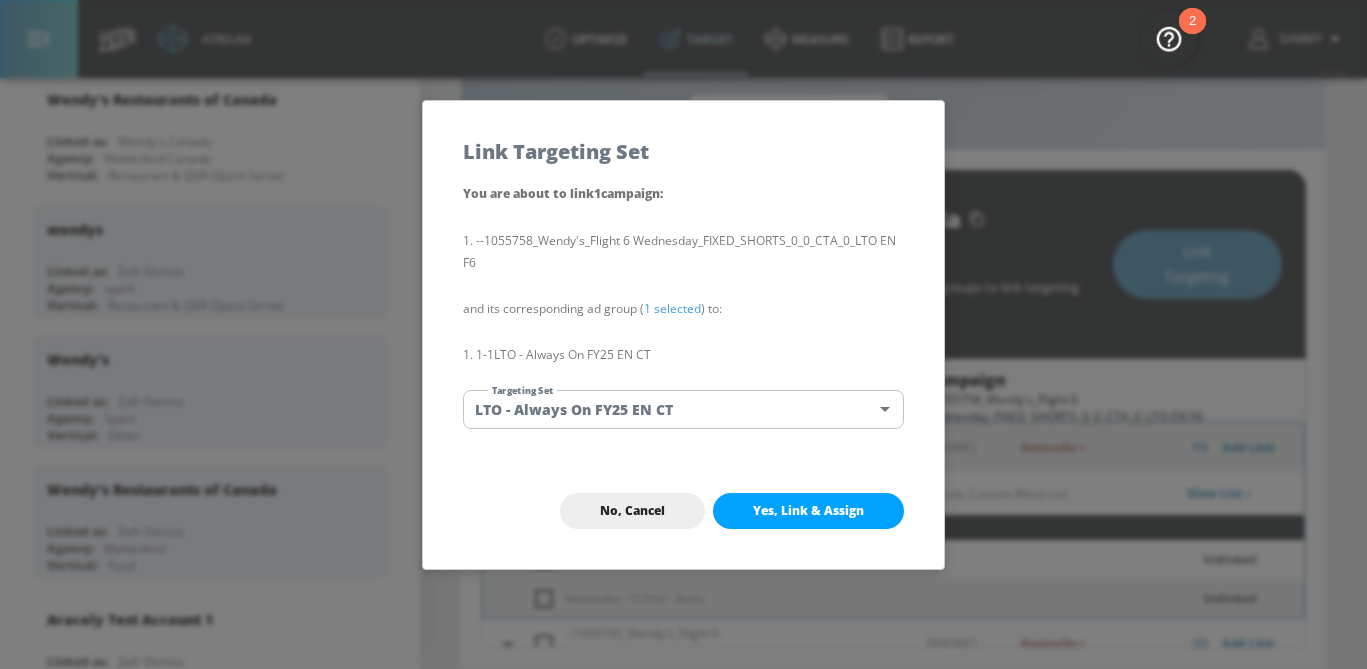 click on "Yes, Link & Assign" at bounding box center (808, 511) 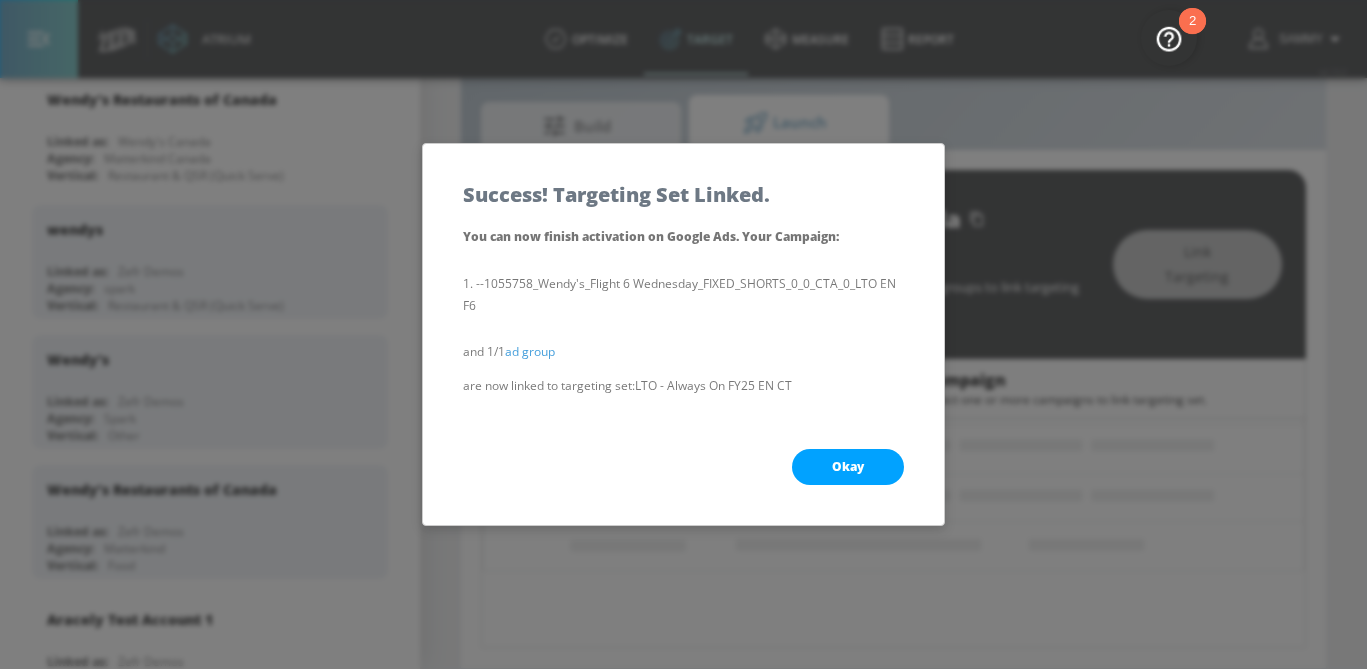 scroll, scrollTop: 229, scrollLeft: 0, axis: vertical 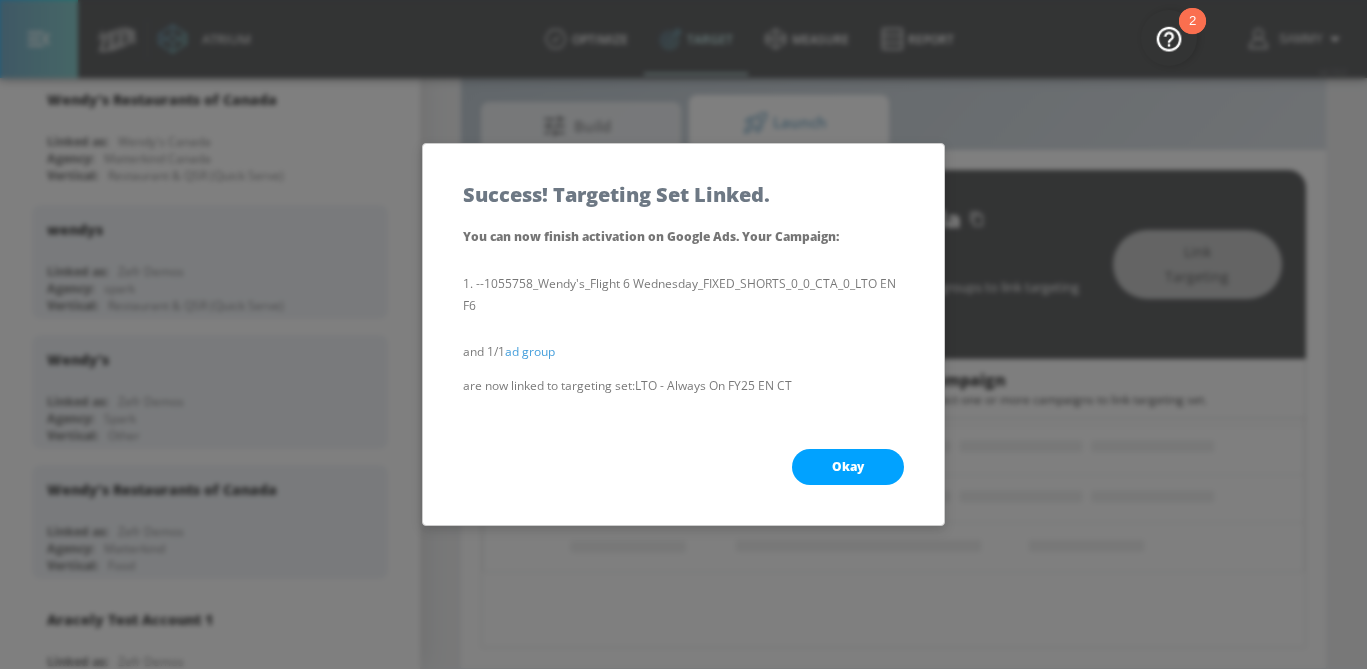 click on "Okay" at bounding box center (848, 467) 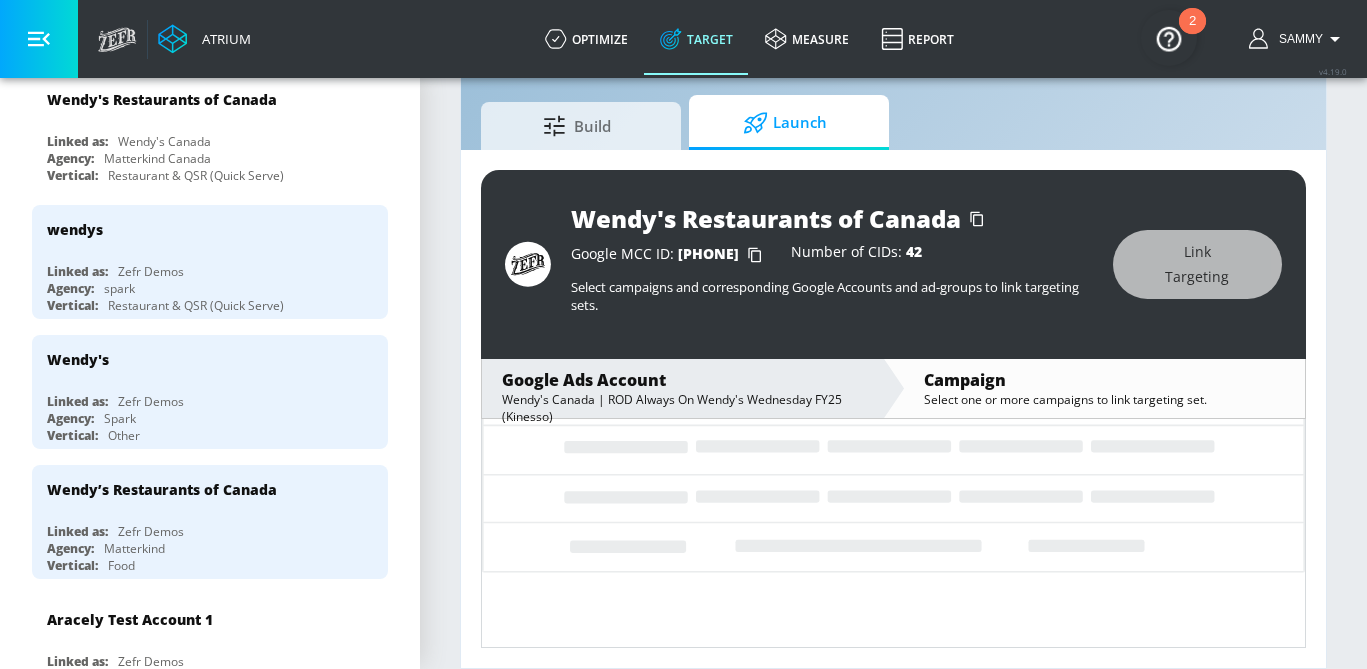 scroll, scrollTop: 364, scrollLeft: 0, axis: vertical 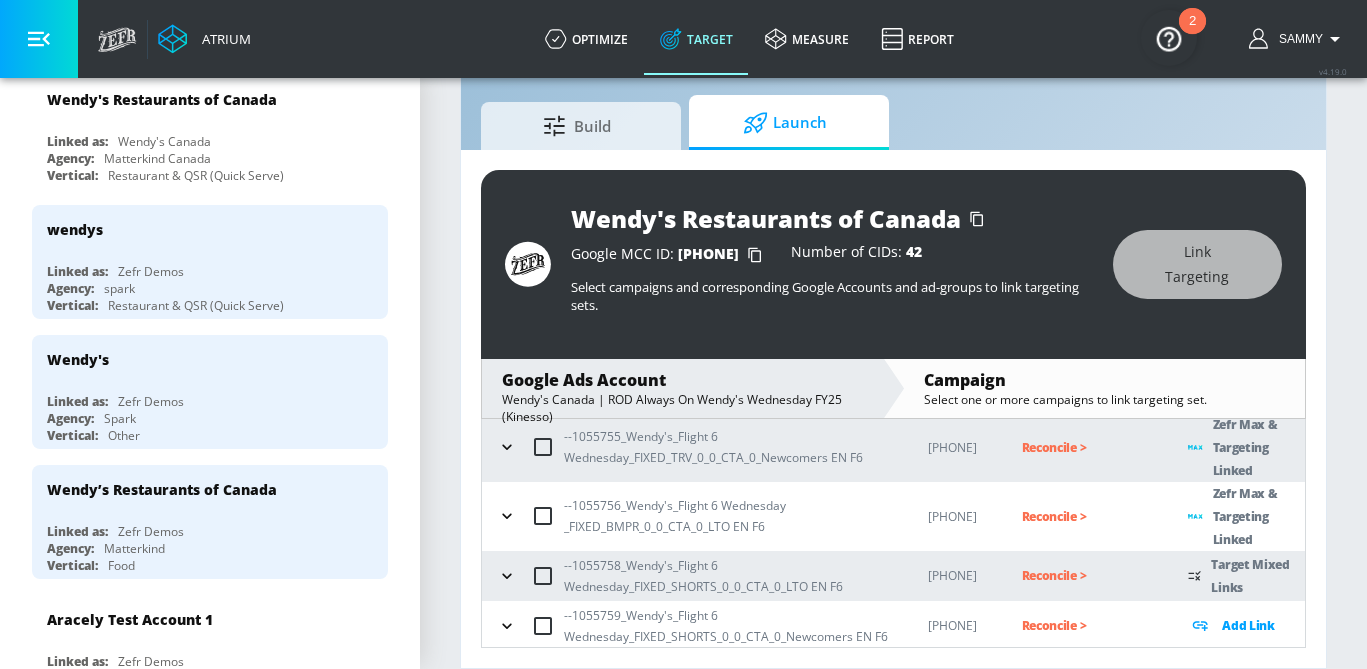 click 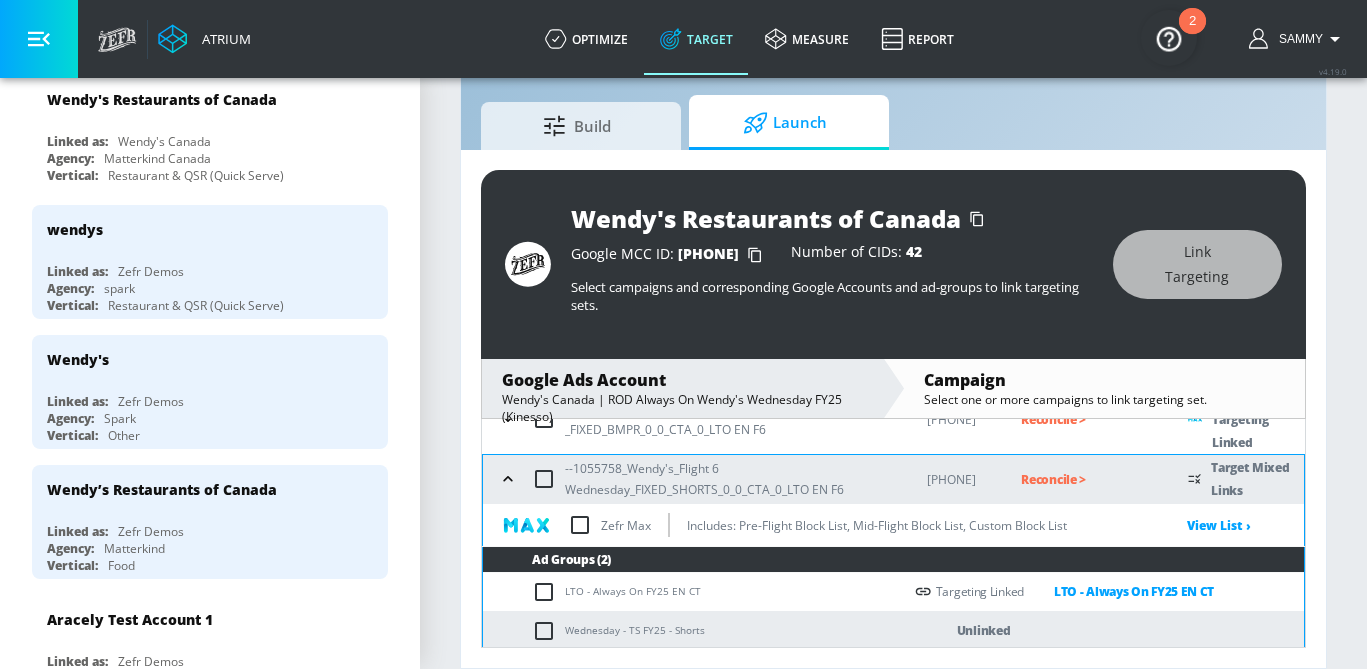scroll, scrollTop: 482, scrollLeft: 0, axis: vertical 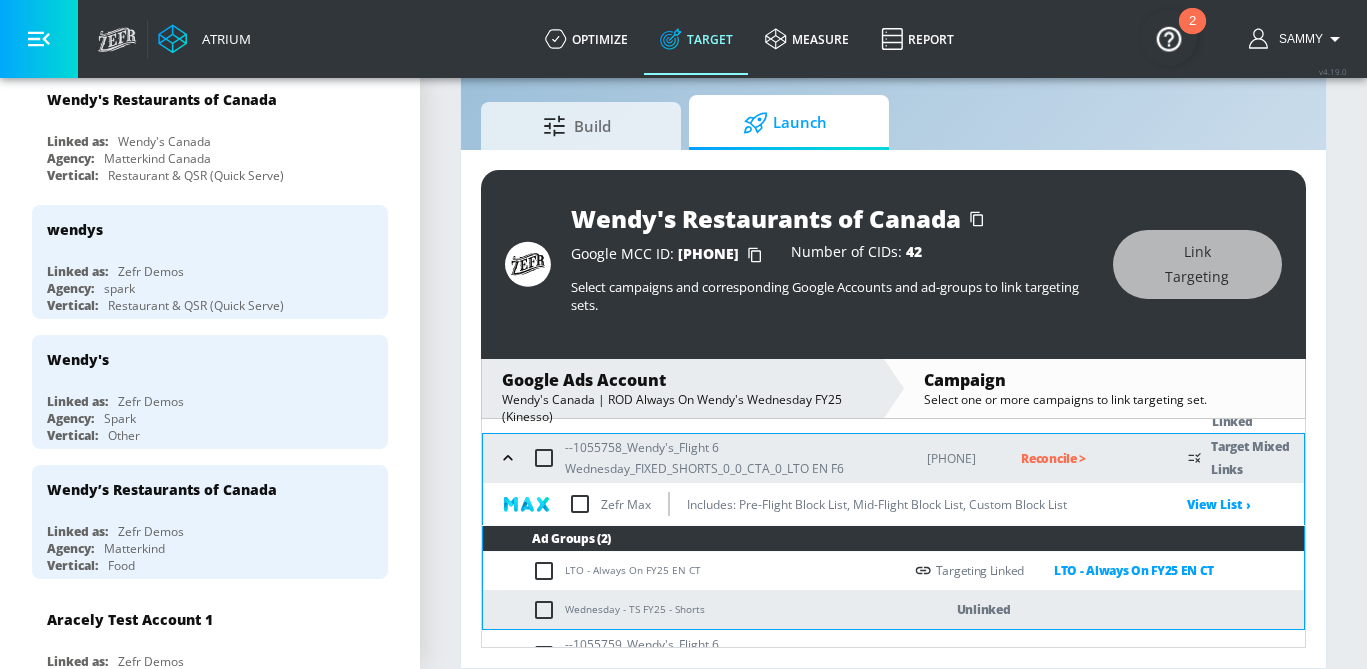 click at bounding box center [548, 610] 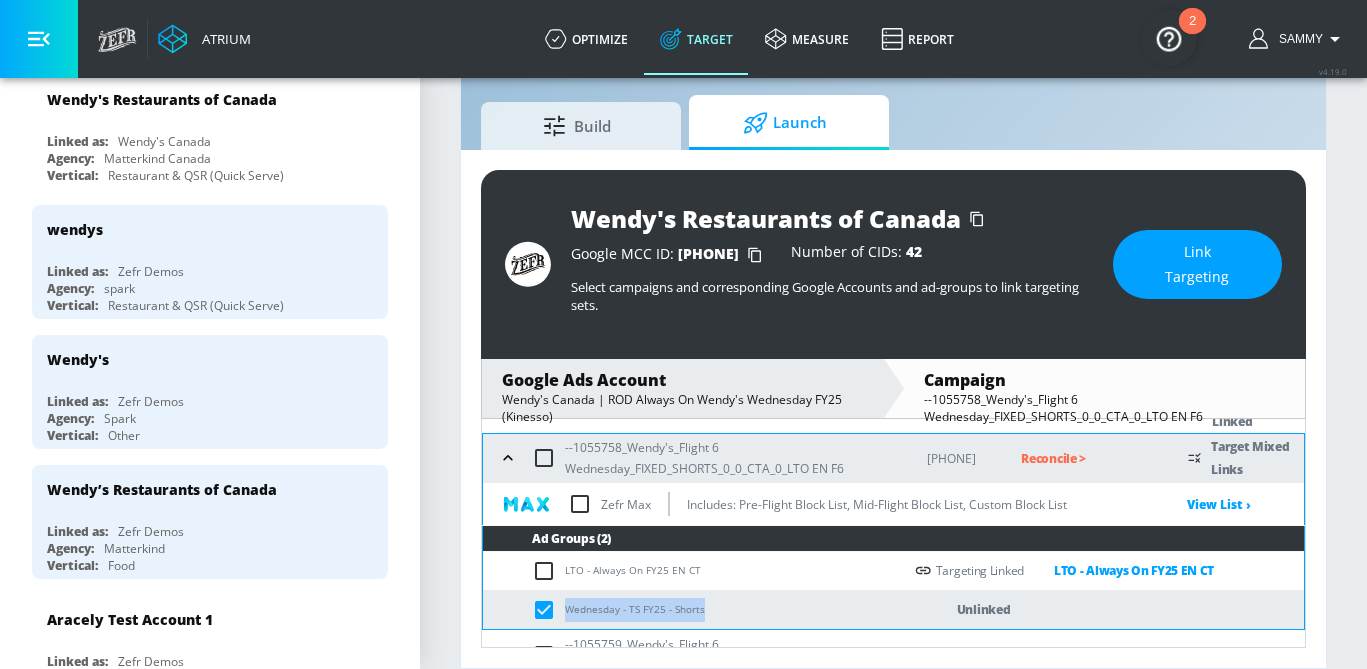 drag, startPoint x: 705, startPoint y: 596, endPoint x: 549, endPoint y: 596, distance: 156 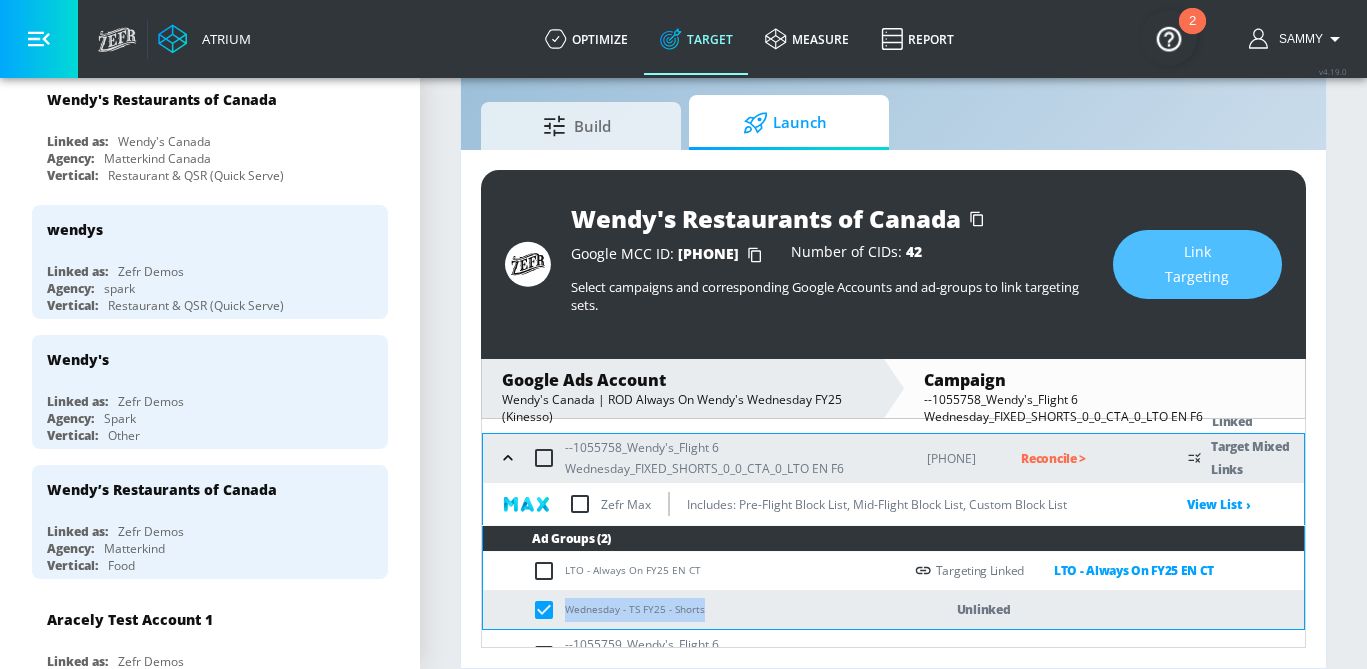 click on "Link Targeting" at bounding box center [1197, 264] 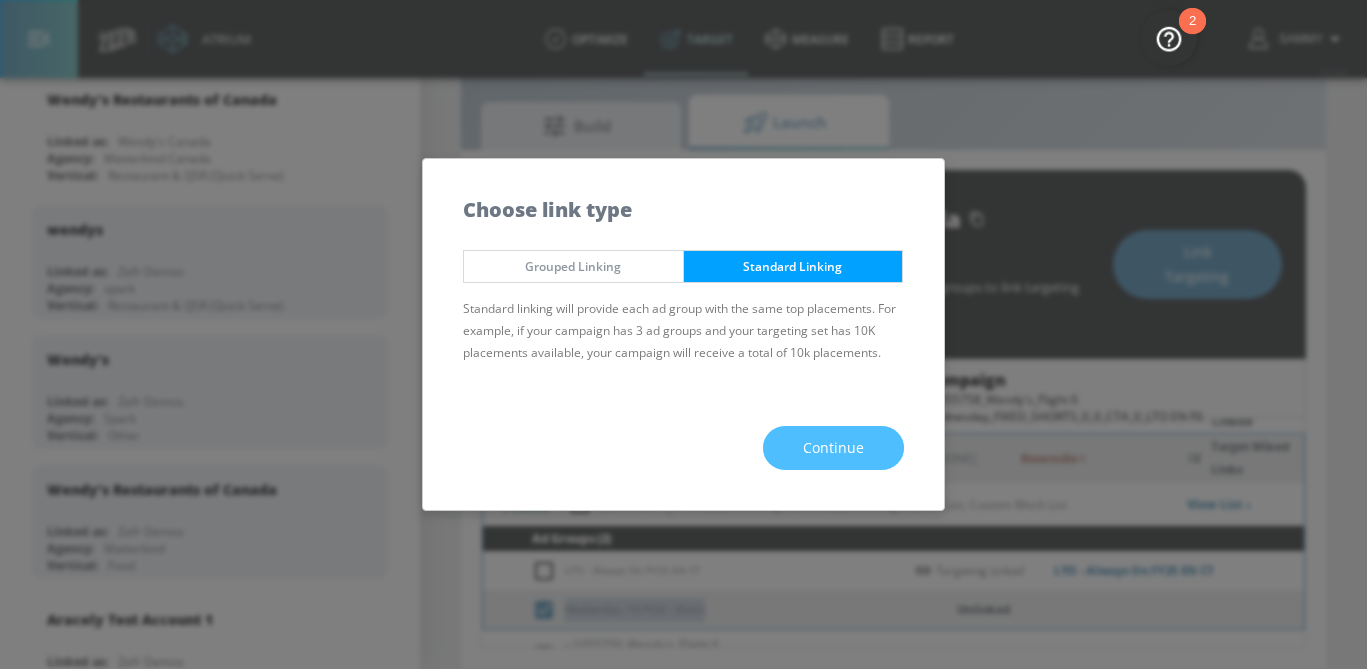 click on "Continue" at bounding box center (833, 448) 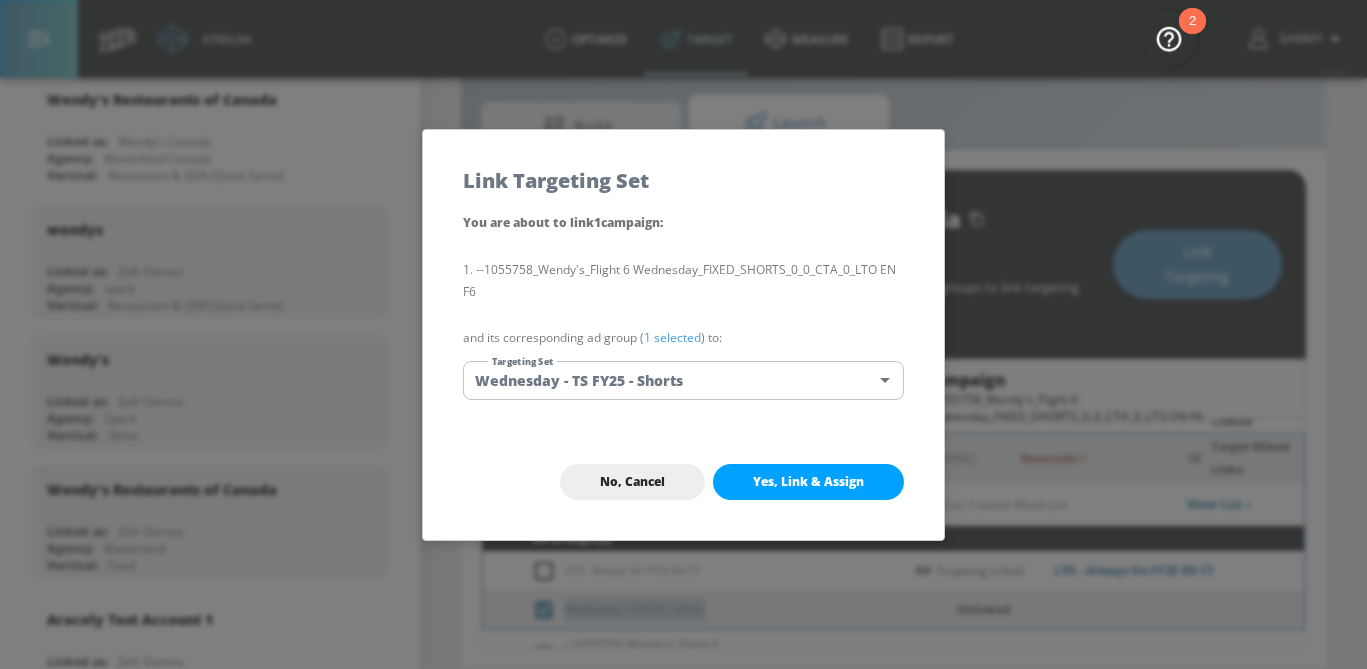 click on "Atrium optimize Target measure Report optimize Target measure Report v 4.19.0 Sammy Platform DV360:   Youtube DV360:   Youtube Advertiser wendy Sort By A-Z asc ​ Add Account Wendy's Restaurants of Canada Linked as: Wendy's Canada Agency: Matterkind Canada Vertical: Restaurant & QSR (Quick Serve) wendys Linked as: Zefr Demos Agency: spark Vertical: Restaurant & QSR (Quick Serve) Wendy's  Linked as: Zefr Demos Agency: Spark  Vertical: Other Wendy’s Restaurants of Canada Linked as: Zefr Demos Agency: Matterkind Vertical: Food Aracely Test Account 1 Linked as: Zefr Demos Agency: Zefr Vertical: Other Casey C Test Account Linked as: Zefr Demos Agency: Sterling Cooper Vertical: CPG (Consumer Packaged Goods) Lekh Test Acc Linked as: QA YTL Test Brand Agency: qa Vertical: Auto Veronica TEST Linked as: Zefr Demos Agency: veronica TEST Vertical: Other Shannan Test Account Linked as: Zefr Demos Agency: #1 Media Agency in the World Vertical: Retail alicyn test Linked as: Zefr Demos Agency: alicyn test Vertical: Test" at bounding box center (683, 311) 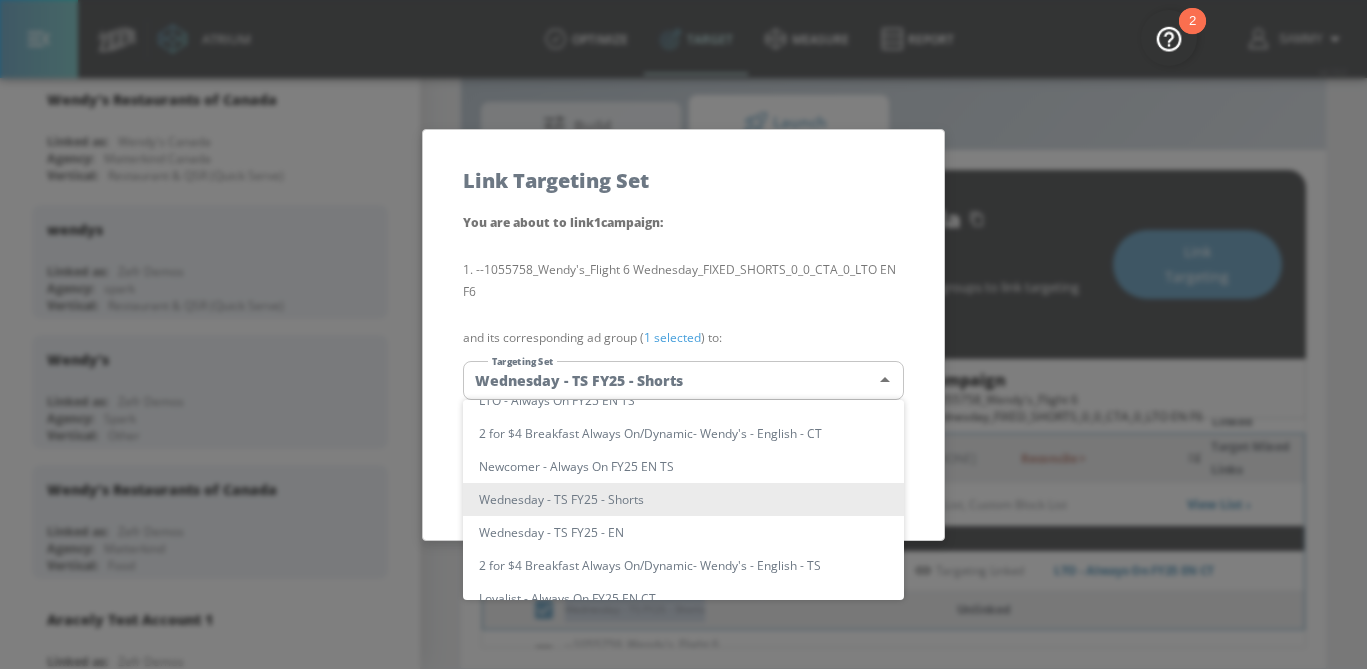scroll, scrollTop: 0, scrollLeft: 0, axis: both 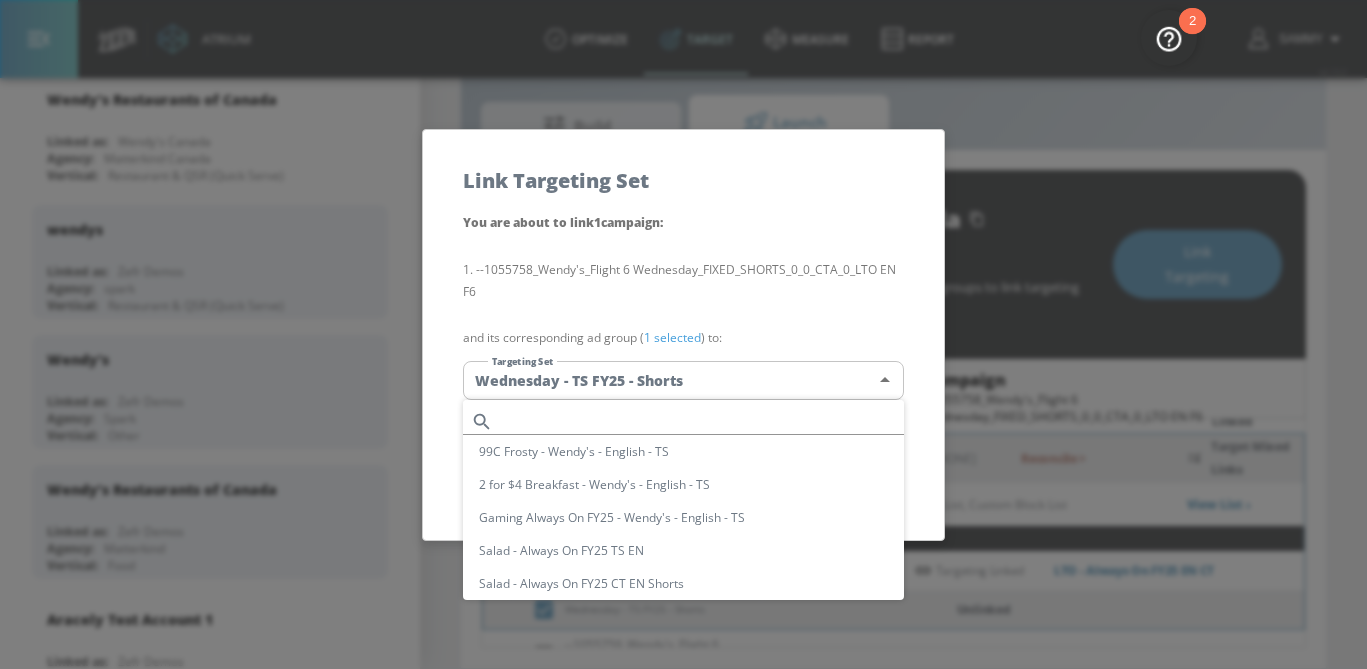 click at bounding box center [702, 421] 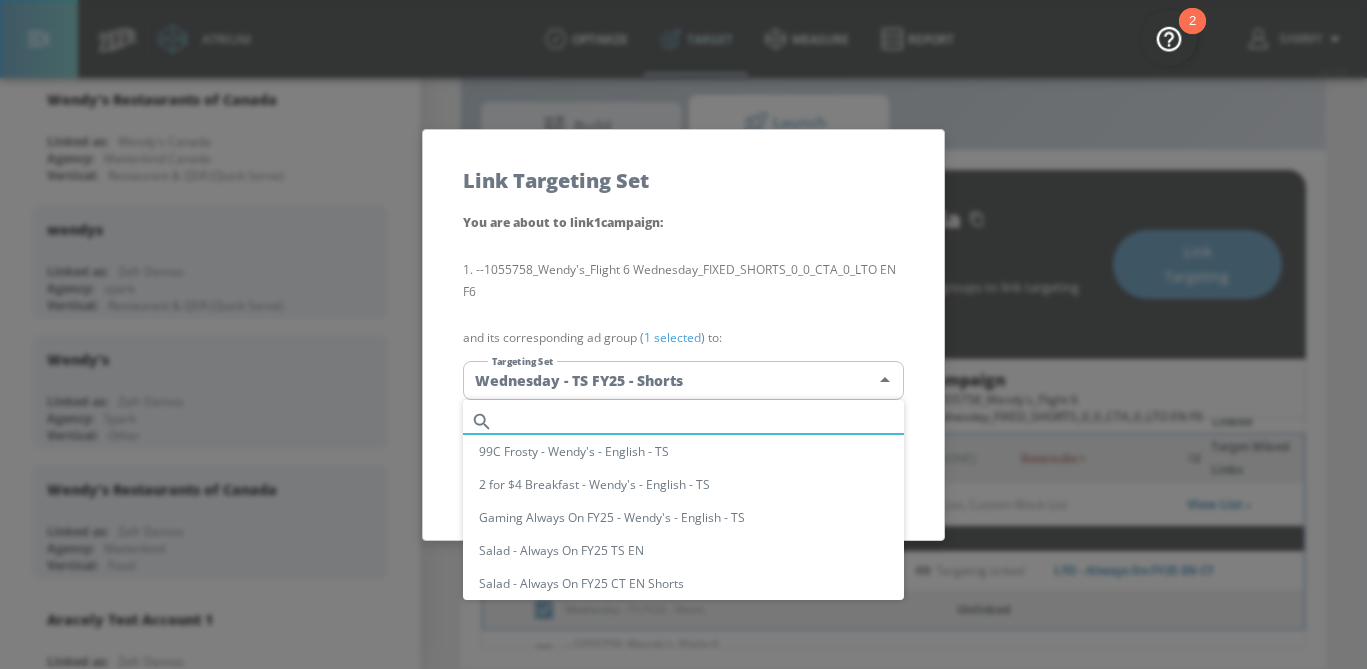 paste on "Wednesday - TS FY25 - Shorts" 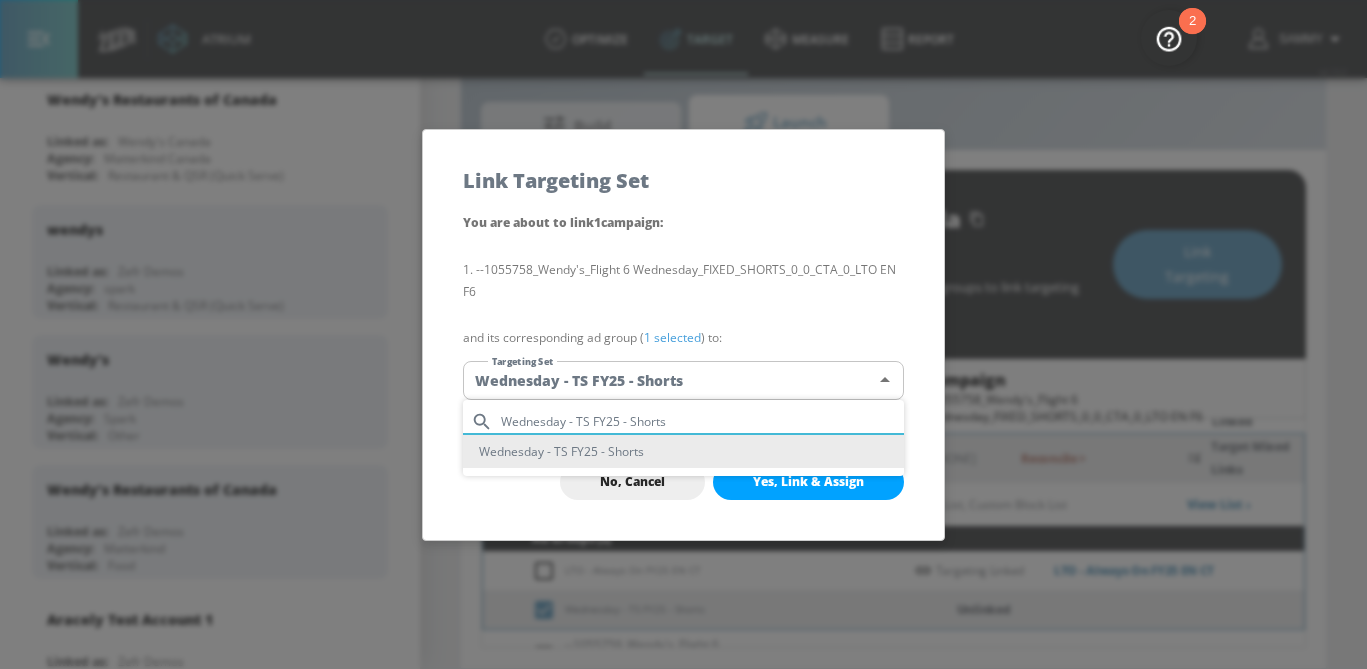 type on "Wednesday - TS FY25 - Shorts" 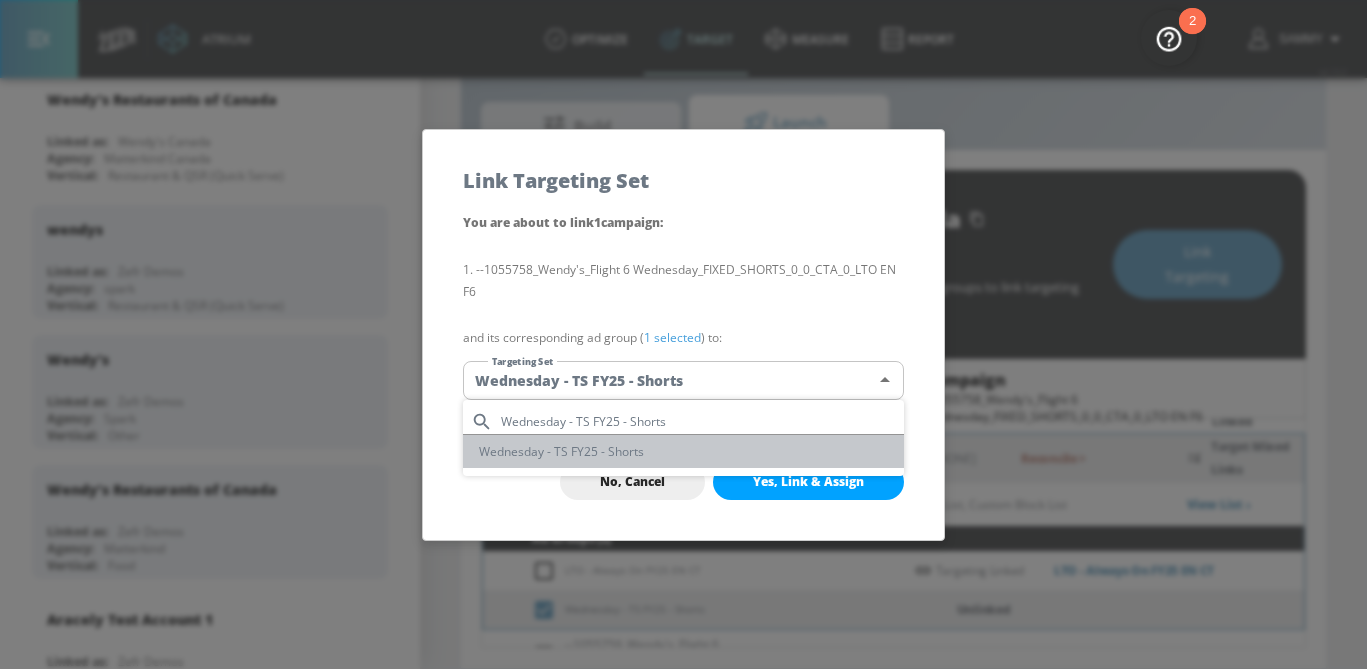 click on "Wednesday - TS FY25 - Shorts" at bounding box center [683, 451] 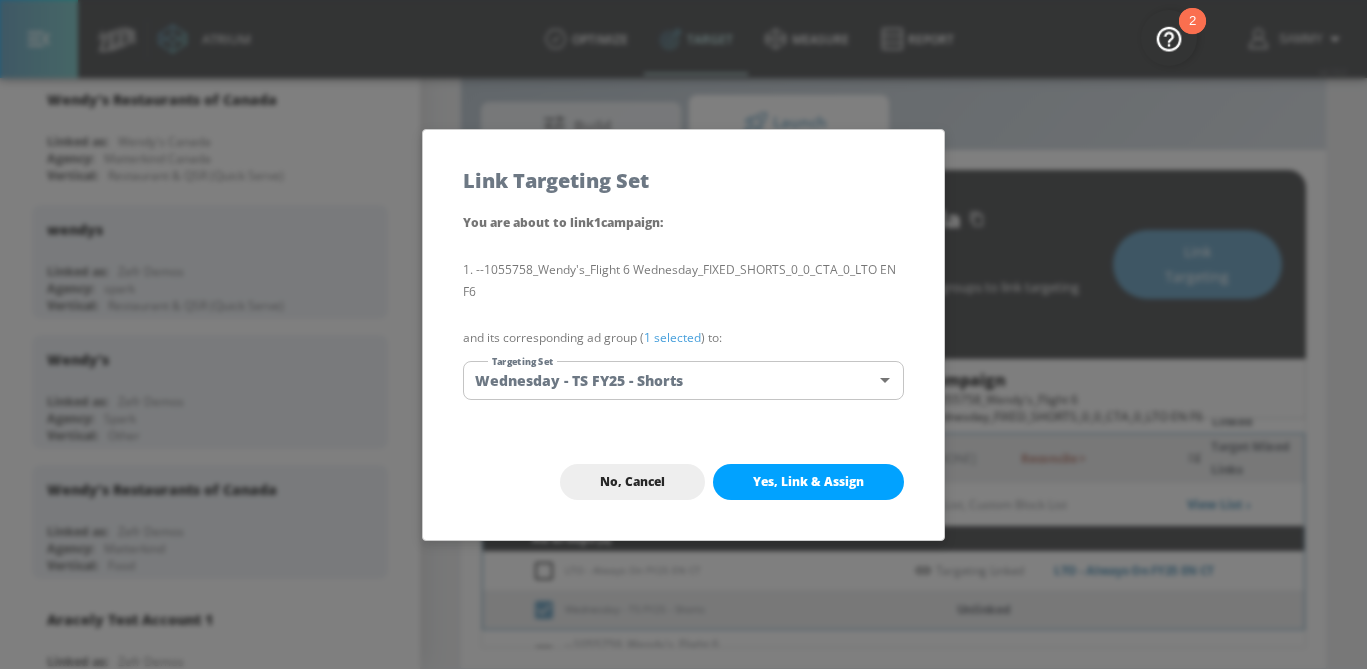 click on "1 selected" at bounding box center (672, 337) 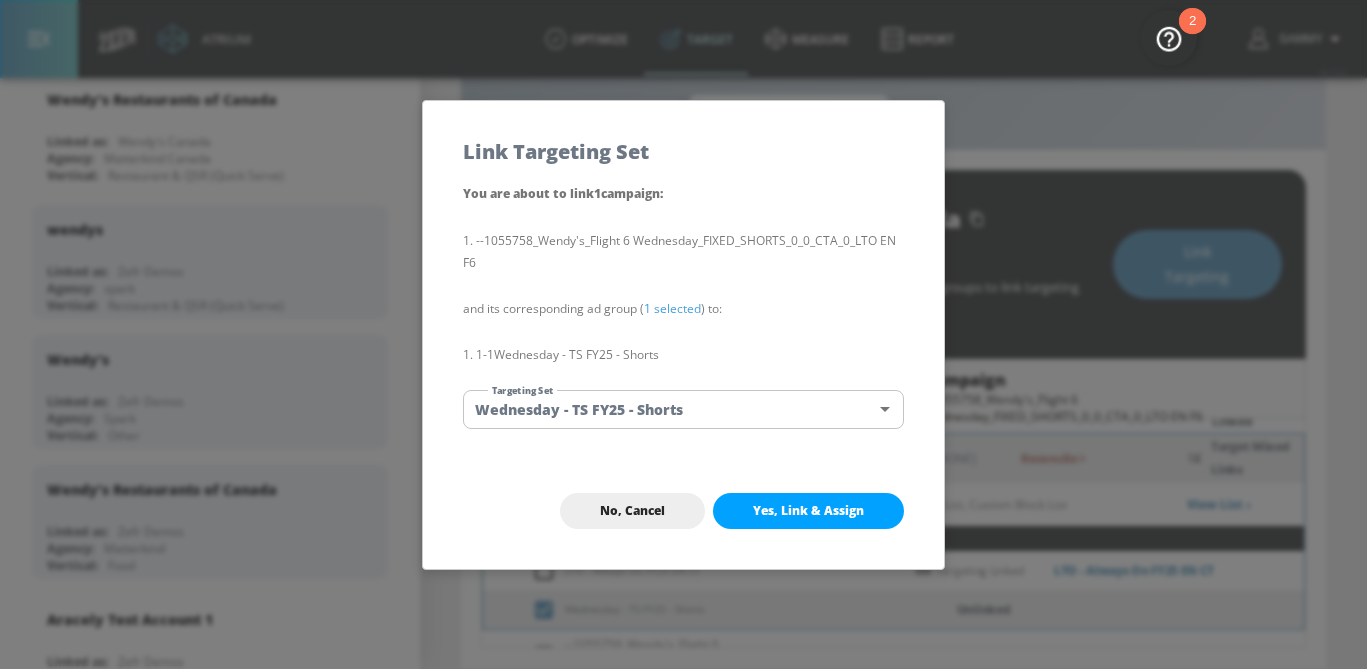 click on "Yes, Link & Assign" at bounding box center [808, 511] 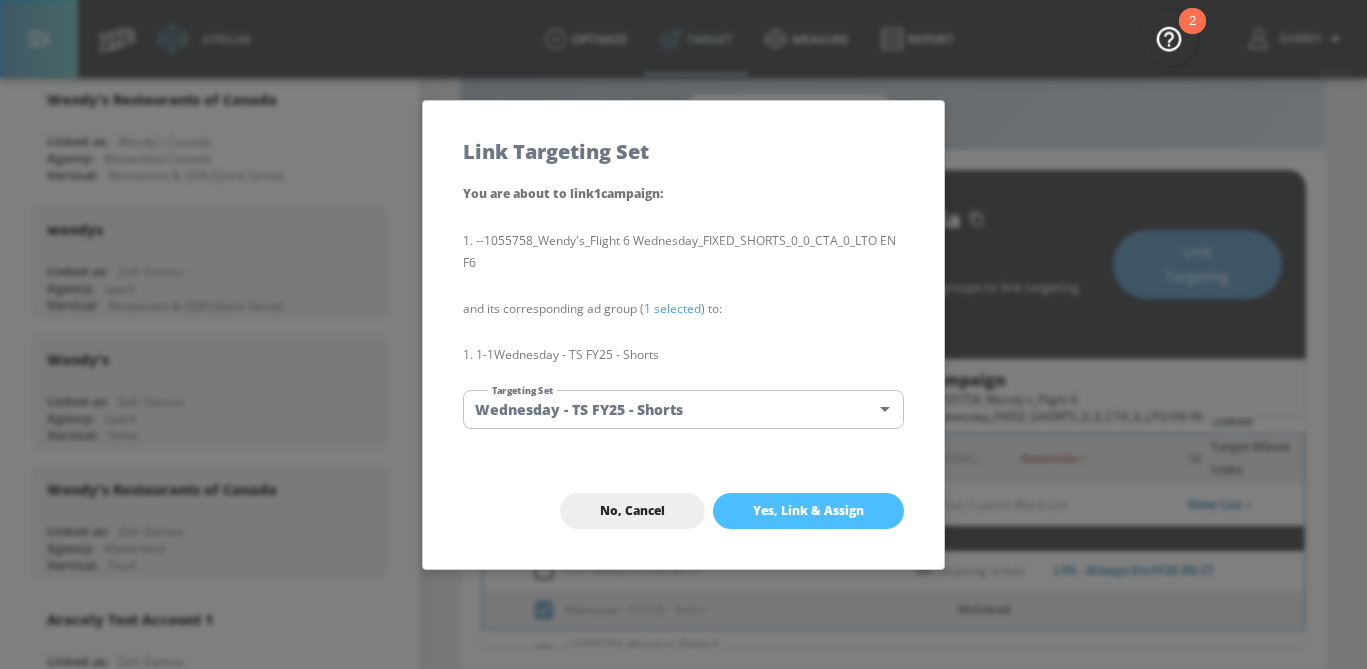 checkbox on "false" 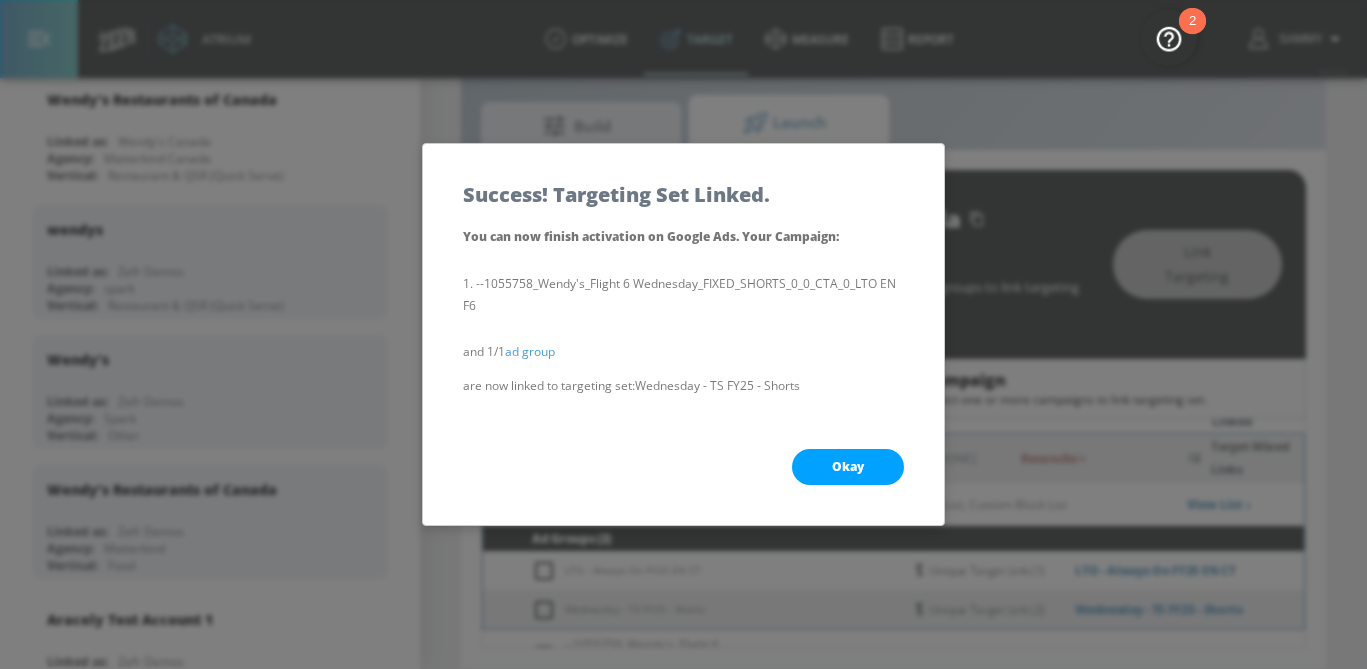click on "Okay" at bounding box center [848, 467] 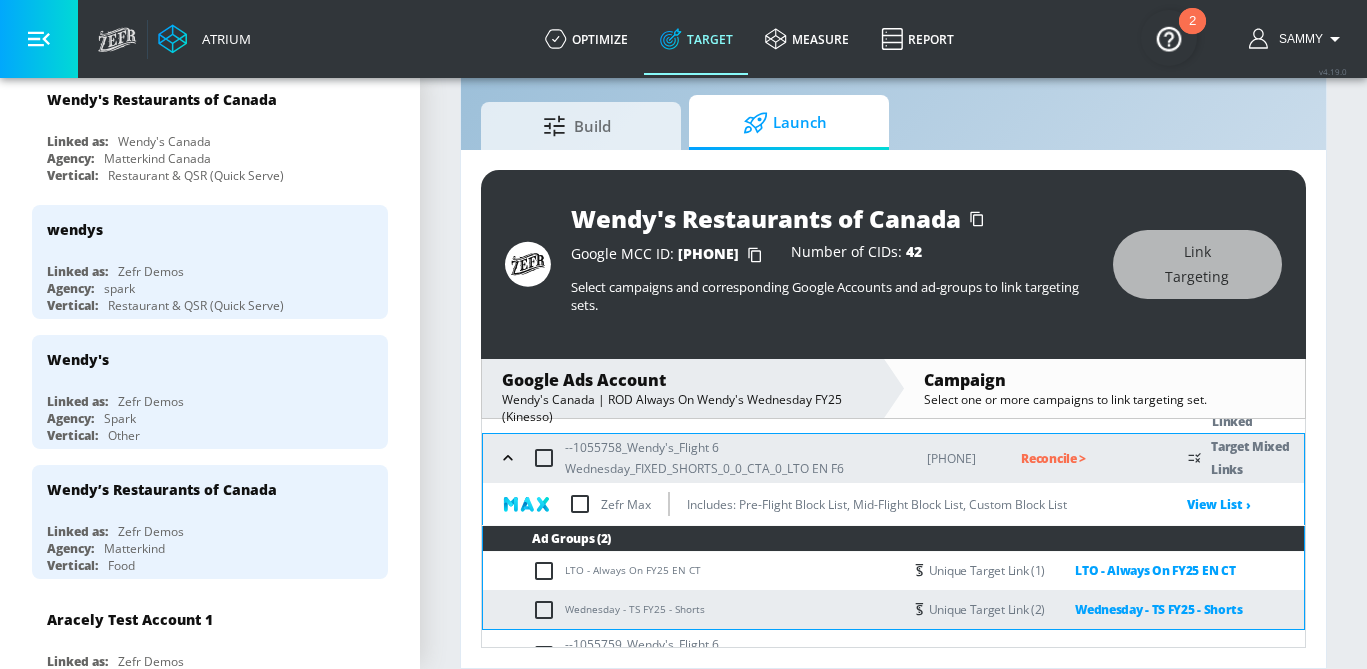 click at bounding box center (580, 504) 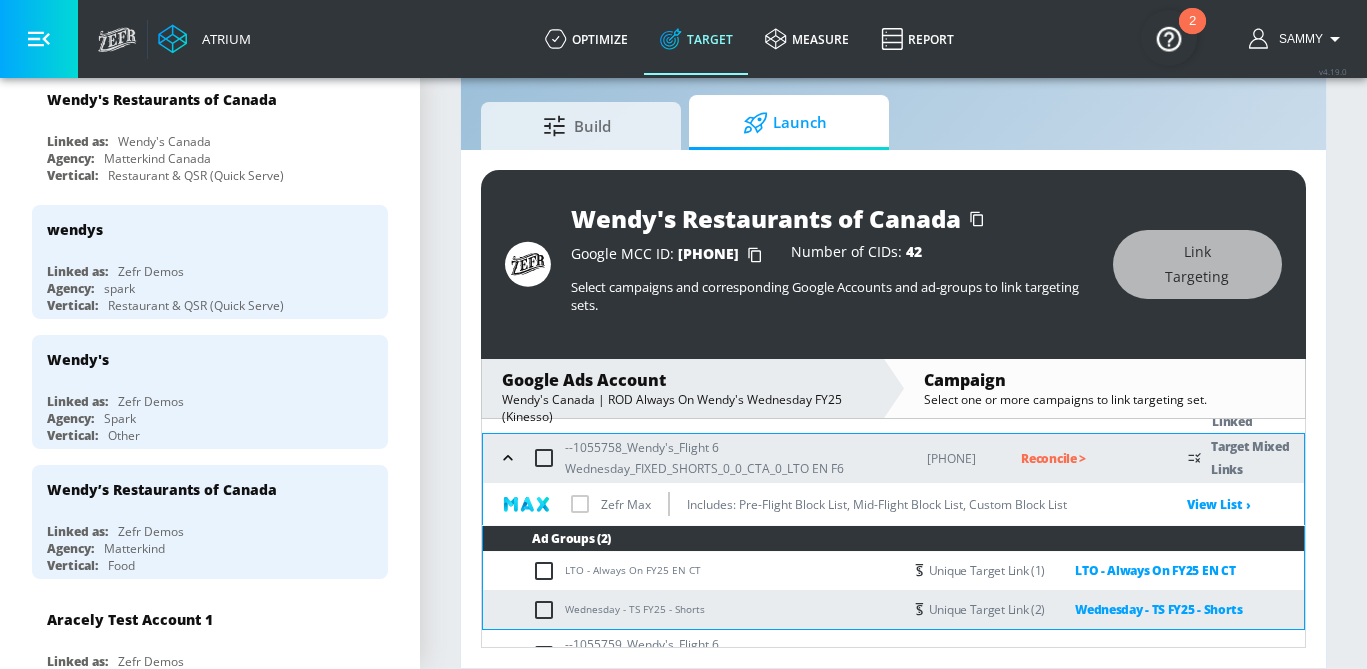 checkbox on "true" 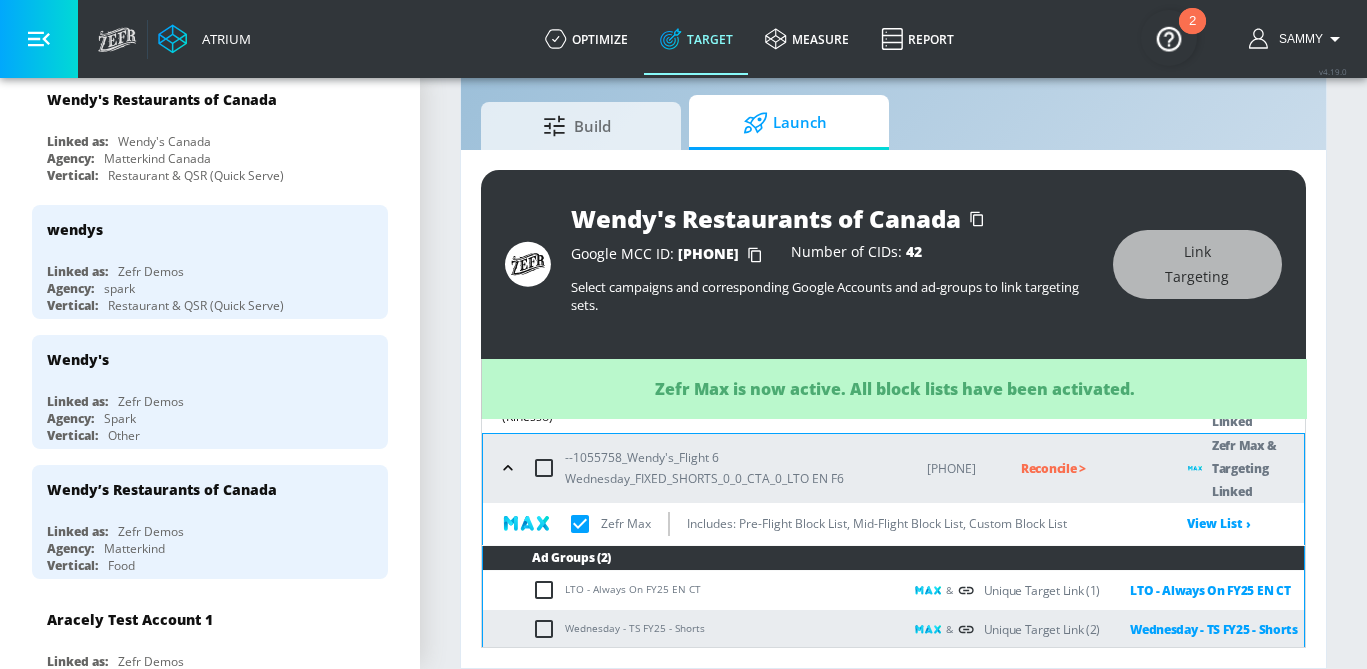 scroll, scrollTop: 492, scrollLeft: 0, axis: vertical 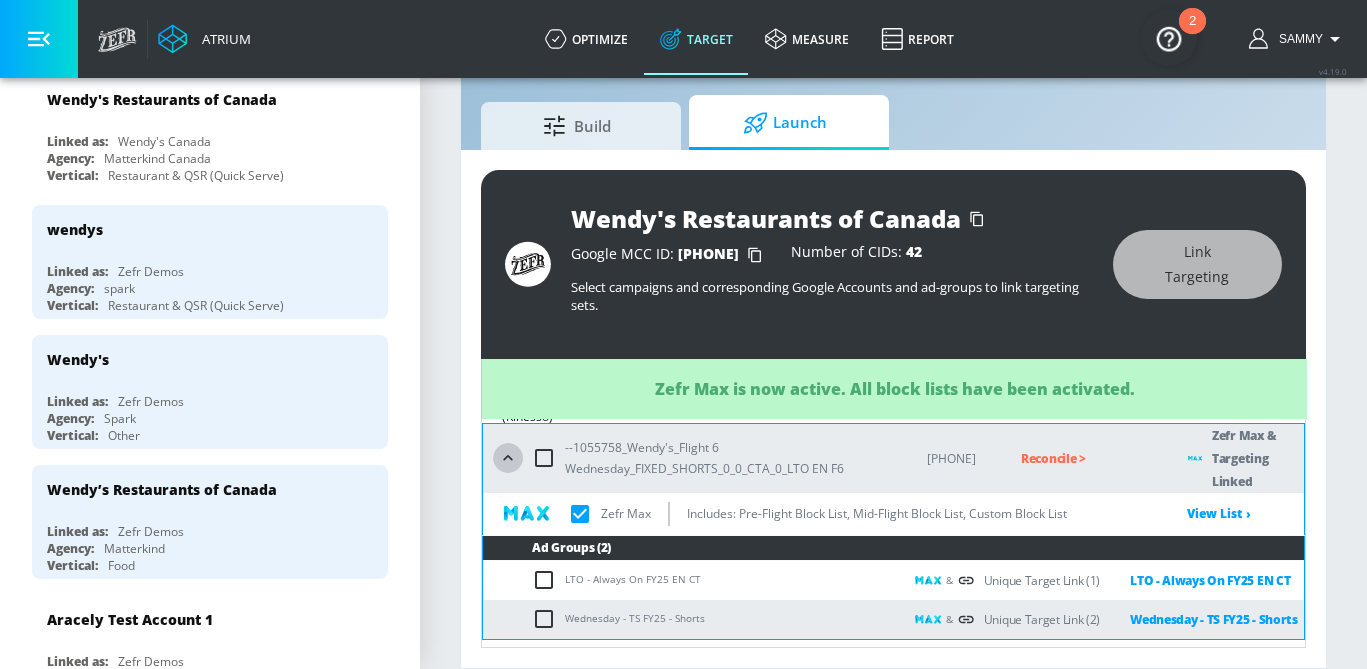 click 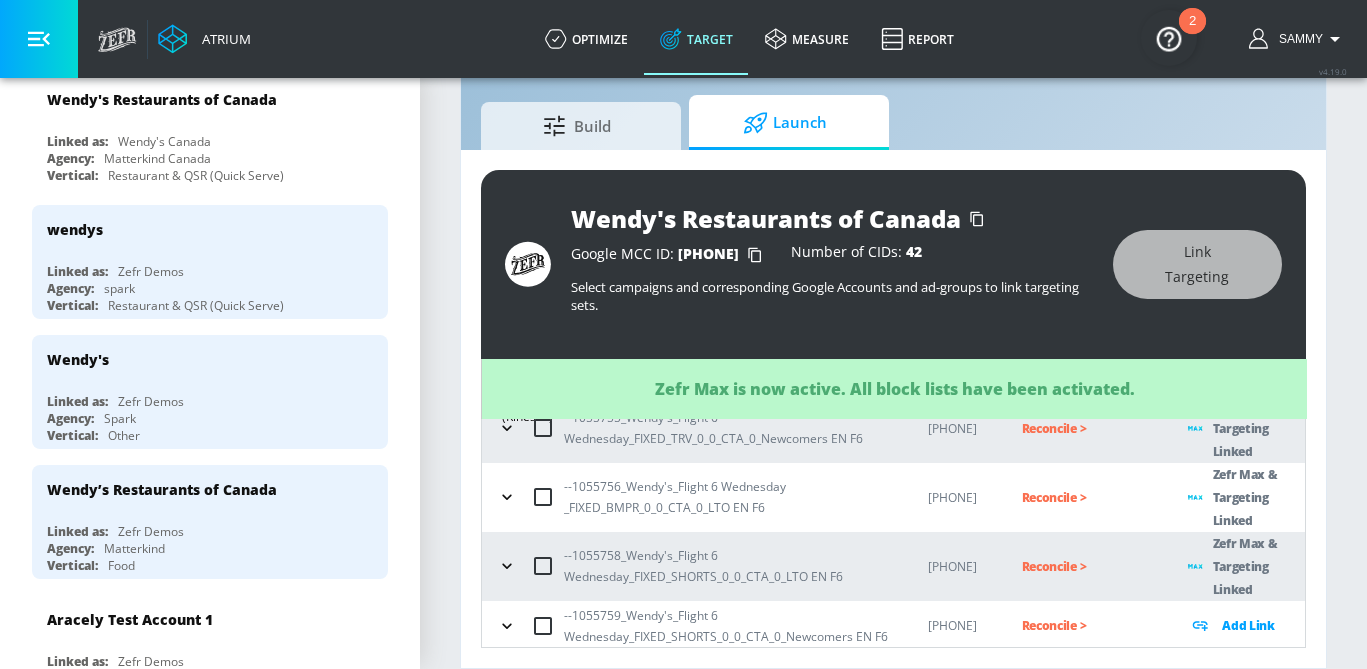 click 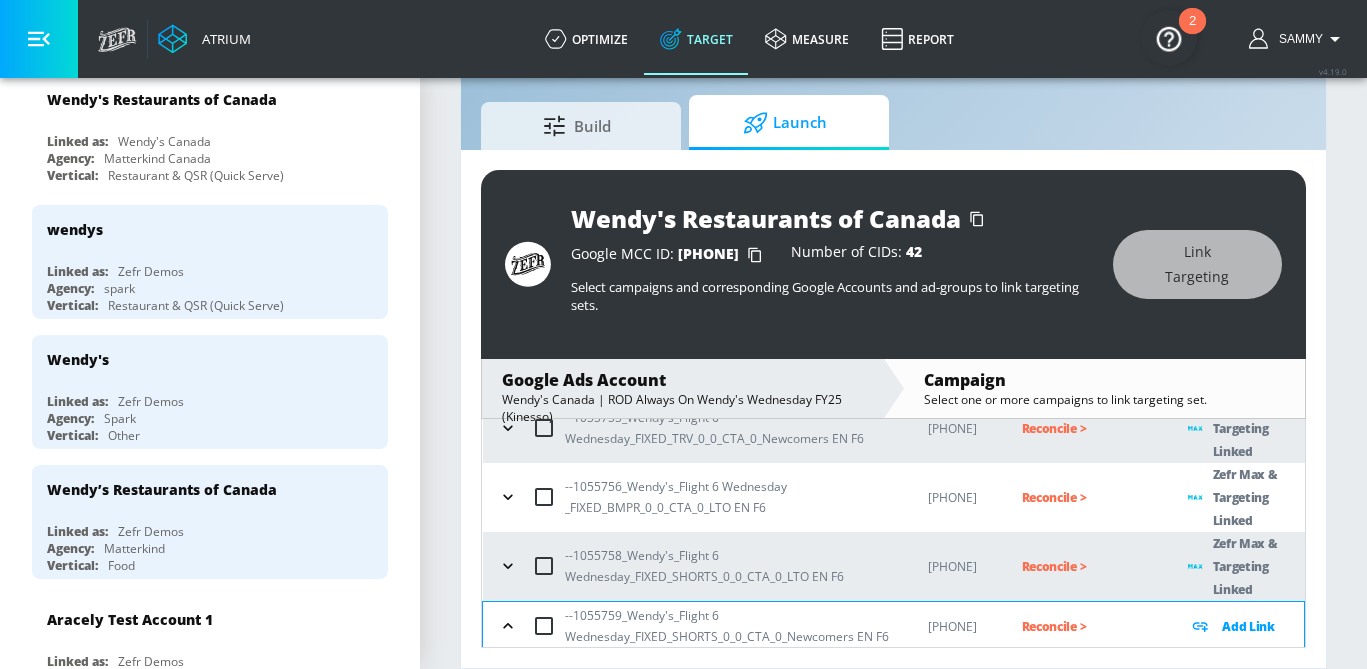 scroll, scrollTop: 532, scrollLeft: 0, axis: vertical 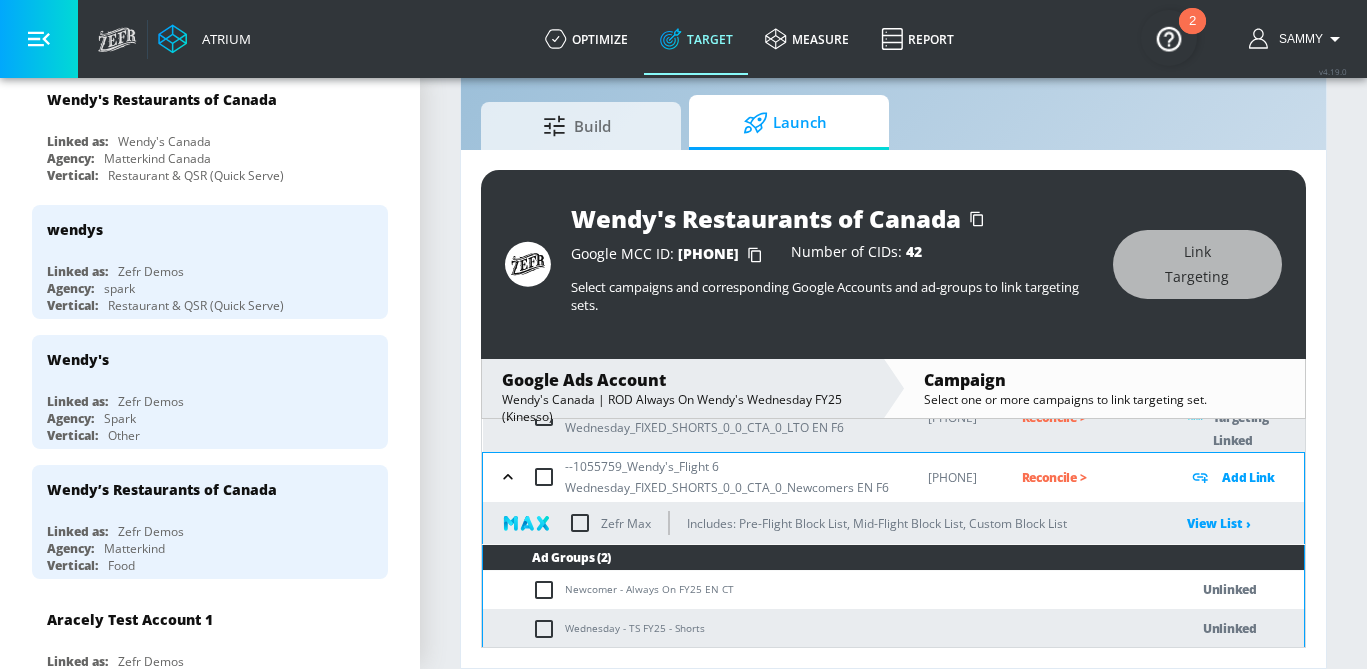 click at bounding box center [548, 590] 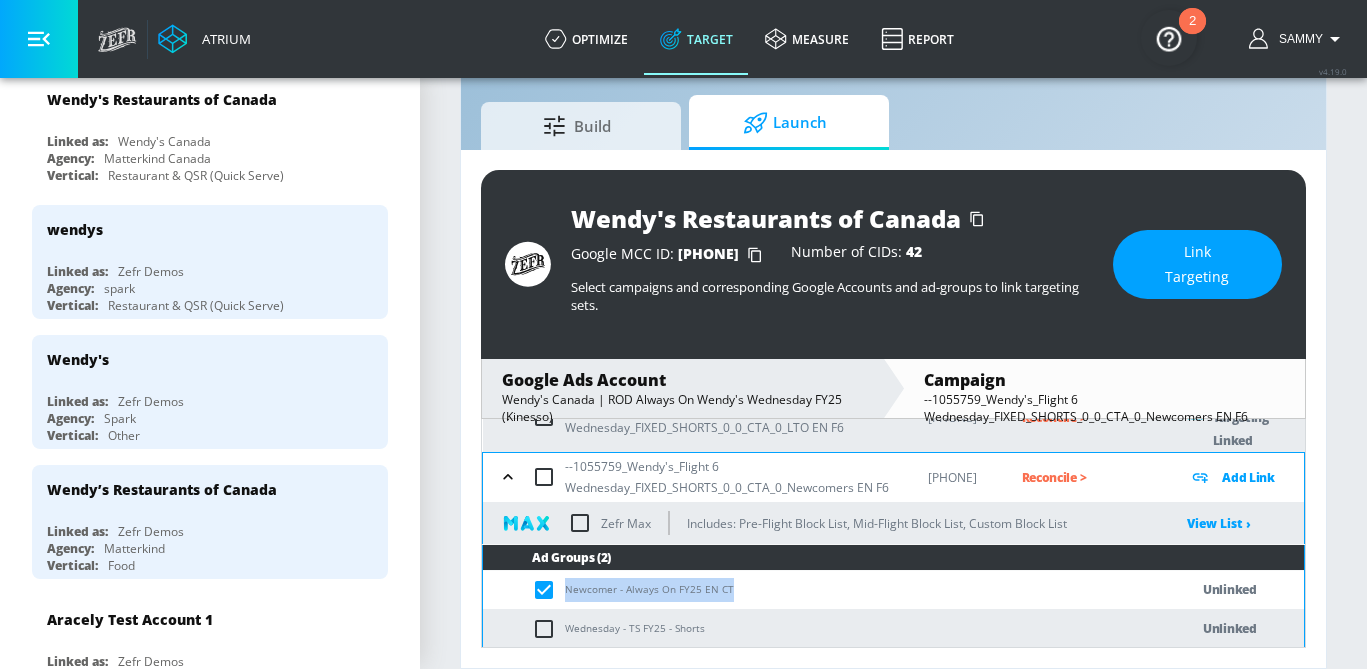 drag, startPoint x: 735, startPoint y: 589, endPoint x: 563, endPoint y: 588, distance: 172.00291 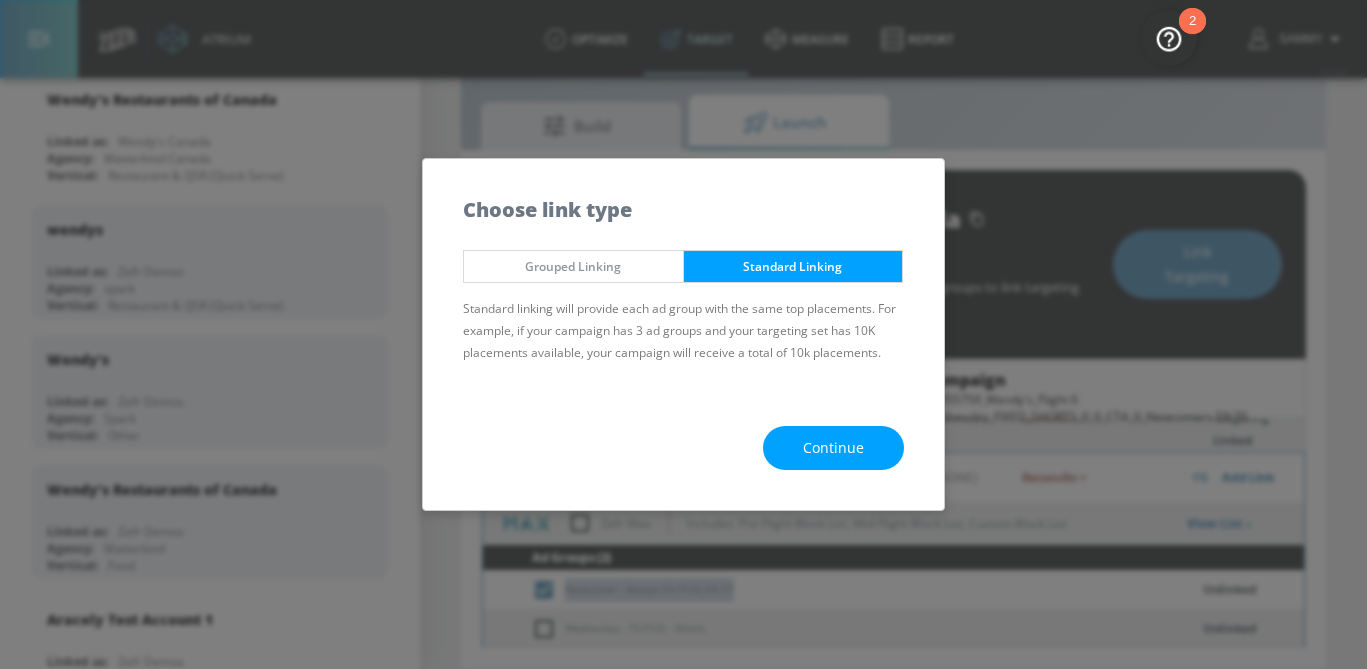 click on "Continue" at bounding box center [833, 448] 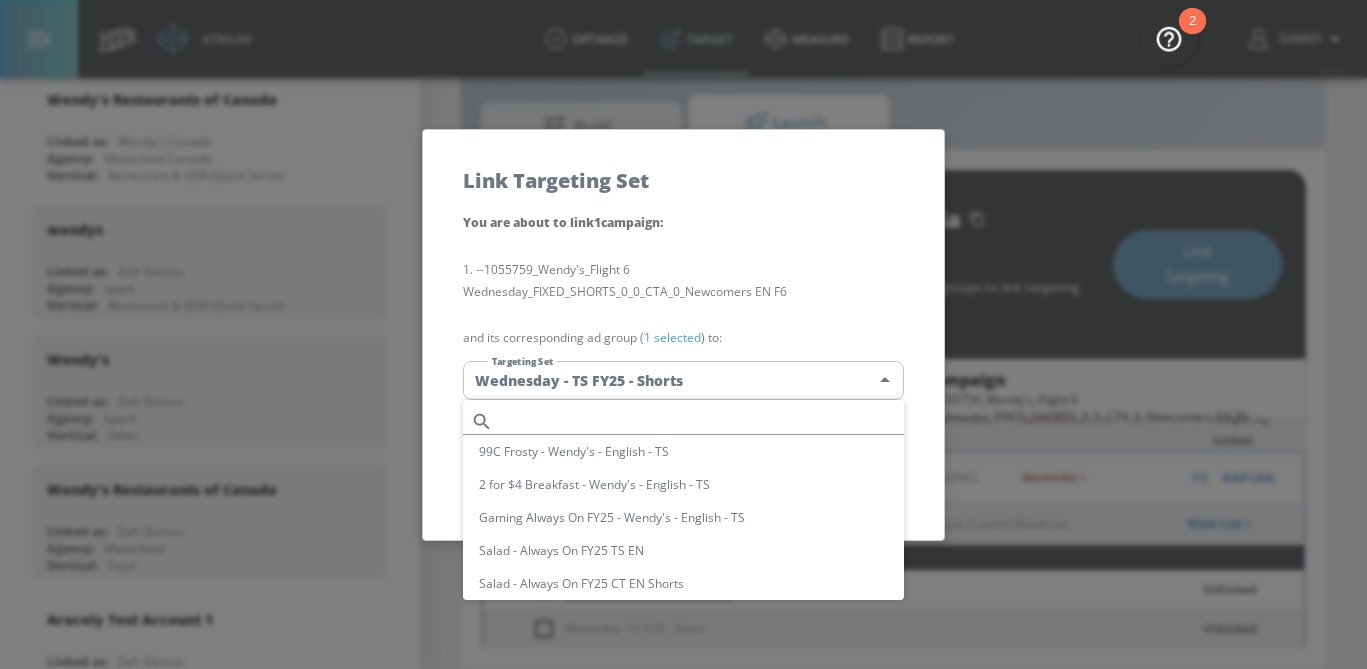 click on "Atrium optimize Target measure Report optimize Target measure Report v 4.19.0 Sammy Platform DV360:   Youtube DV360:   Youtube Advertiser wendy Sort By A-Z asc ​ Add Account Wendy's Restaurants of Canada Linked as: Wendy's Canada Agency: Matterkind Canada Vertical: Restaurant & QSR (Quick Serve) wendys Linked as: Zefr Demos Agency: spark Vertical: Restaurant & QSR (Quick Serve) Wendy's  Linked as: Zefr Demos Agency: Spark  Vertical: Other Wendy’s Restaurants of Canada Linked as: Zefr Demos Agency: Matterkind Vertical: Food Aracely Test Account 1 Linked as: Zefr Demos Agency: Zefr Vertical: Other Casey C Test Account Linked as: Zefr Demos Agency: Sterling Cooper Vertical: CPG (Consumer Packaged Goods) Lekh Test Acc Linked as: QA YTL Test Brand Agency: qa Vertical: Auto Veronica TEST Linked as: Zefr Demos Agency: veronica TEST Vertical: Other Shannan Test Account Linked as: Zefr Demos Agency: #1 Media Agency in the World Vertical: Retail alicyn test Linked as: Zefr Demos Agency: alicyn test Vertical: Test" at bounding box center (683, 311) 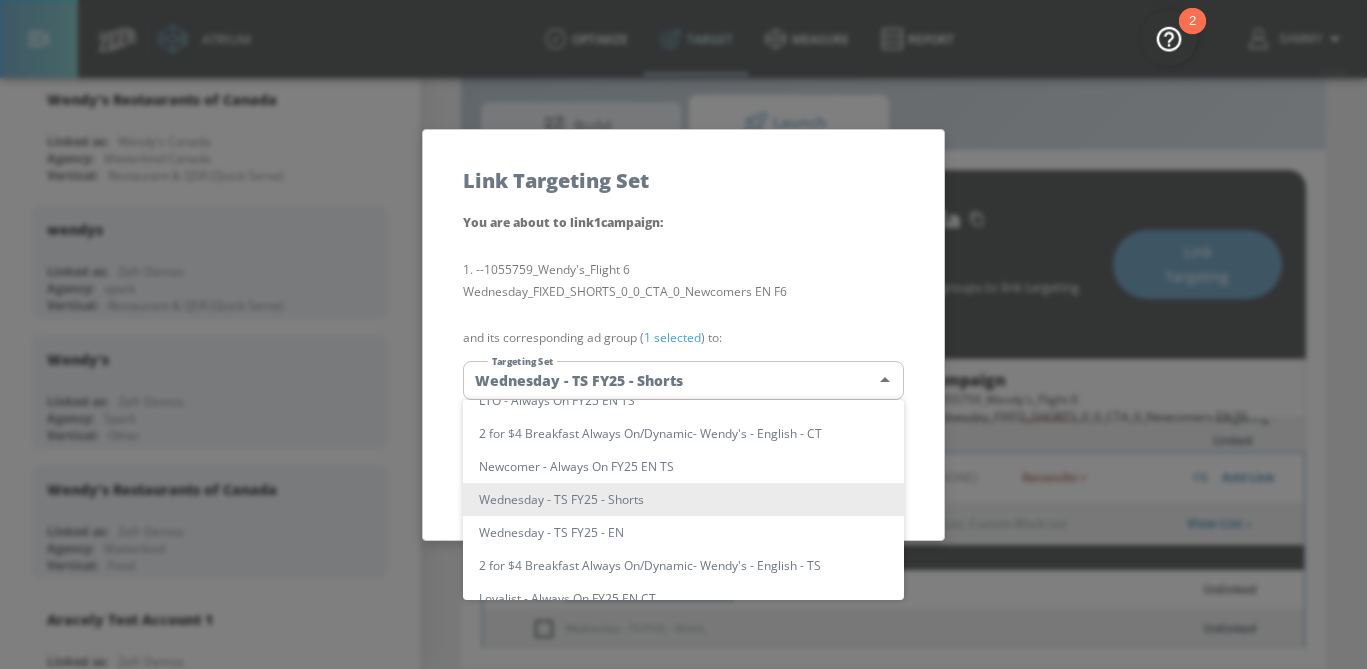 scroll, scrollTop: 0, scrollLeft: 0, axis: both 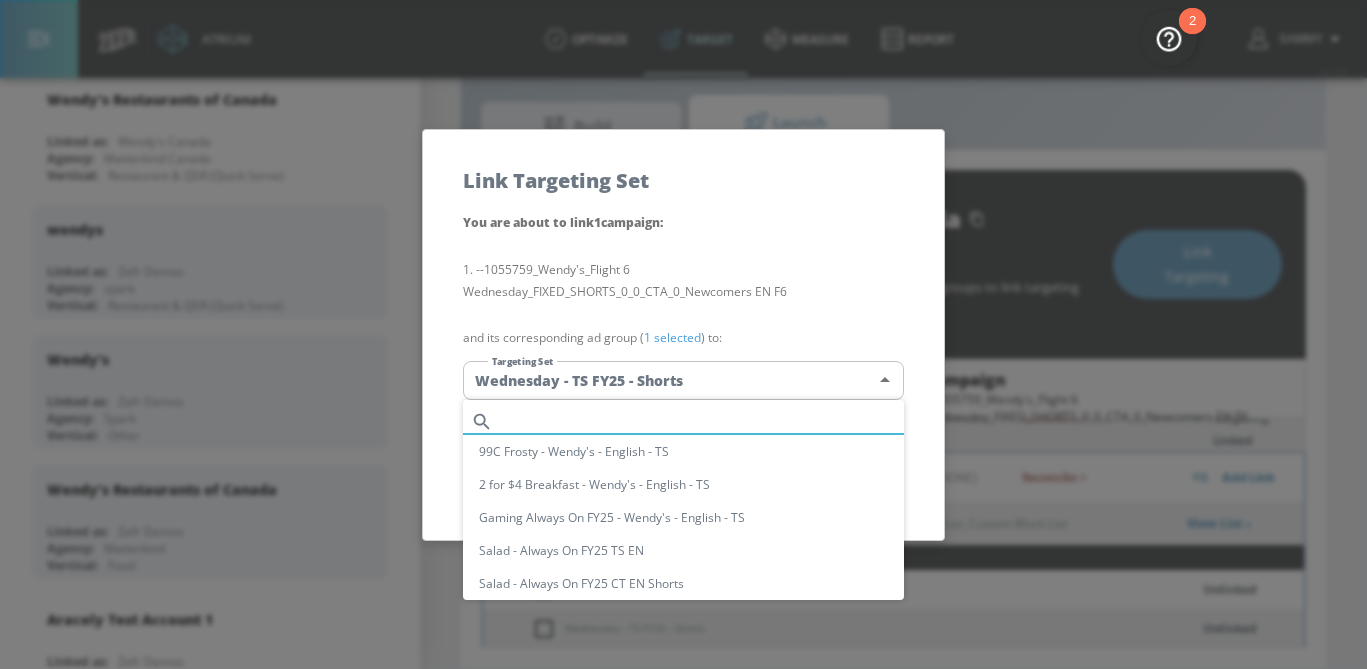 click at bounding box center (702, 421) 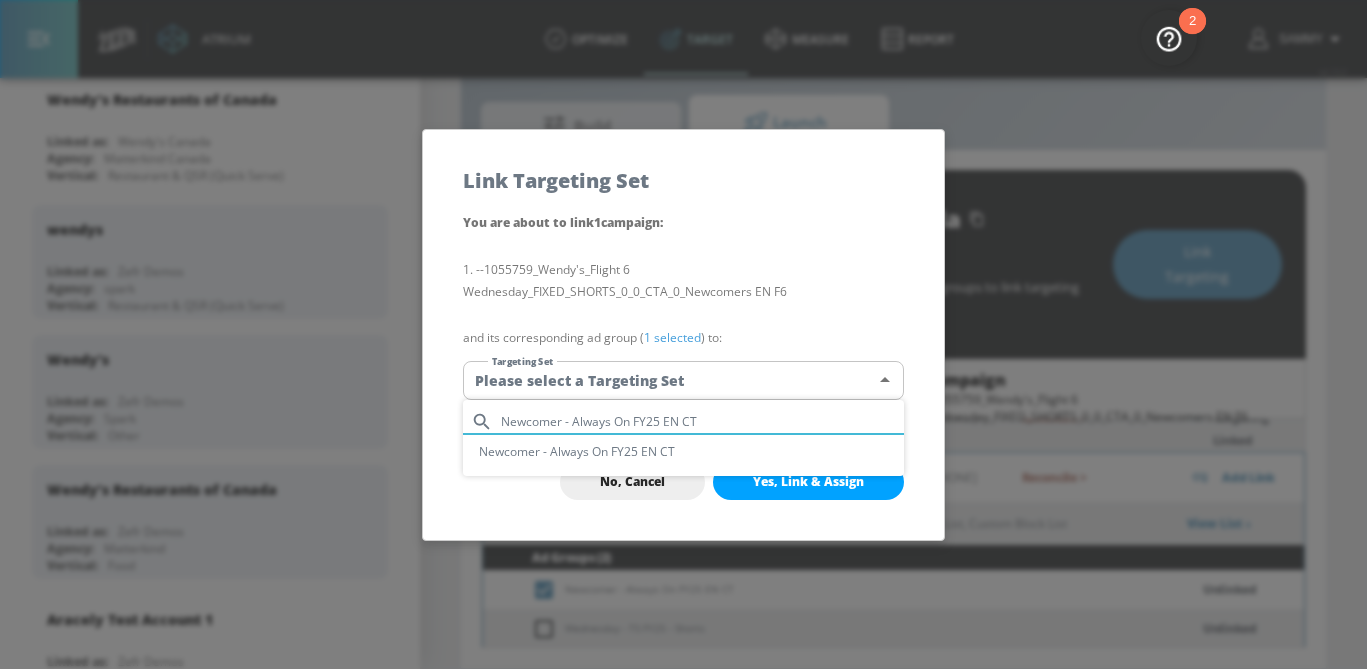 type on "Newcomer - Always On FY25 EN CT" 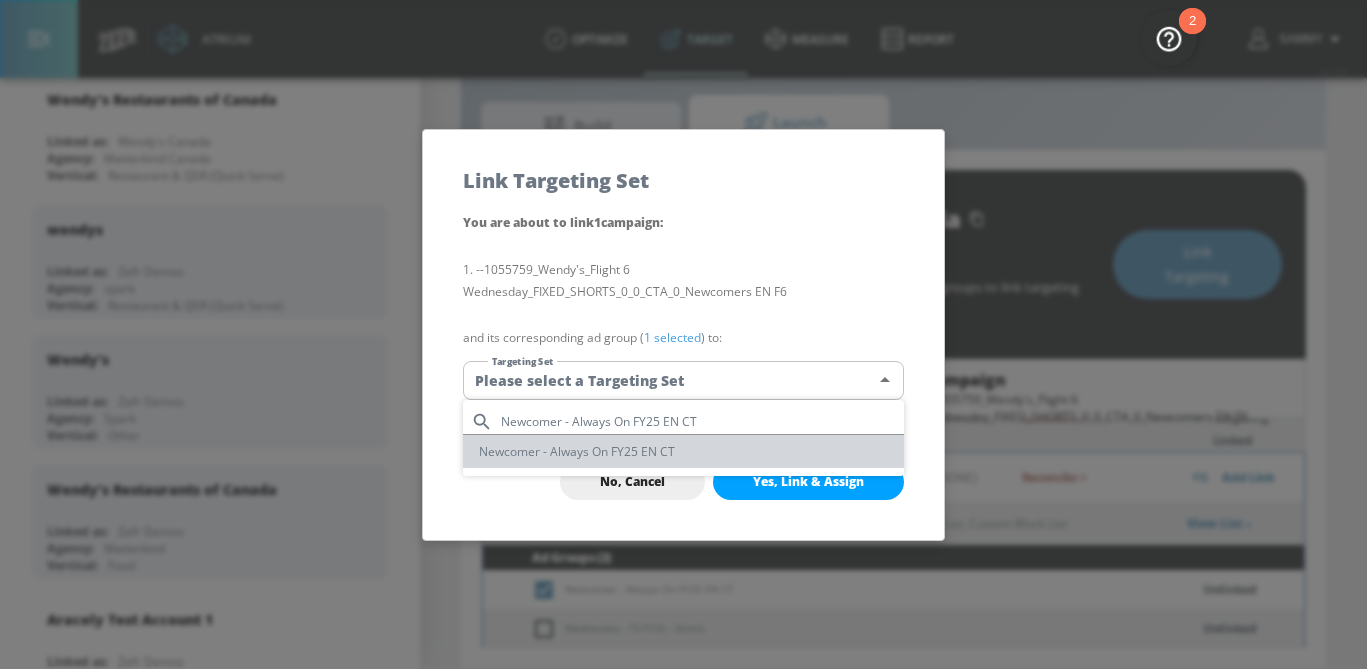 click on "Newcomer - Always On FY25 EN CT" at bounding box center (683, 451) 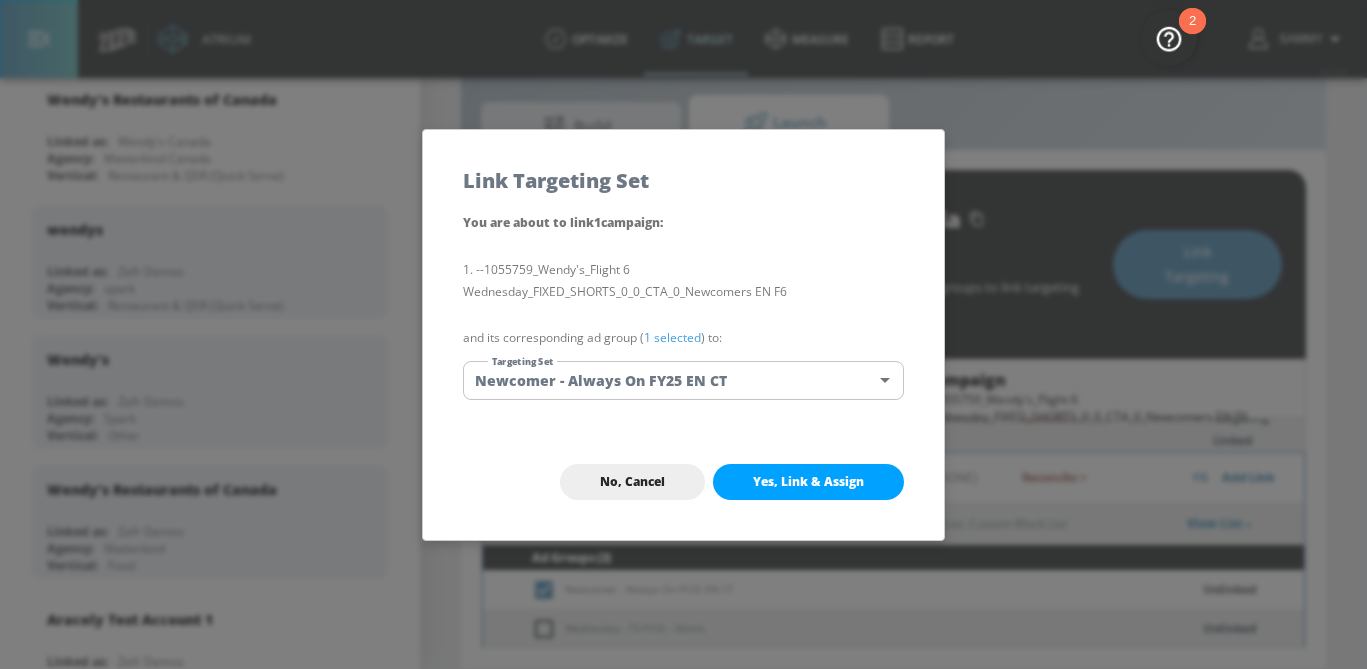 click on "and its corresponding ad group ( 1 selected ) to:" at bounding box center (683, 338) 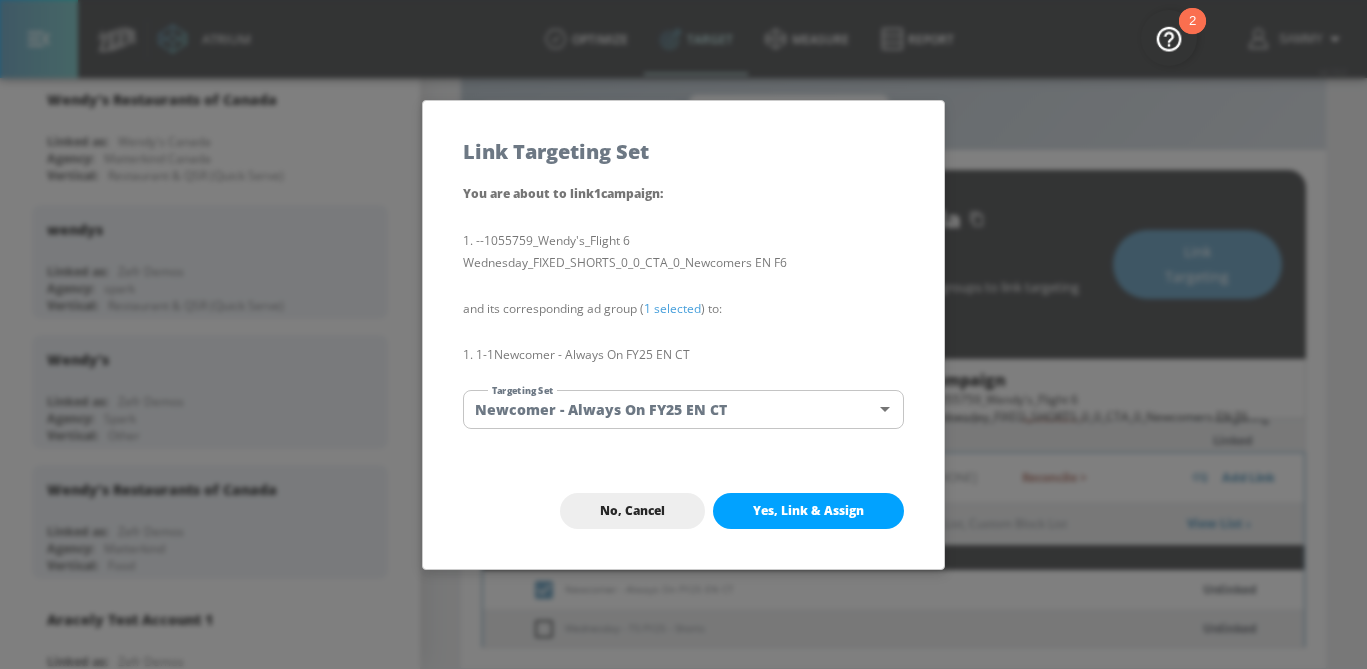 click on "No, Cancel Yes, Link & Assign" at bounding box center (683, 511) 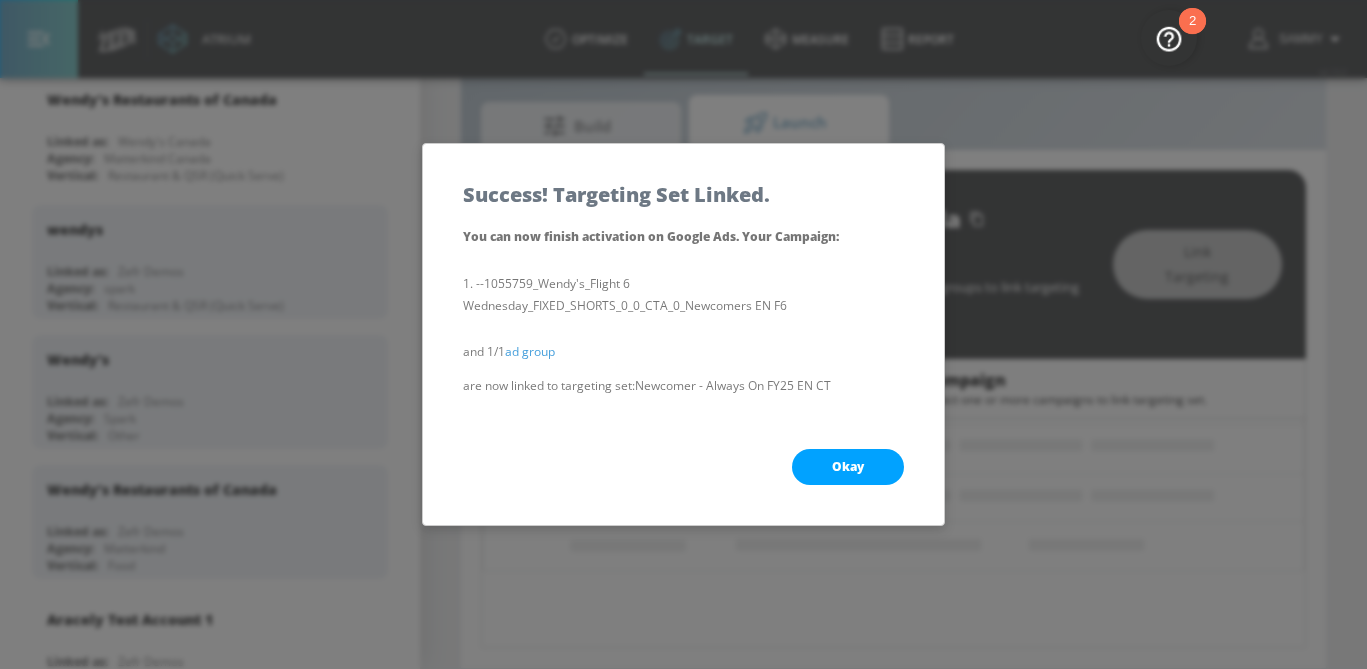 scroll, scrollTop: 229, scrollLeft: 0, axis: vertical 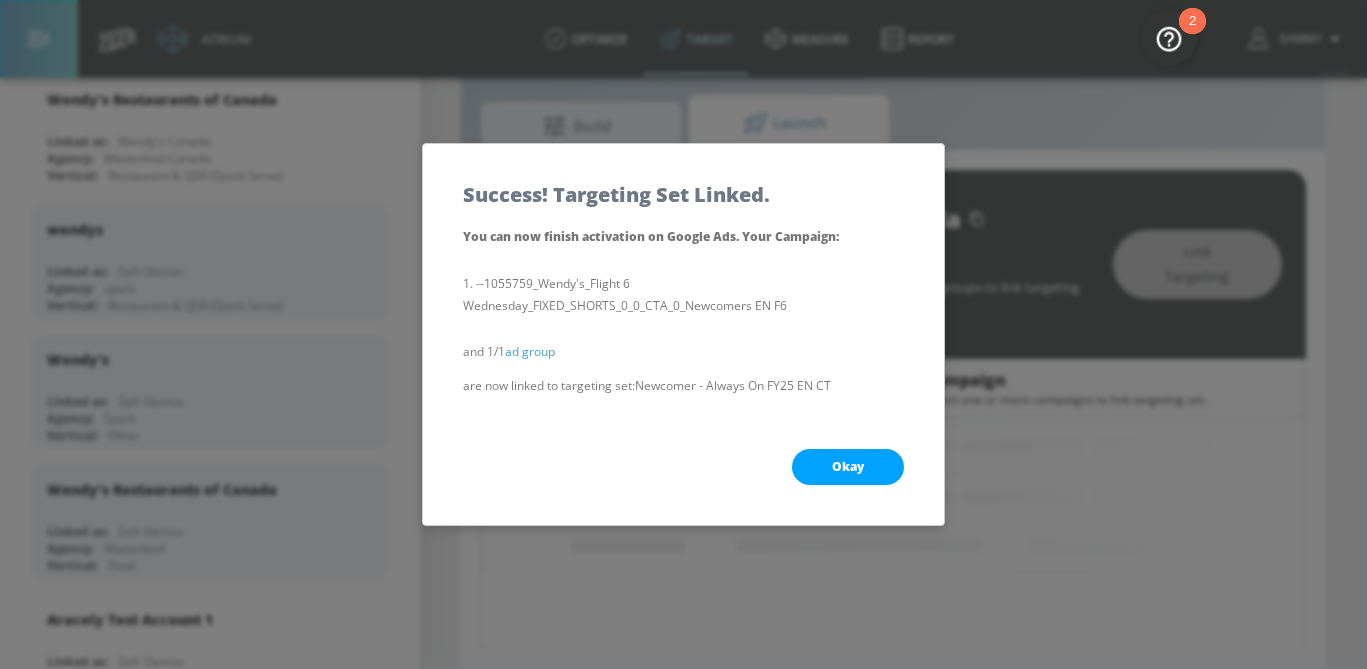 click on "Okay" at bounding box center [848, 467] 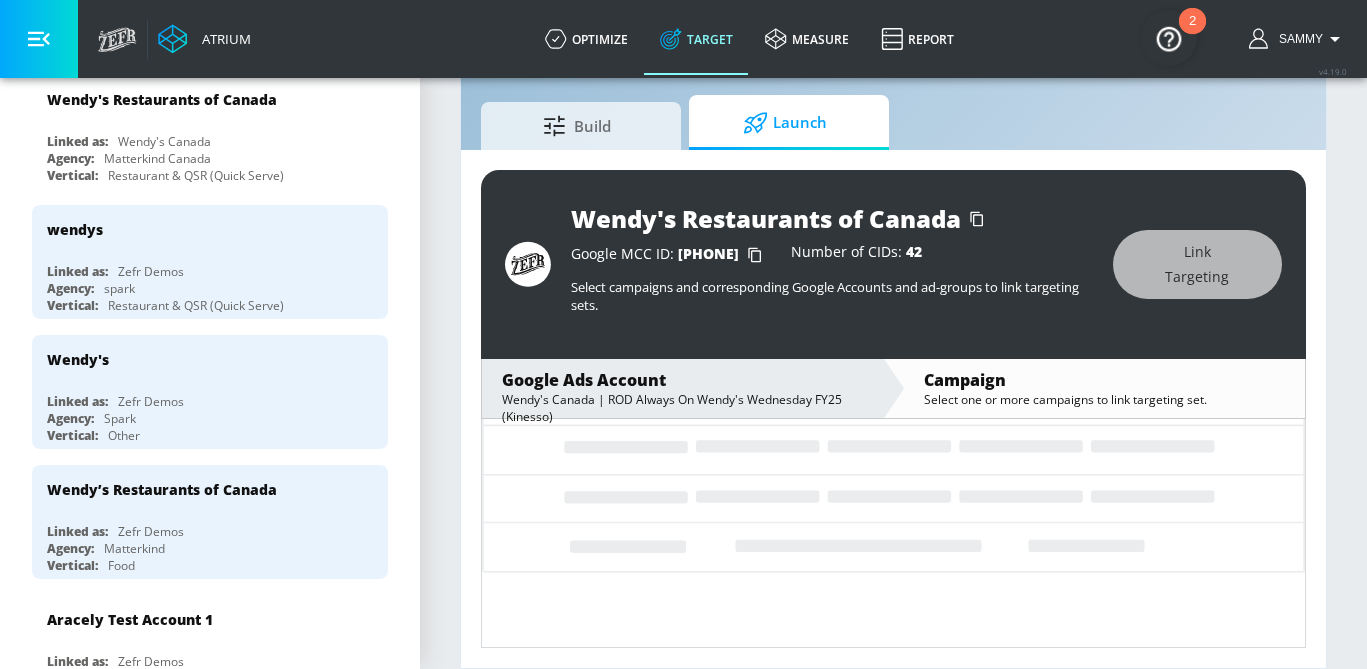 scroll, scrollTop: 383, scrollLeft: 0, axis: vertical 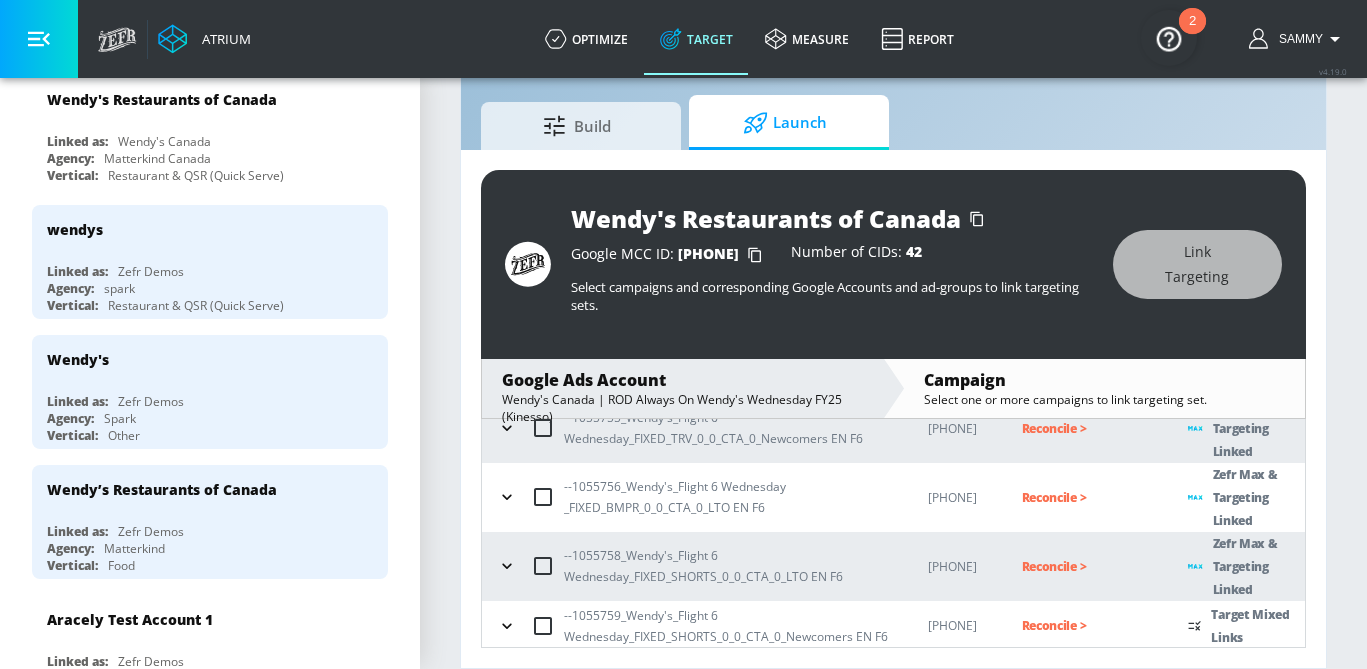 click at bounding box center [507, 626] 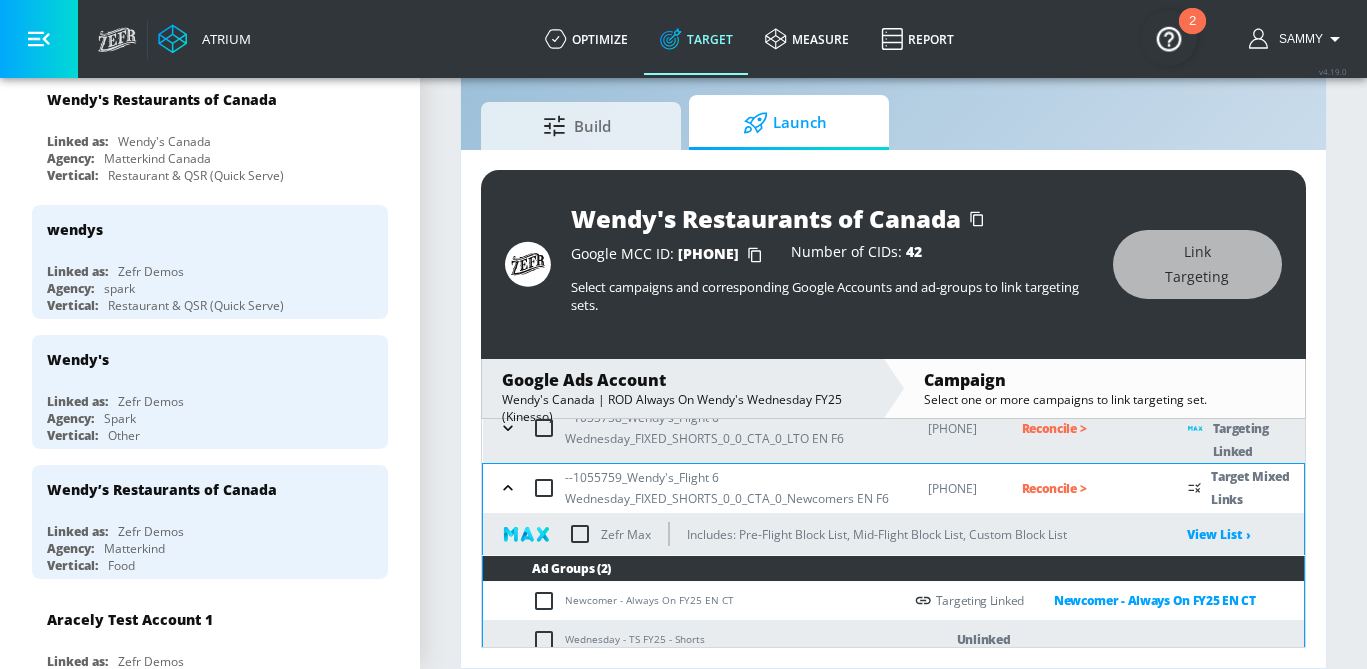 scroll, scrollTop: 532, scrollLeft: 0, axis: vertical 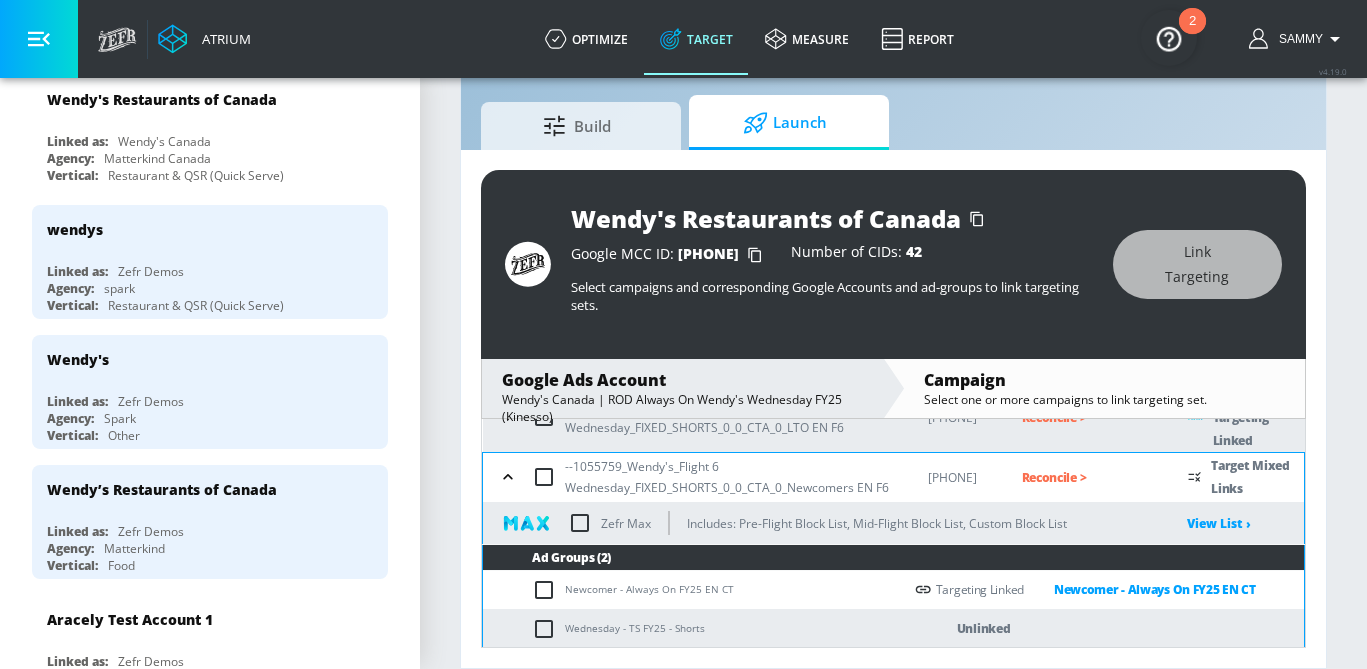 click at bounding box center [548, 629] 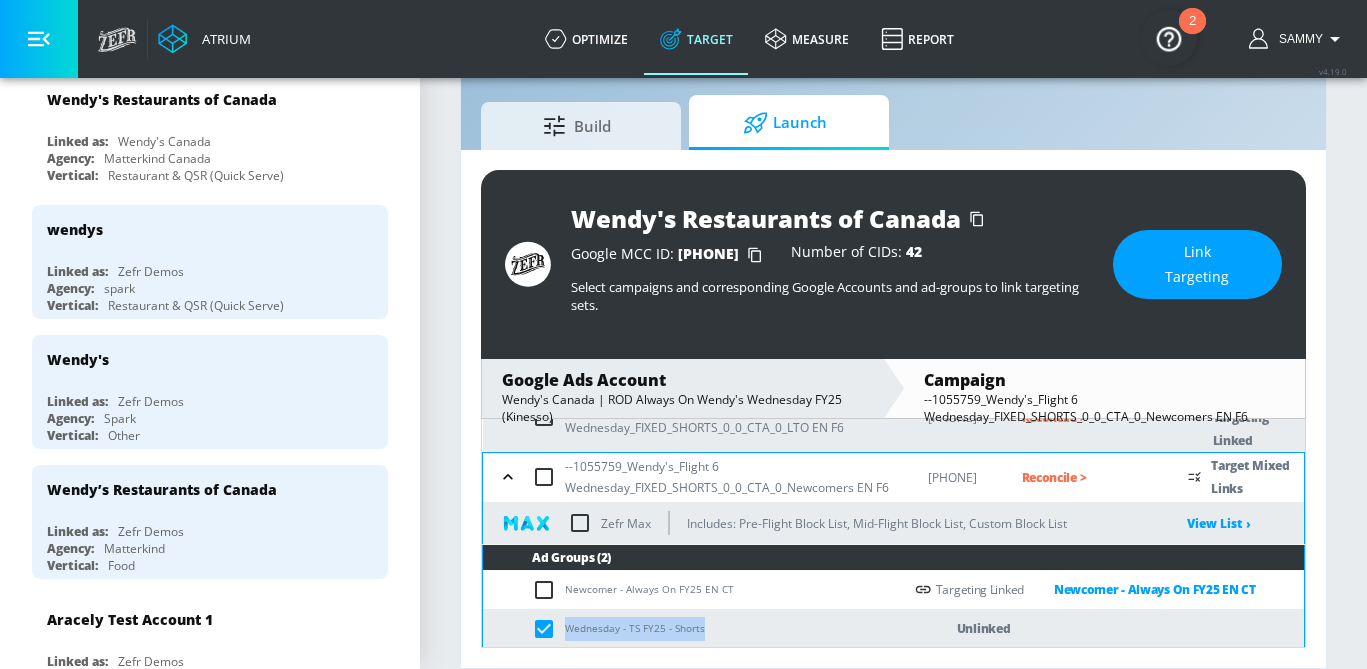drag, startPoint x: 702, startPoint y: 629, endPoint x: 556, endPoint y: 630, distance: 146.00342 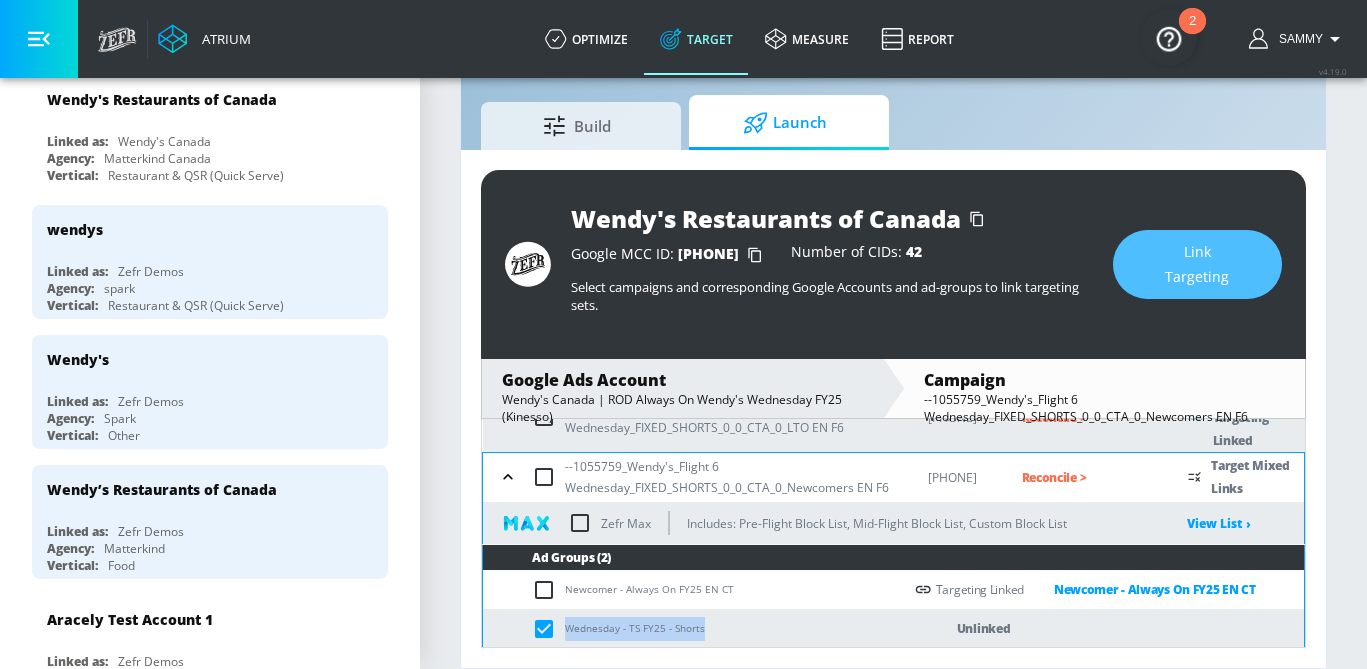 click on "Link Targeting" at bounding box center (1197, 264) 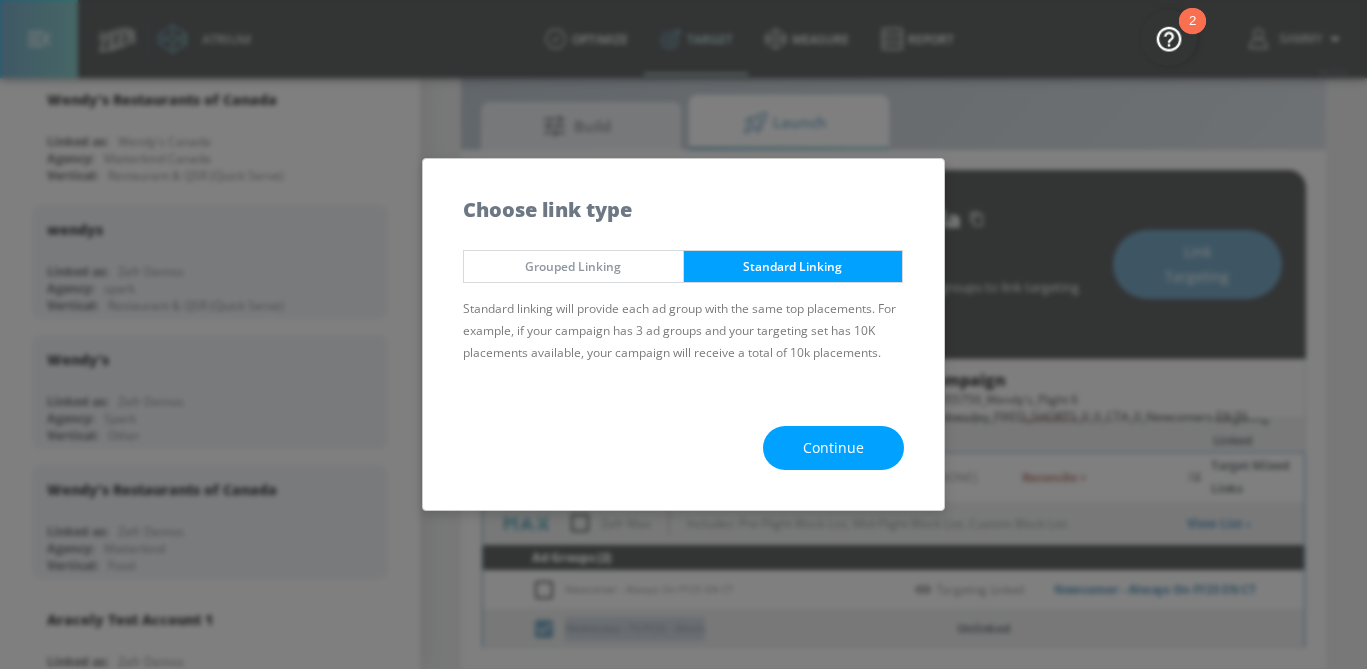 click on "Continue" at bounding box center [833, 448] 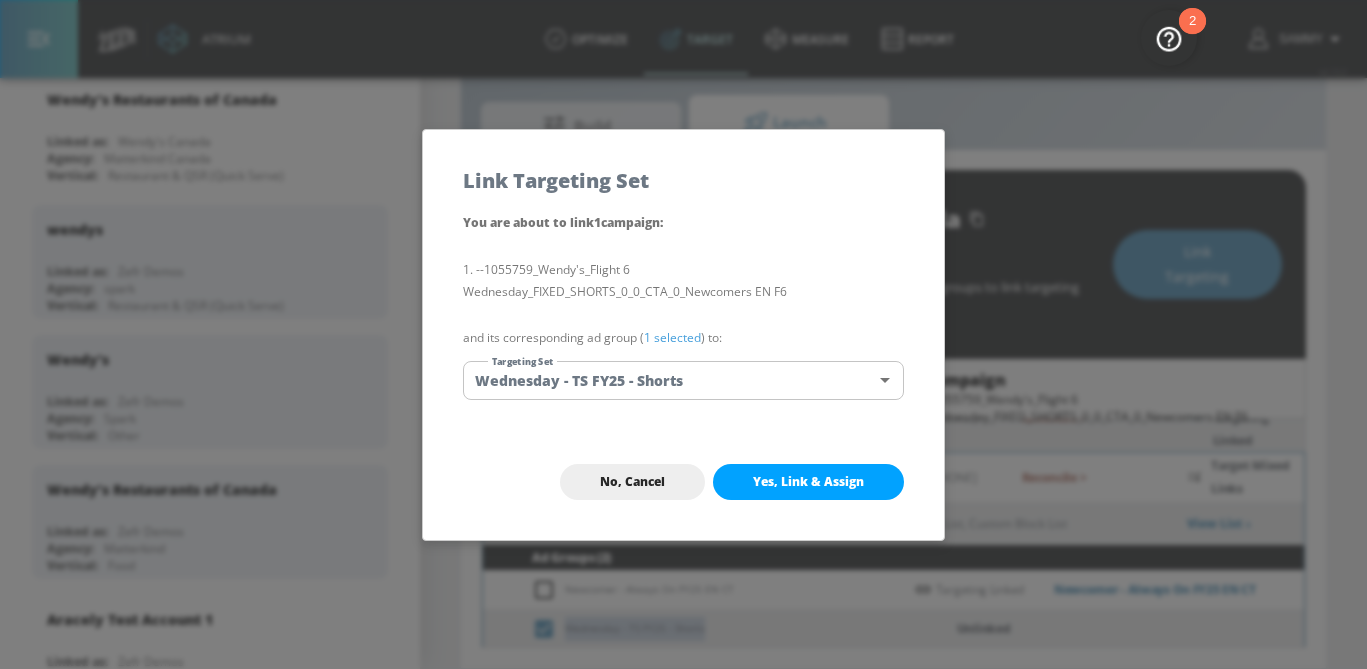 click on "Atrium optimize Target measure Report optimize Target measure Report v 4.19.0 Sammy Platform DV360:   Youtube DV360:   Youtube Advertiser wendy Sort By A-Z asc ​ Add Account Wendy's Restaurants of Canada Linked as: Wendy's Canada Agency: Matterkind Canada Vertical: Restaurant & QSR (Quick Serve) wendys Linked as: Zefr Demos Agency: spark Vertical: Restaurant & QSR (Quick Serve) Wendy's  Linked as: Zefr Demos Agency: Spark  Vertical: Other Wendy’s Restaurants of Canada Linked as: Zefr Demos Agency: Matterkind Vertical: Food Aracely Test Account 1 Linked as: Zefr Demos Agency: Zefr Vertical: Other Casey C Test Account Linked as: Zefr Demos Agency: Sterling Cooper Vertical: CPG (Consumer Packaged Goods) Lekh Test Acc Linked as: QA YTL Test Brand Agency: qa Vertical: Auto Veronica TEST Linked as: Zefr Demos Agency: veronica TEST Vertical: Other Shannan Test Account Linked as: Zefr Demos Agency: #1 Media Agency in the World Vertical: Retail alicyn test Linked as: Zefr Demos Agency: alicyn test Vertical: Test" at bounding box center [683, 311] 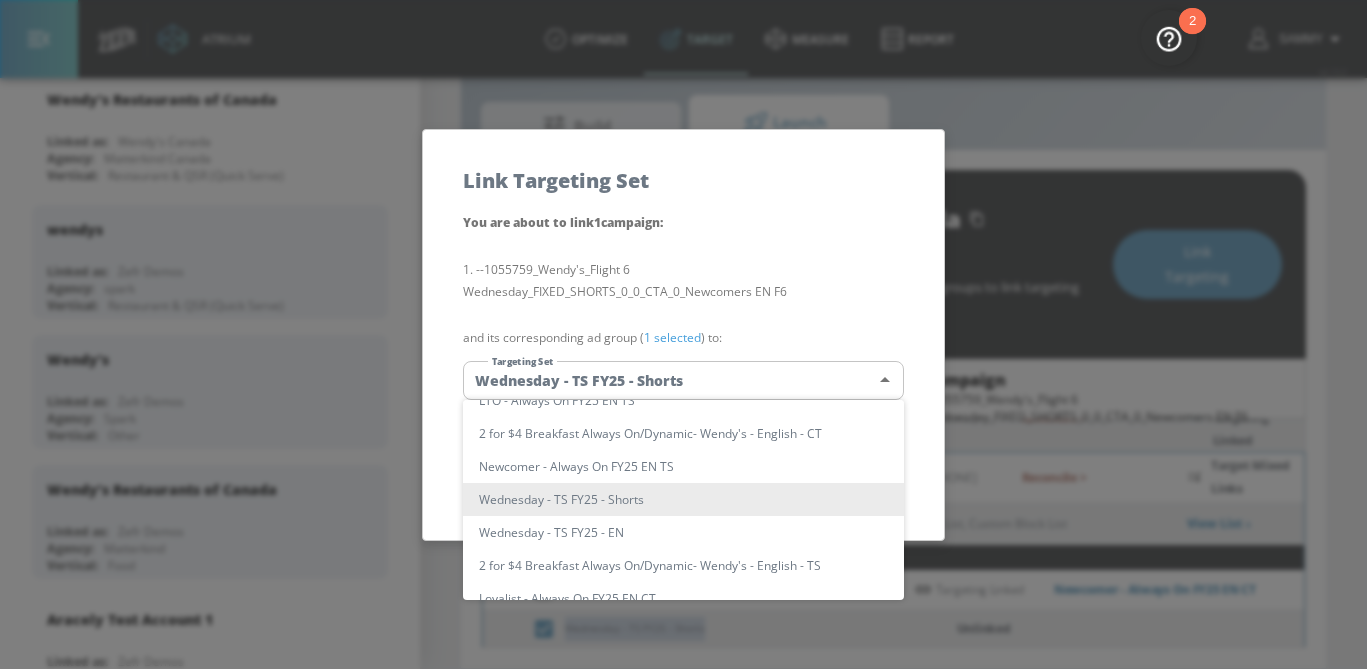 scroll, scrollTop: 0, scrollLeft: 0, axis: both 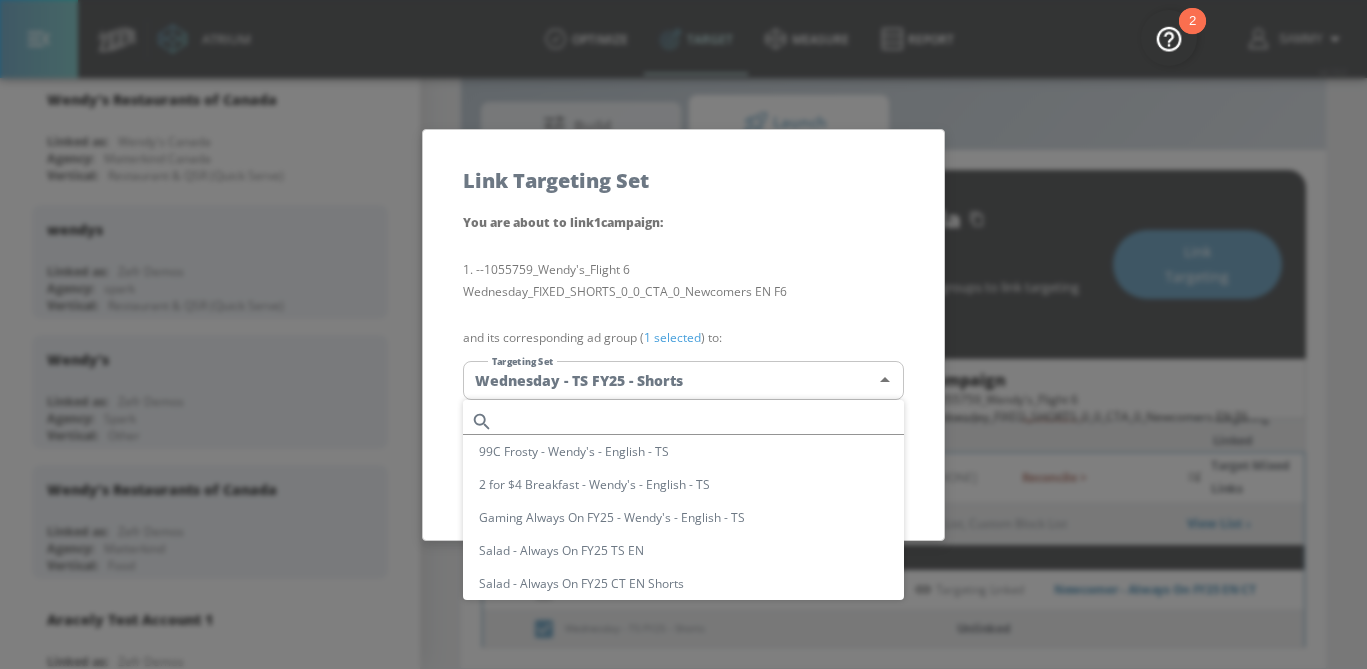 click at bounding box center [702, 421] 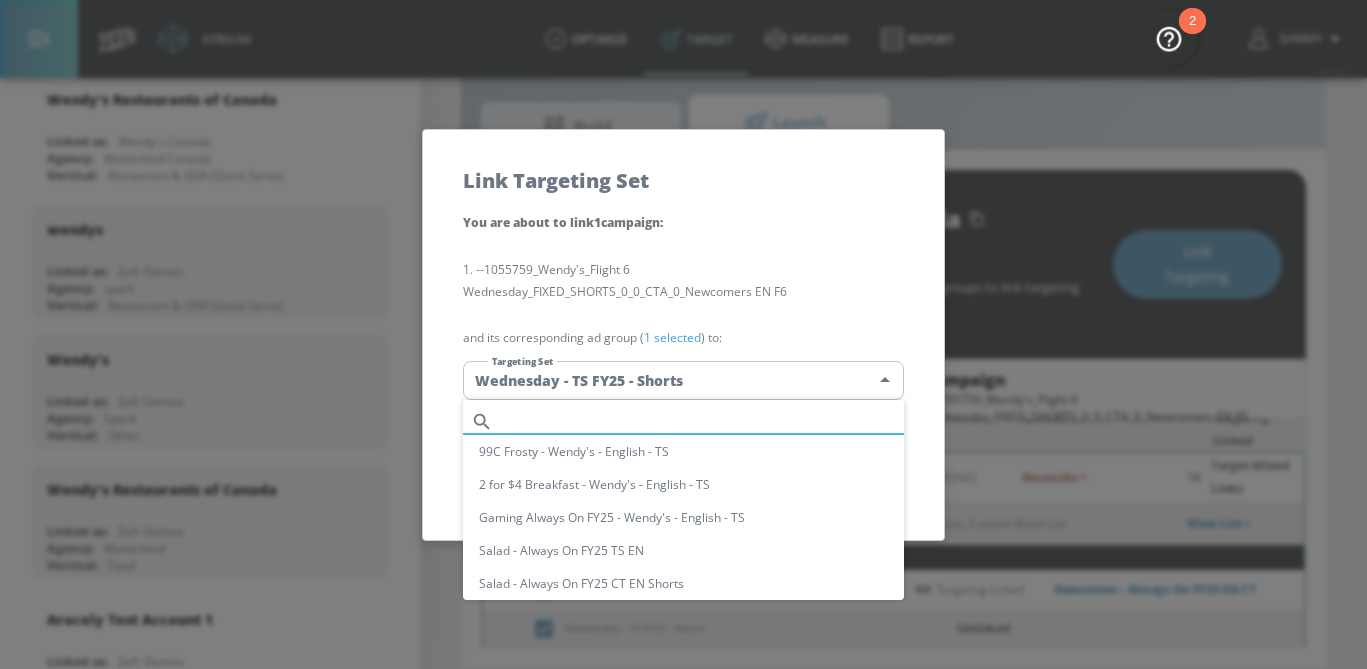 paste on "Wednesday - TS FY25 - Shorts" 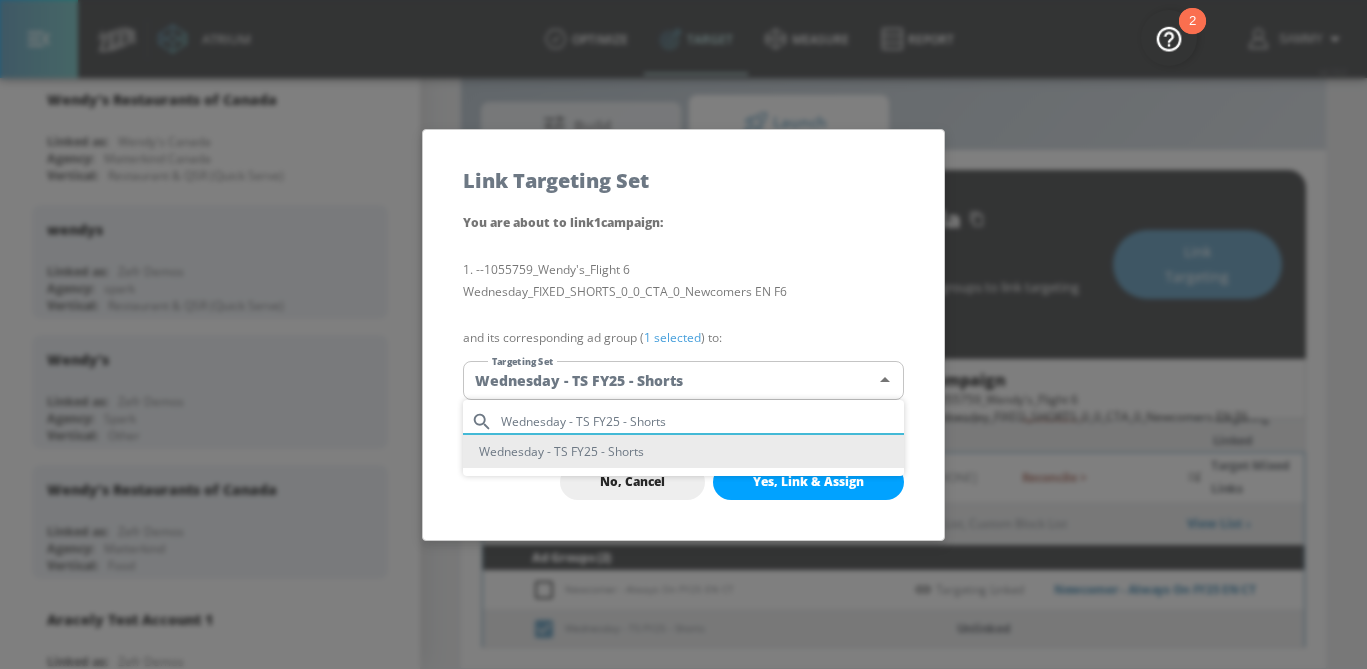 type on "Wednesday - TS FY25 - Shorts" 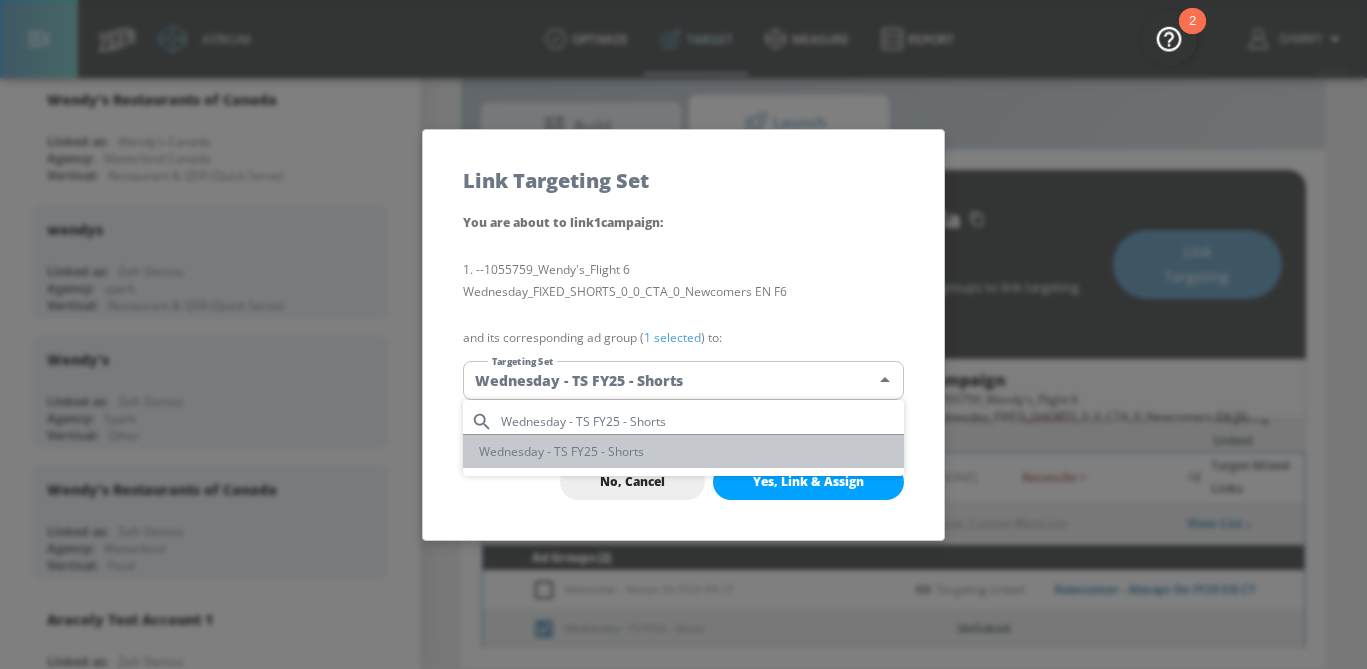 click on "Wednesday - TS FY25 - Shorts" at bounding box center [683, 451] 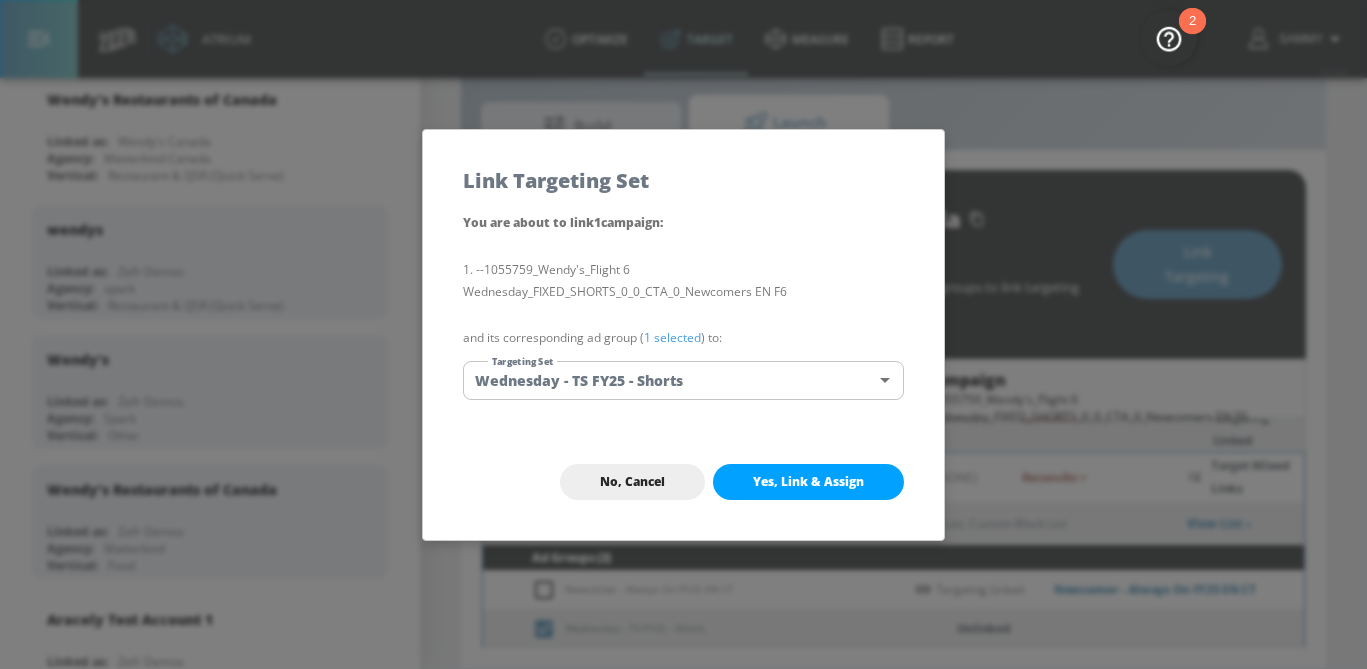 click on "1 selected" at bounding box center (672, 337) 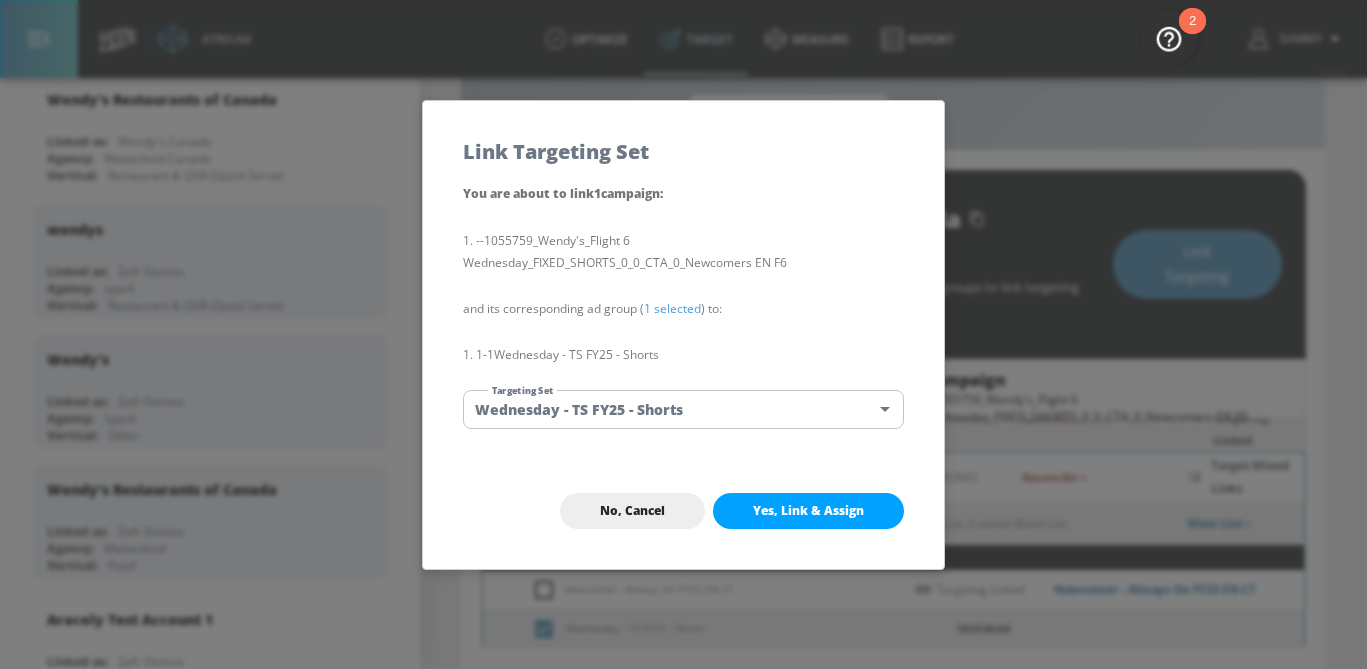 click on "Yes, Link & Assign" at bounding box center [808, 511] 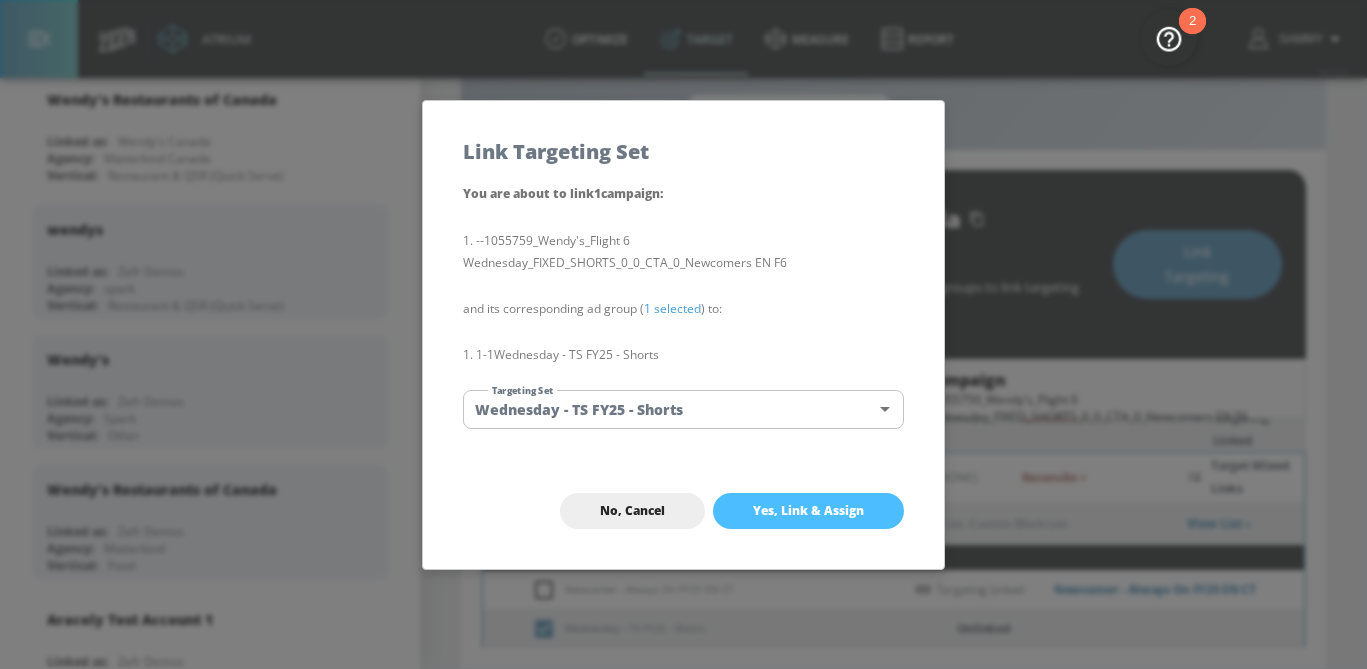 checkbox on "false" 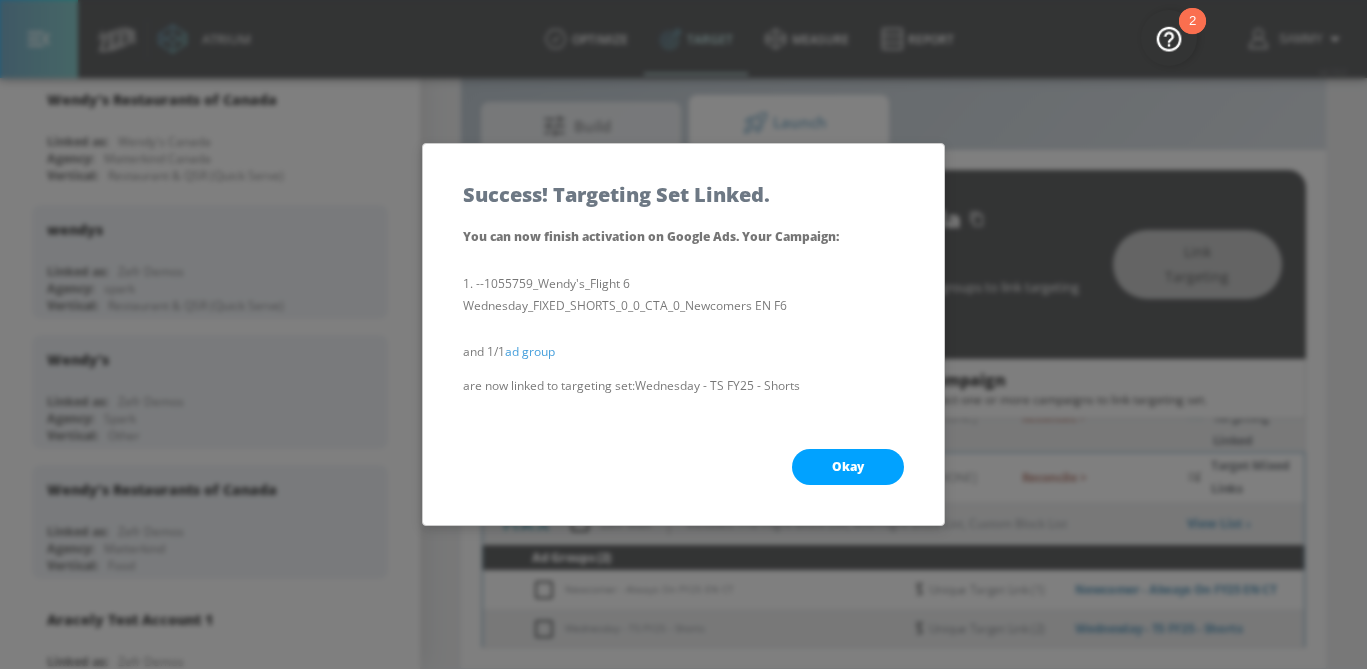 click on "Okay" at bounding box center [848, 467] 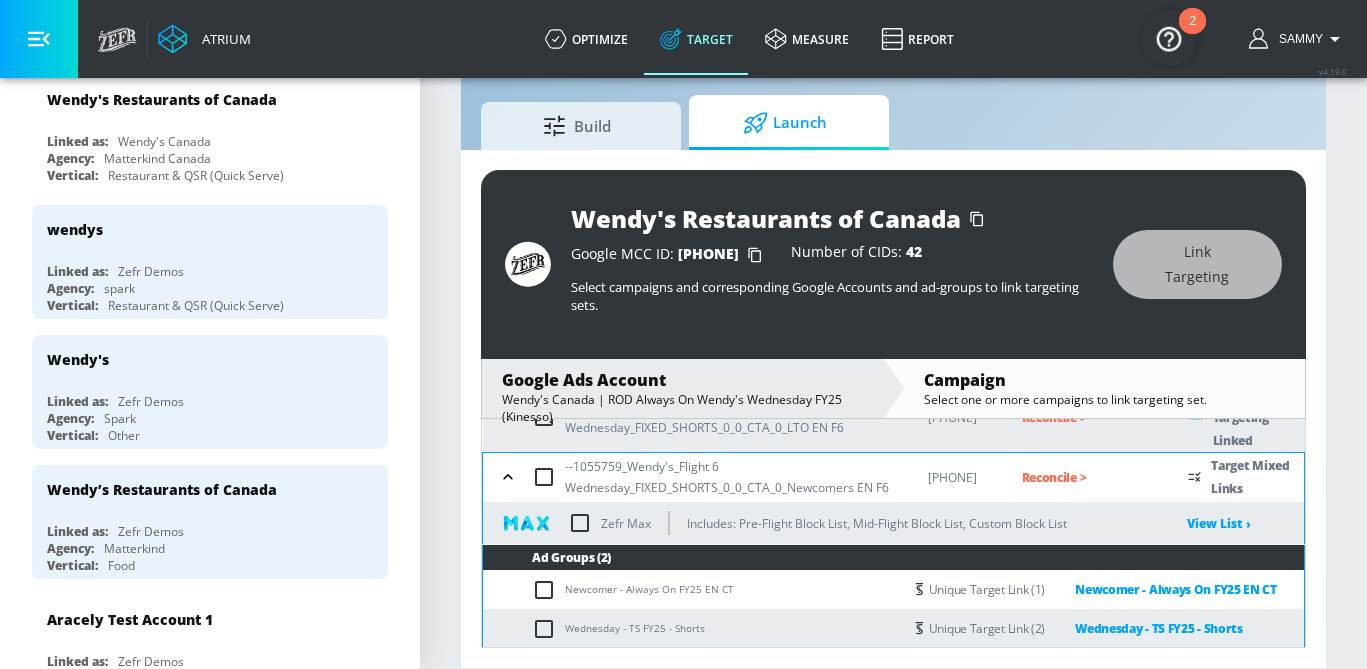 click at bounding box center [580, 523] 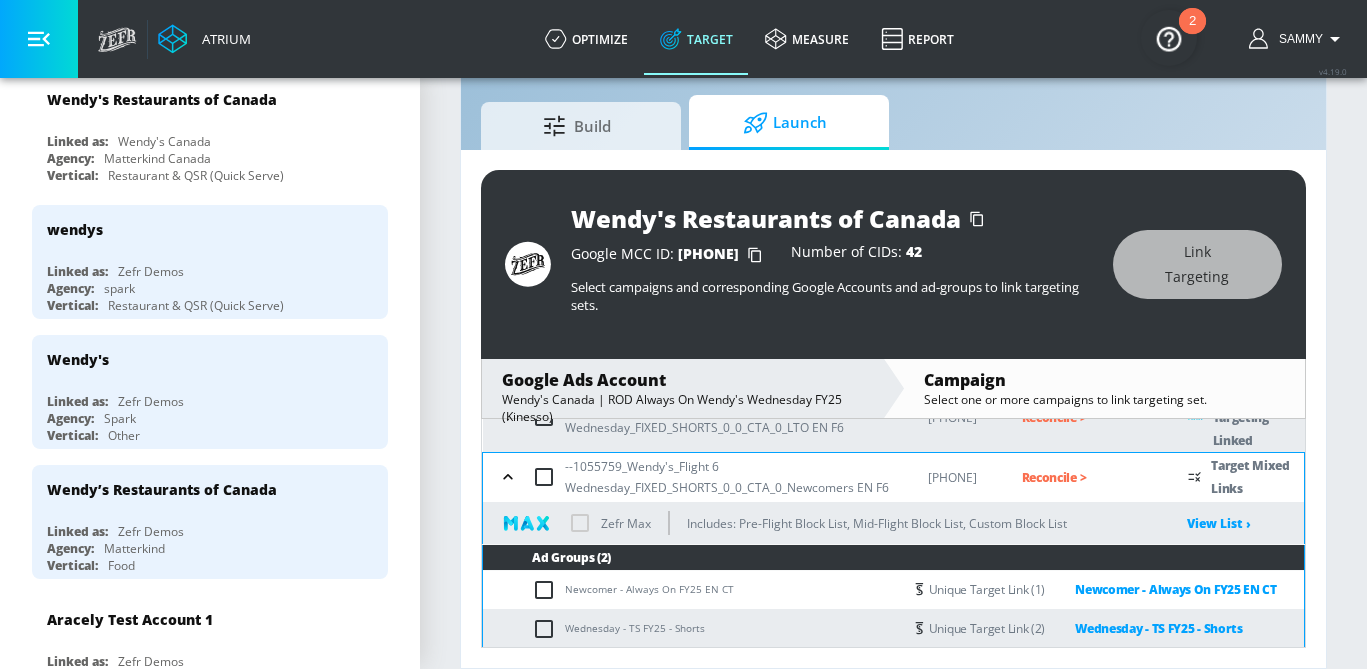 checkbox on "true" 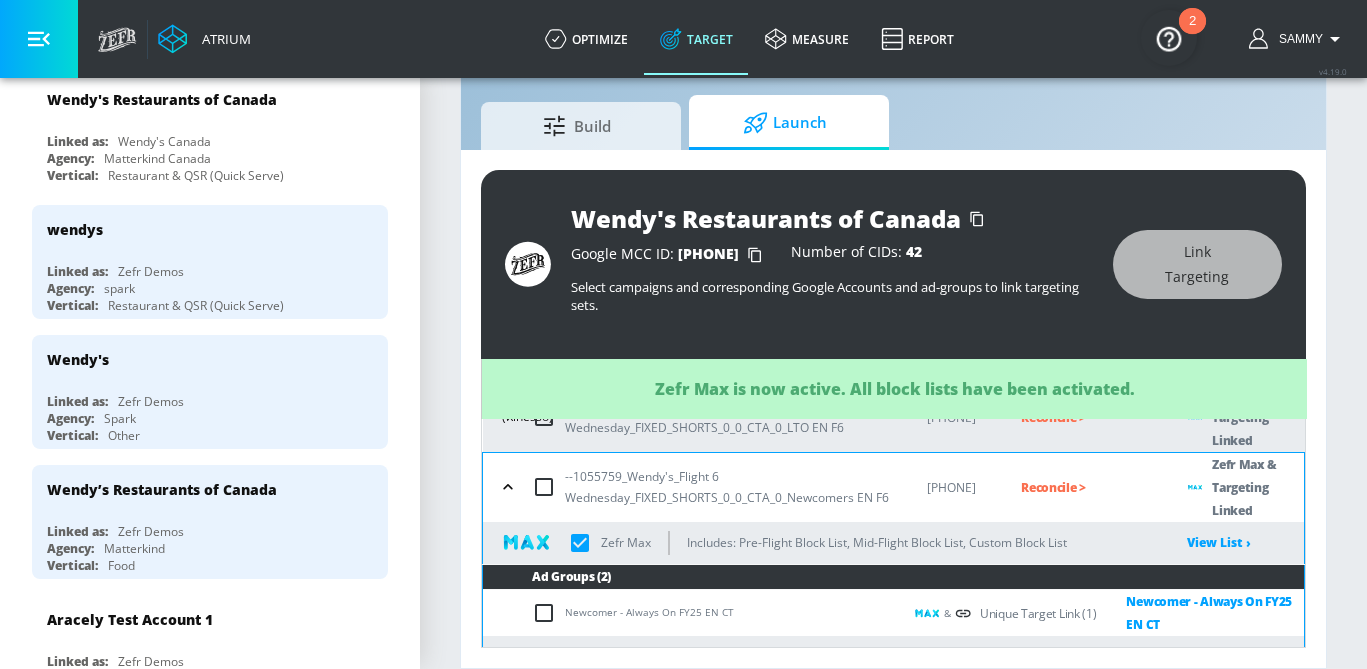 click 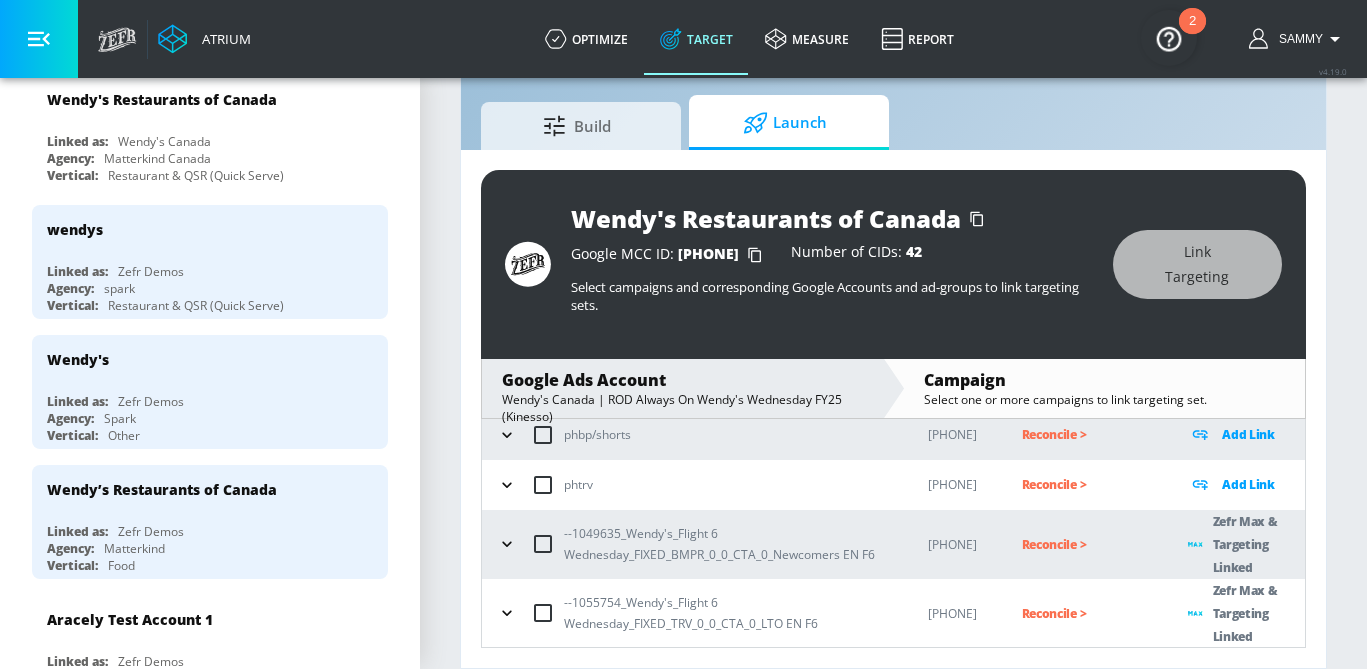 scroll, scrollTop: 145, scrollLeft: 0, axis: vertical 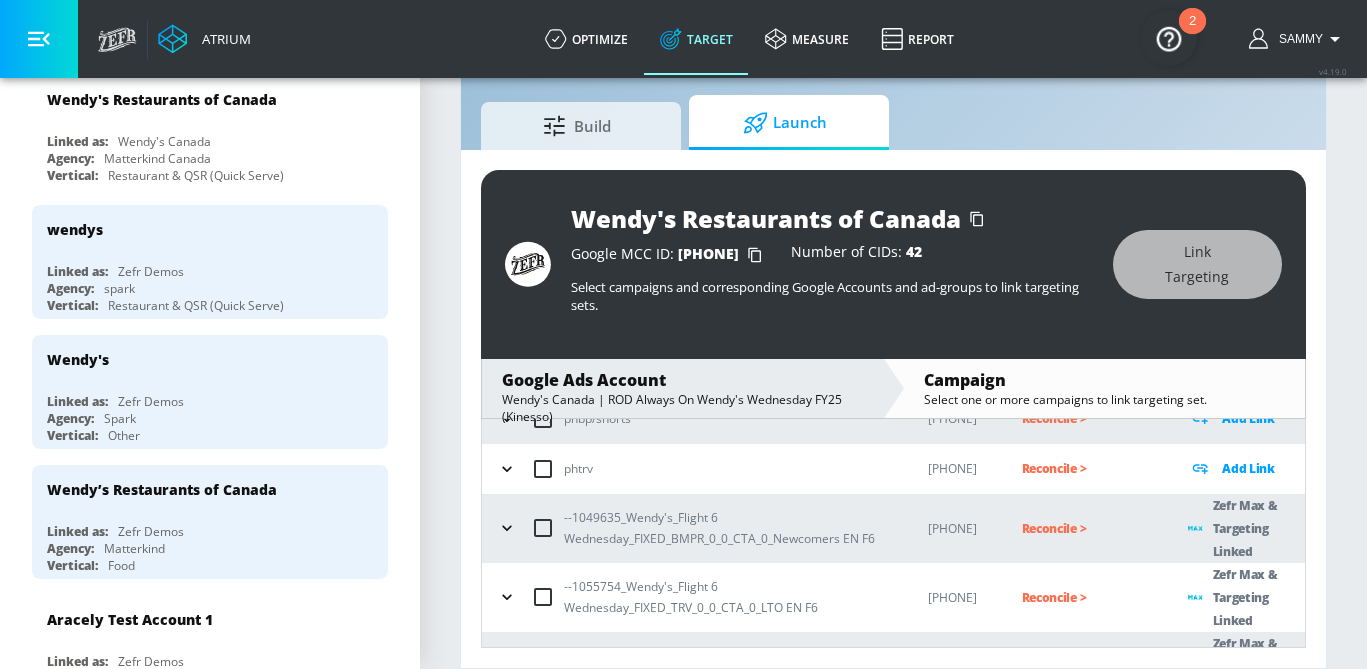 click on "Reconcile >" at bounding box center (1089, 528) 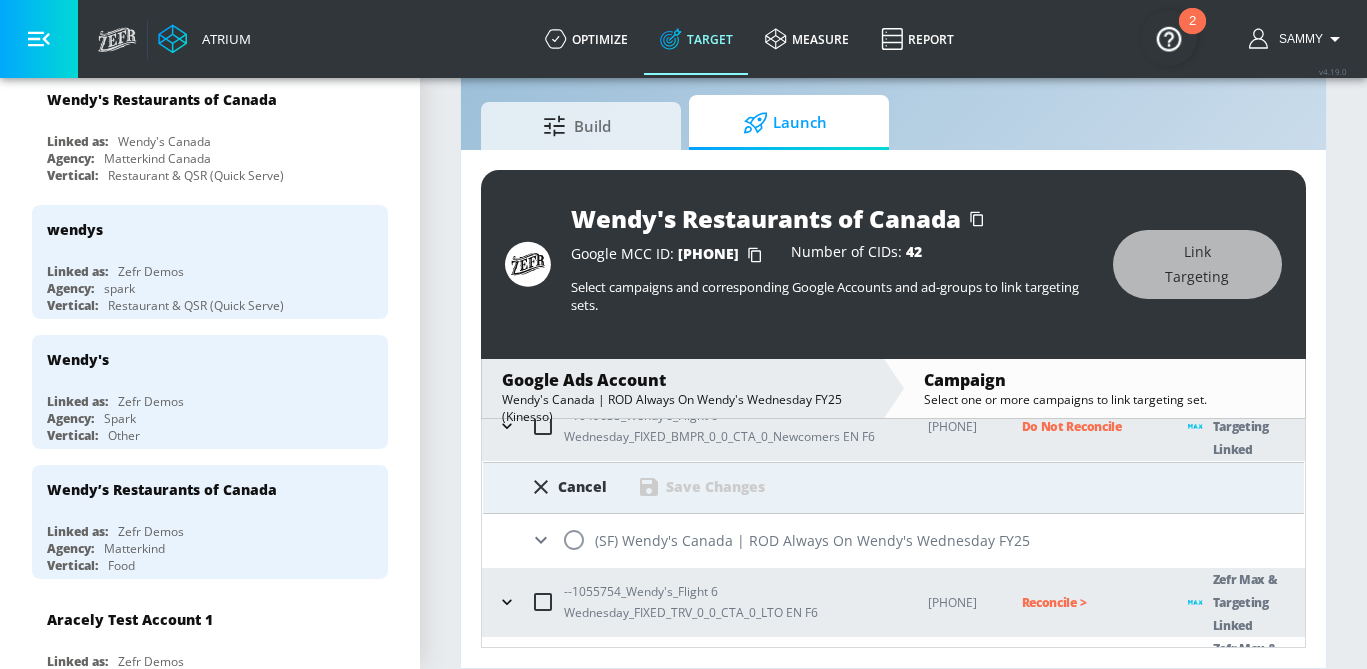 scroll, scrollTop: 254, scrollLeft: 0, axis: vertical 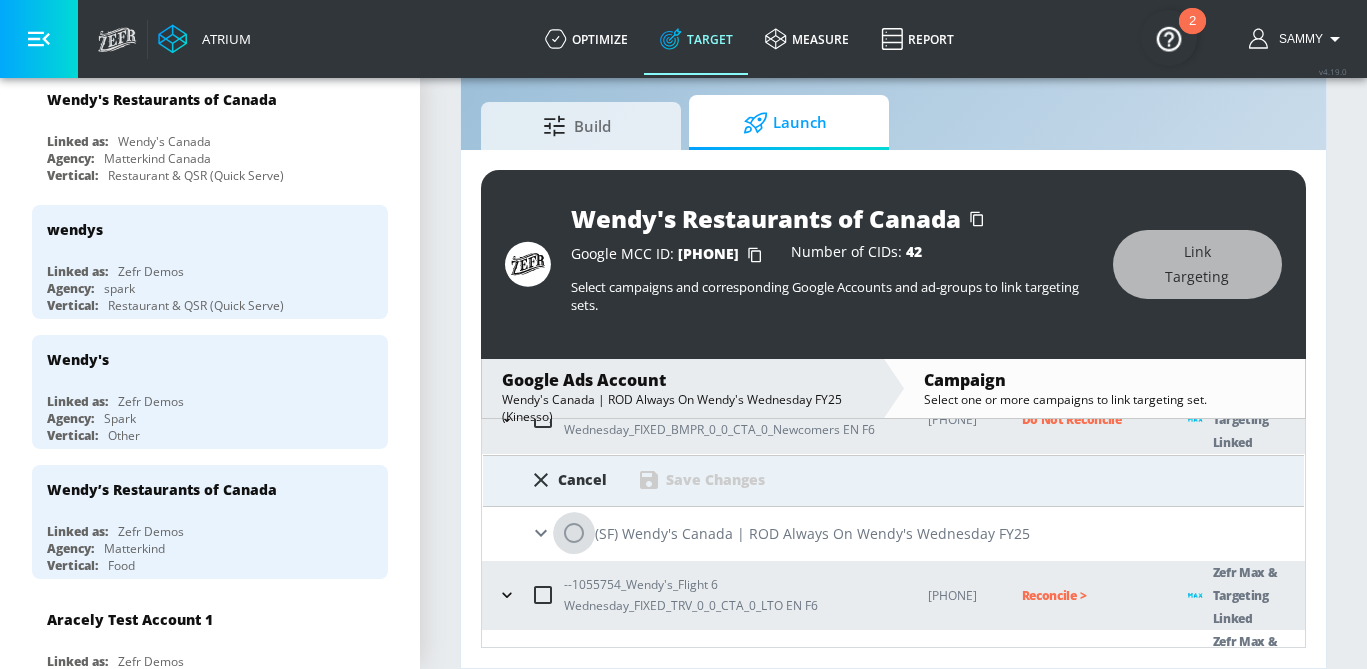 click at bounding box center (574, 533) 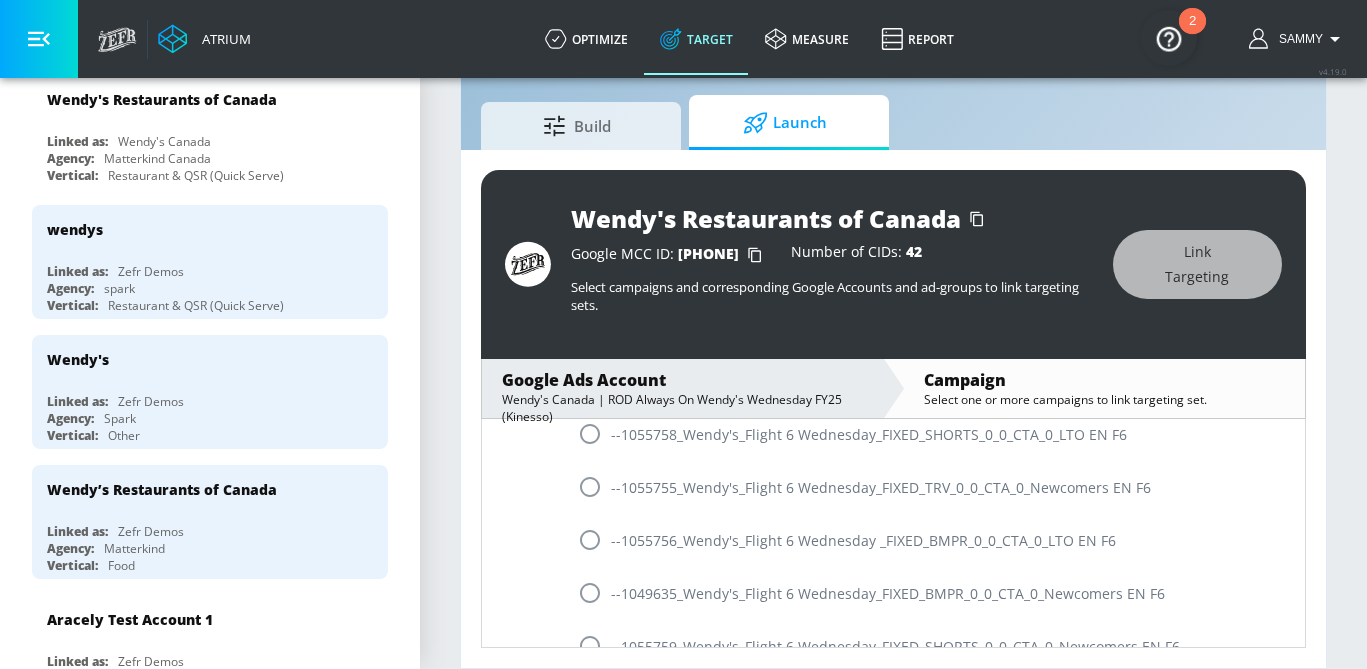 scroll, scrollTop: 490, scrollLeft: 0, axis: vertical 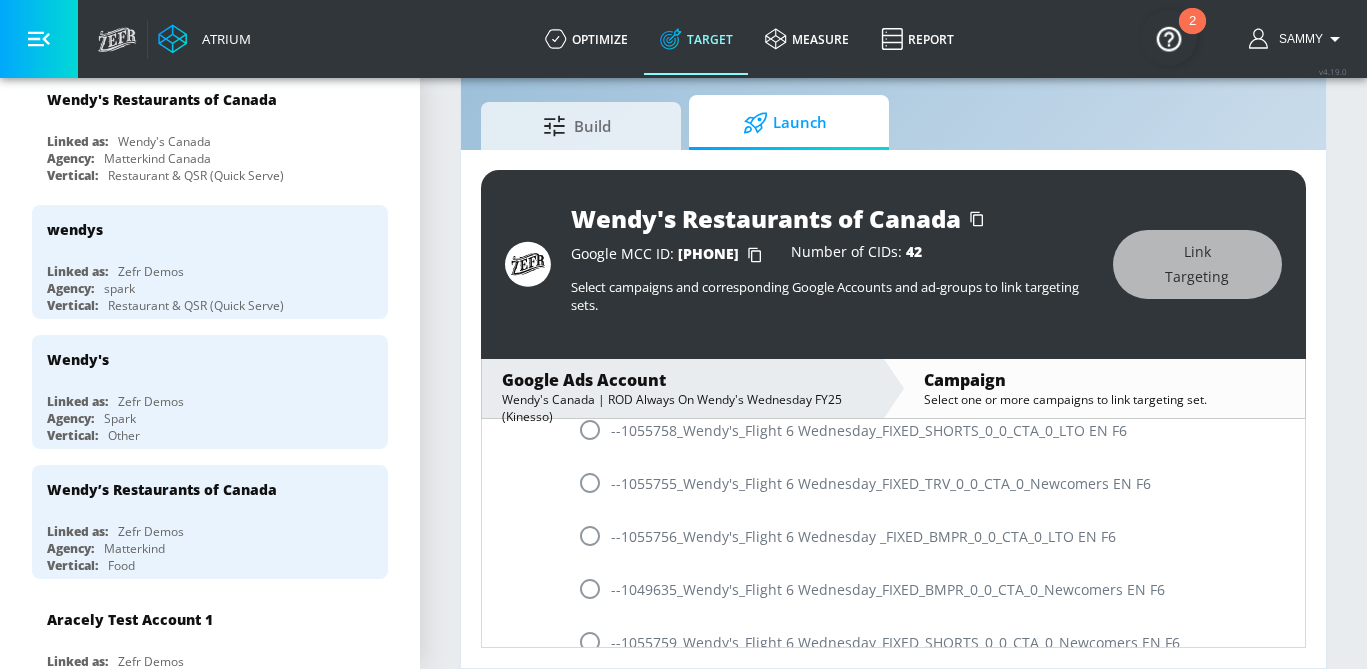 click at bounding box center [590, 589] 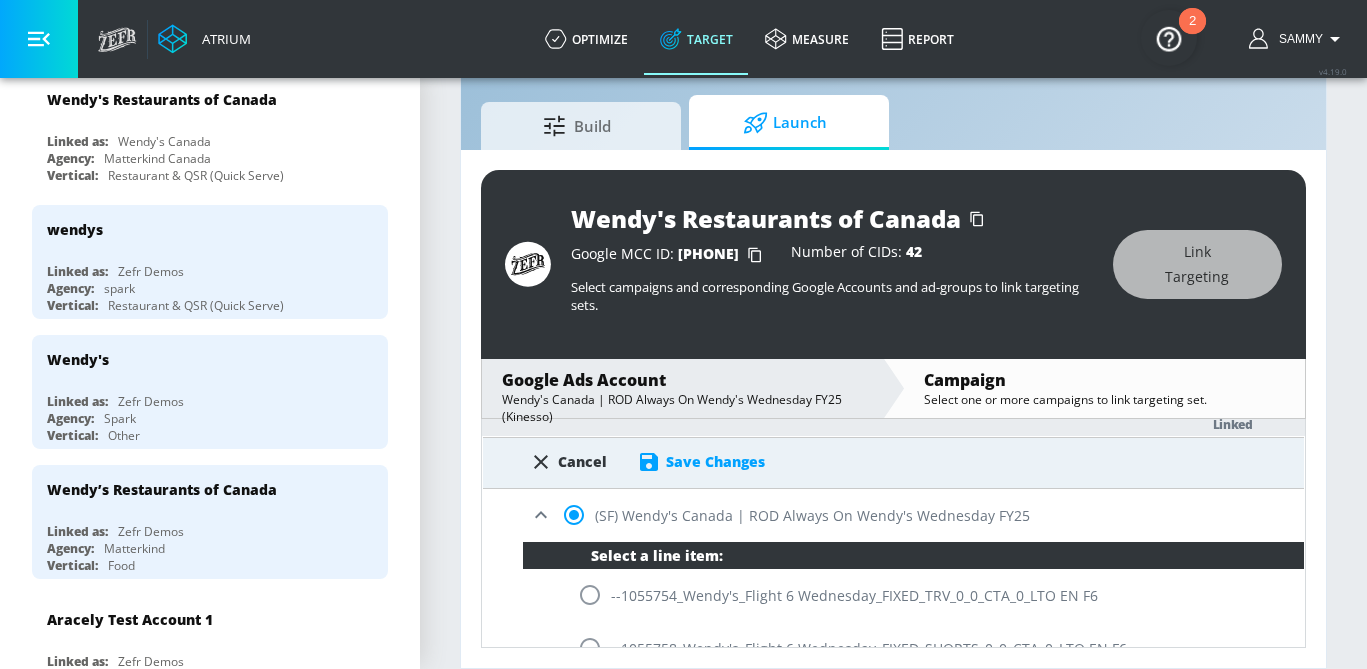 scroll, scrollTop: 172, scrollLeft: 0, axis: vertical 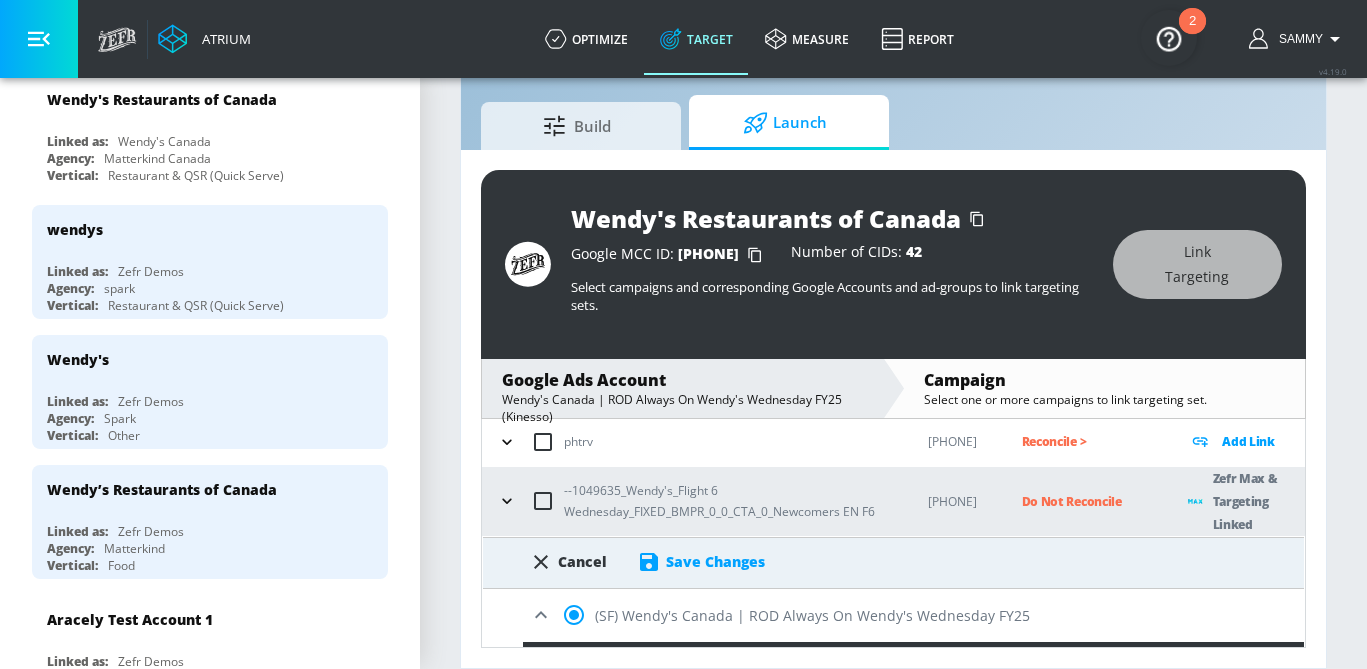 click on "Save Changes" at bounding box center [715, 561] 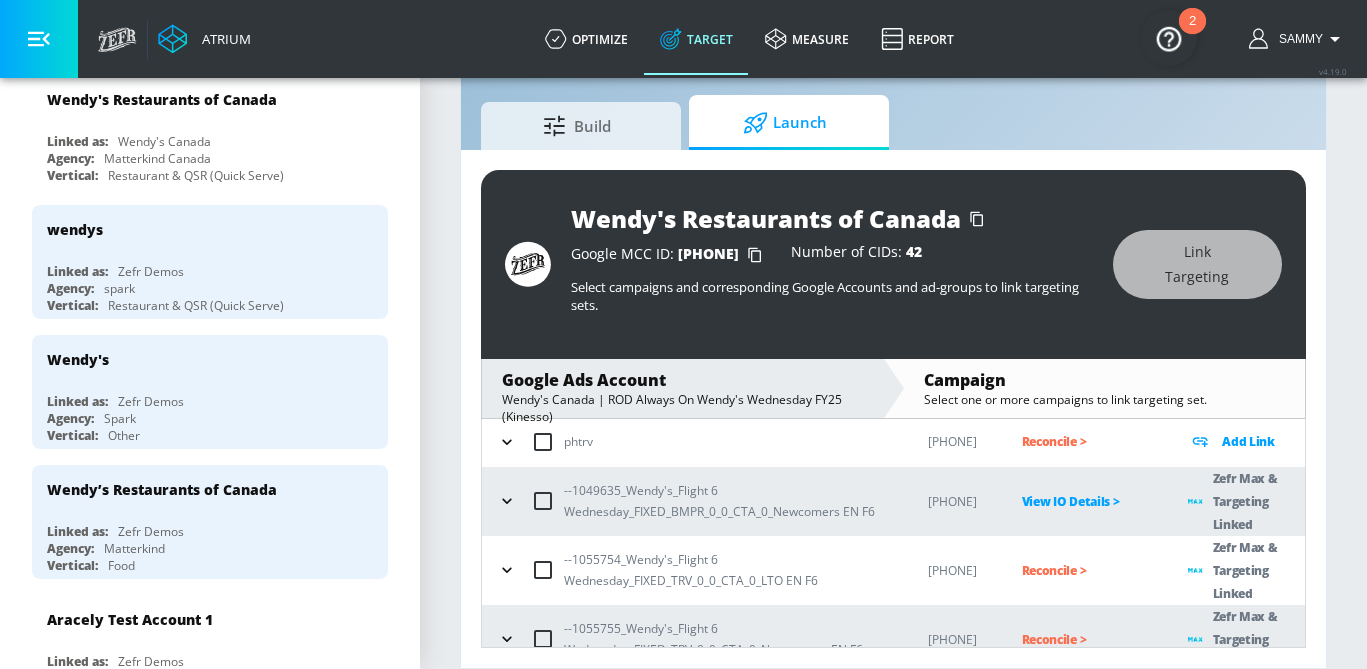 click on "Reconcile >" at bounding box center [1089, 570] 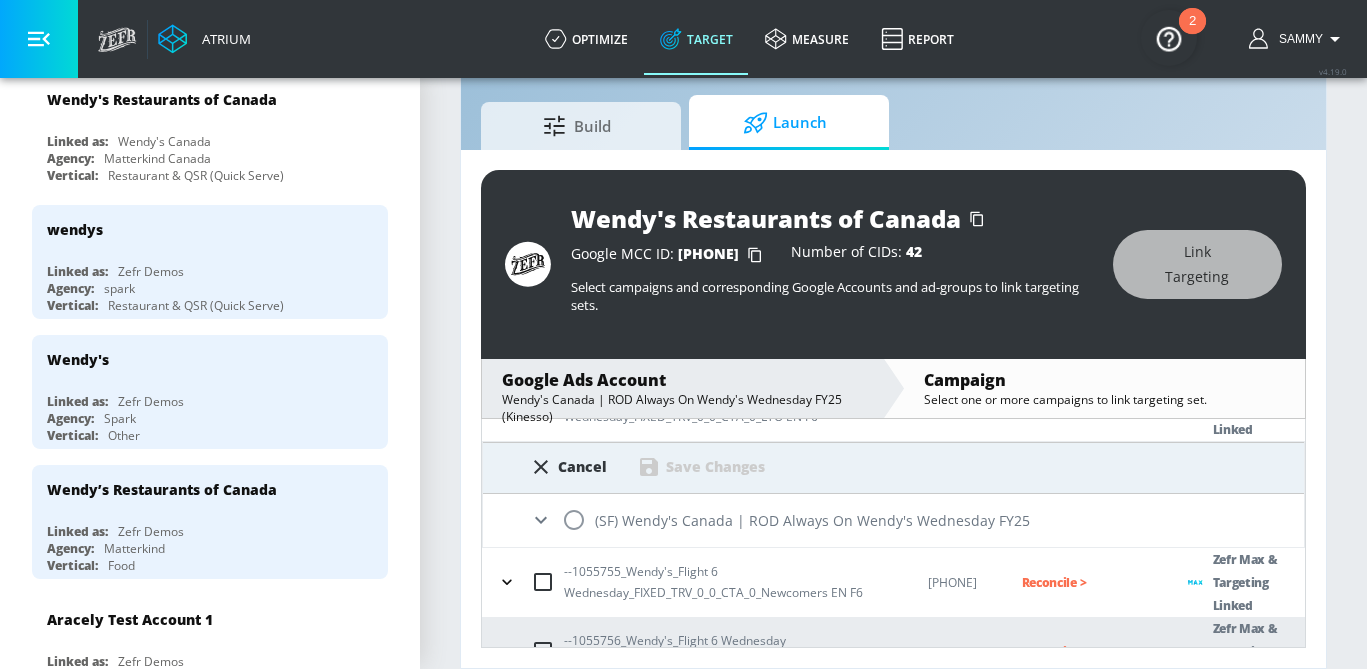 scroll, scrollTop: 338, scrollLeft: 0, axis: vertical 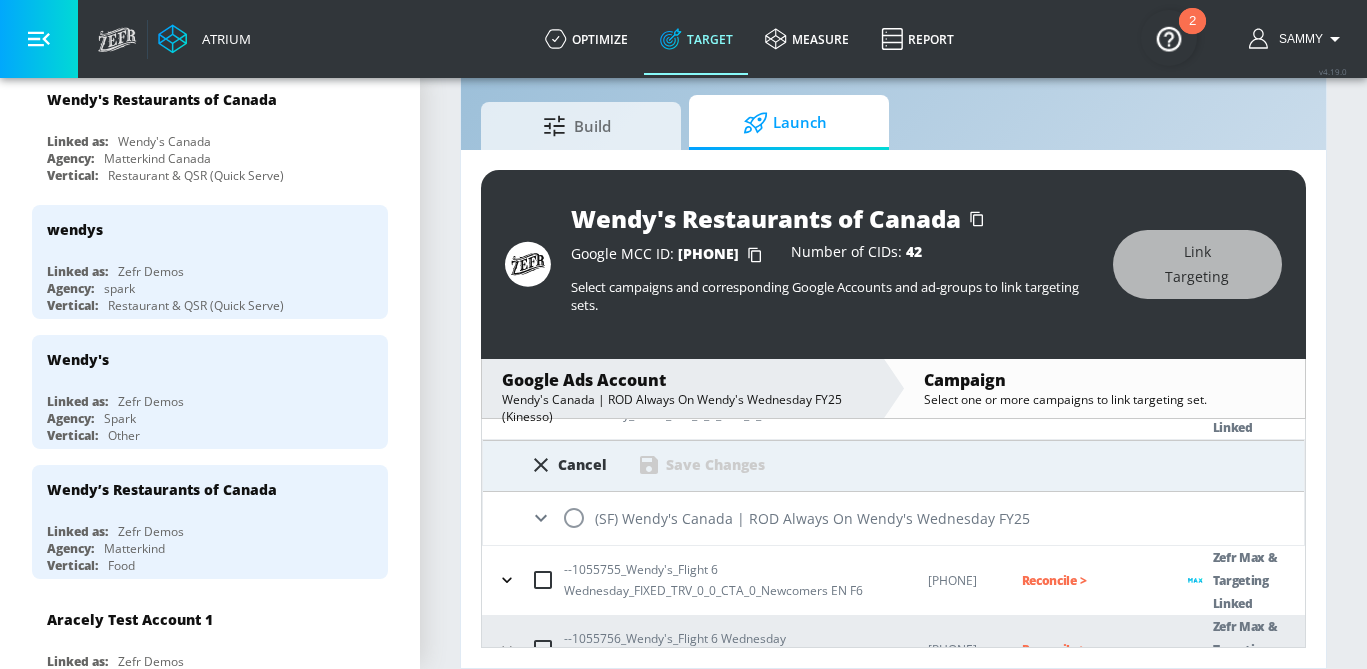 click at bounding box center (574, 518) 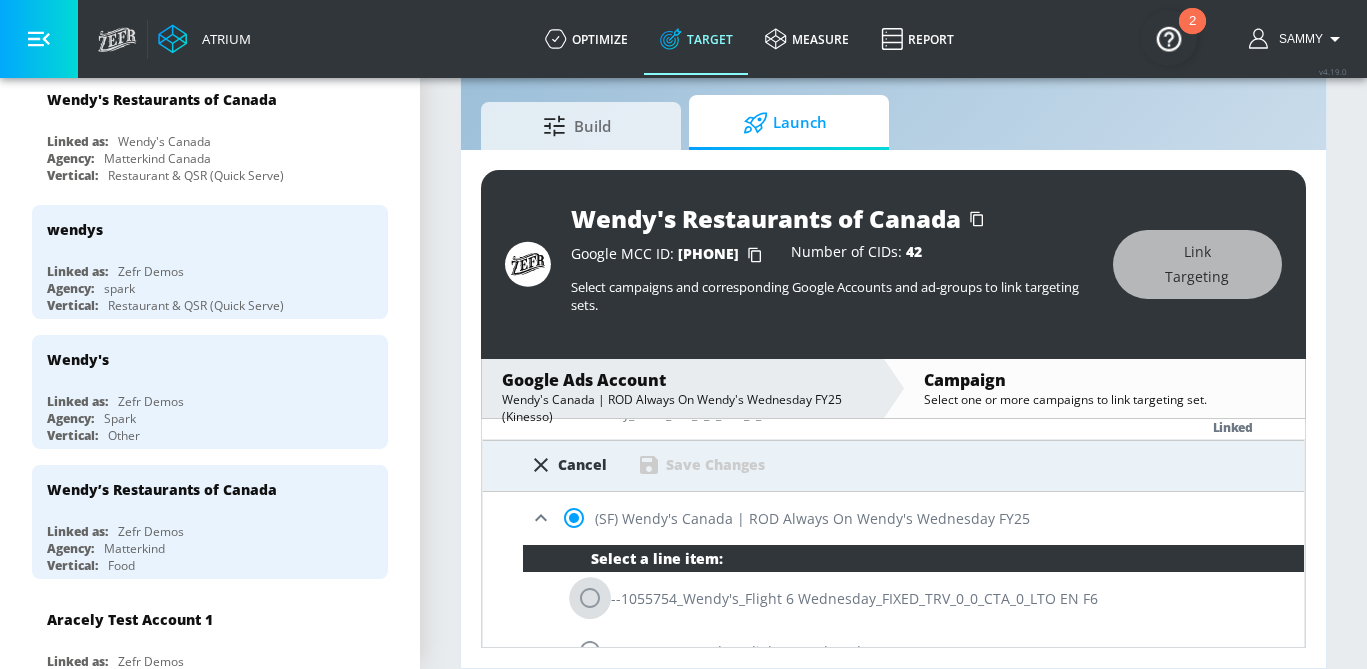 click at bounding box center [590, 598] 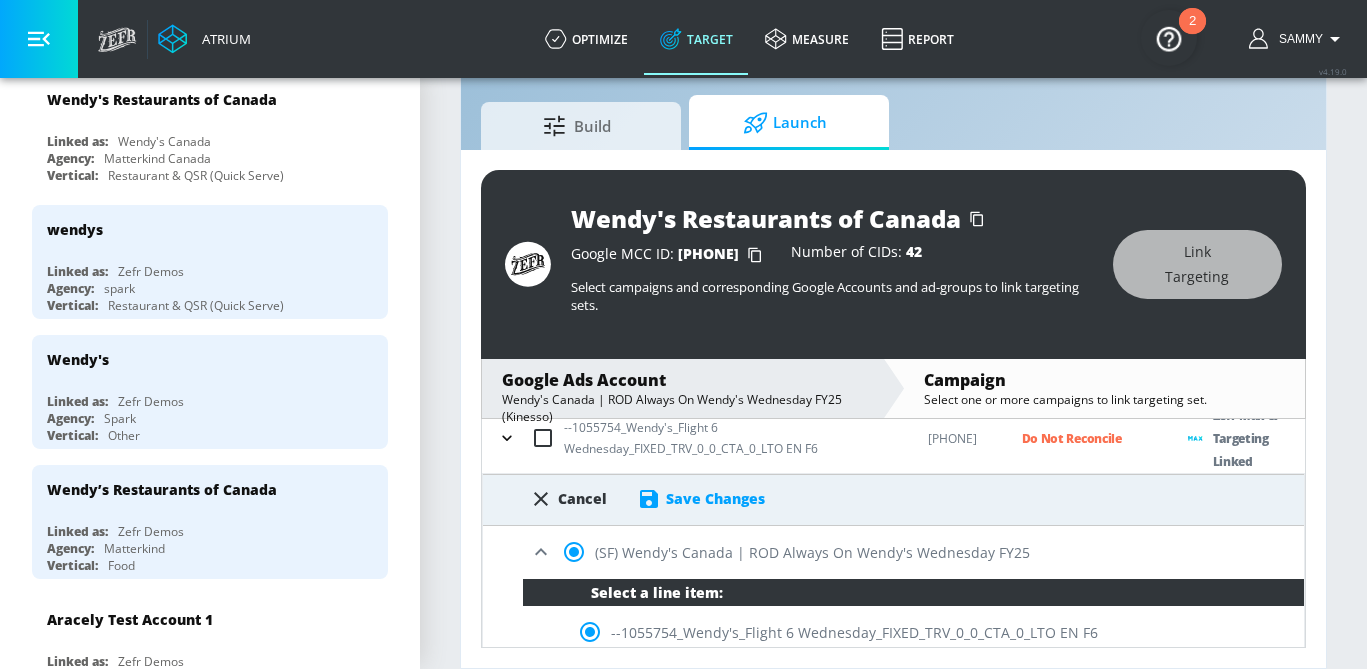 scroll, scrollTop: 311, scrollLeft: 0, axis: vertical 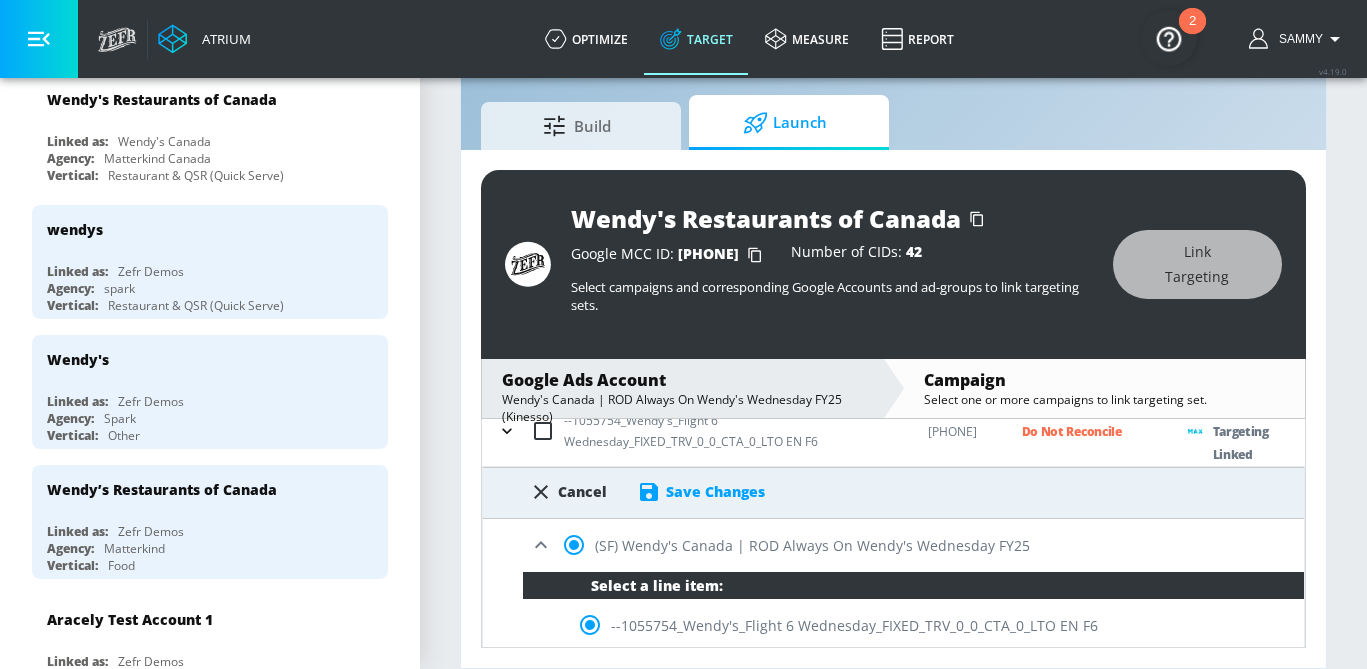 click on "Save Changes" at bounding box center (715, 491) 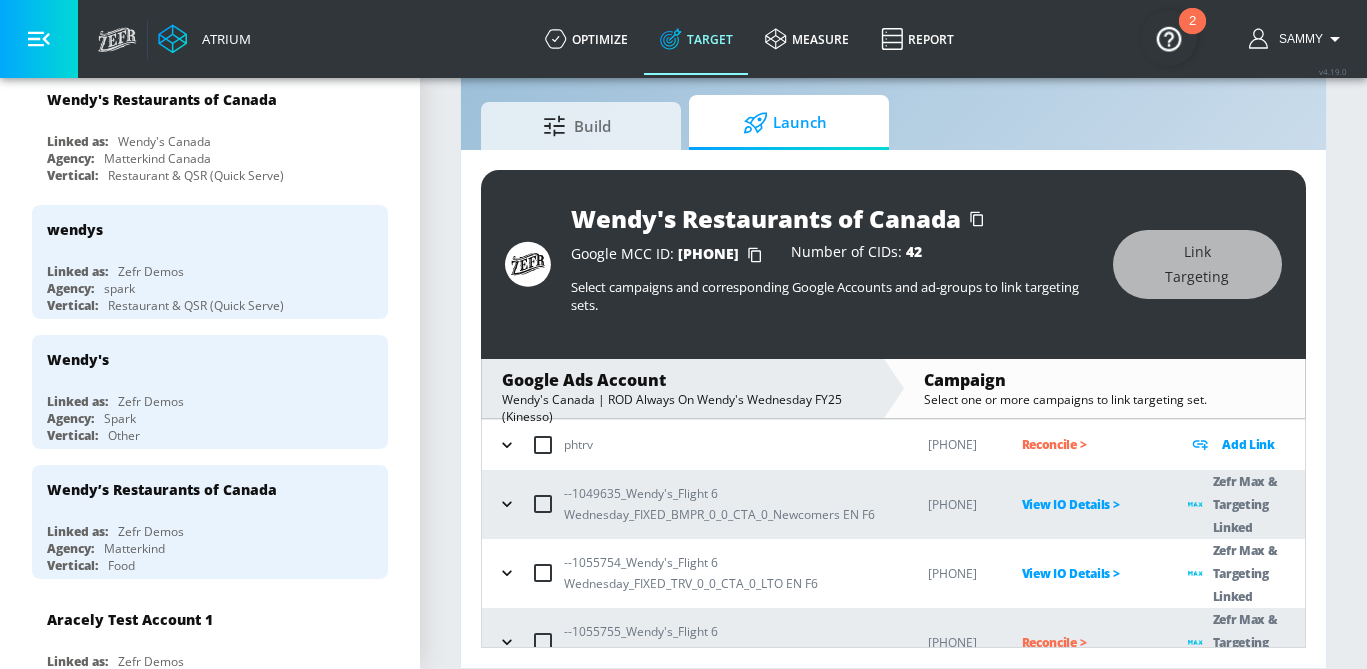 scroll, scrollTop: 195, scrollLeft: 0, axis: vertical 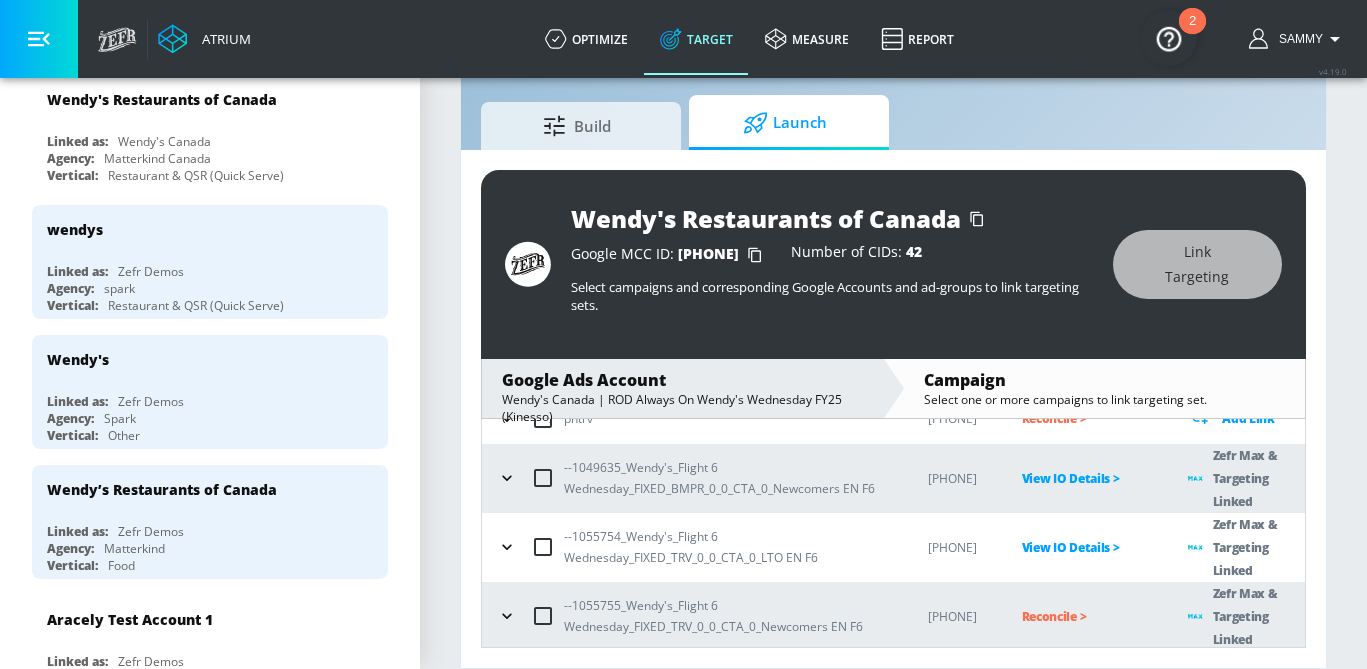 click on "Reconcile >" at bounding box center (1089, 616) 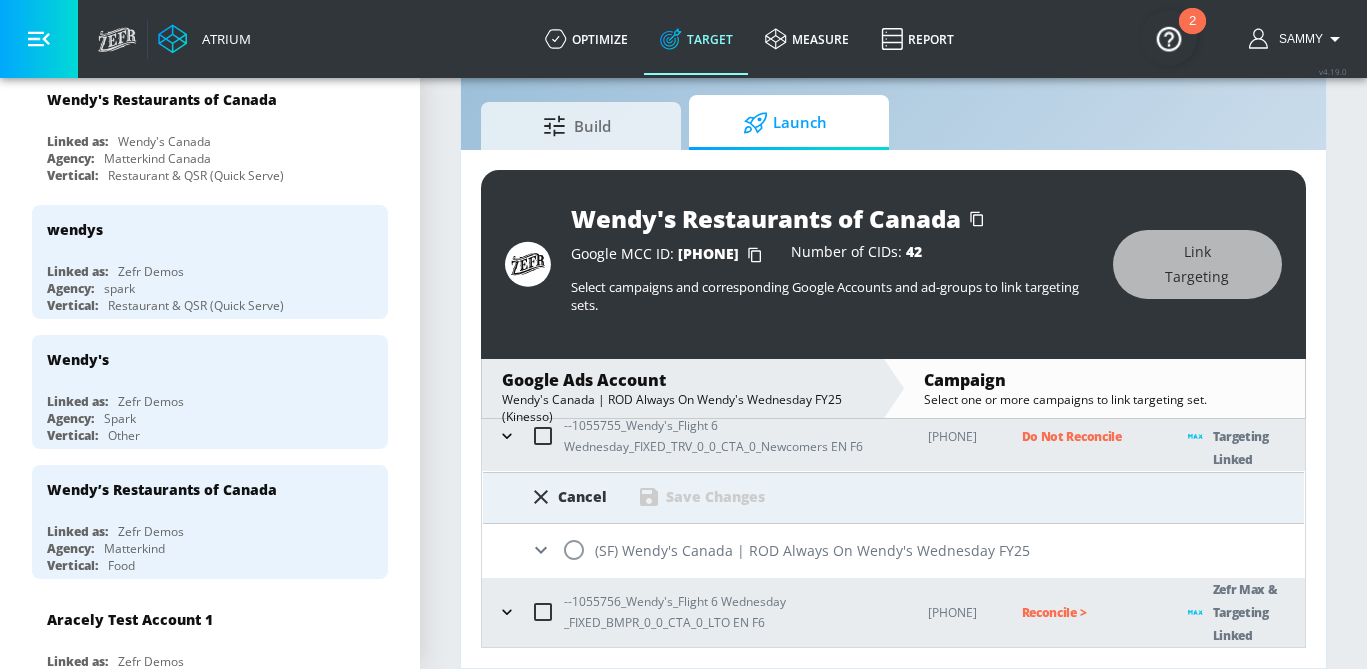 scroll, scrollTop: 397, scrollLeft: 0, axis: vertical 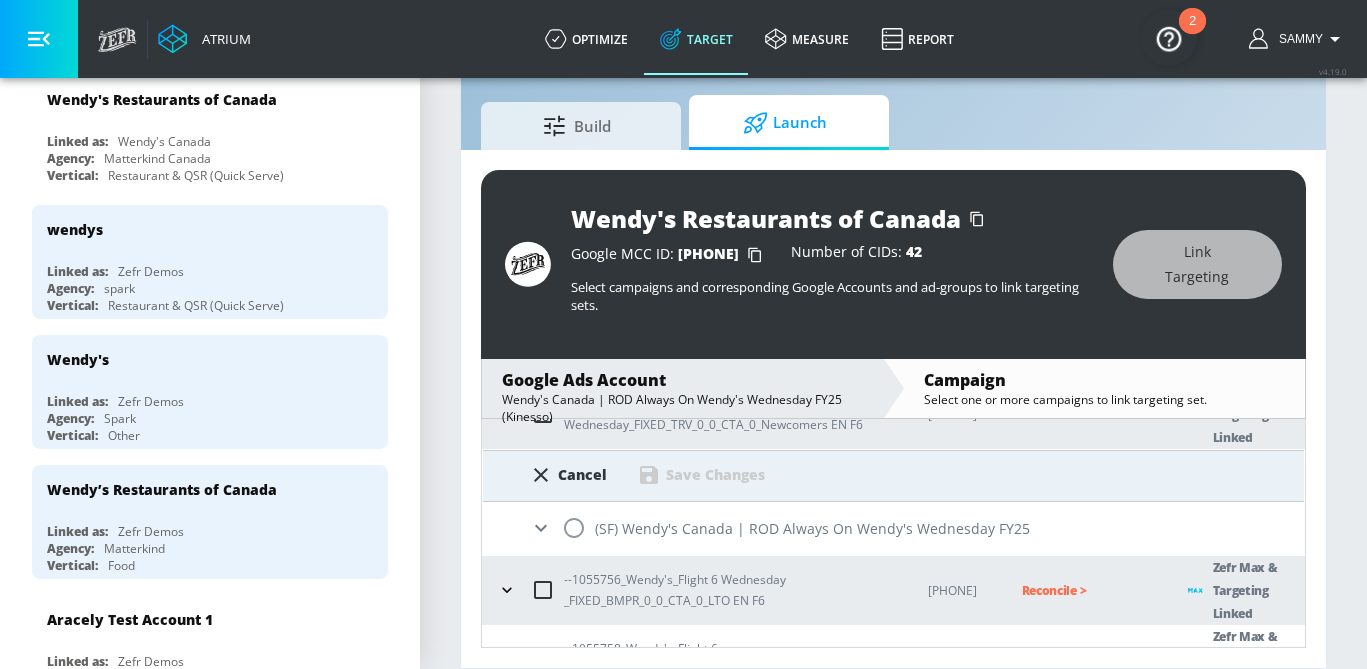 click at bounding box center (574, 528) 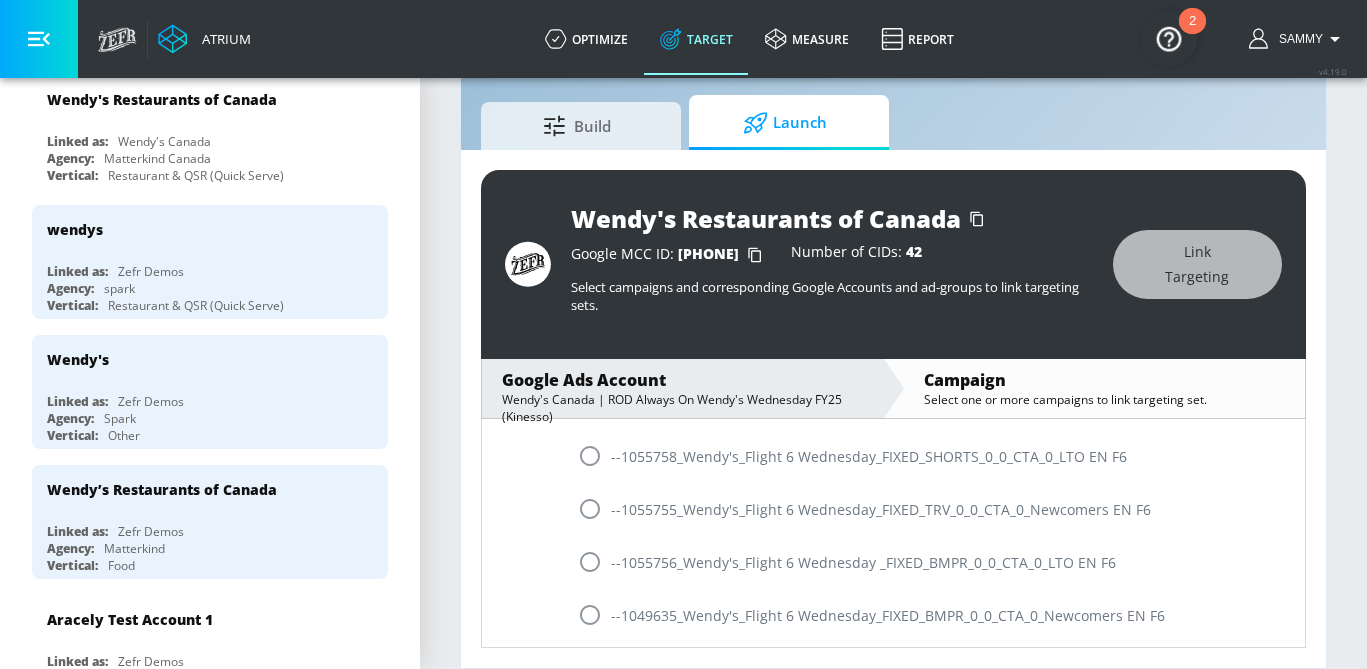 scroll, scrollTop: 604, scrollLeft: 0, axis: vertical 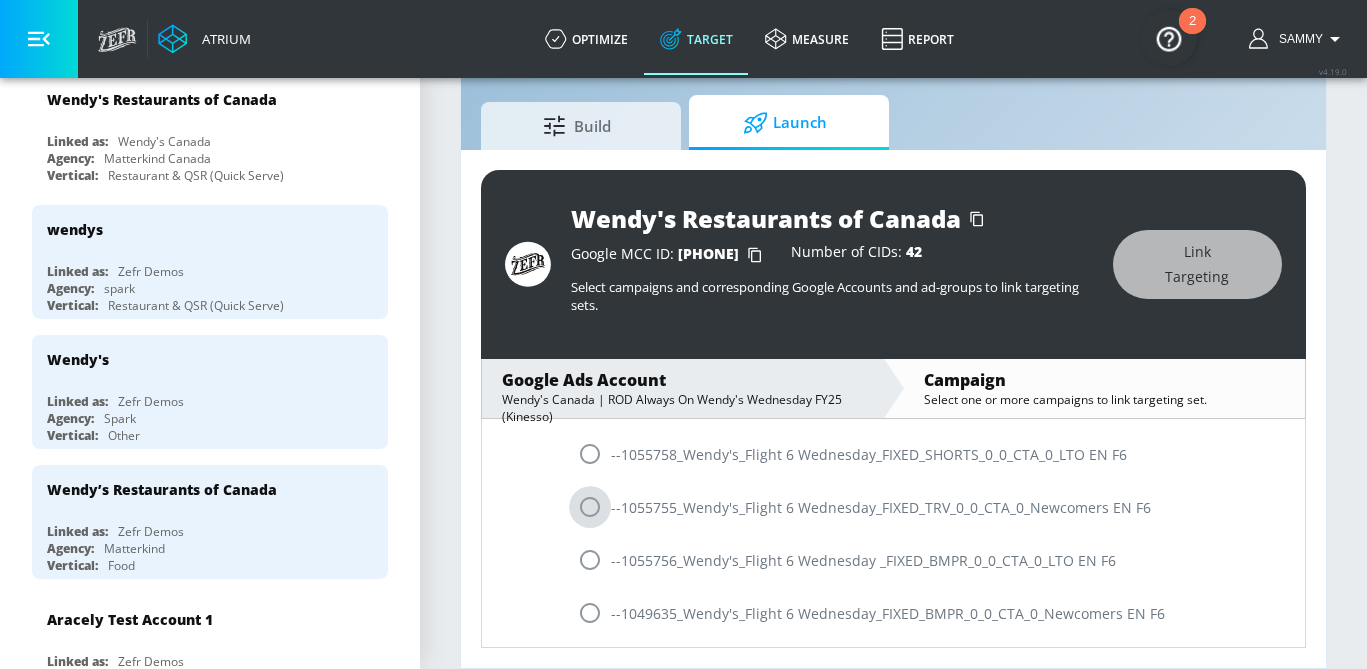 click at bounding box center [590, 507] 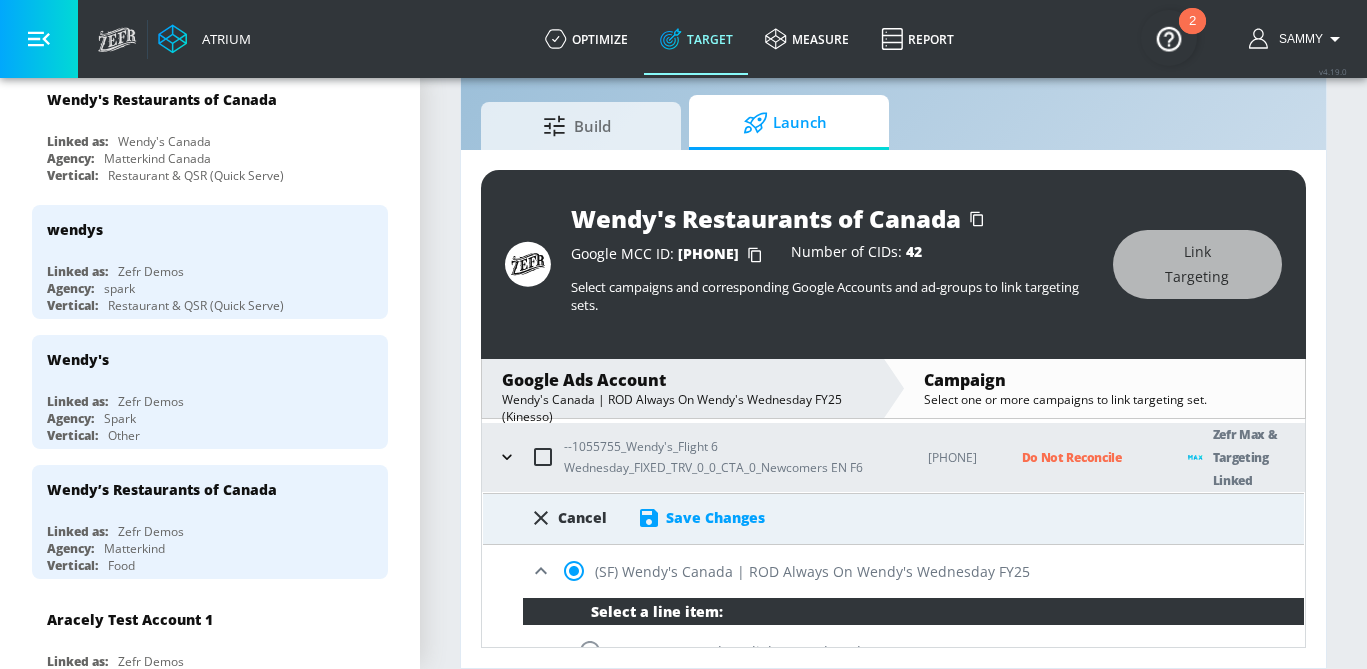 scroll, scrollTop: 339, scrollLeft: 0, axis: vertical 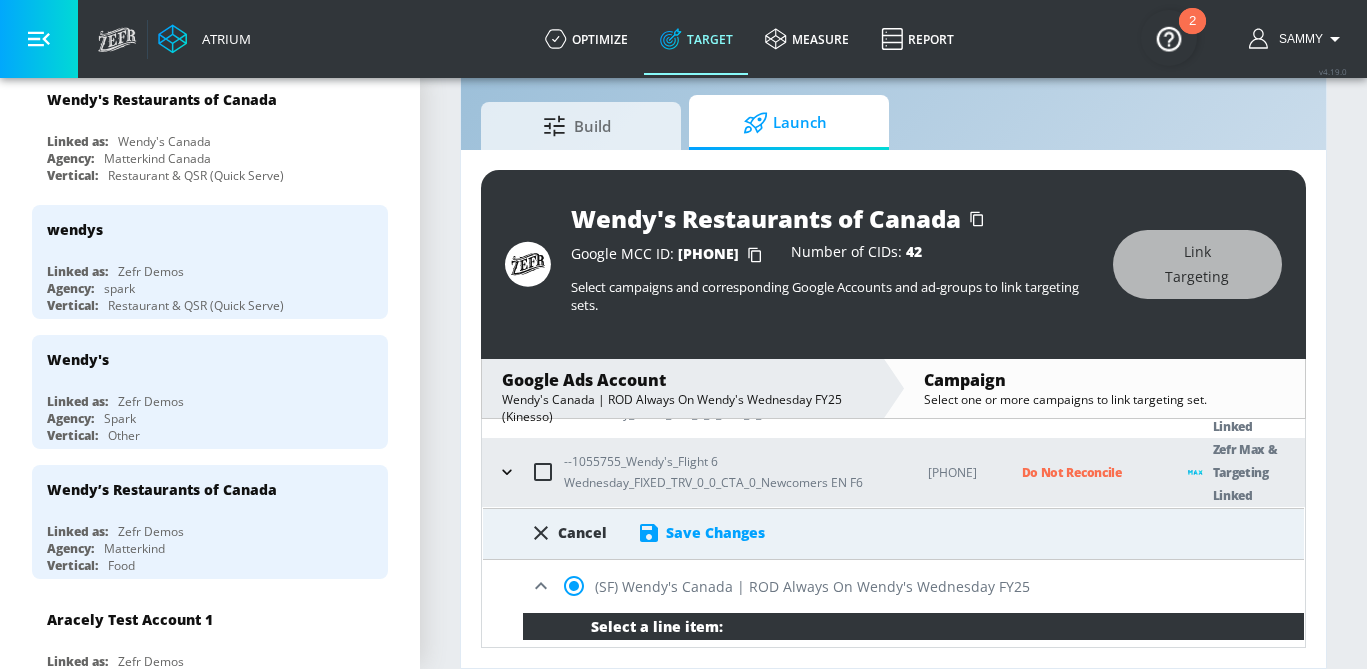 click on "Save Changes" at bounding box center (715, 532) 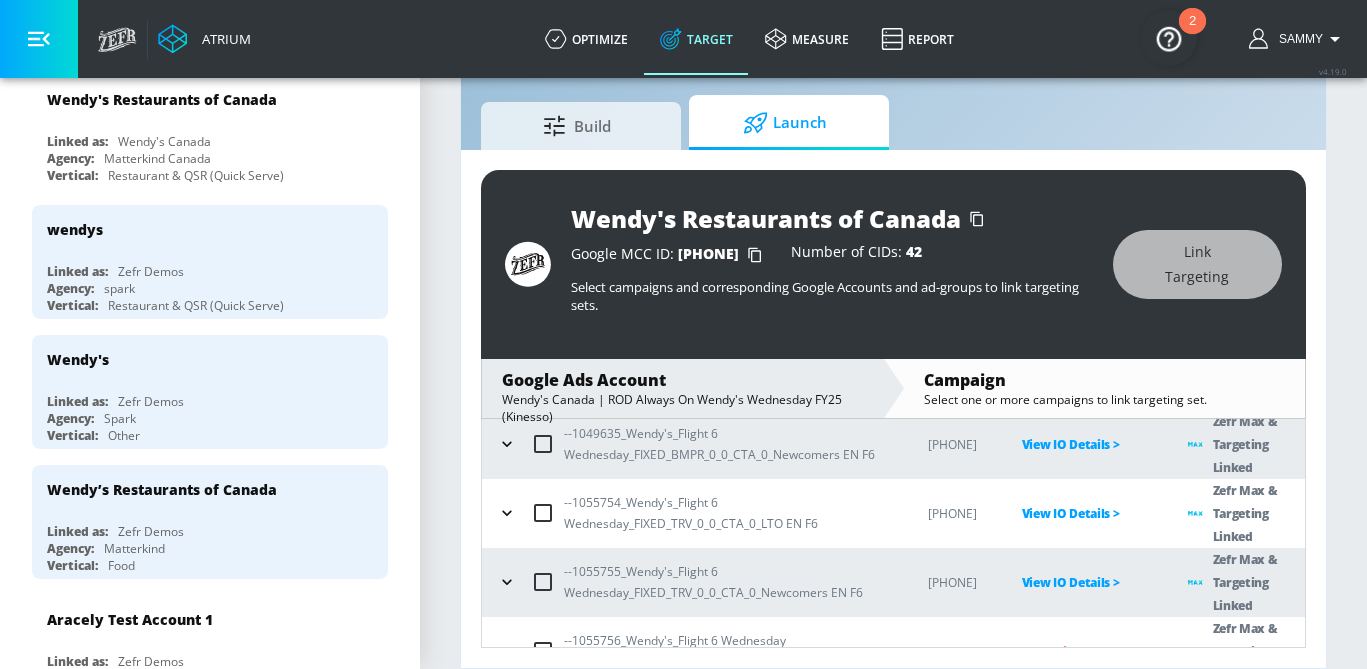 scroll, scrollTop: 339, scrollLeft: 0, axis: vertical 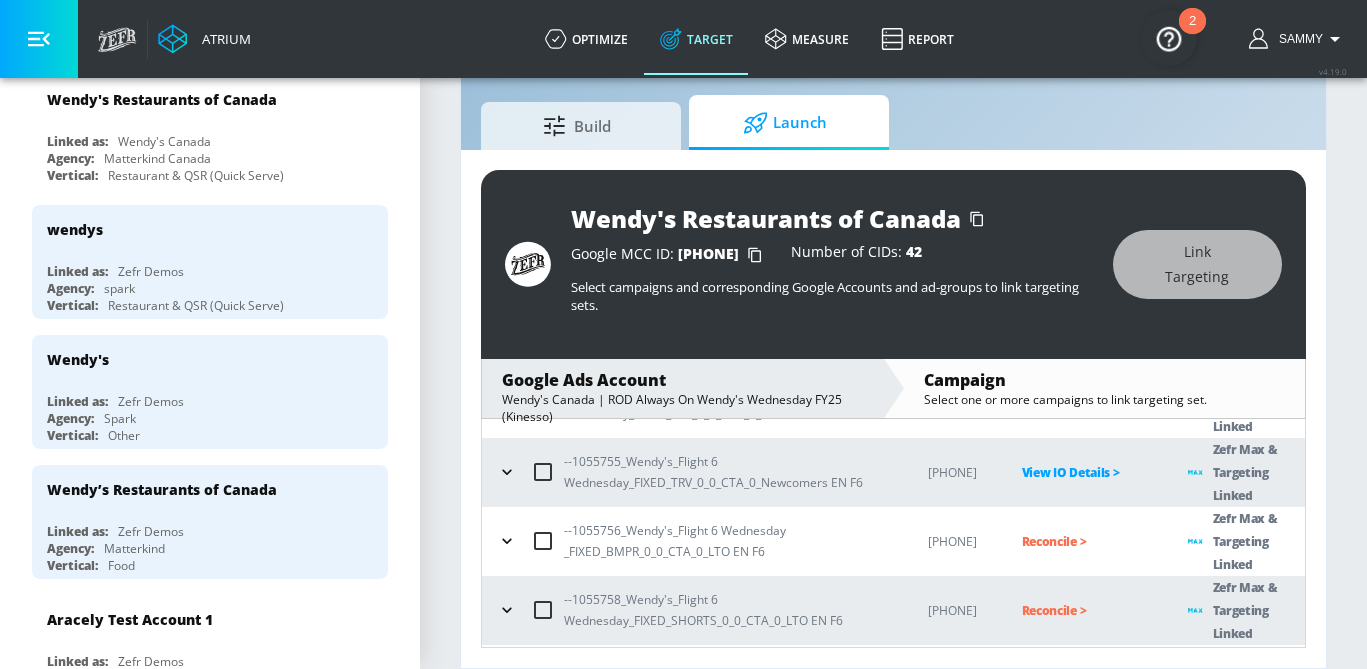 click on "Reconcile >" at bounding box center (1089, 541) 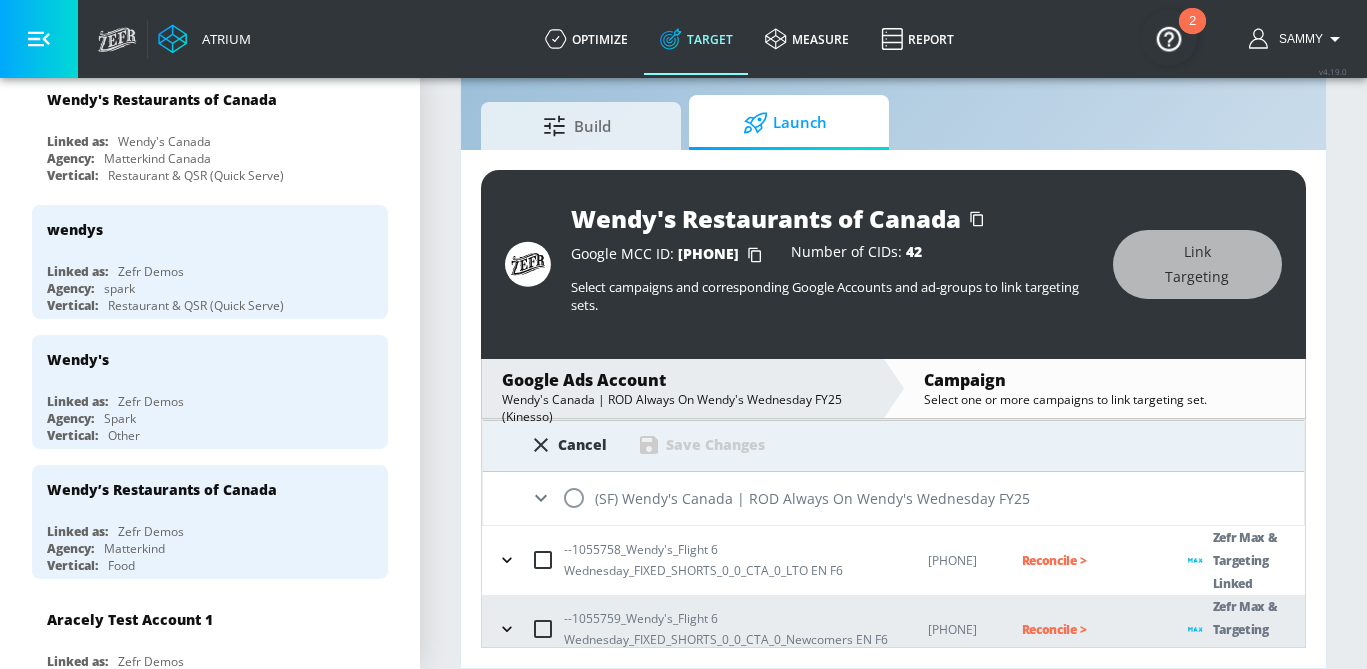click at bounding box center (574, 498) 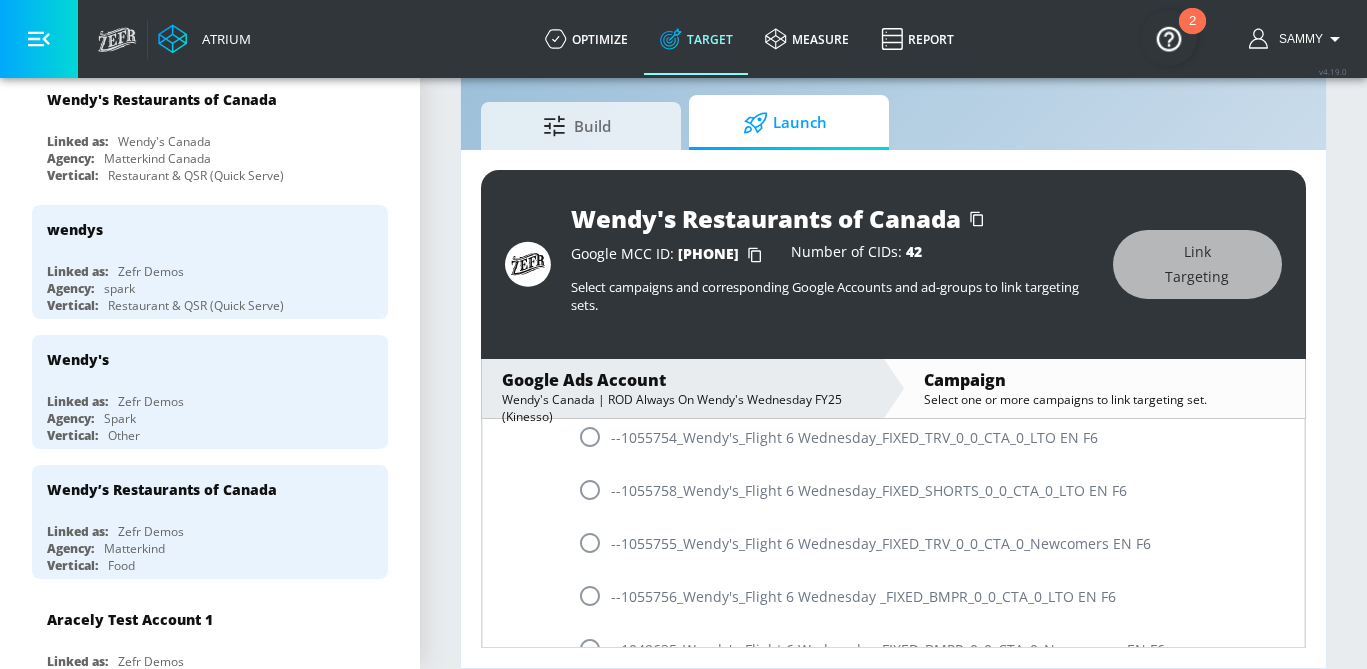 scroll, scrollTop: 705, scrollLeft: 0, axis: vertical 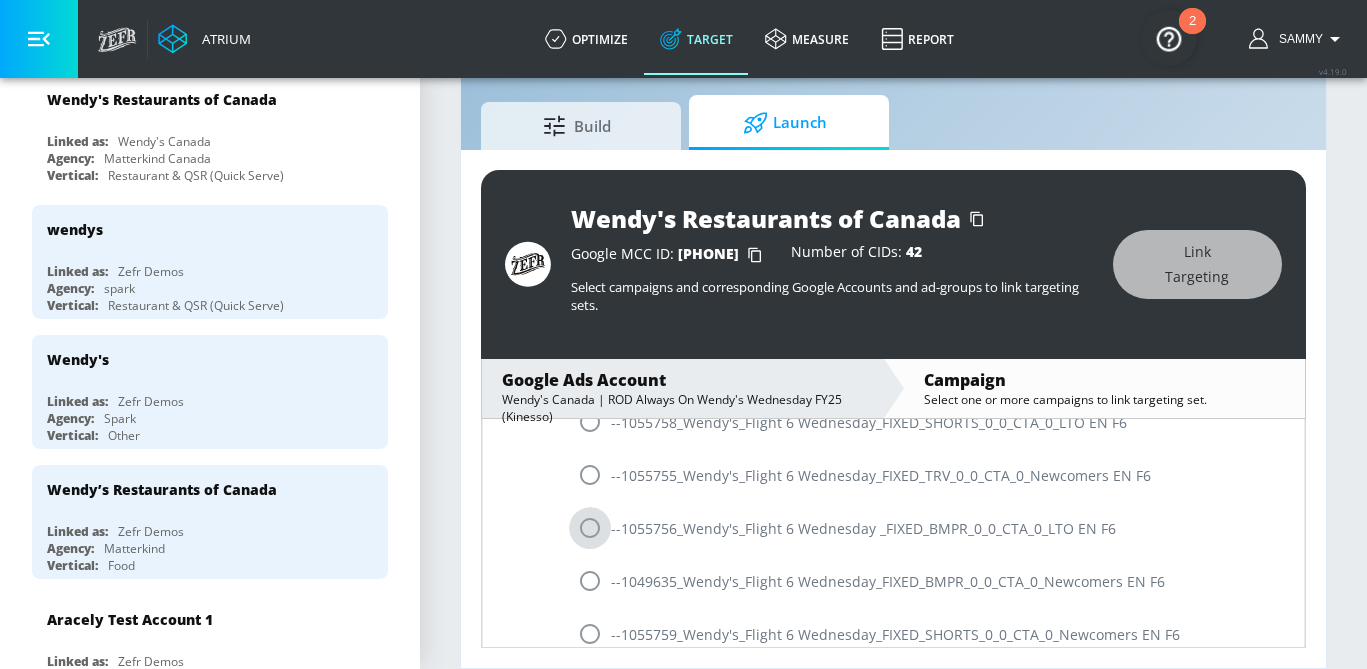 click at bounding box center (590, 528) 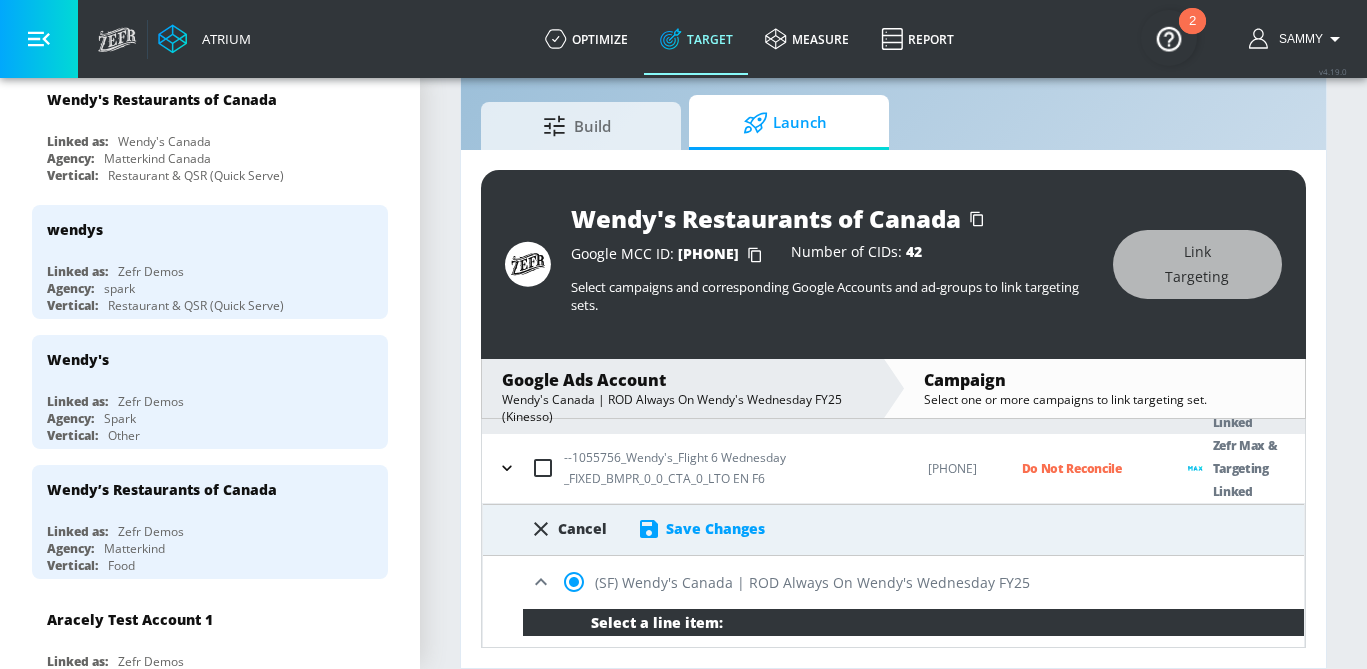 scroll, scrollTop: 413, scrollLeft: 0, axis: vertical 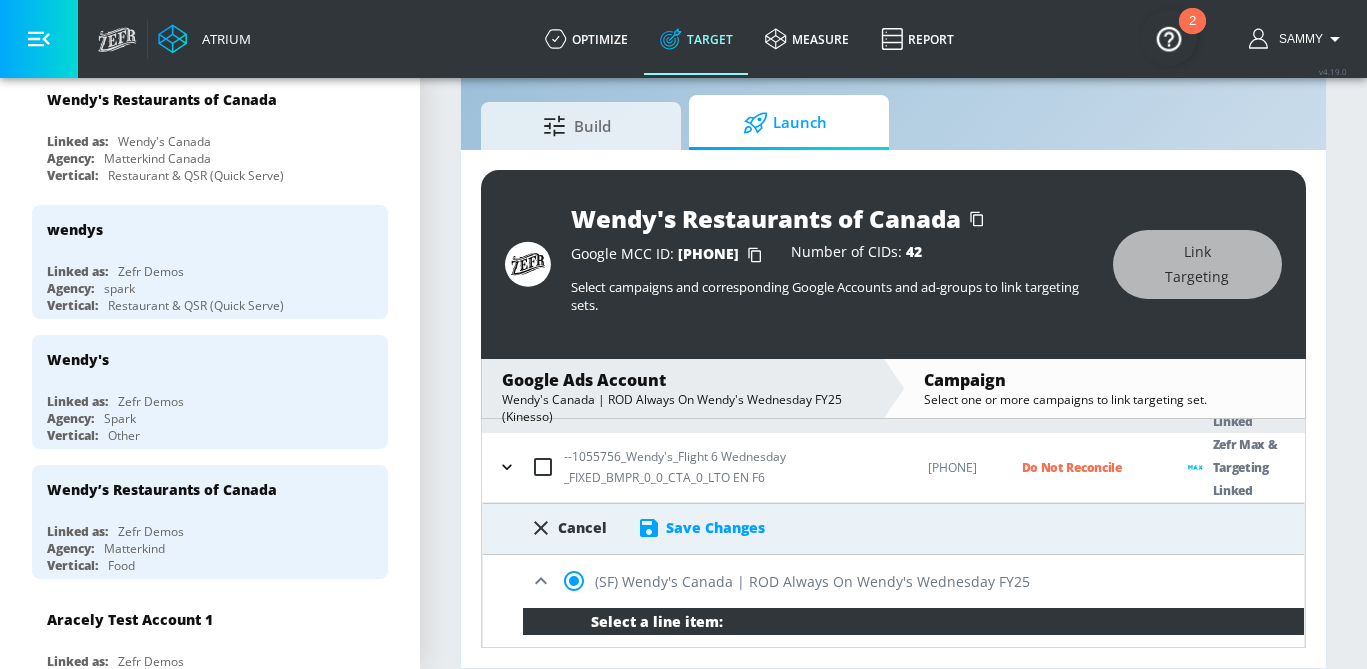 click on "Save Changes" at bounding box center (715, 527) 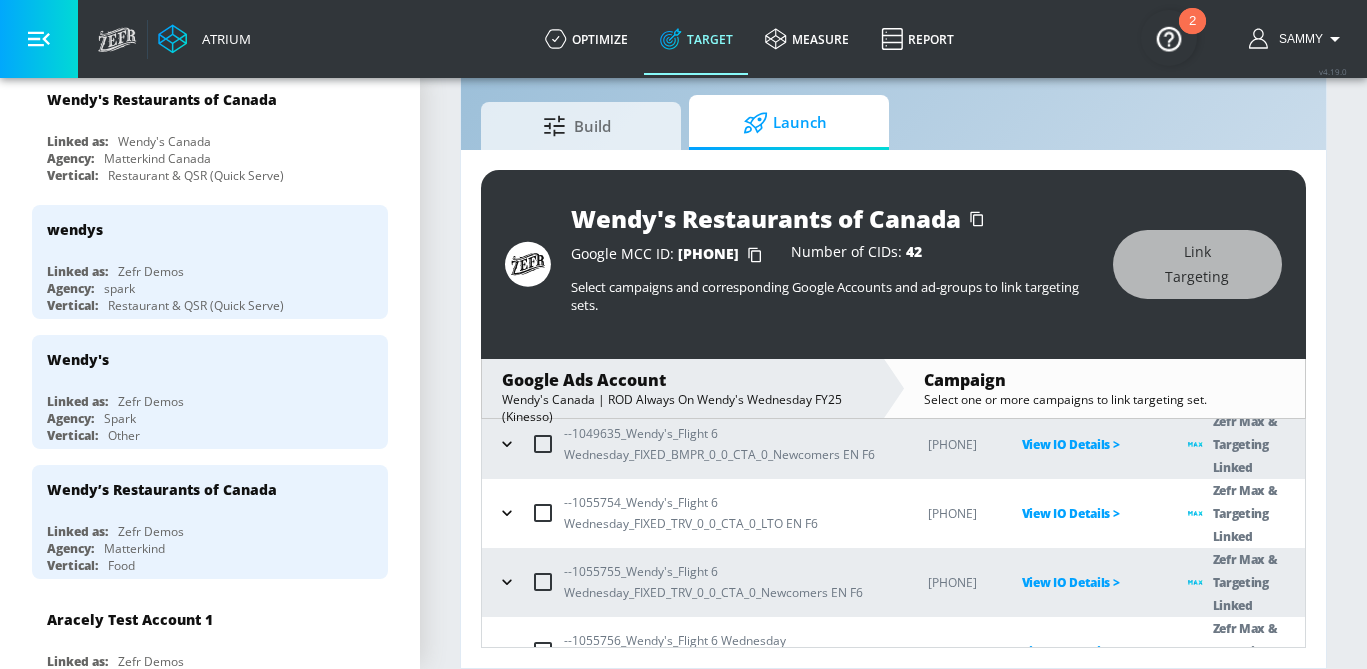 scroll, scrollTop: 389, scrollLeft: 0, axis: vertical 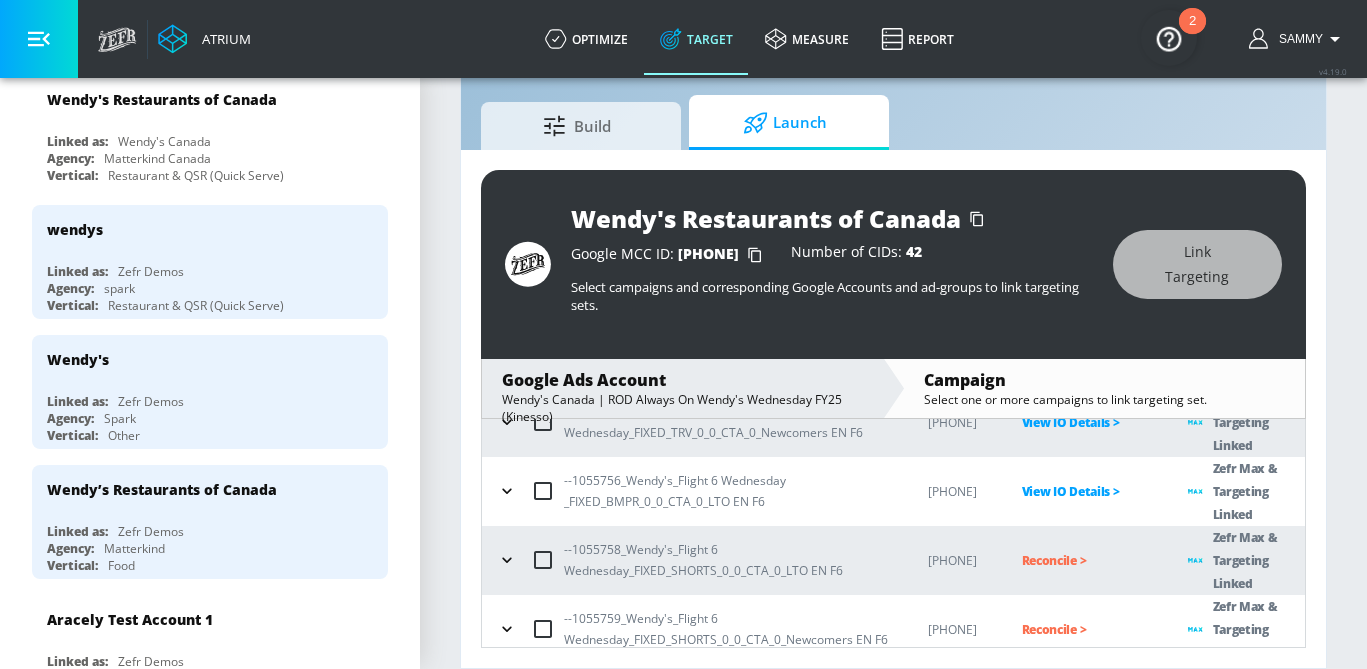 click on "Reconcile >" at bounding box center (1089, 560) 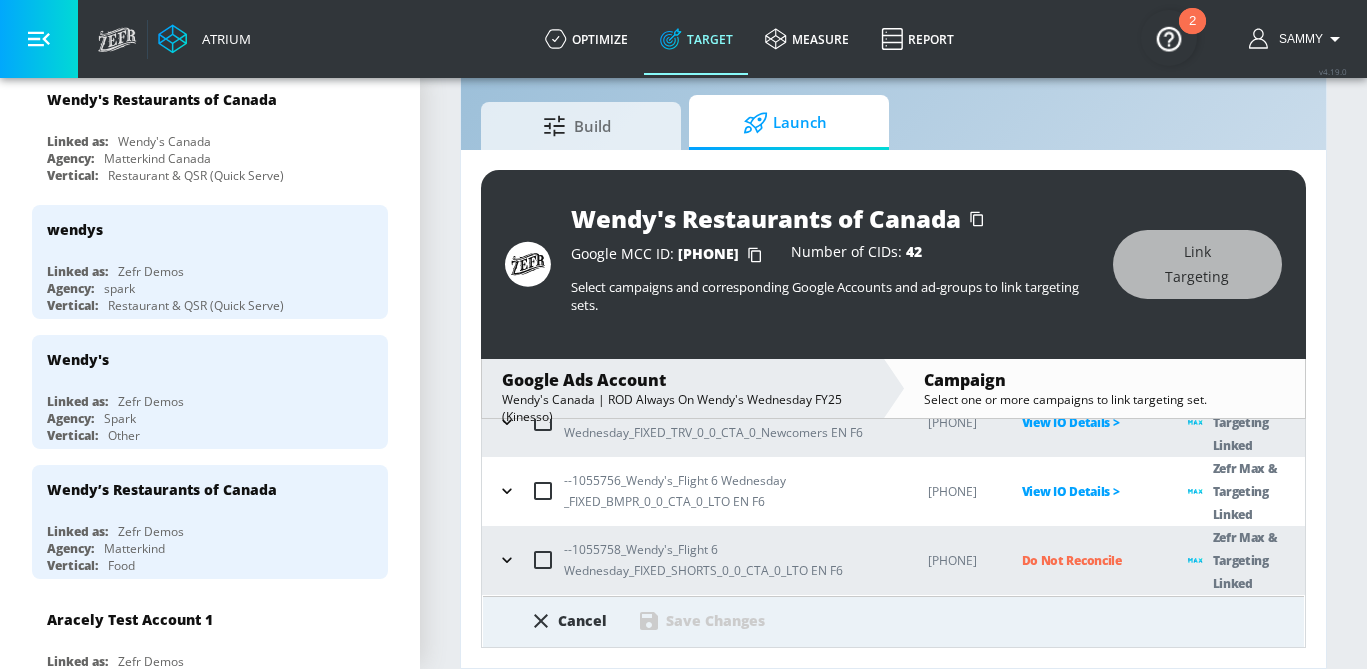 scroll, scrollTop: 496, scrollLeft: 0, axis: vertical 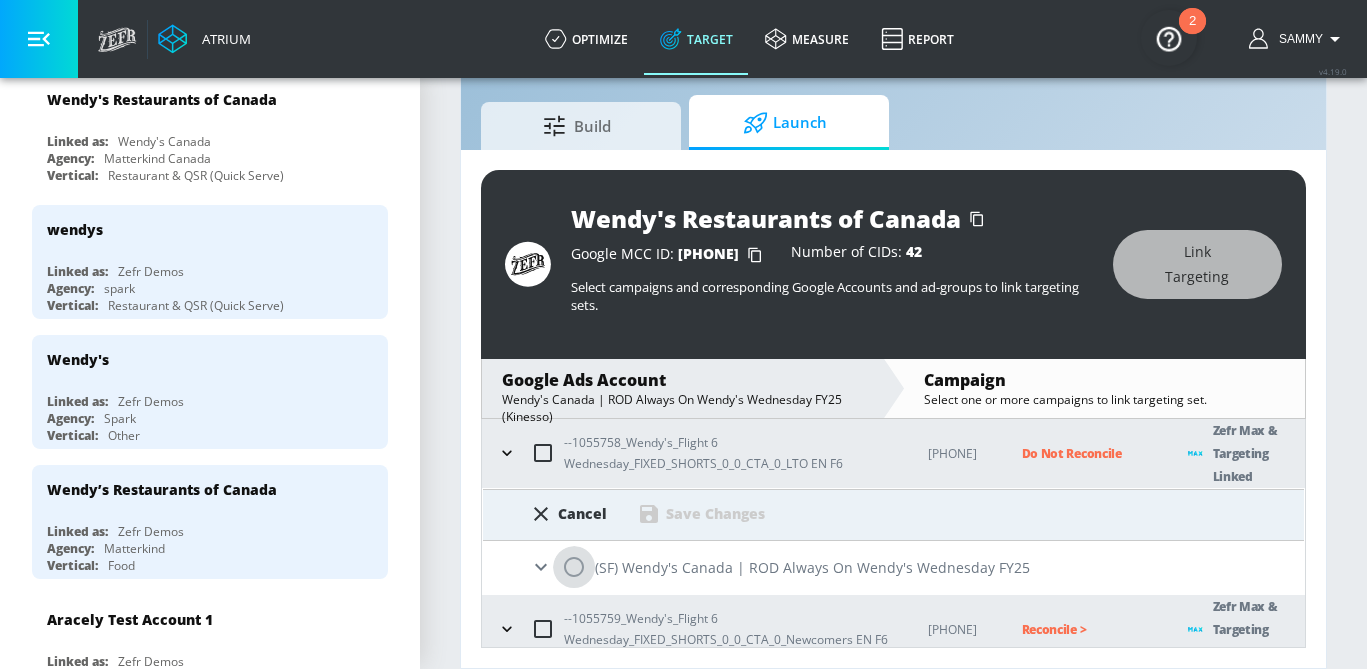 click at bounding box center [574, 567] 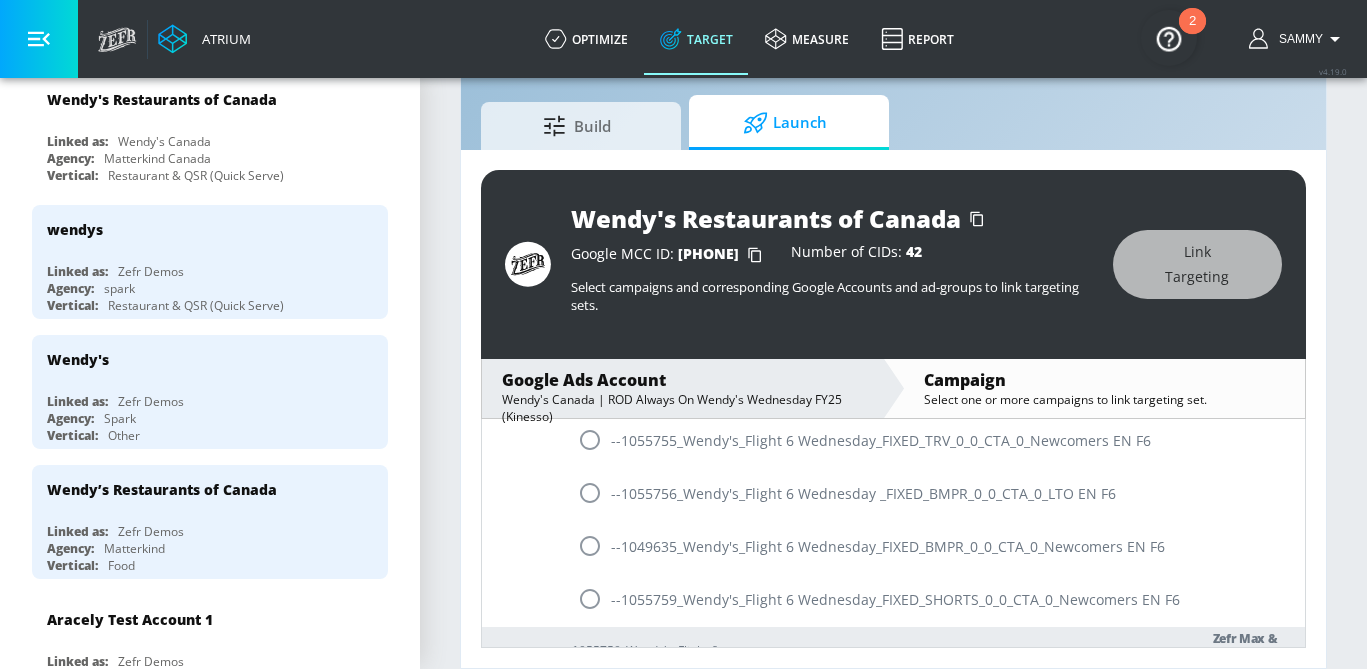 scroll, scrollTop: 841, scrollLeft: 0, axis: vertical 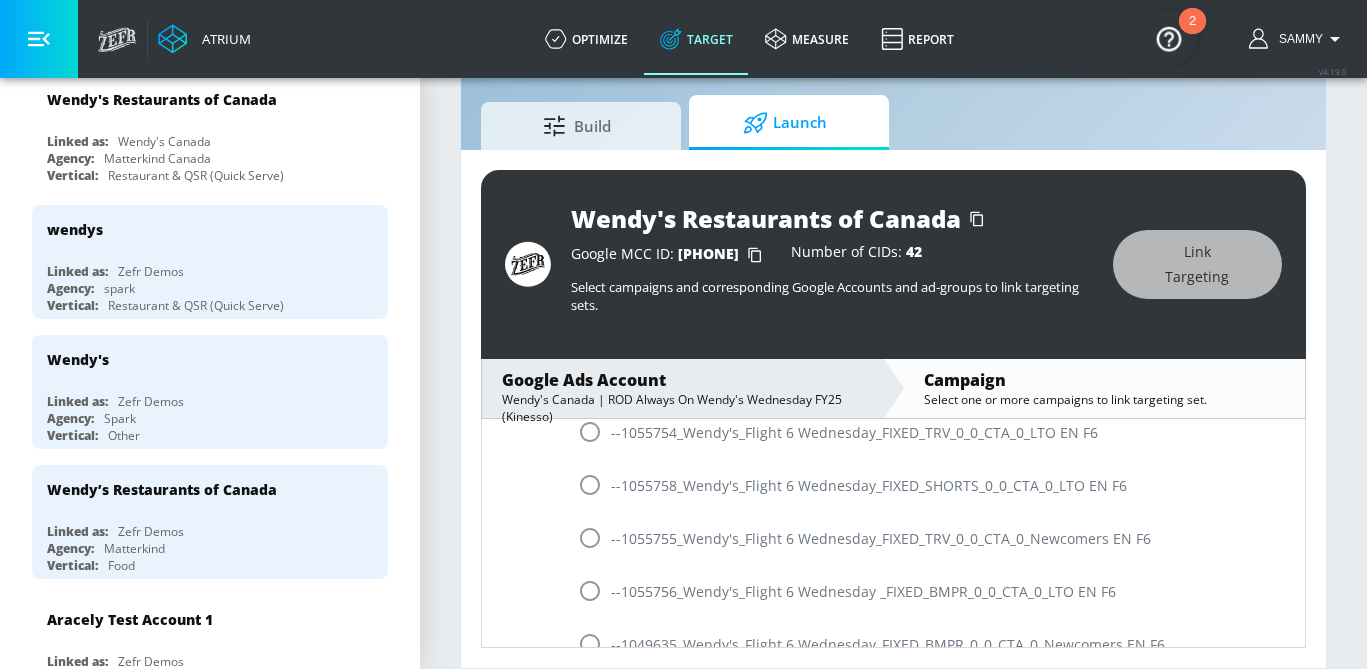 click at bounding box center (590, 485) 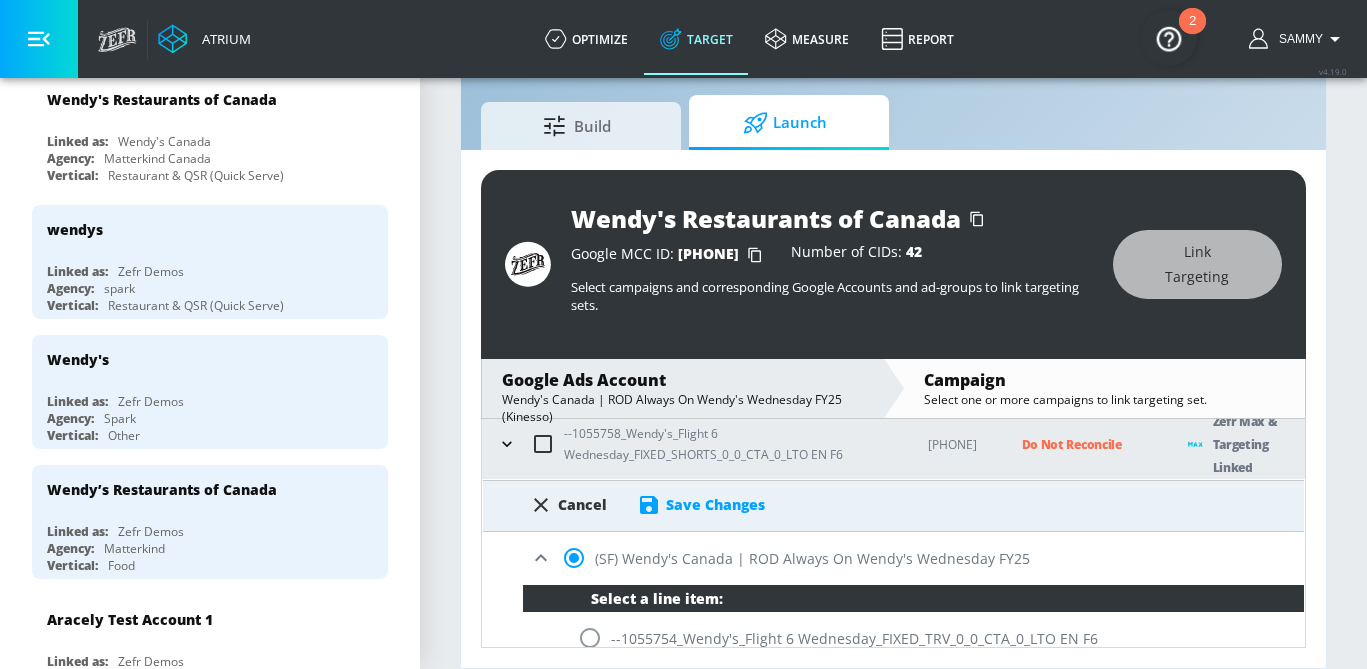 scroll, scrollTop: 466, scrollLeft: 0, axis: vertical 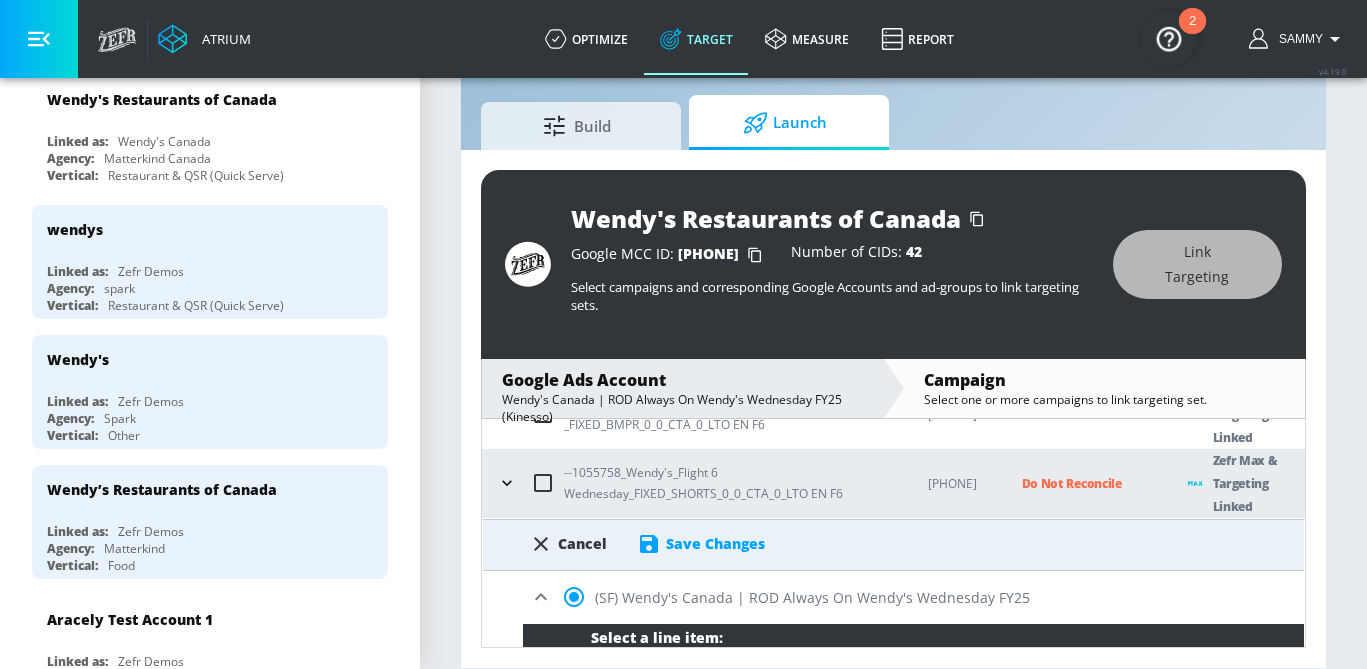 click on "Save Changes" at bounding box center (715, 543) 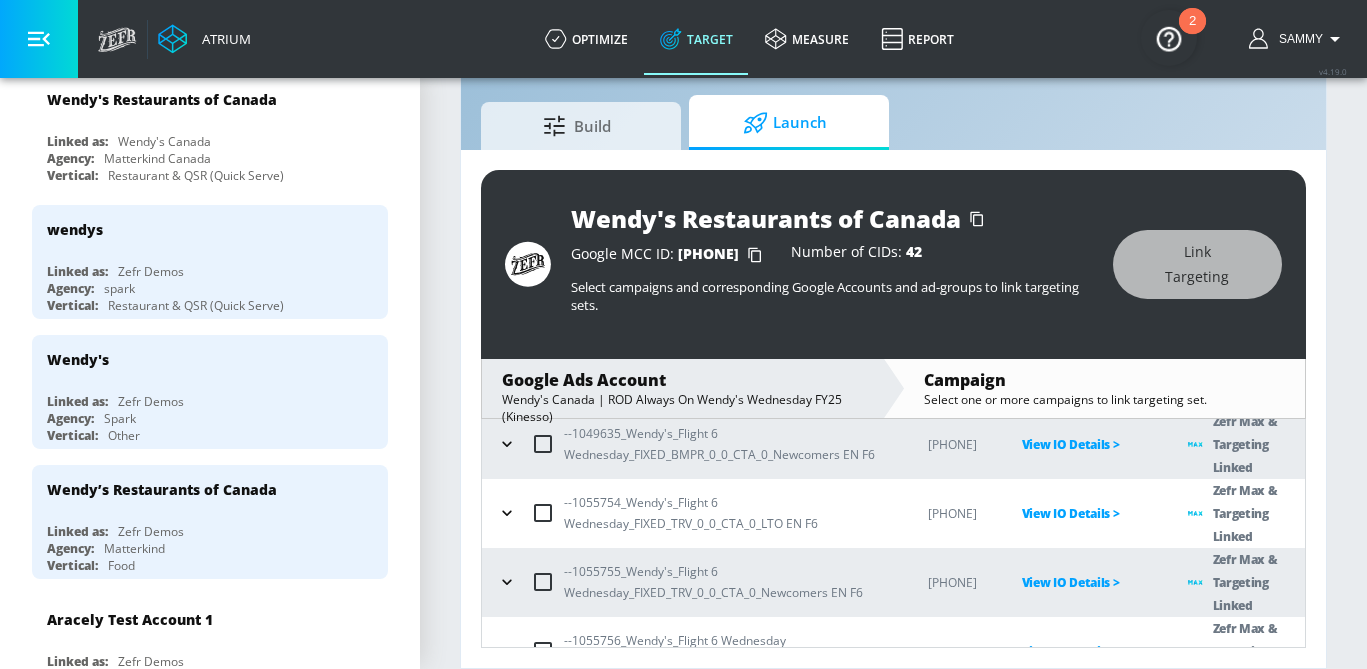 scroll, scrollTop: 389, scrollLeft: 0, axis: vertical 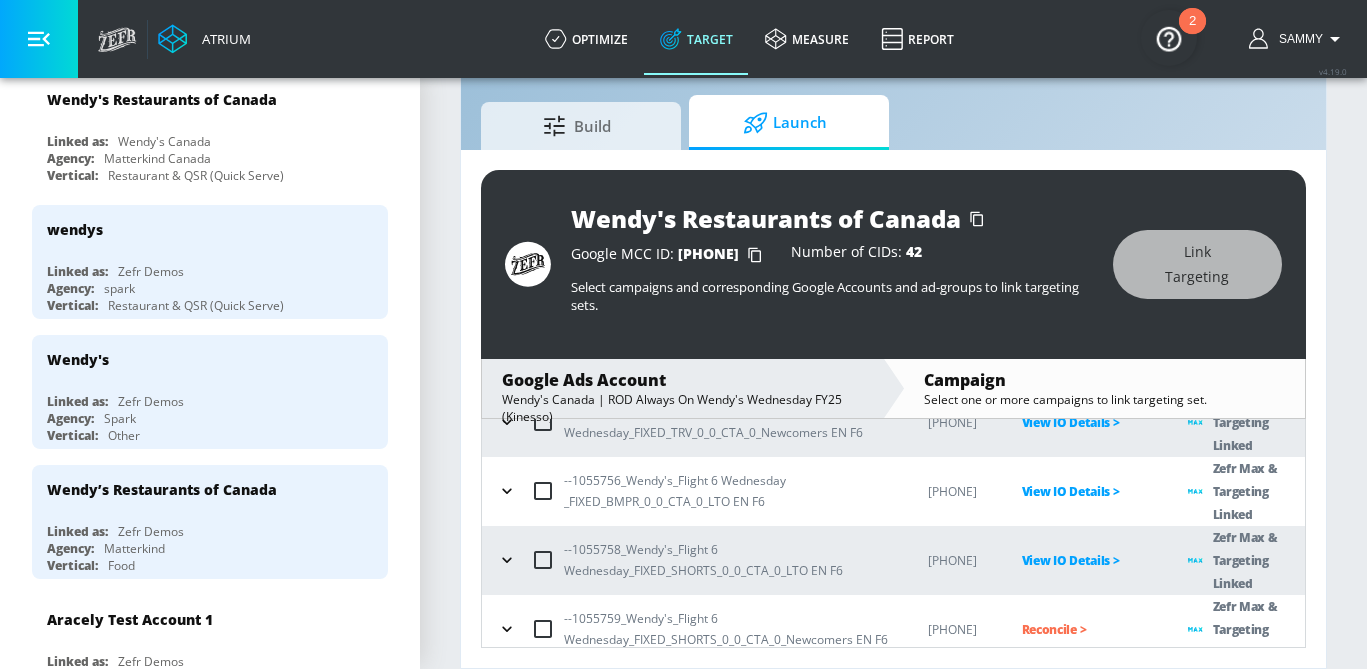 click on "Reconcile >" at bounding box center (1089, 629) 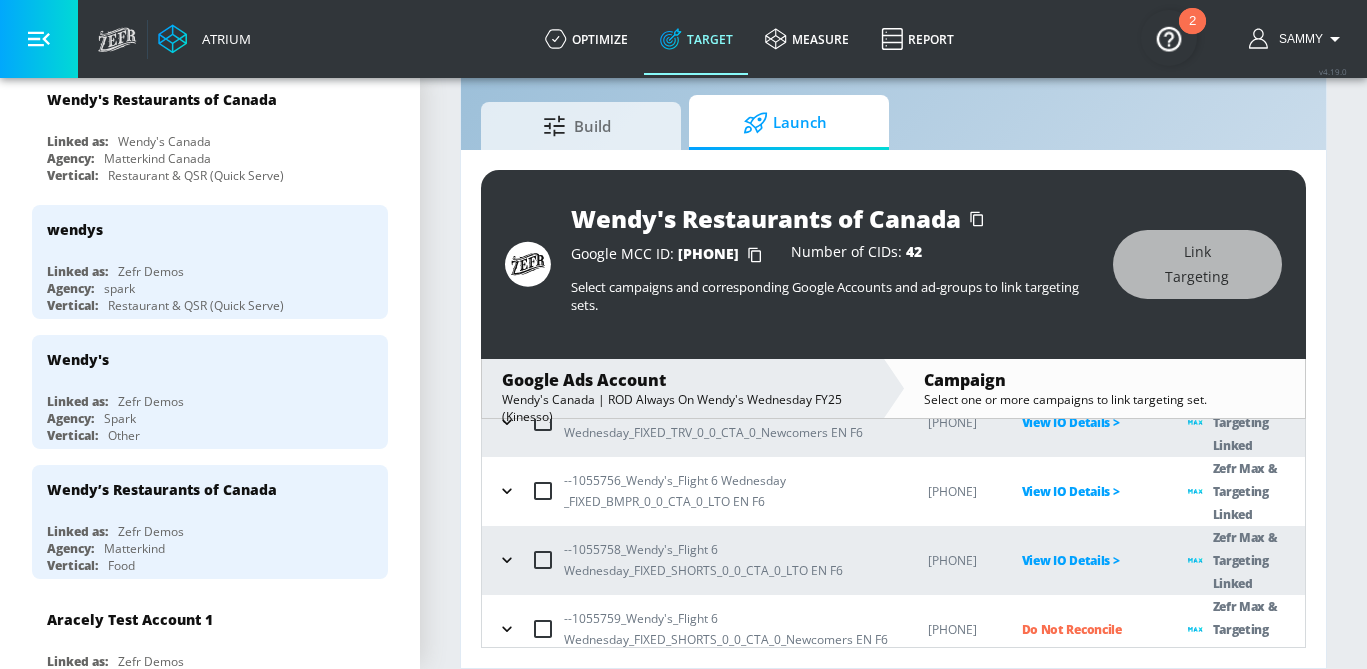 scroll, scrollTop: 496, scrollLeft: 0, axis: vertical 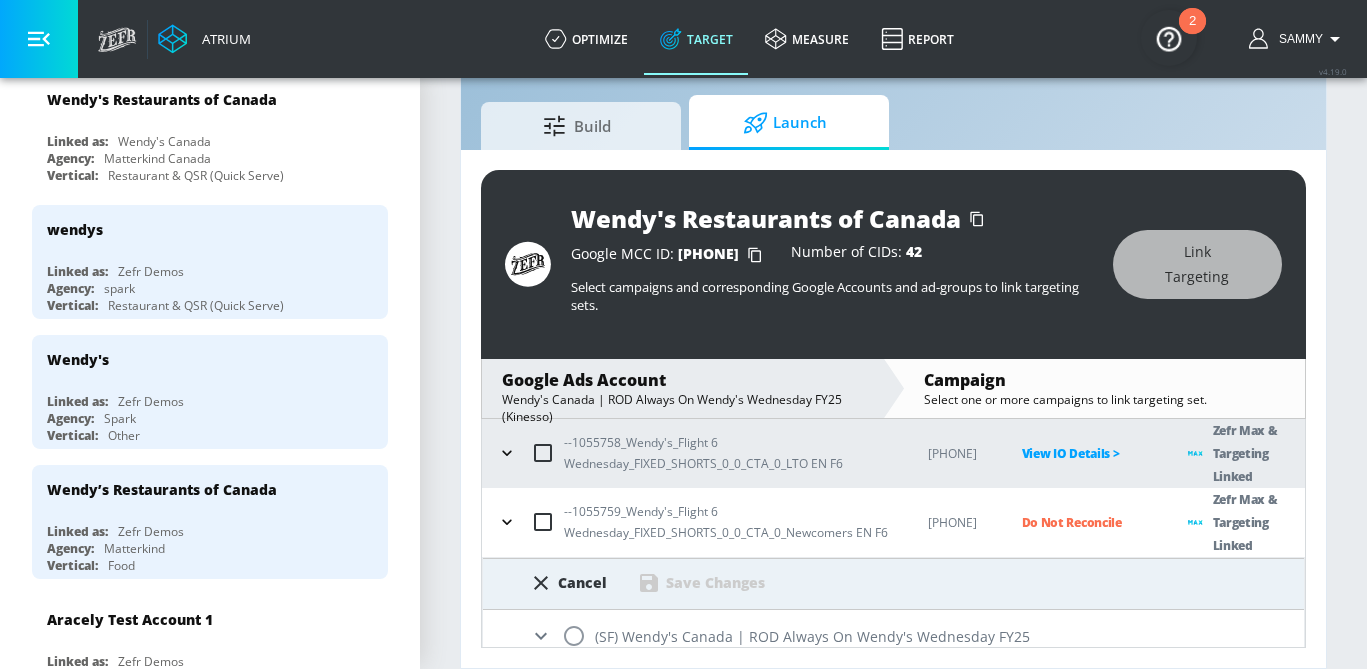 click at bounding box center [574, 636] 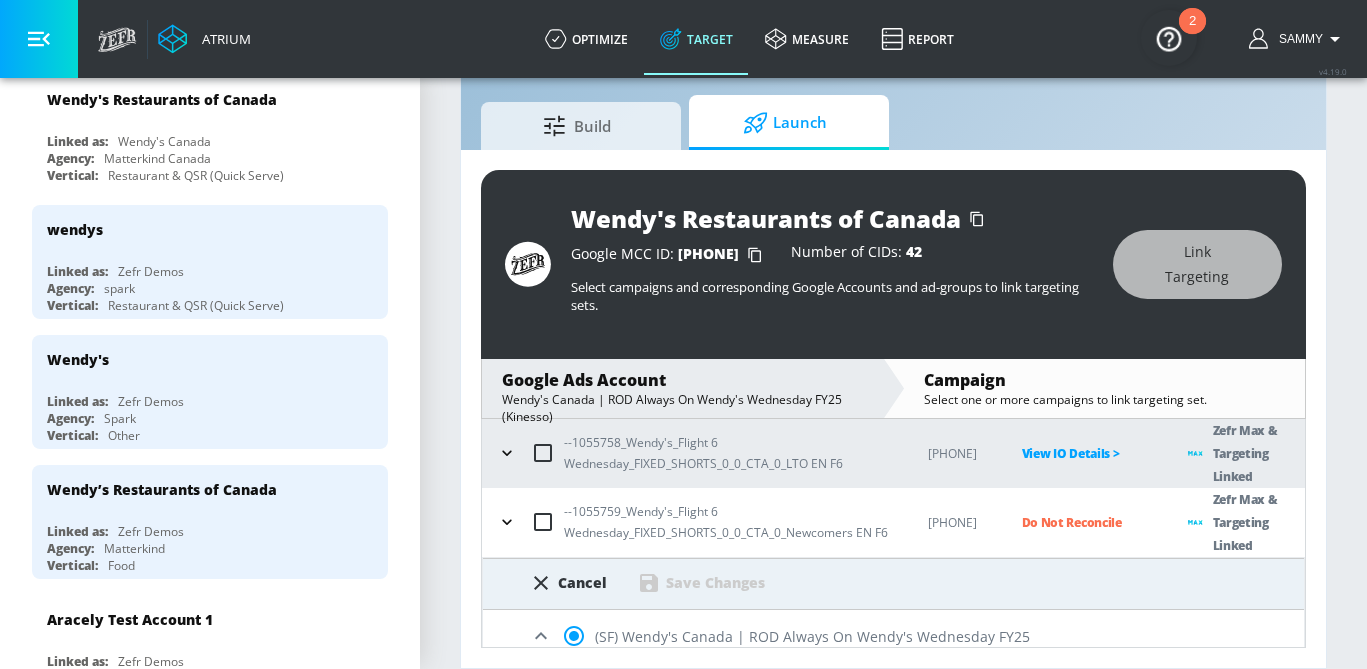 scroll, scrollTop: 841, scrollLeft: 0, axis: vertical 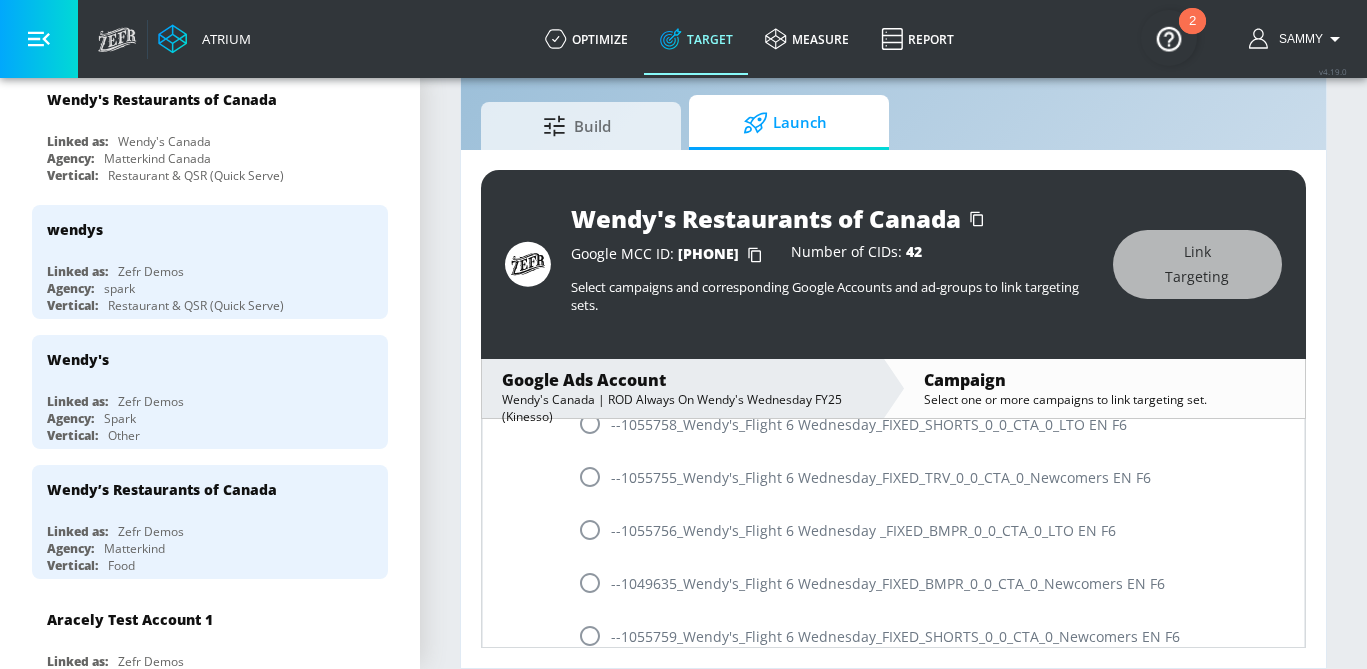 click at bounding box center (590, 636) 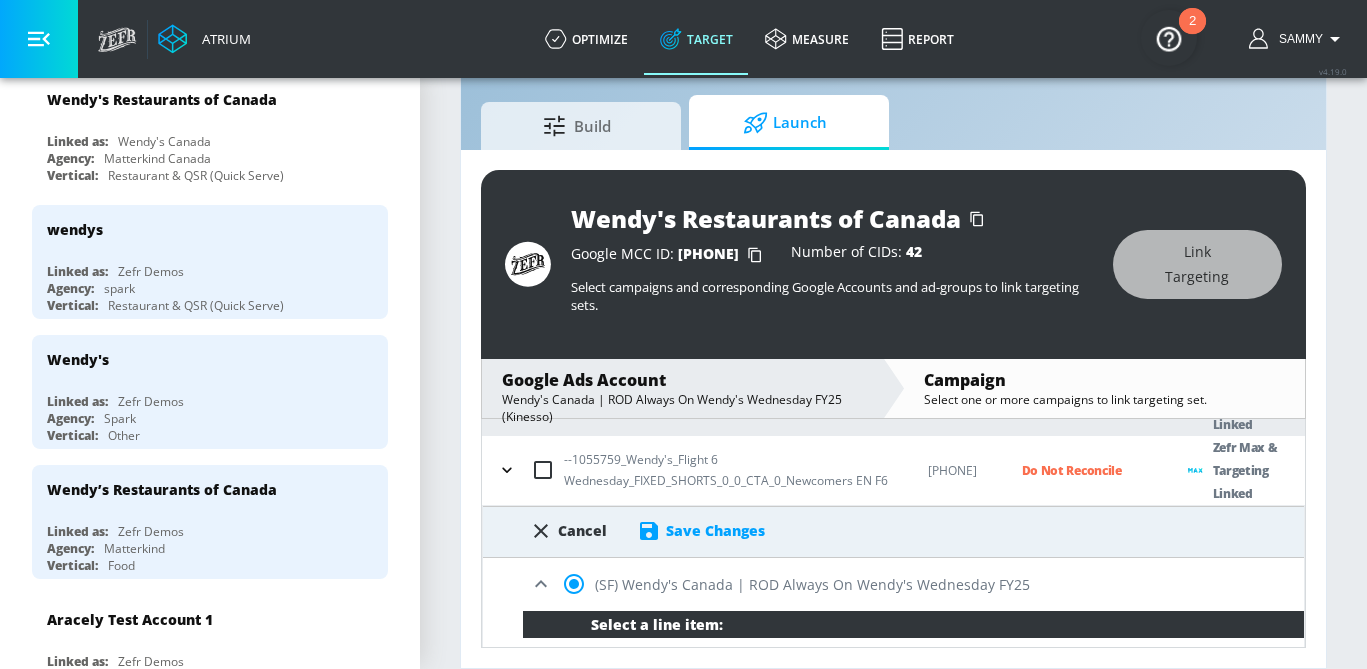 scroll, scrollTop: 552, scrollLeft: 0, axis: vertical 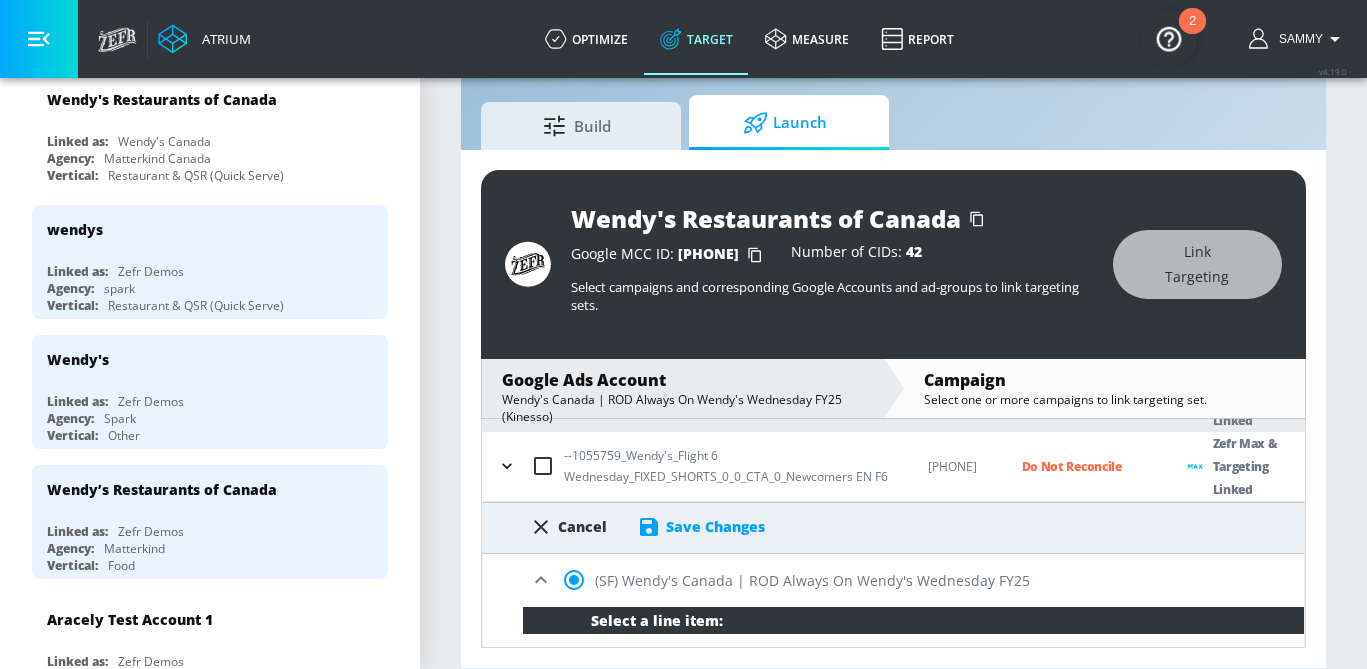 click on "Save Changes" at bounding box center (715, 526) 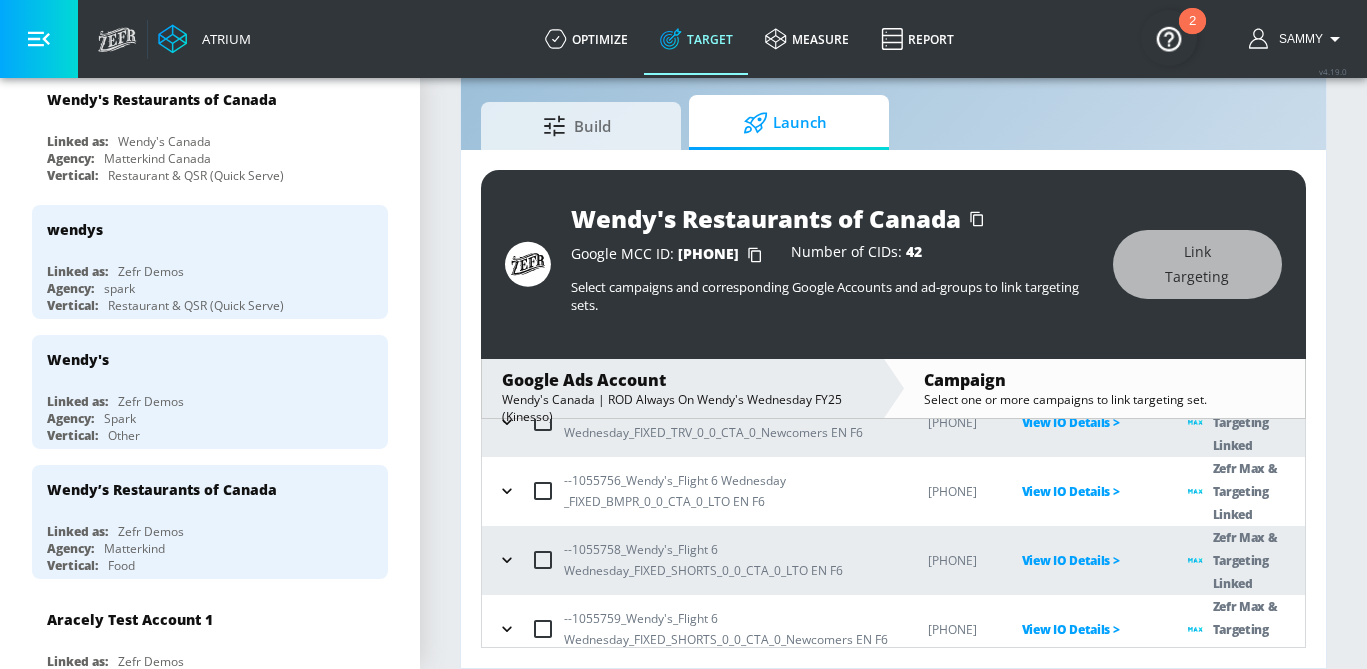 scroll, scrollTop: 8, scrollLeft: 0, axis: vertical 